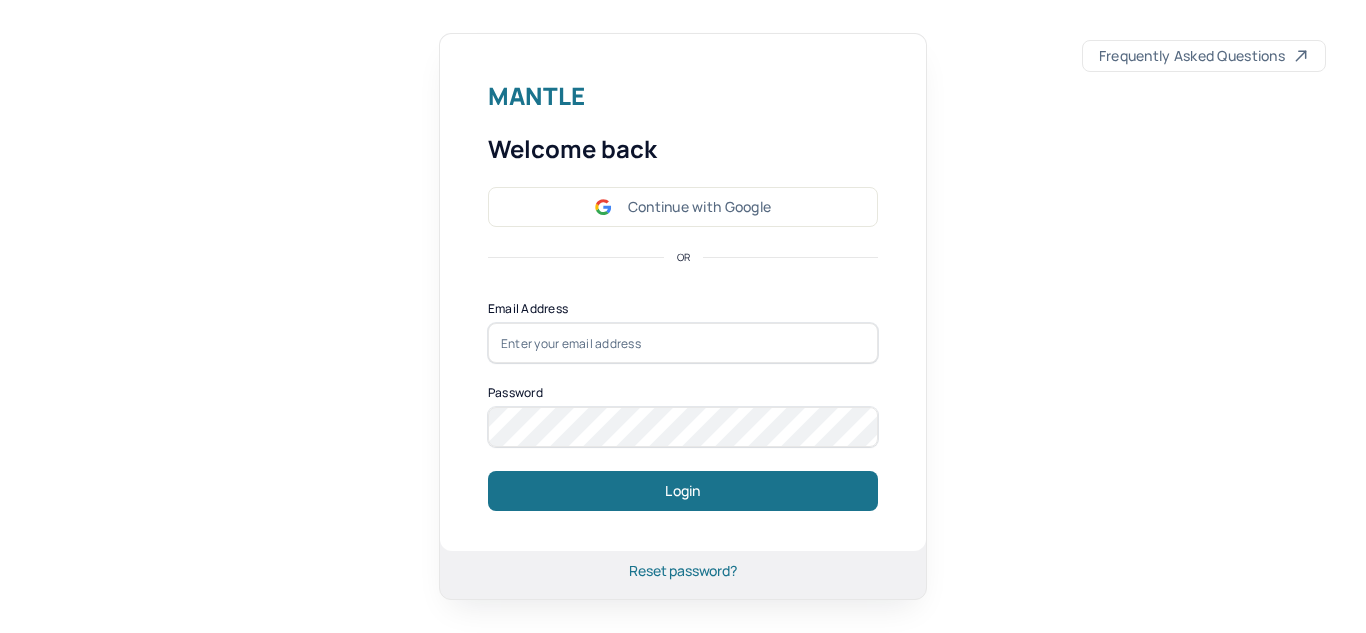 scroll, scrollTop: 0, scrollLeft: 0, axis: both 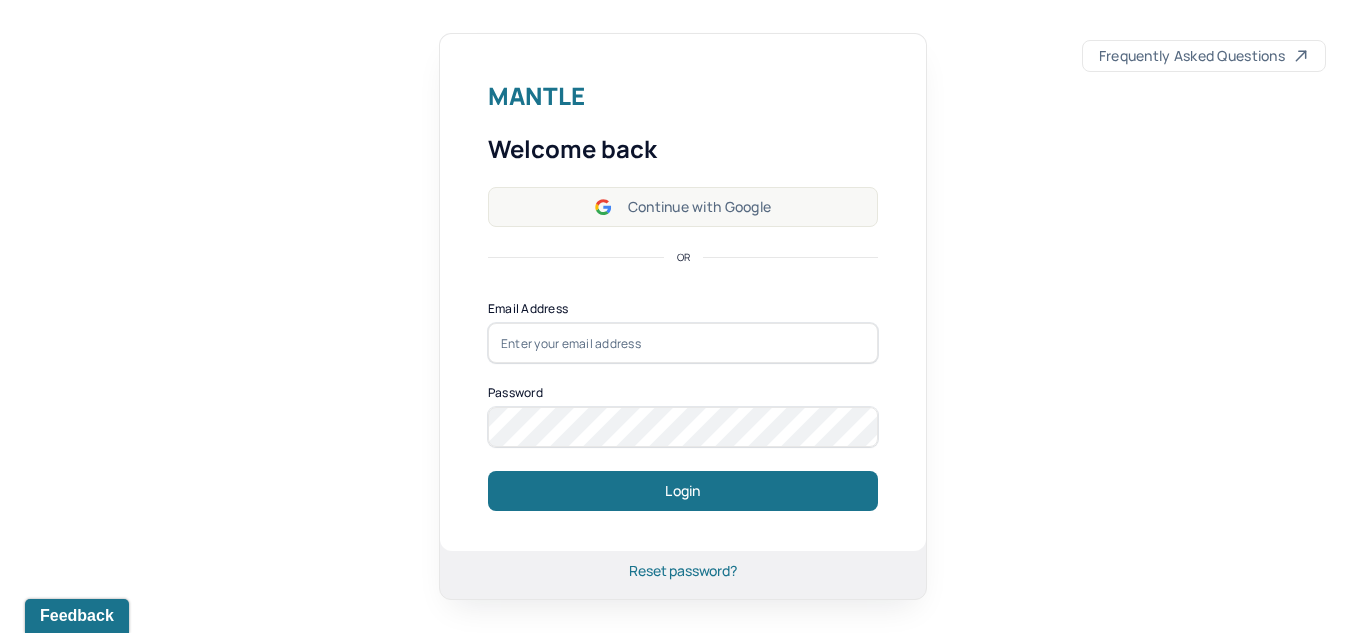 click on "Continue with Google" at bounding box center (683, 207) 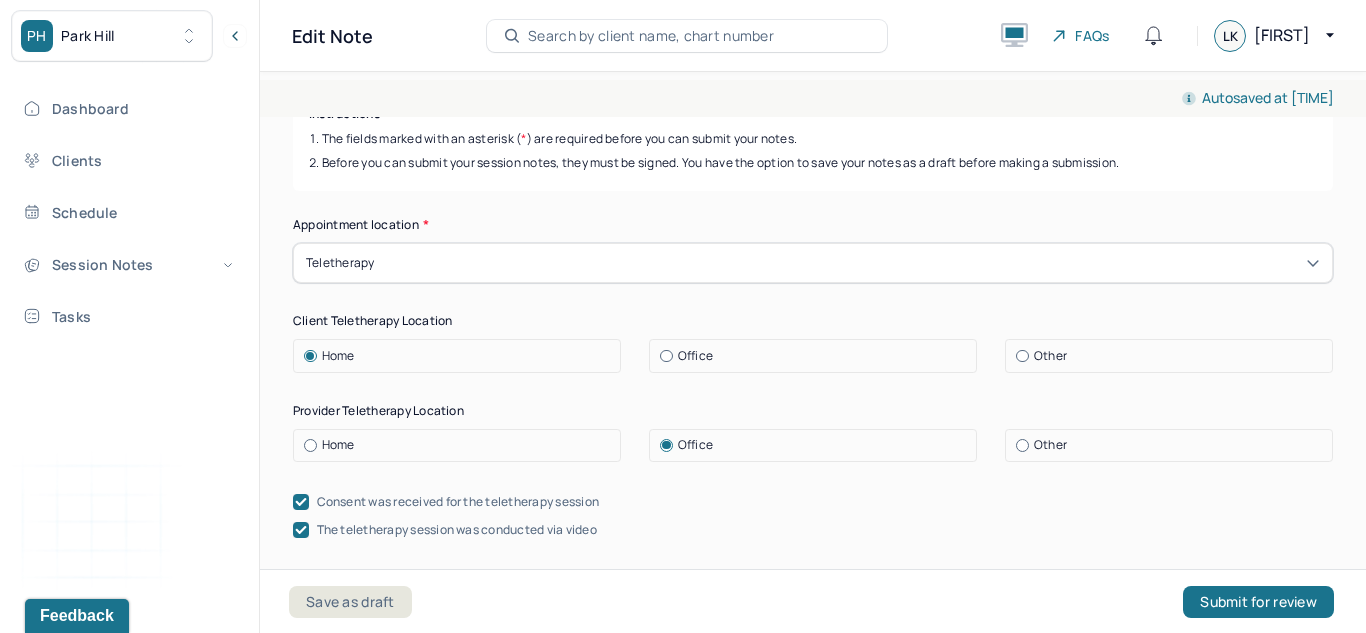 scroll, scrollTop: 353, scrollLeft: 0, axis: vertical 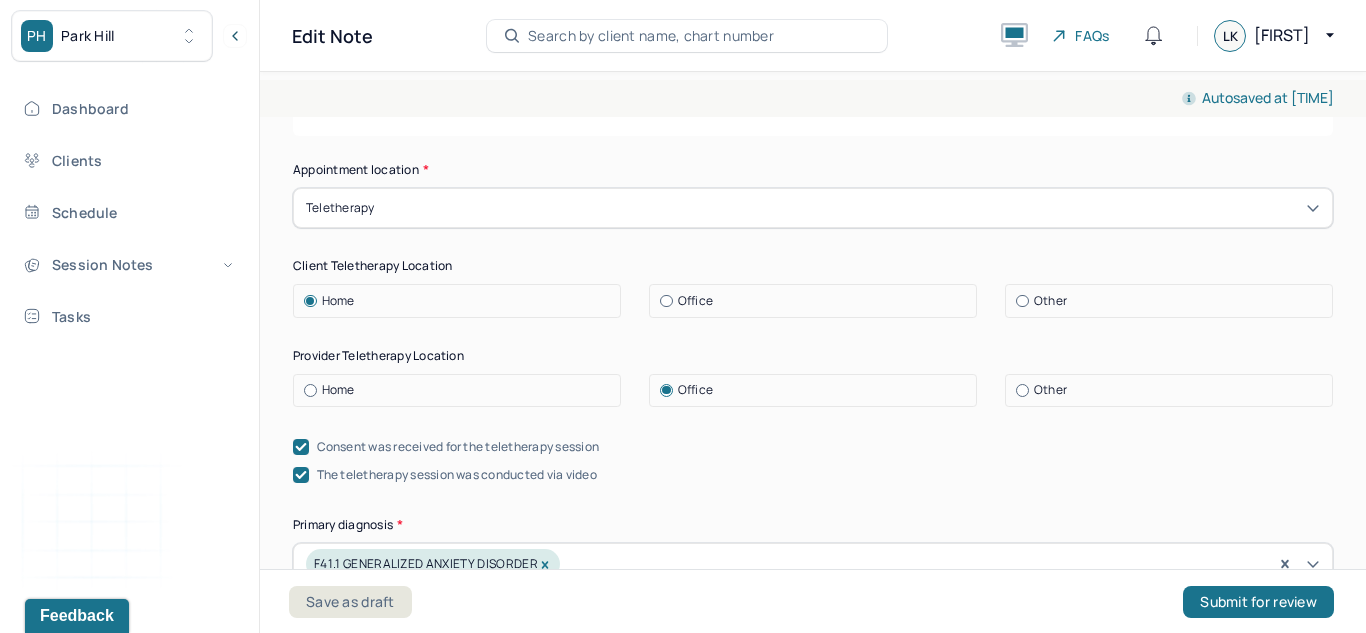 click on "Appointment location * Teletherapy Client Teletherapy Location Home Office Other Provider Teletherapy Location Home Office Other Consent was received for the teletherapy session The teletherapy session was conducted via video Primary diagnosis * F41.1 GENERALIZED ANXIETY DISORDER Secondary diagnosis (optional) Secondary diagnosis Tertiary diagnosis (optional) Tertiary diagnosis Emotional / Behavioural symptoms demonstrated * Anxious/ difficulty focusing/ uncertain Causing * Maladaptive Functioning Intention for Session * Facilitate coping mechanisms" at bounding box center [813, 645] 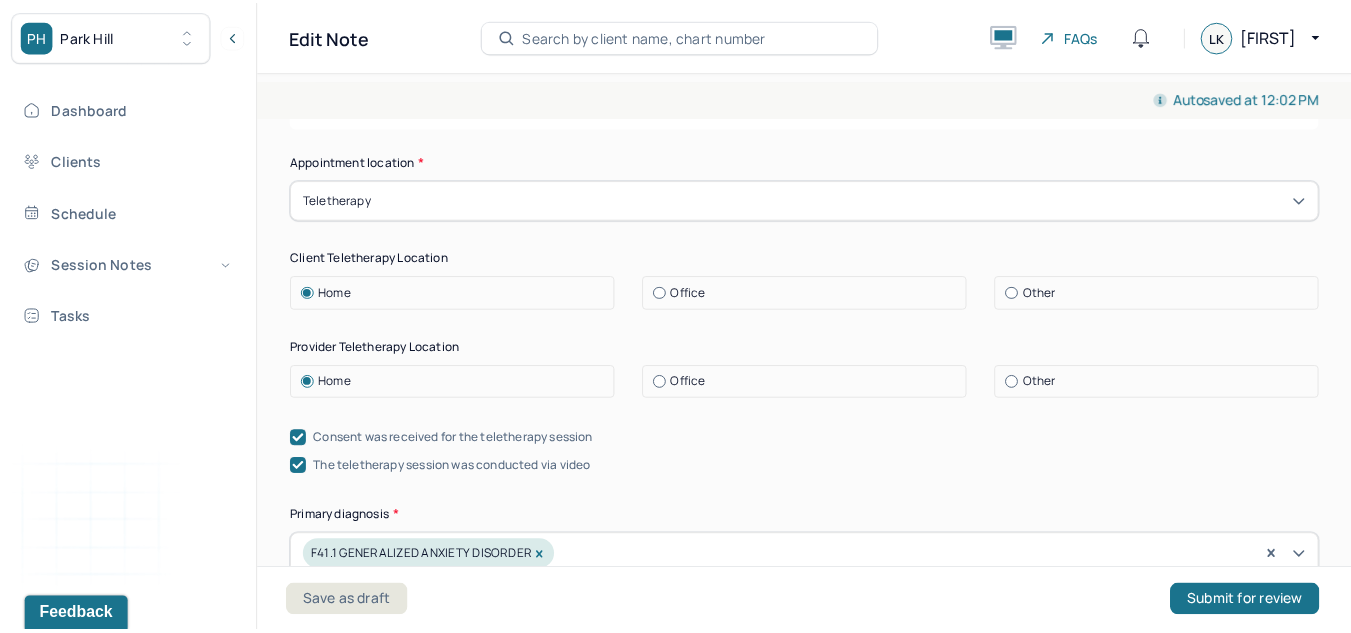 scroll, scrollTop: 371, scrollLeft: 0, axis: vertical 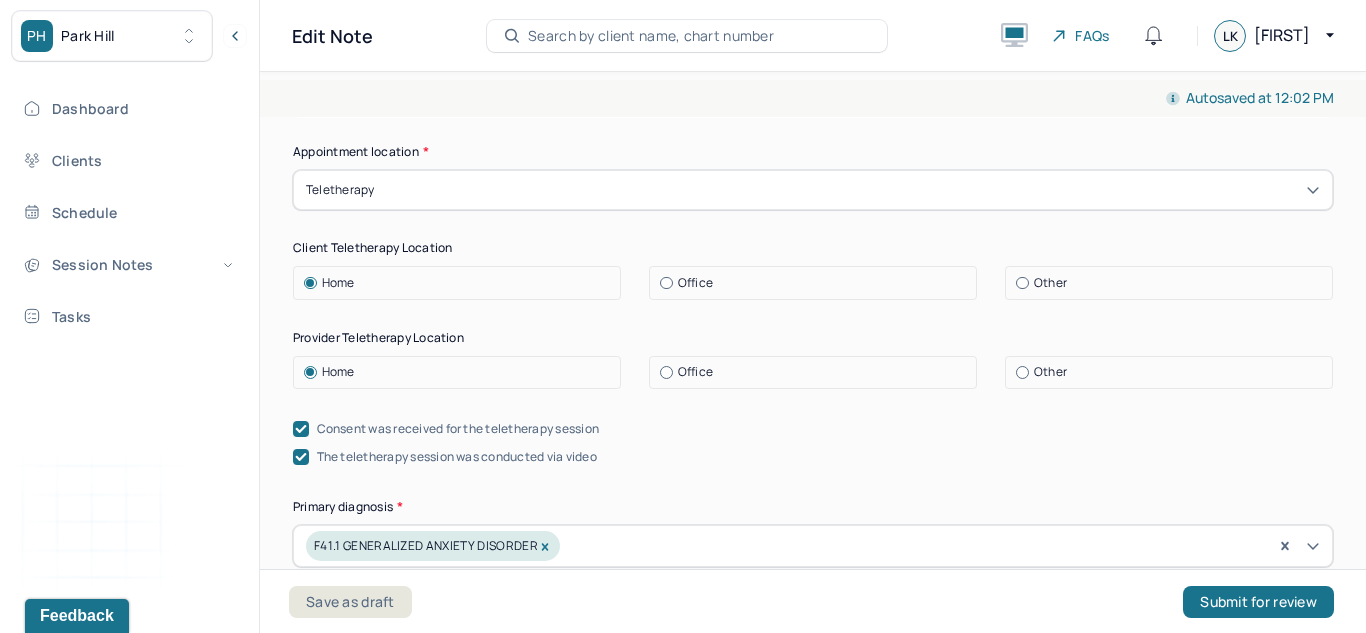 click on "Other" at bounding box center [1050, 283] 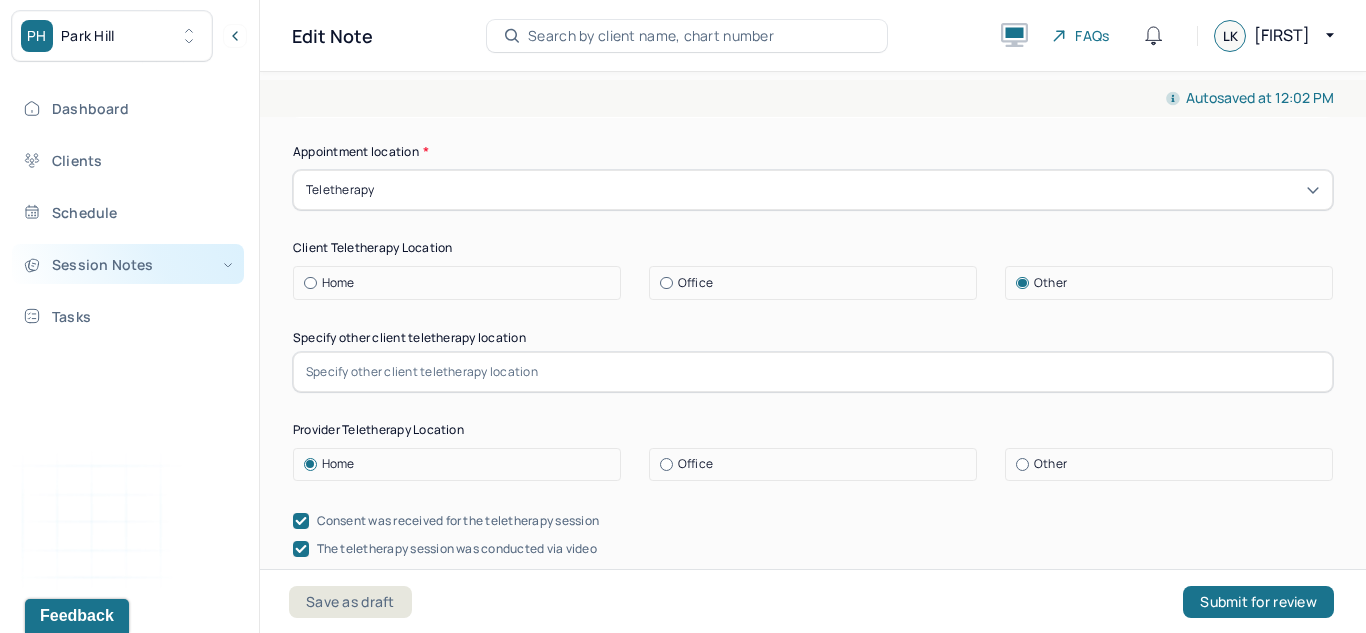 click on "Session Notes" at bounding box center (128, 264) 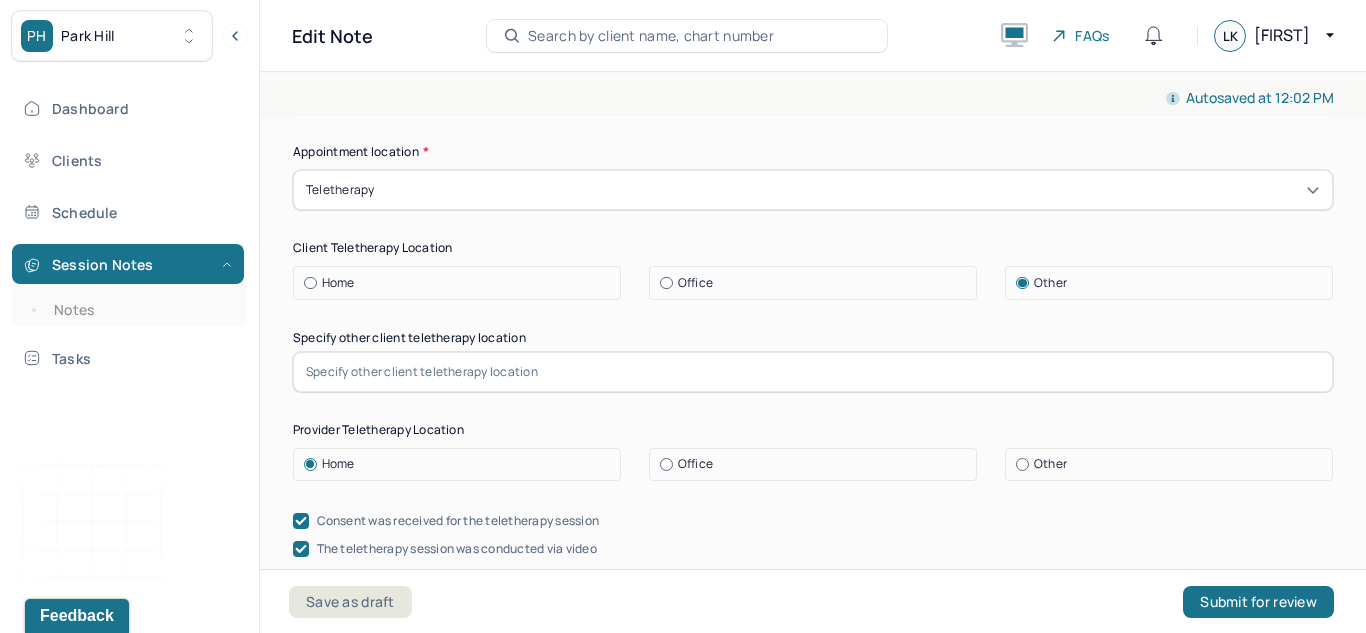 click on "Dashboard Clients Schedule Session Notes Notes Tasks" at bounding box center [129, 233] 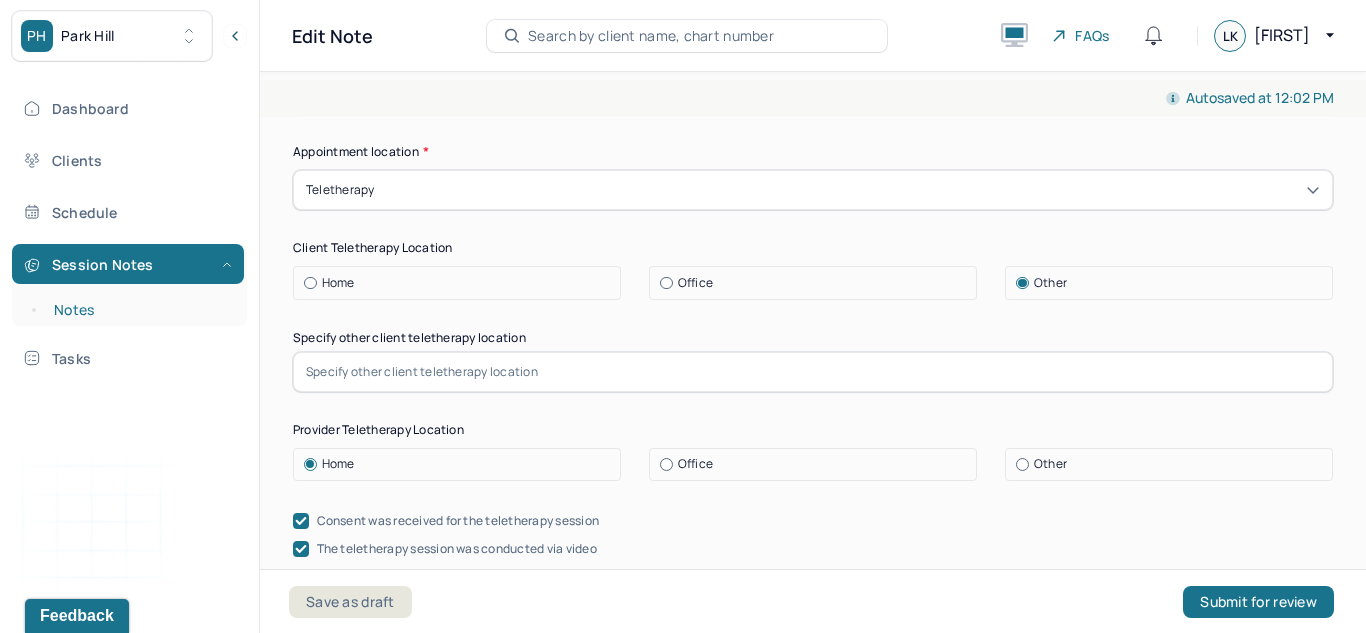 click on "Notes" at bounding box center [139, 310] 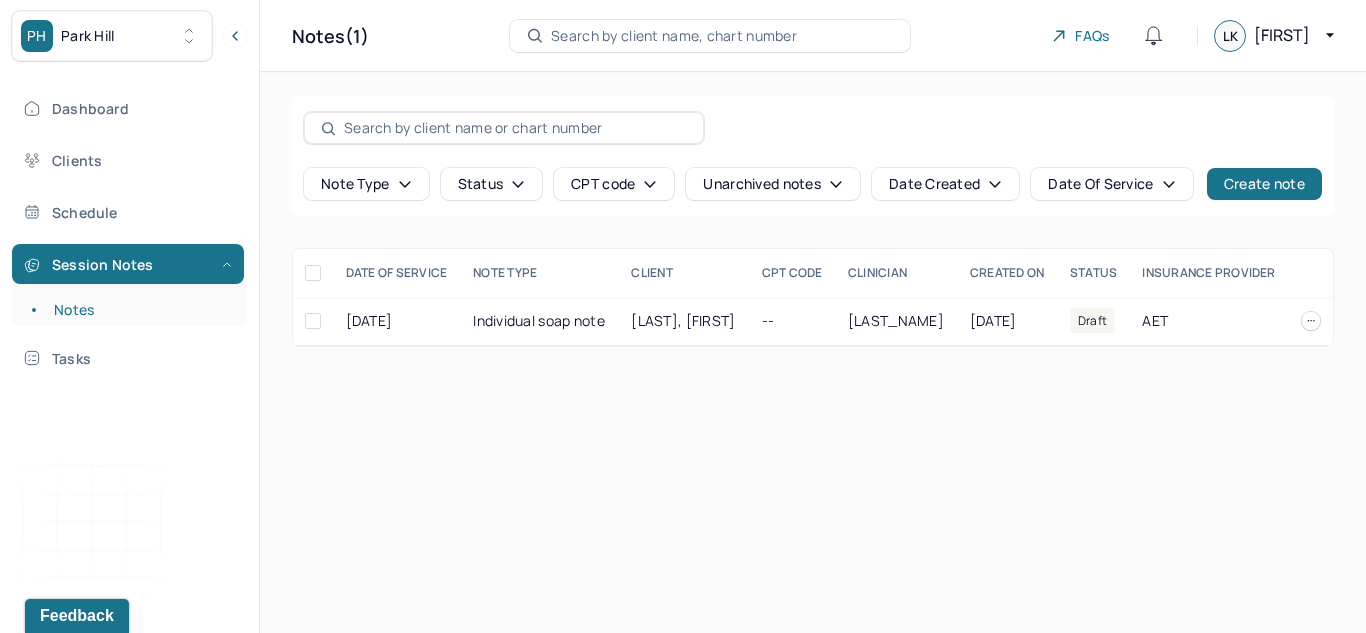 click on "Note type     Status     CPT code     Unarchived notes     Date Created     Date Of Service     Create note" at bounding box center [813, 184] 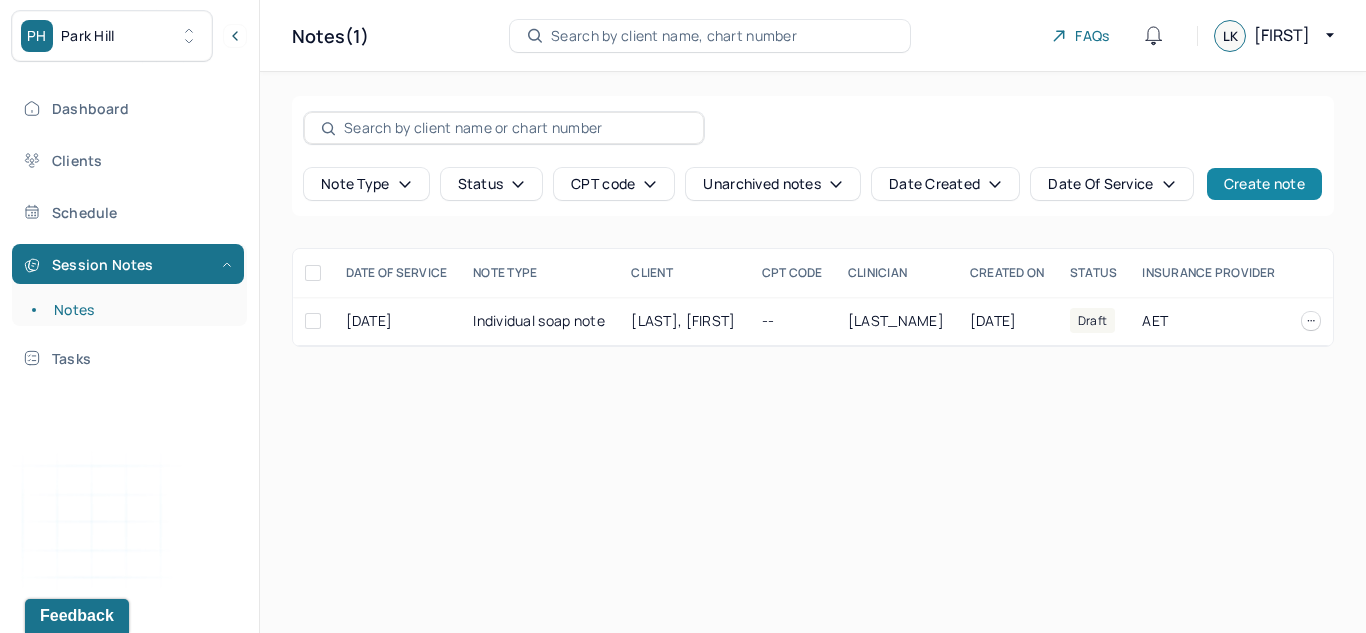 click on "Create note" at bounding box center (1264, 184) 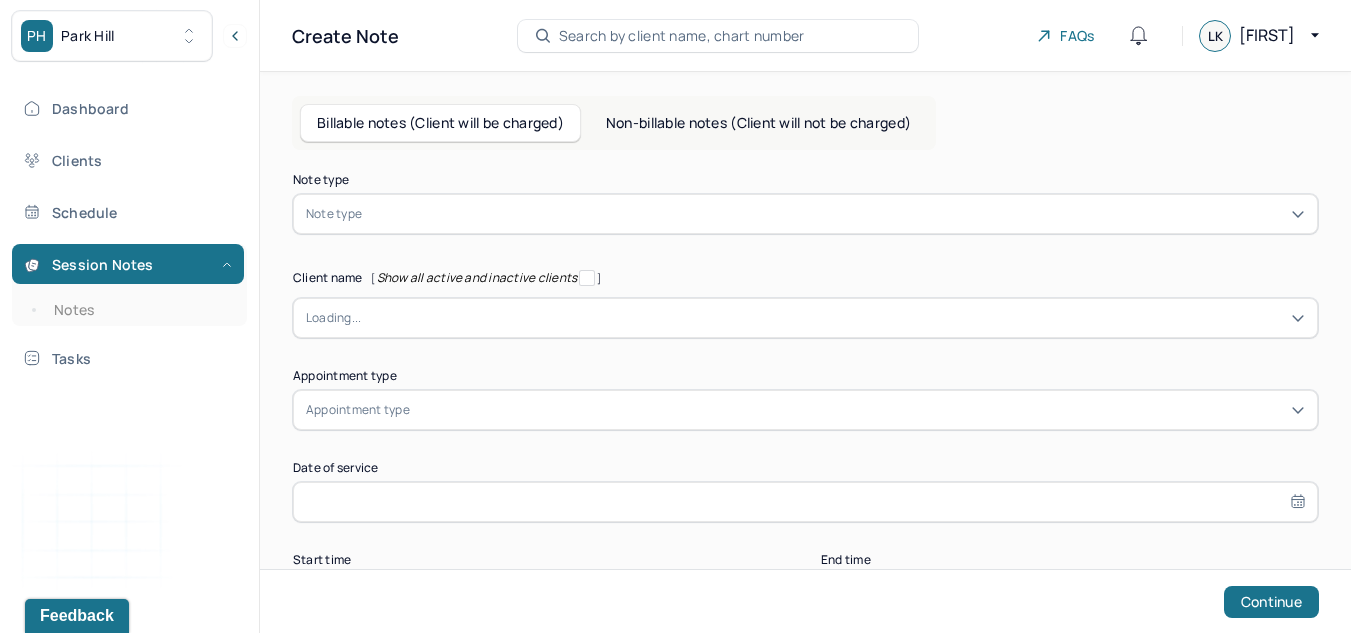 click on "Note type" at bounding box center (334, 214) 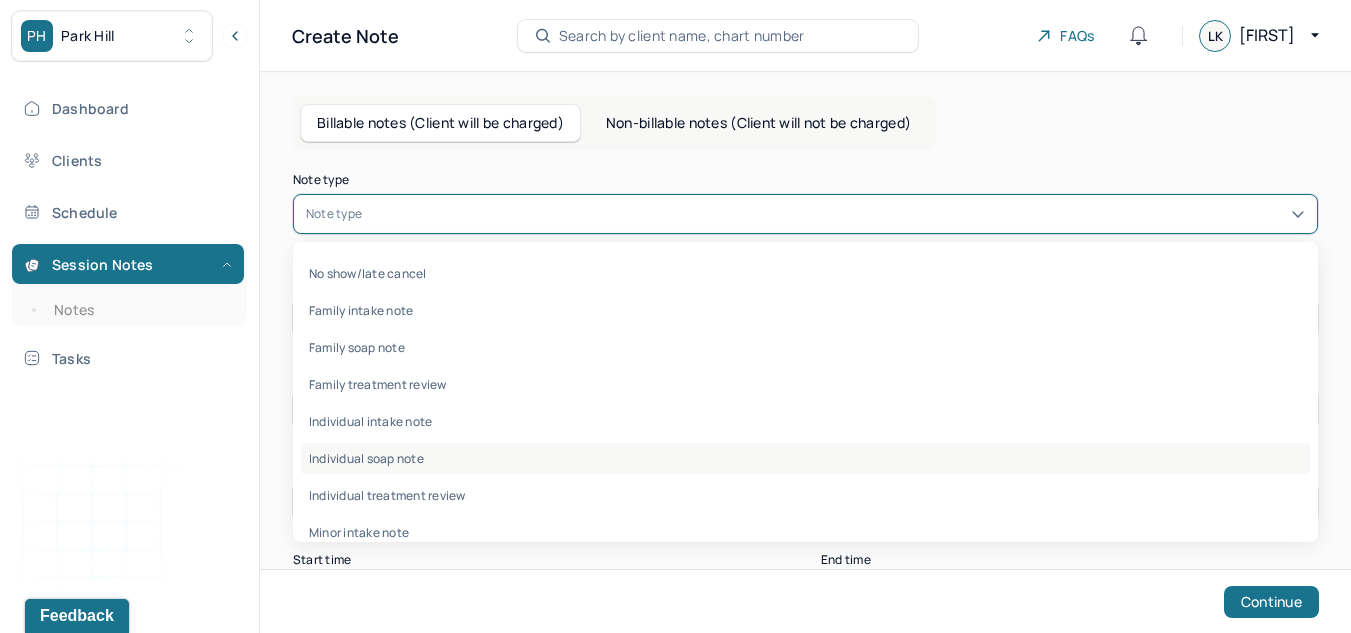 click on "Individual soap note" at bounding box center (805, 458) 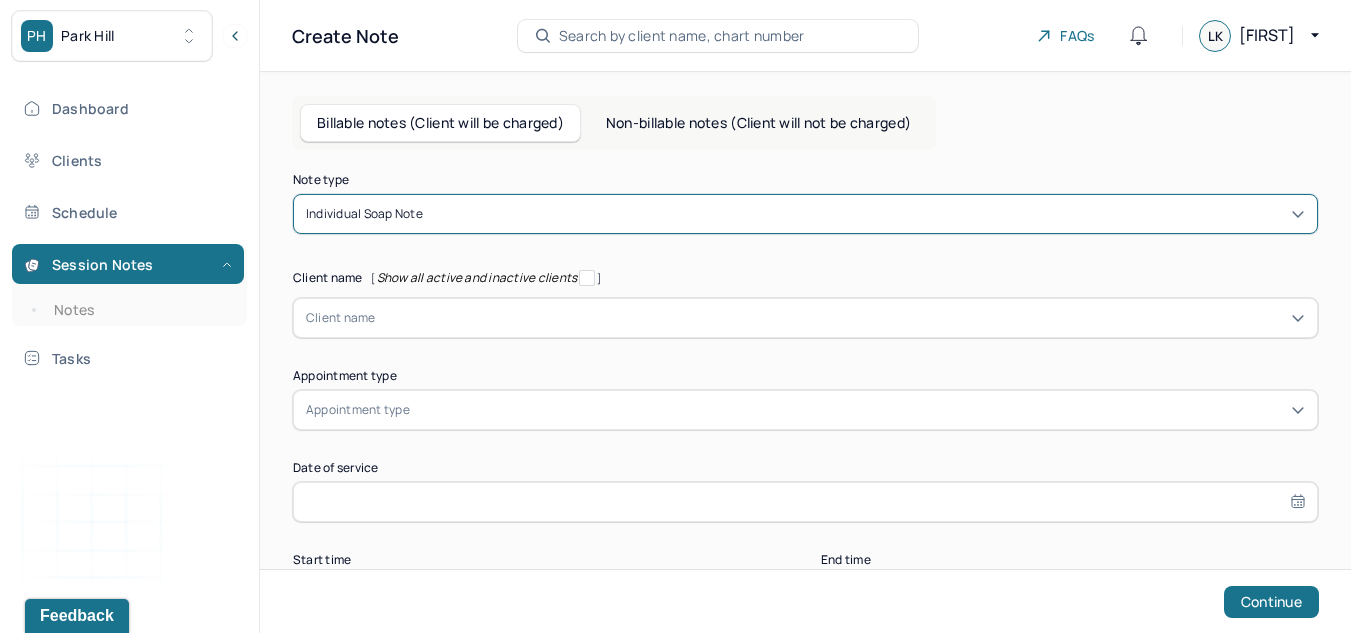 click on "Note type option Individual soap note, selected. Individual soap note Client name [ Show all active and inactive clients ] Client name Supervisee name Appointment type Appointment type Date of service Start time End time Continue" at bounding box center (805, 394) 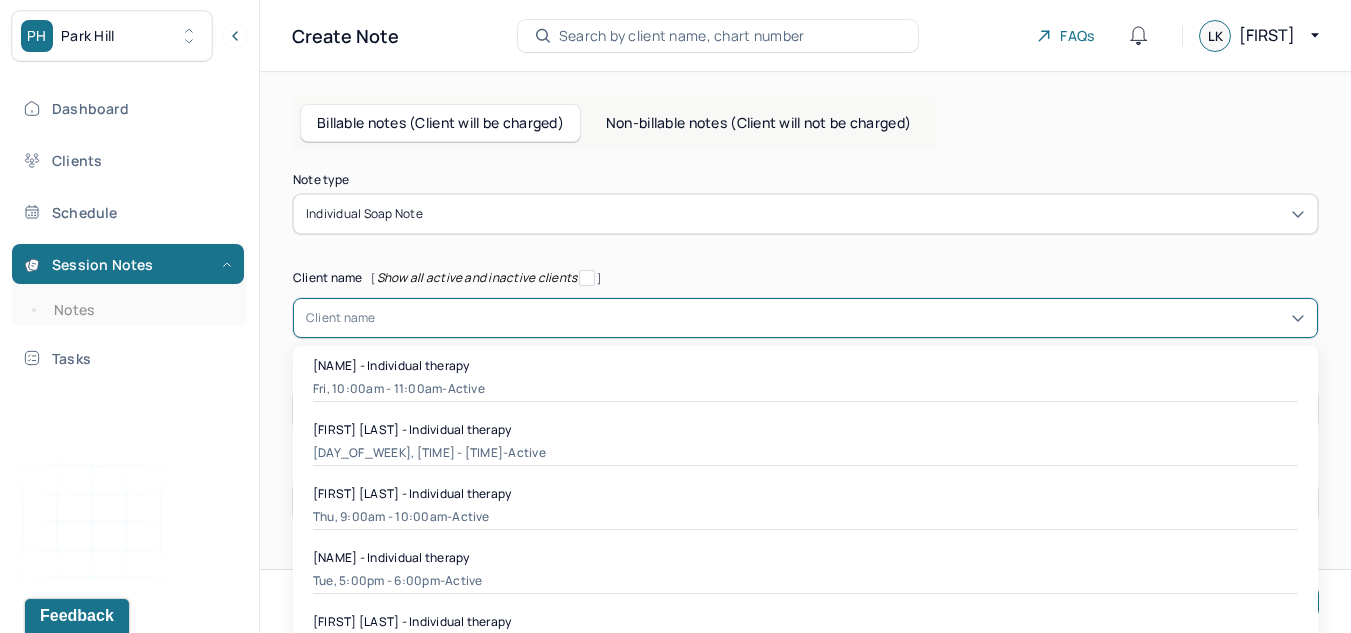 scroll, scrollTop: 21, scrollLeft: 0, axis: vertical 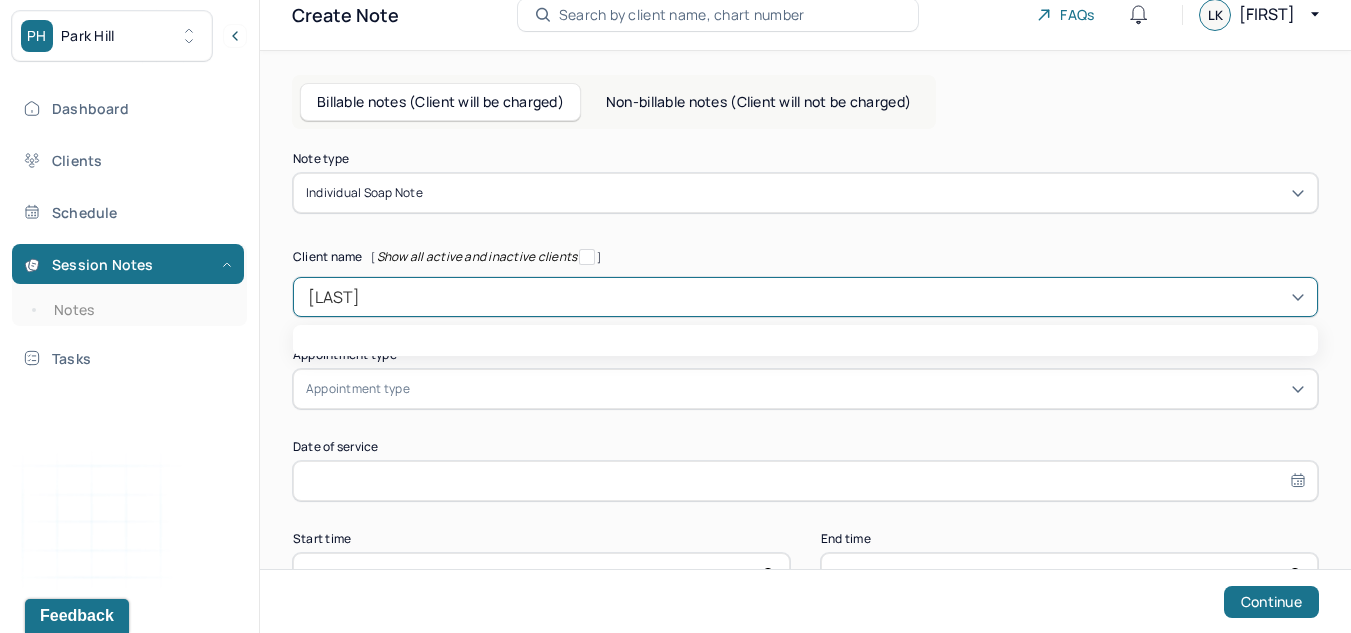 type on "amanda" 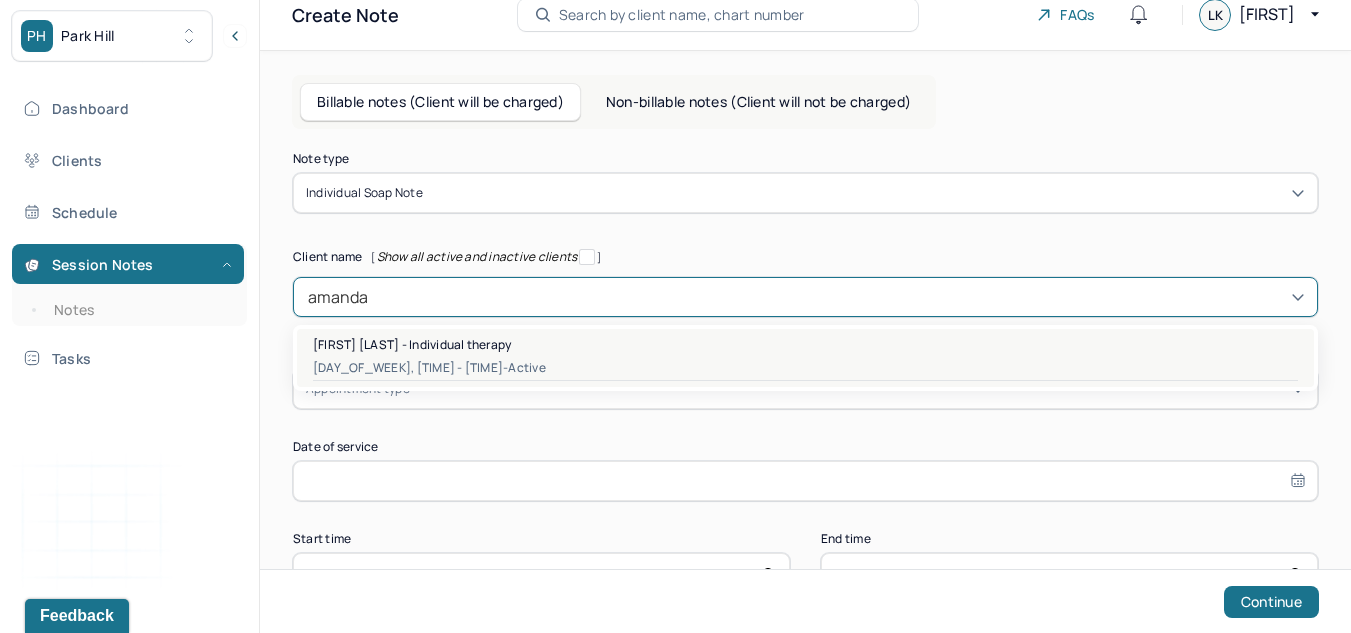 click on "[FIRST] [LAST] - Individual therapy" at bounding box center (412, 344) 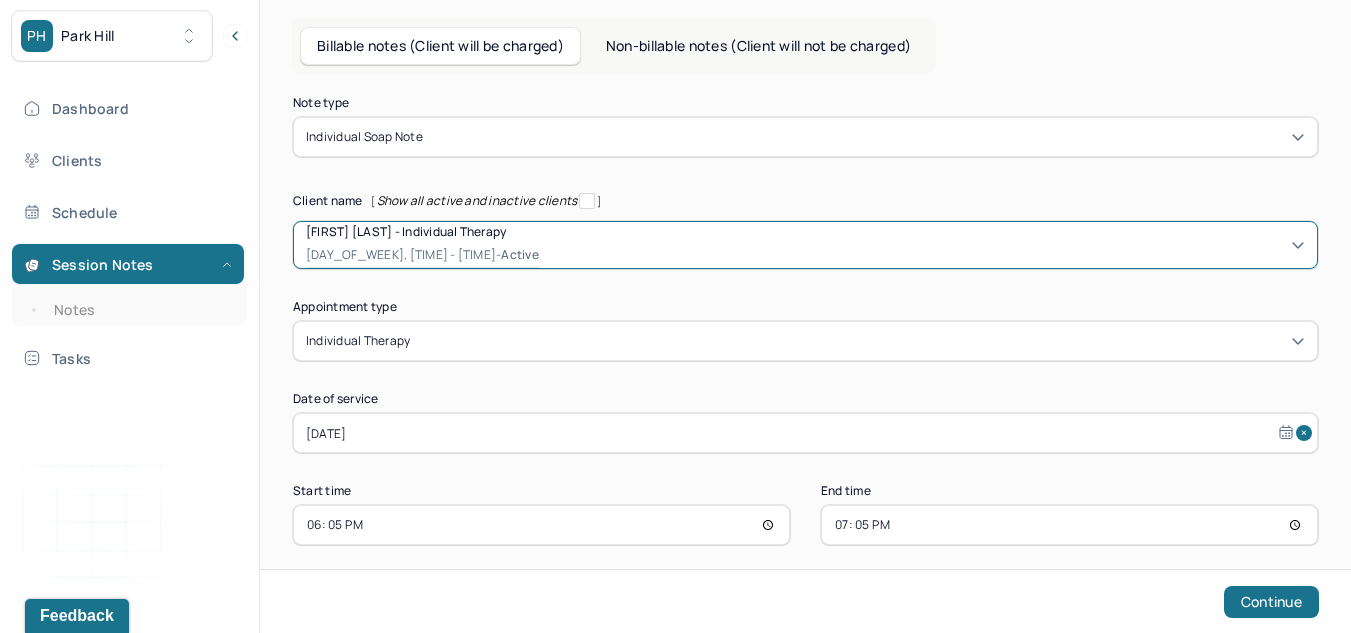 scroll, scrollTop: 95, scrollLeft: 0, axis: vertical 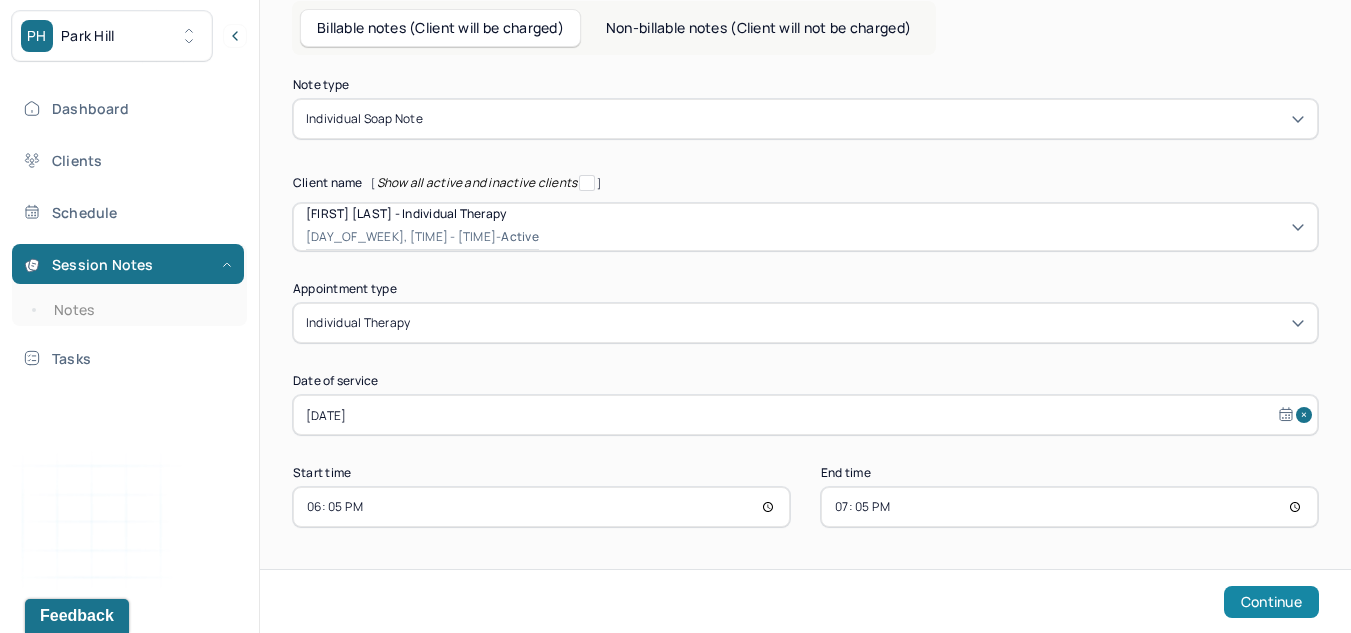 click on "Continue" at bounding box center [1271, 602] 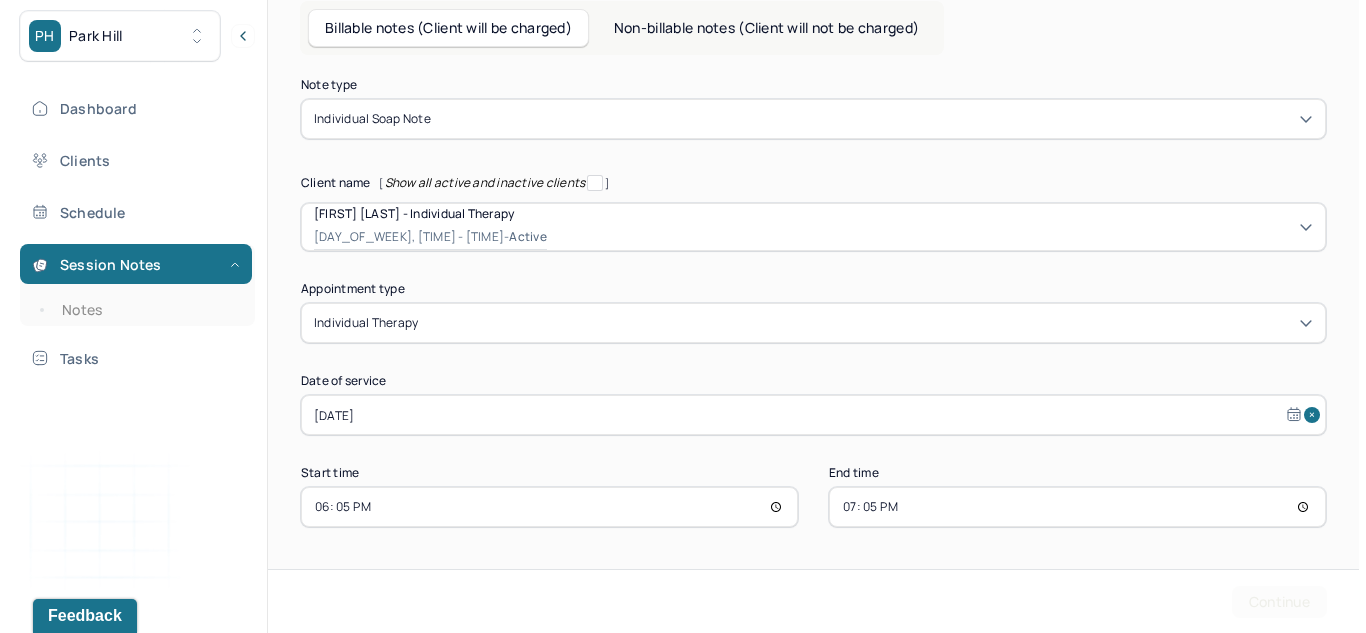 scroll, scrollTop: 0, scrollLeft: 0, axis: both 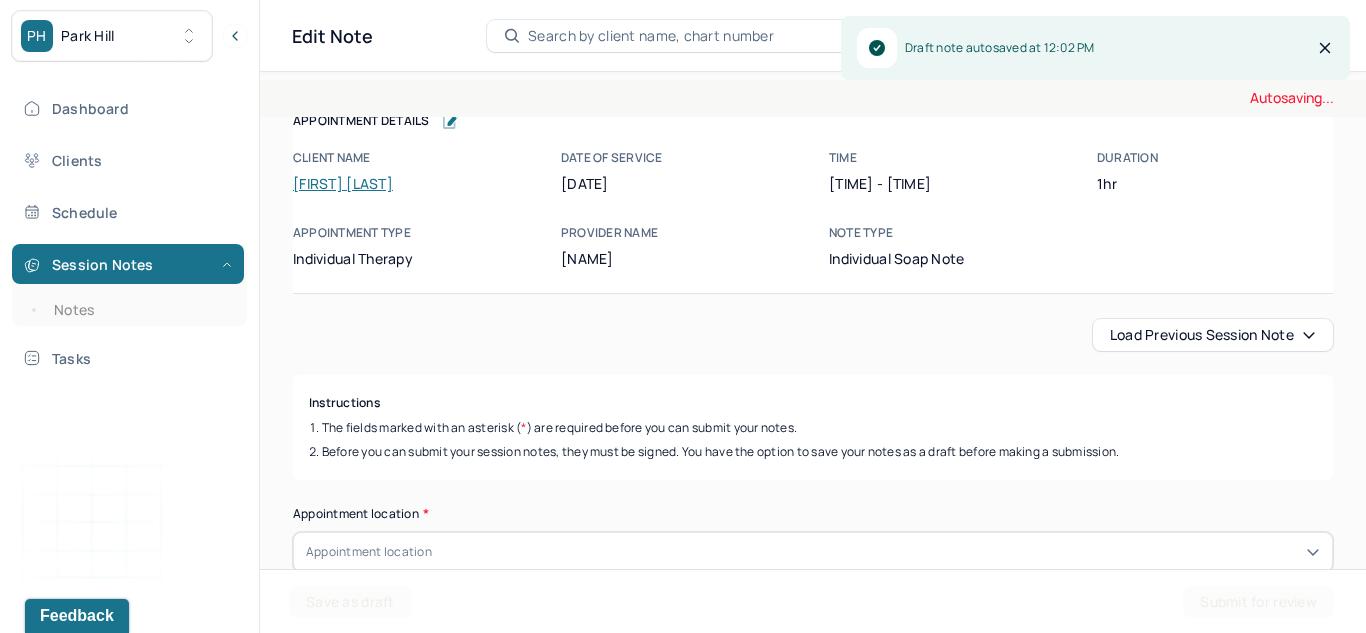 click on "Load previous session note" at bounding box center (1213, 335) 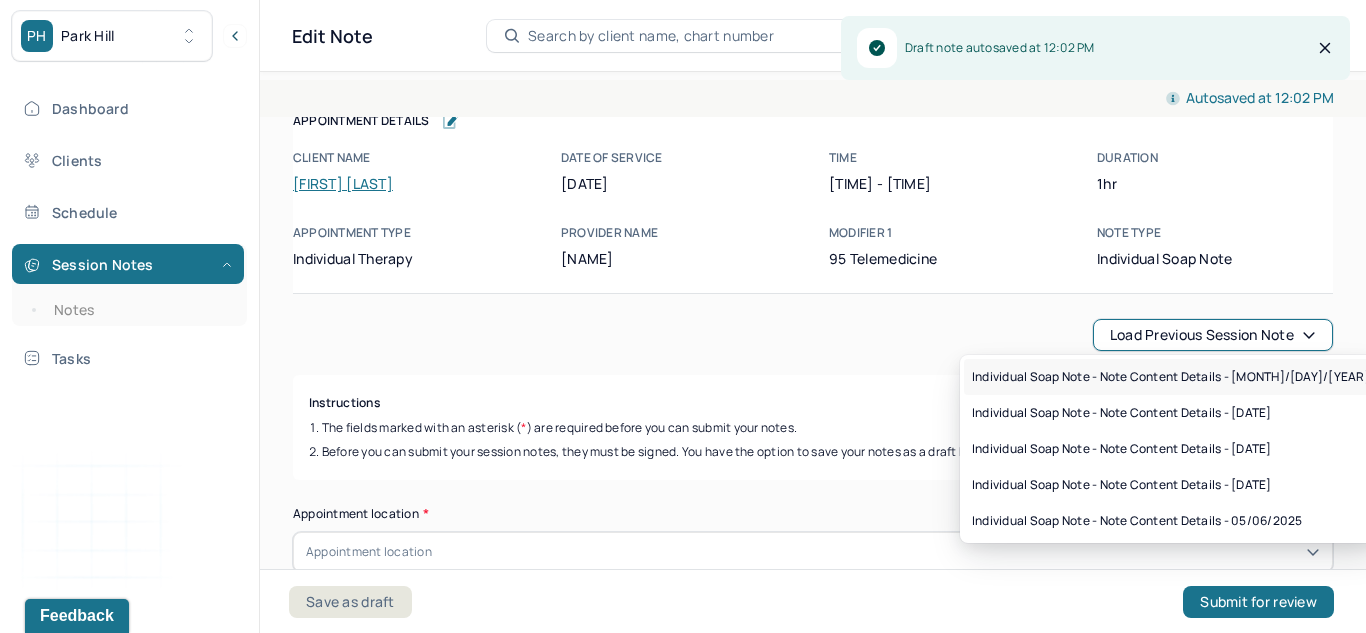 click on "Individual soap note   - Note content Details -   [MONTH]/[DAY]/[YEAR]" at bounding box center [1171, 377] 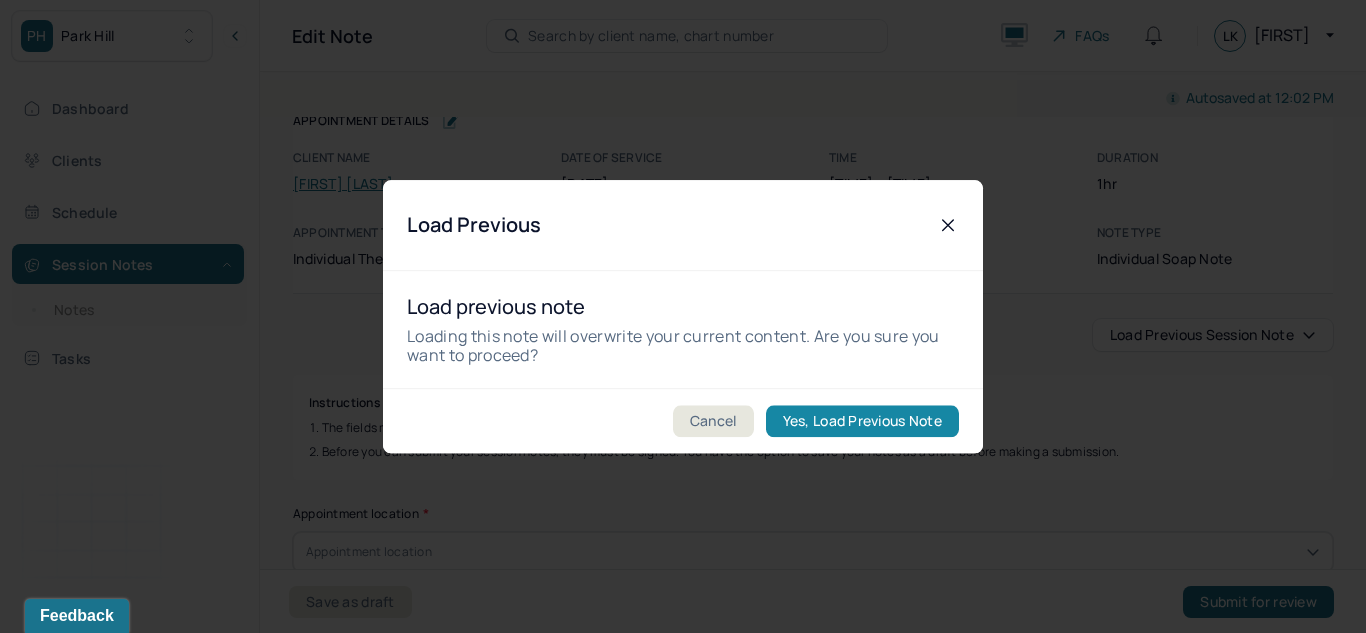 click on "Yes, Load Previous Note" at bounding box center (862, 421) 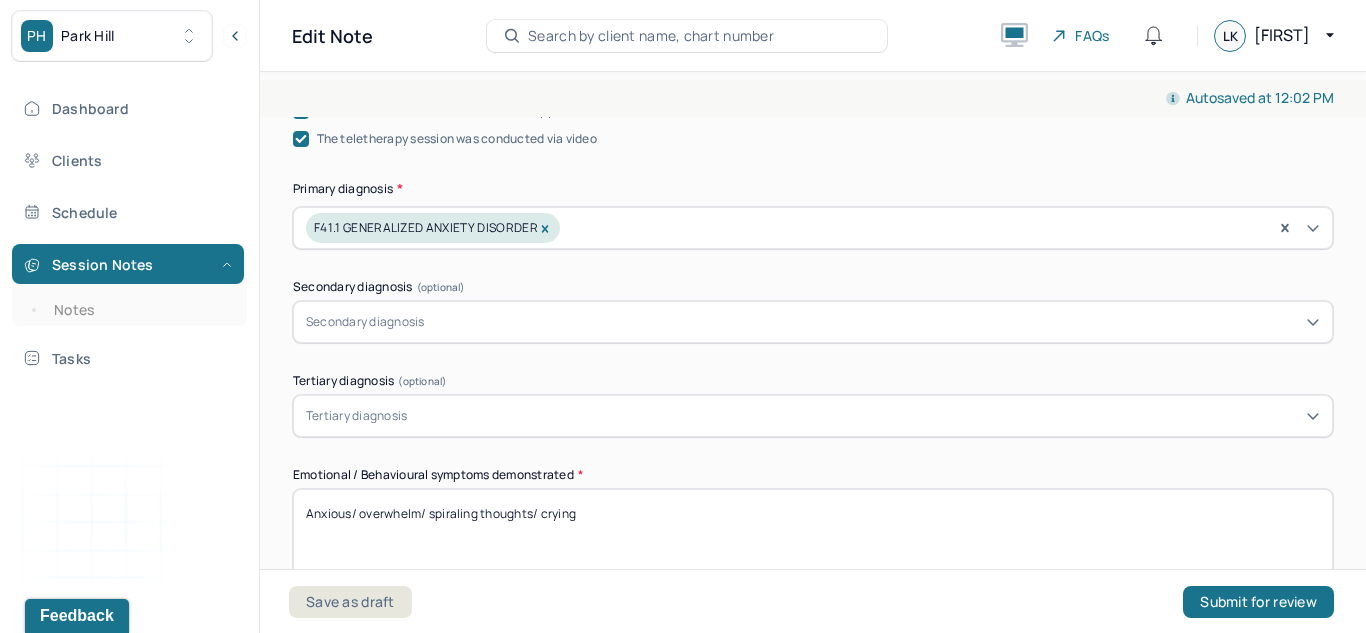 scroll, scrollTop: 748, scrollLeft: 0, axis: vertical 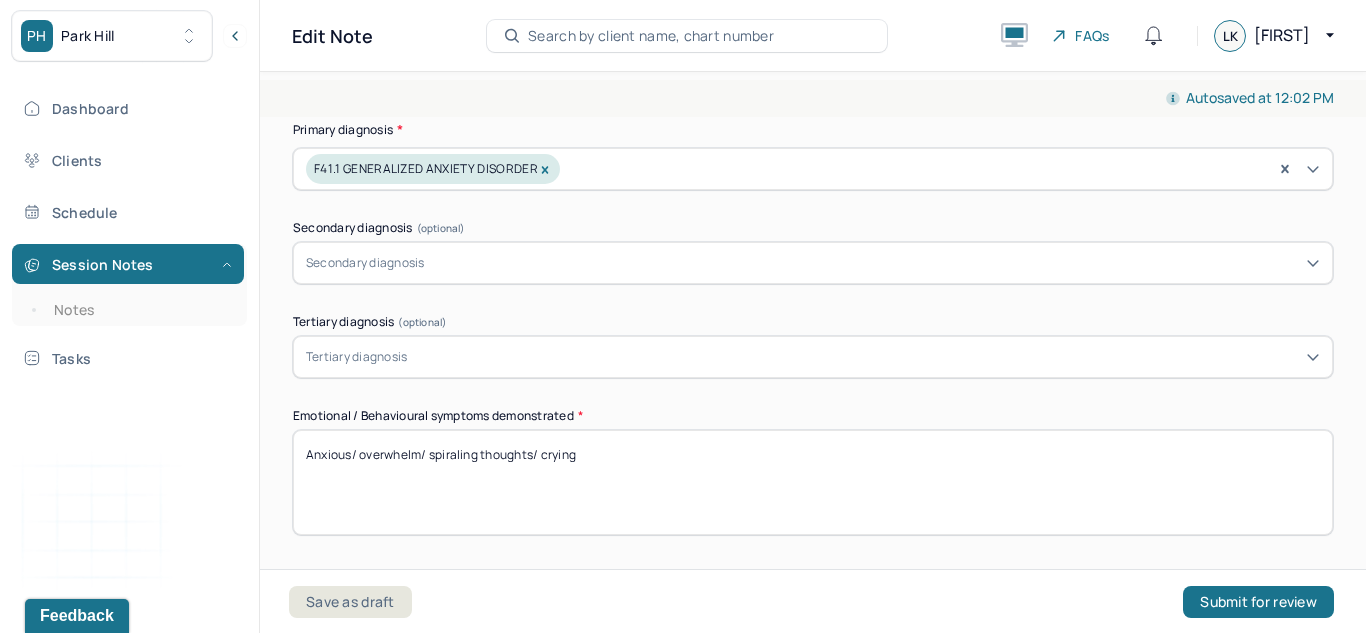 click on "Anxious/ overwhelm/ spiraling thoughts/ crying" at bounding box center [813, 482] 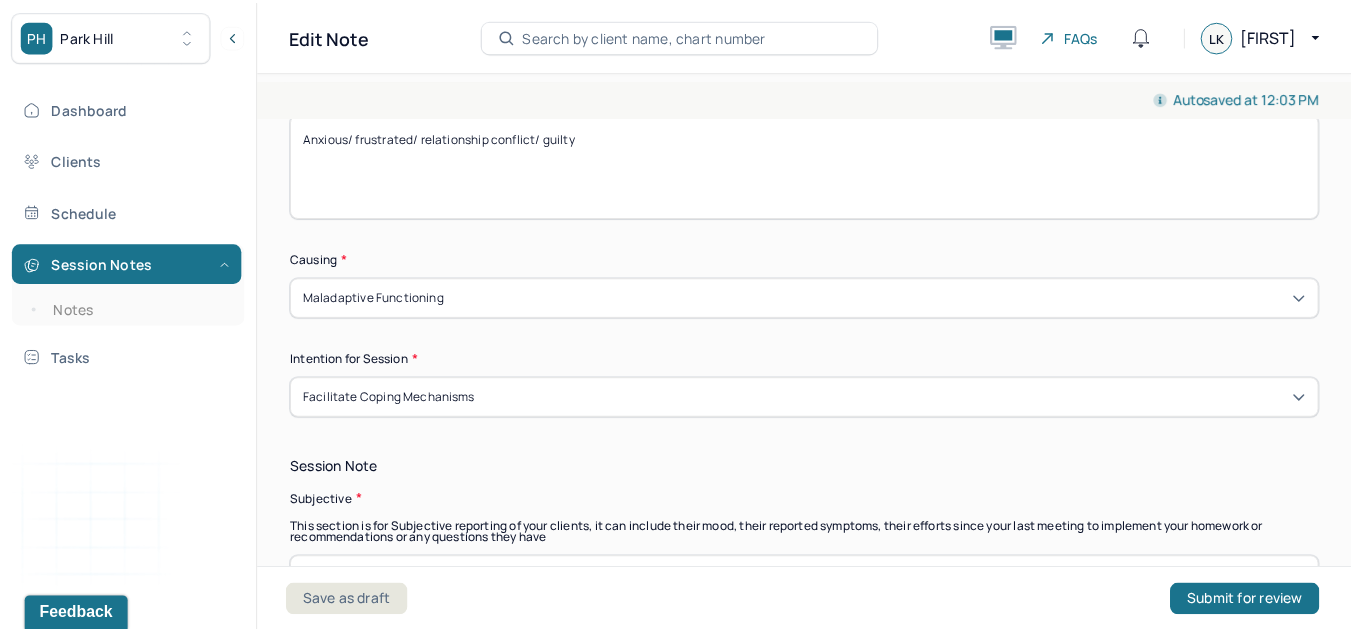 scroll, scrollTop: 1186, scrollLeft: 0, axis: vertical 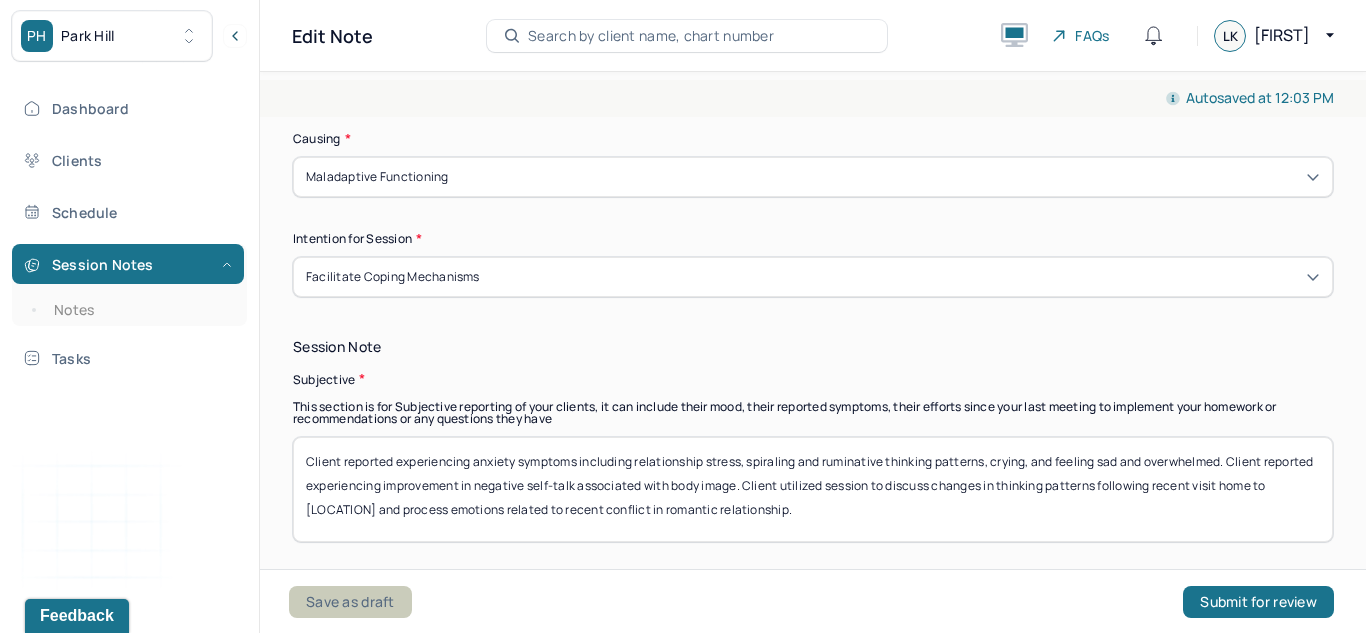 type on "Anxious/ frustrated/ relationship conflict/ guilty" 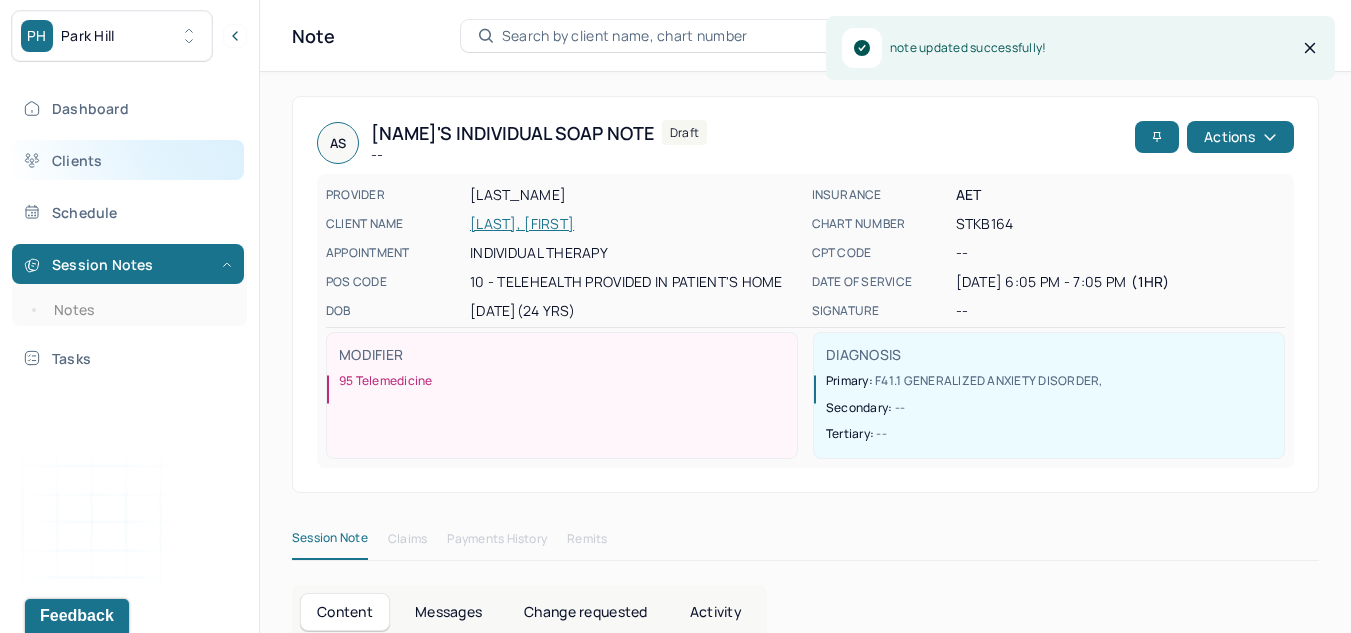 click on "Clients" at bounding box center [128, 160] 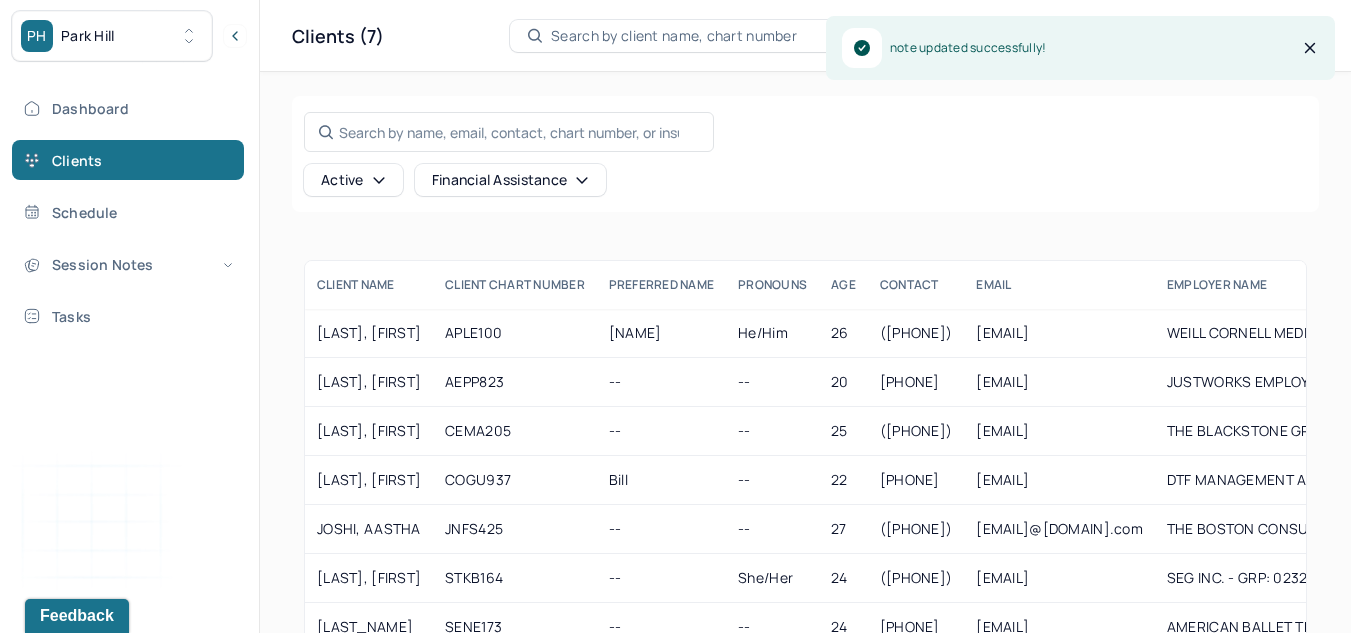 click on "Search by client name, chart number" at bounding box center (710, 36) 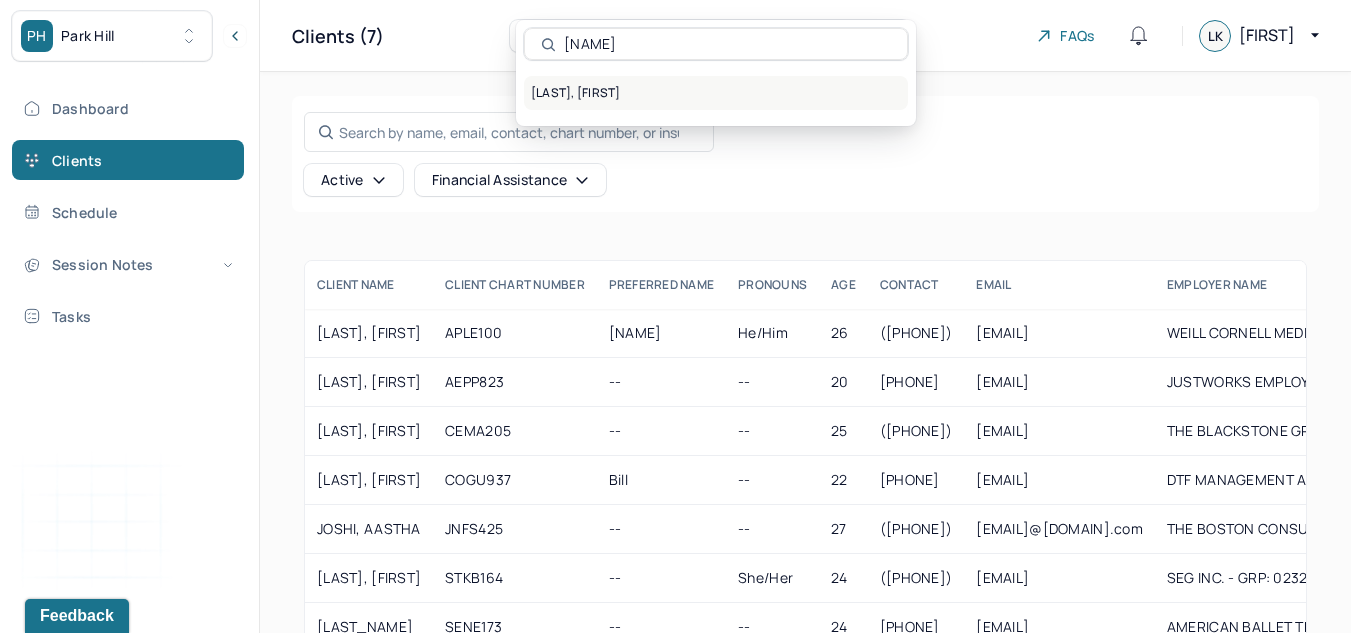 type on "[NAME]" 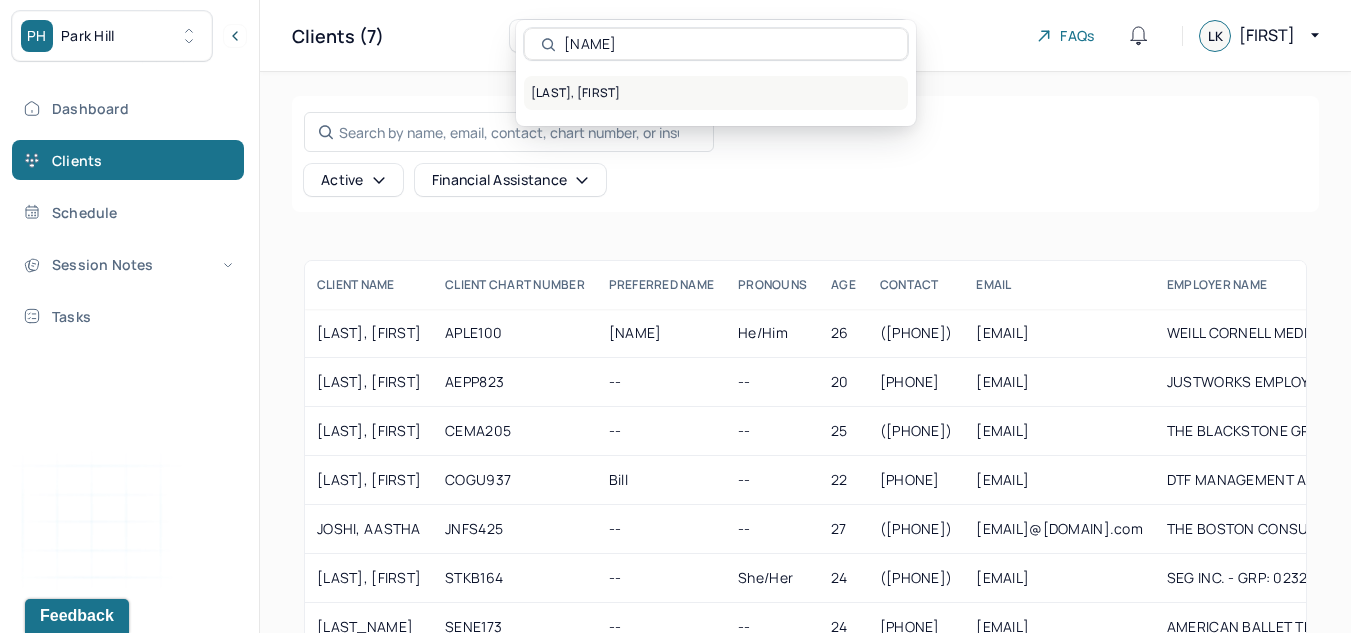 click on "[LAST], [FIRST]" at bounding box center [716, 93] 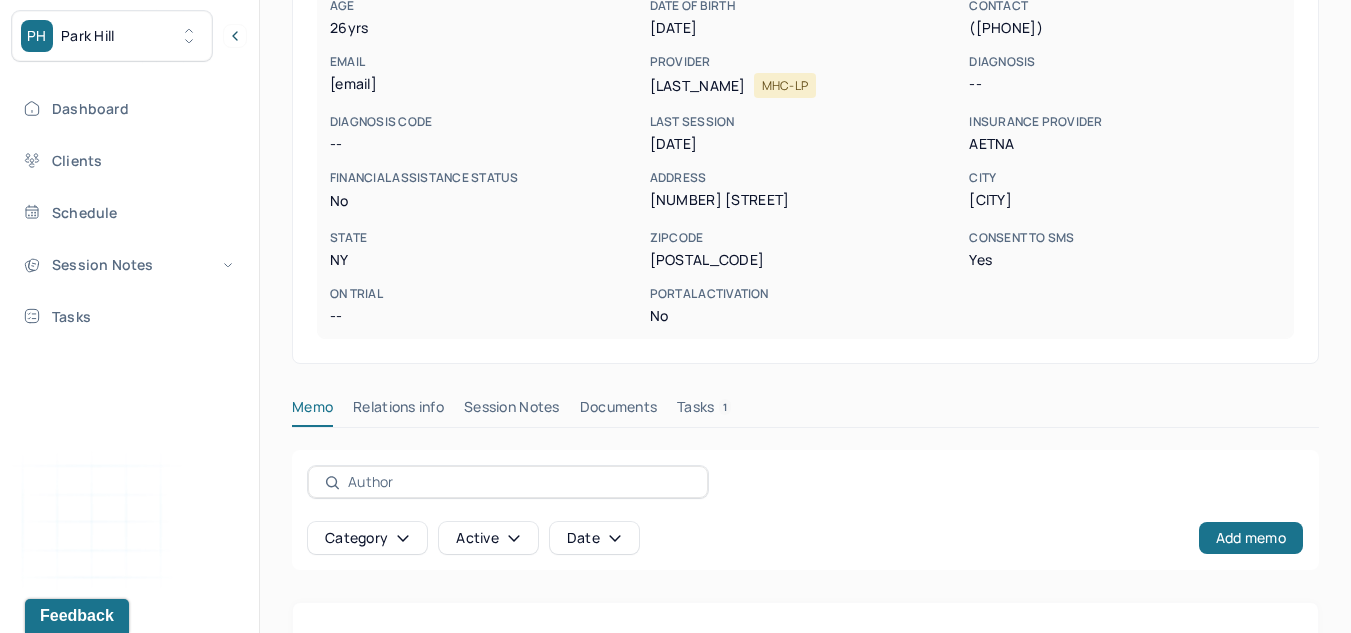 scroll, scrollTop: 300, scrollLeft: 0, axis: vertical 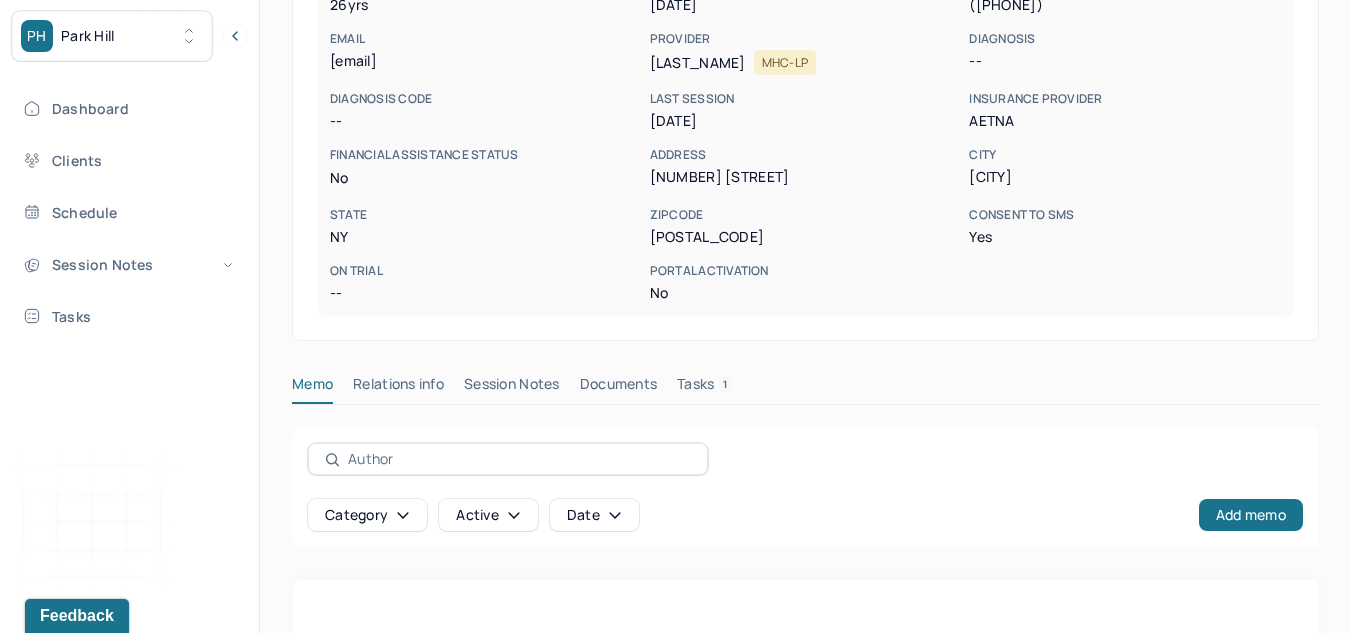 click on "Session Notes" at bounding box center (512, 388) 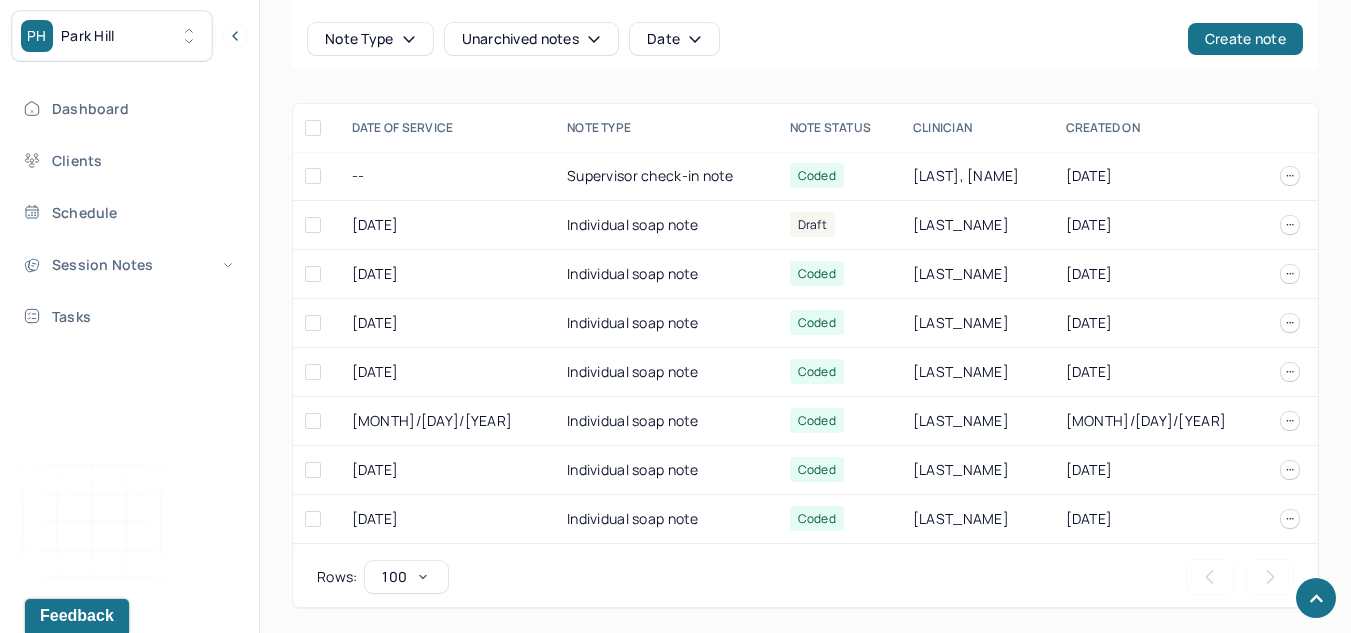 scroll, scrollTop: 774, scrollLeft: 0, axis: vertical 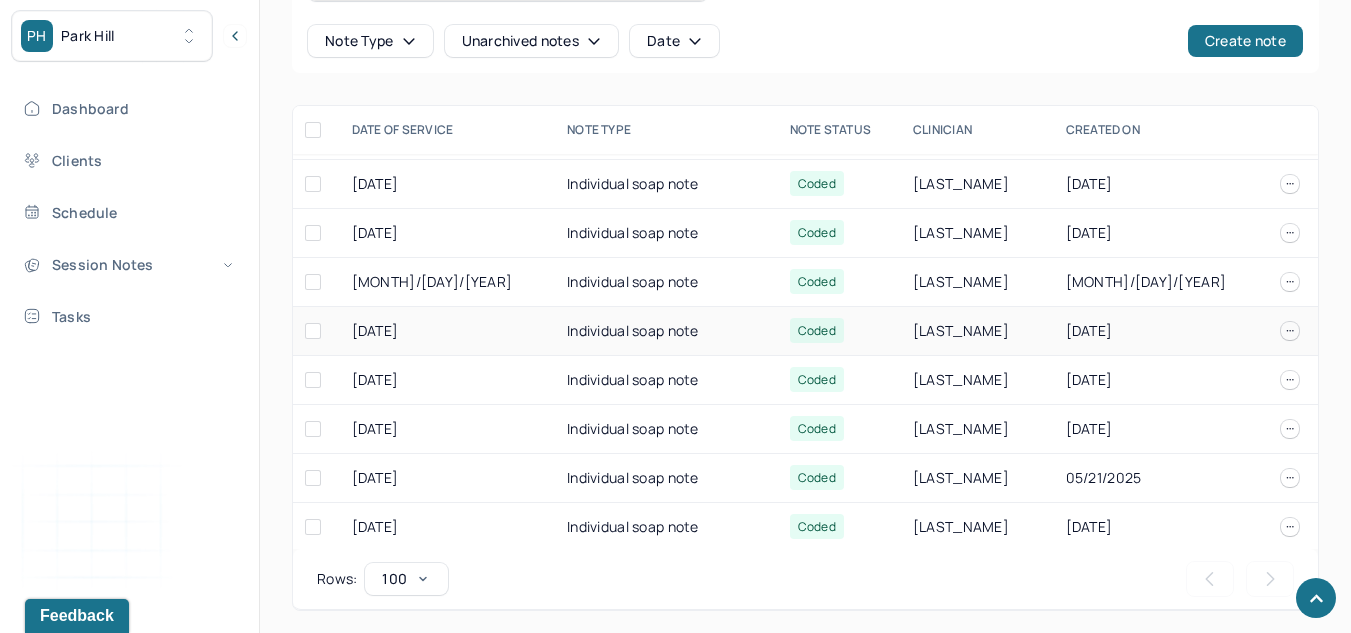 click on "Individual soap note" at bounding box center [666, 331] 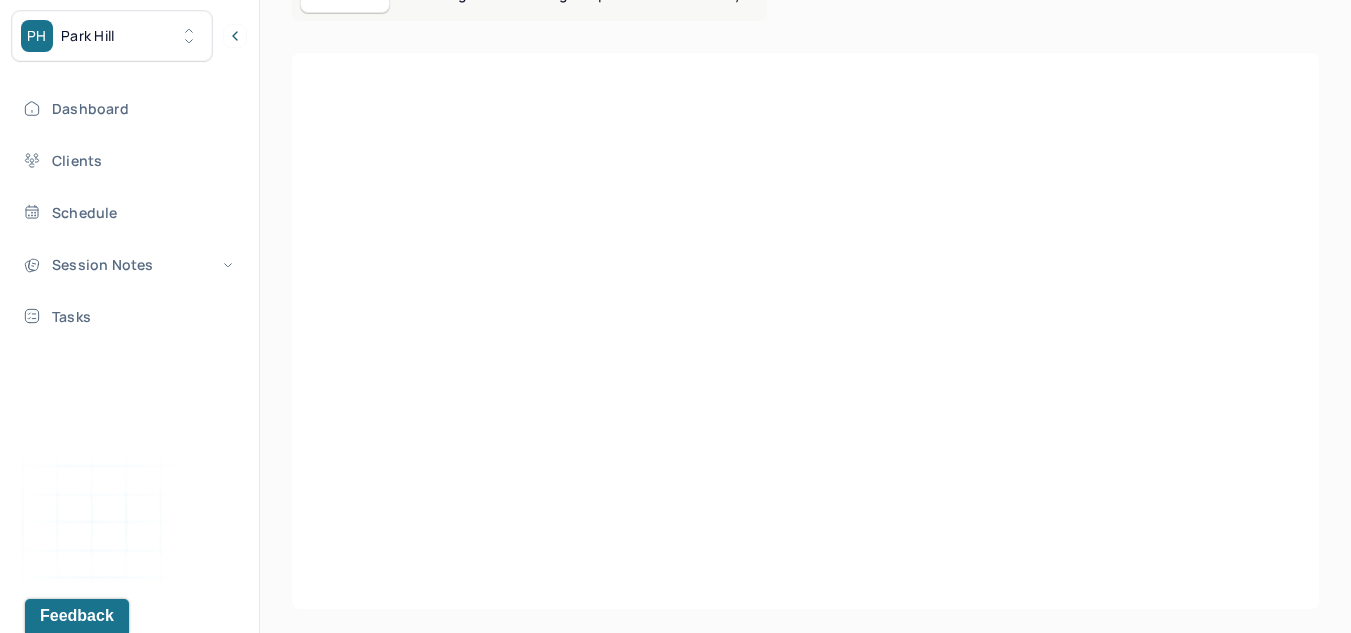scroll, scrollTop: 774, scrollLeft: 0, axis: vertical 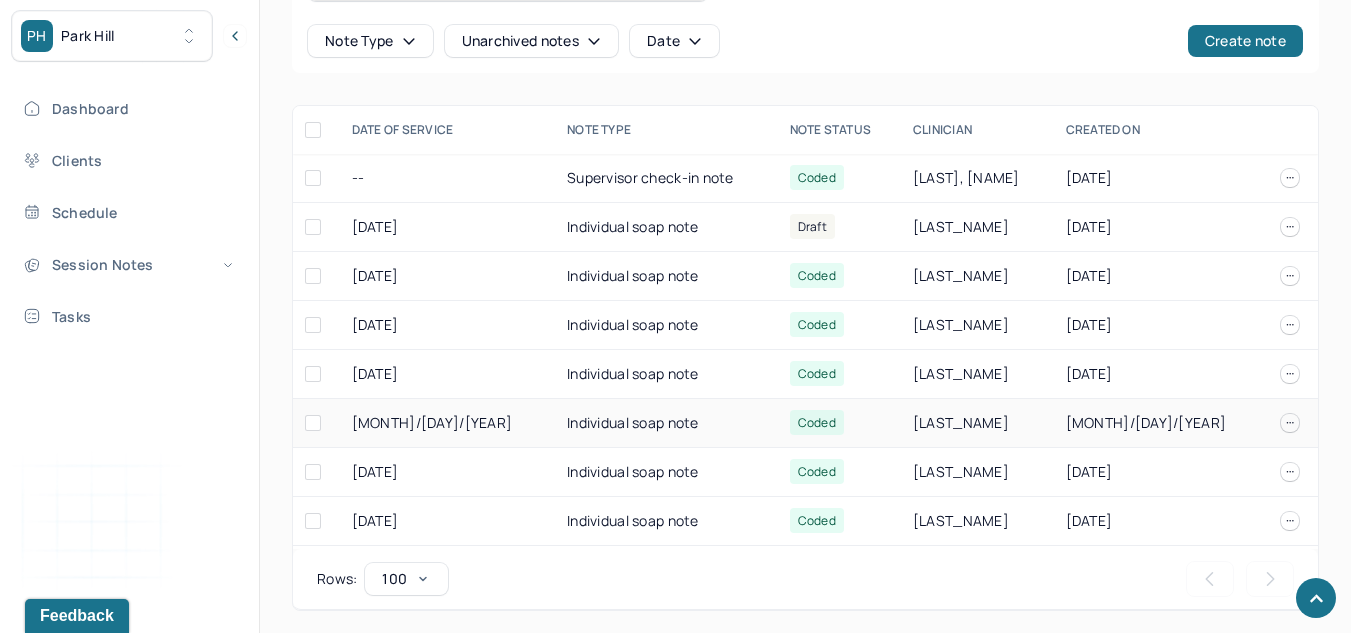 click on "[MONTH]/[DAY]/[YEAR]" at bounding box center (447, 423) 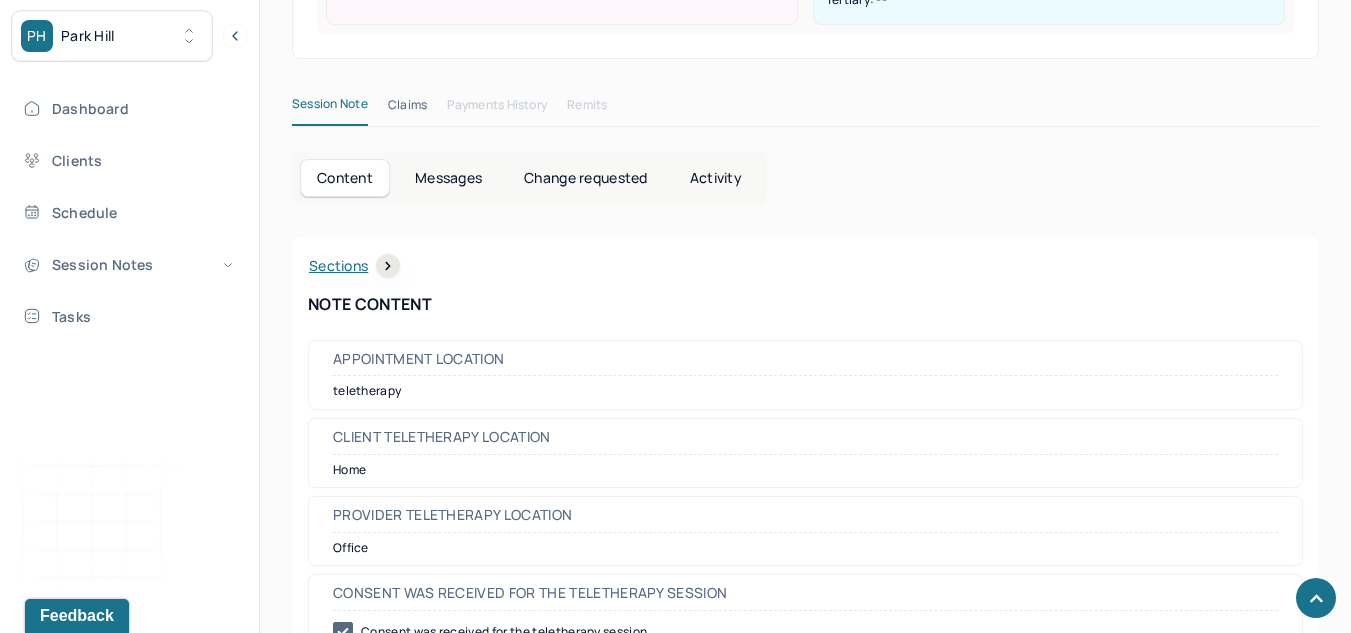 scroll, scrollTop: 774, scrollLeft: 0, axis: vertical 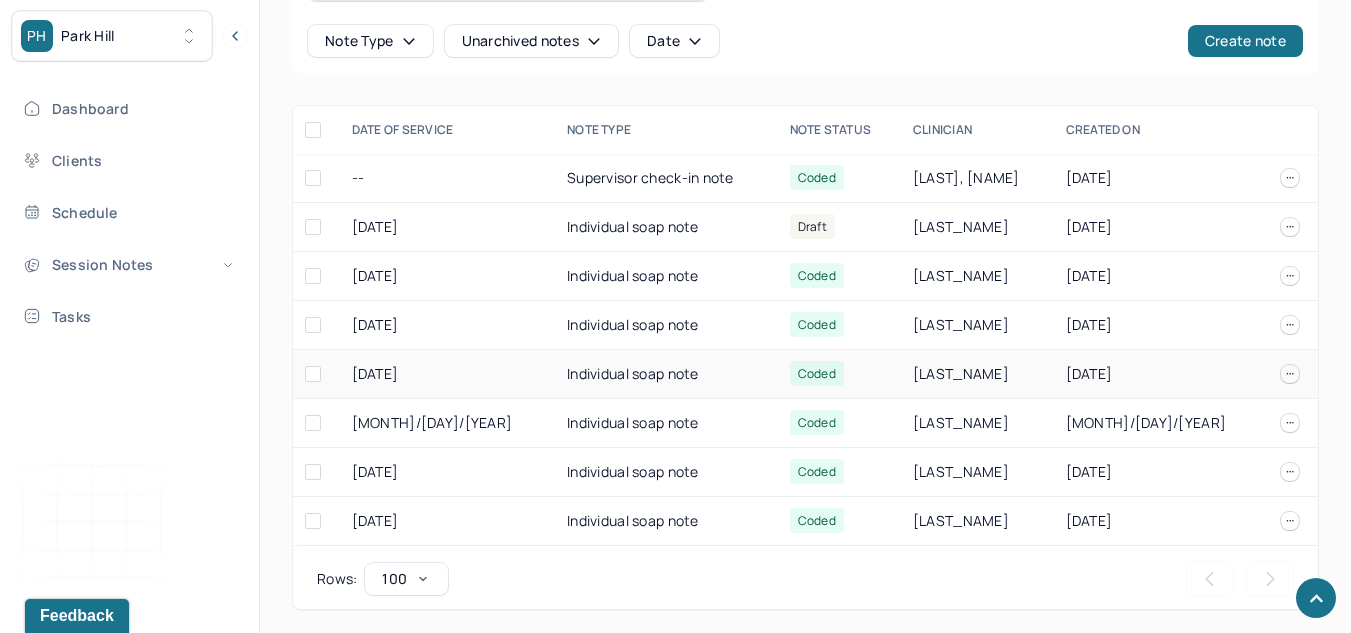 click on "[DATE]" at bounding box center [447, 374] 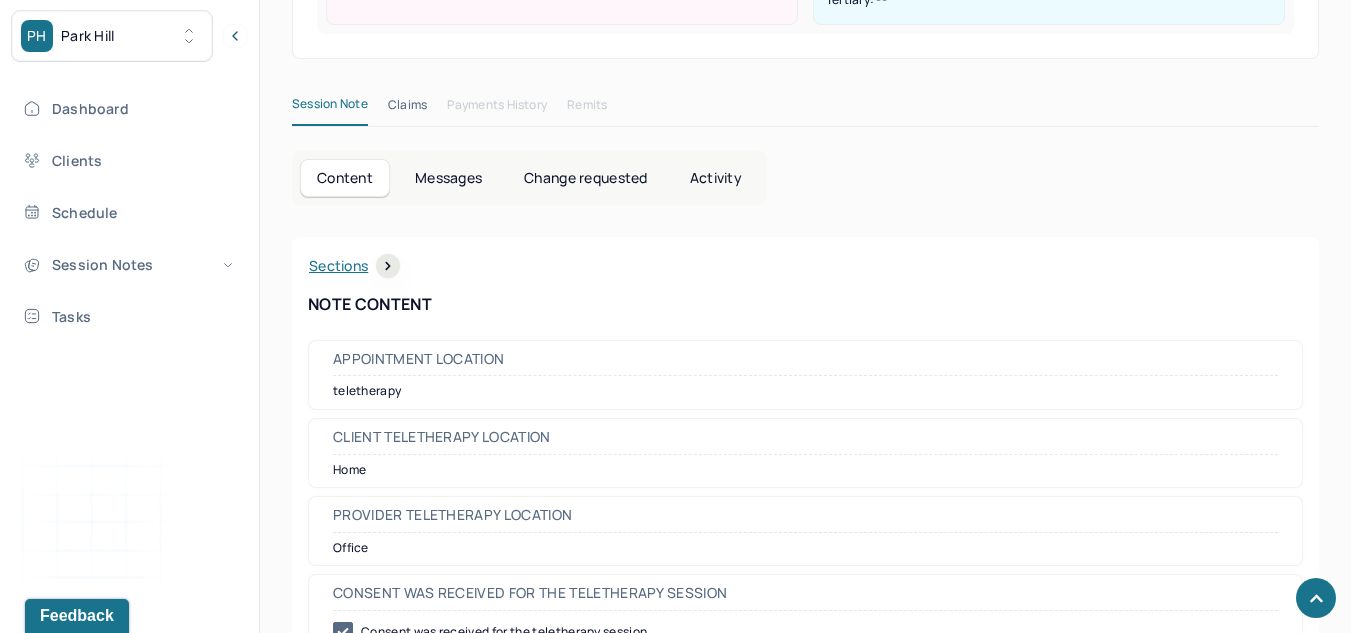 scroll, scrollTop: 774, scrollLeft: 0, axis: vertical 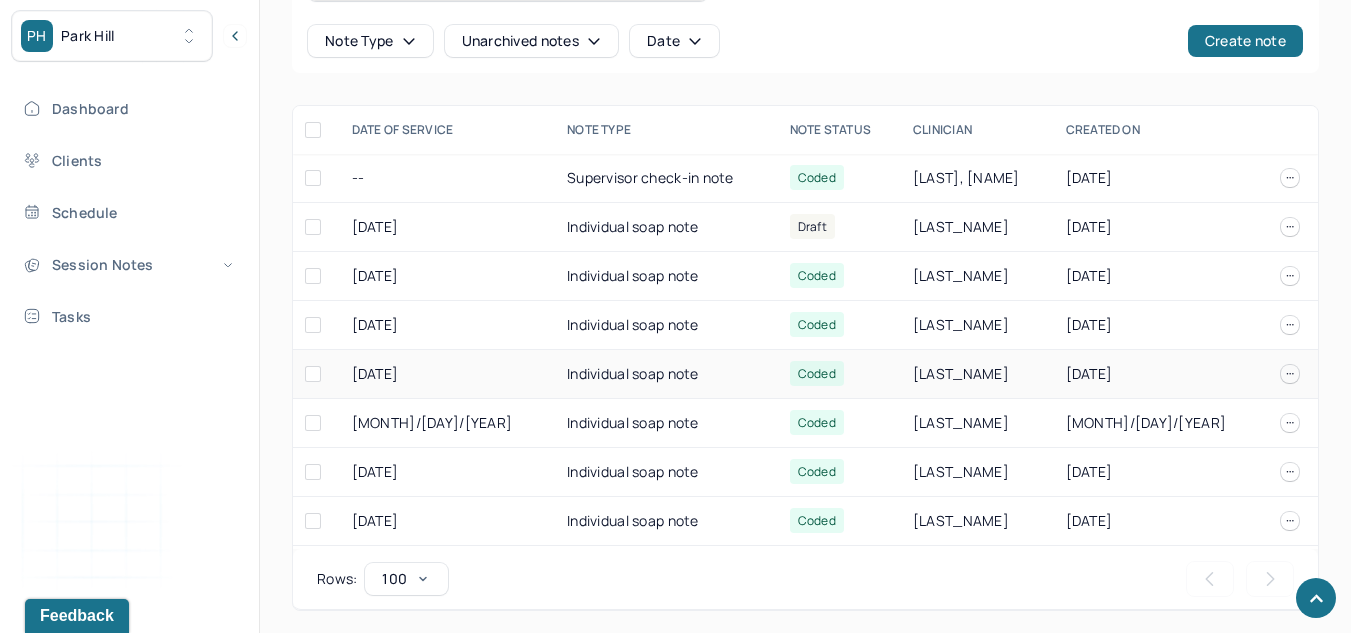 click on "[DATE]" at bounding box center (447, 374) 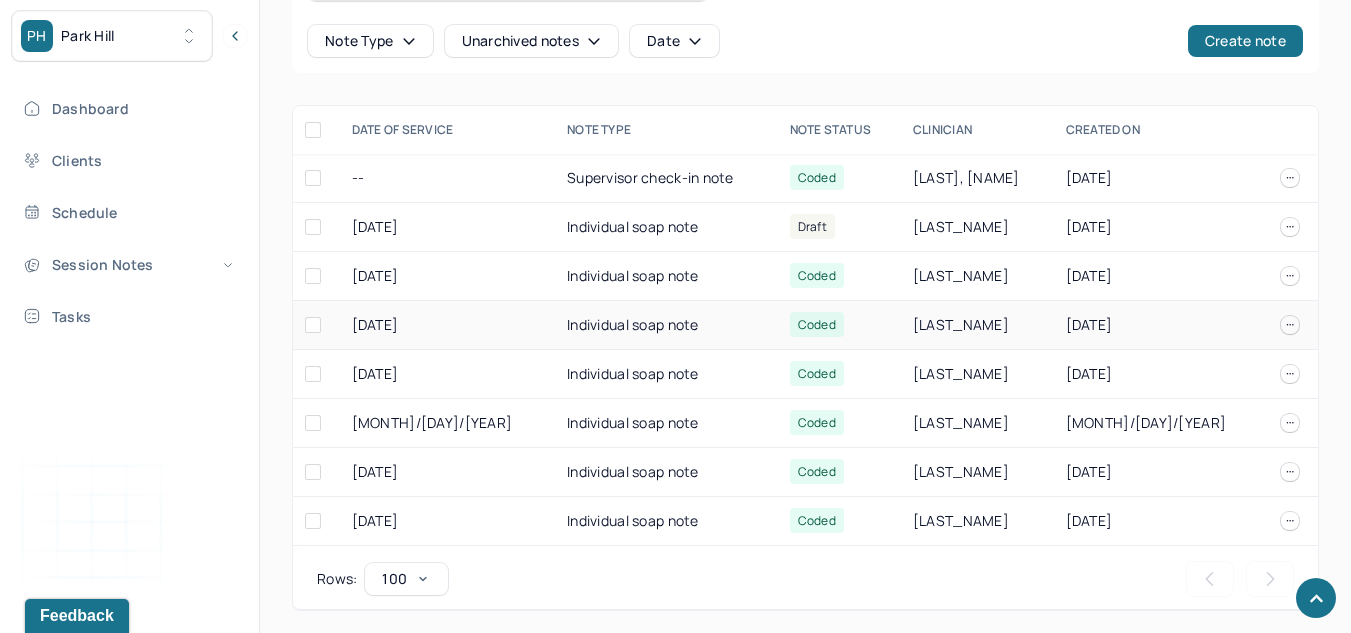 click on "[DATE]" at bounding box center [447, 325] 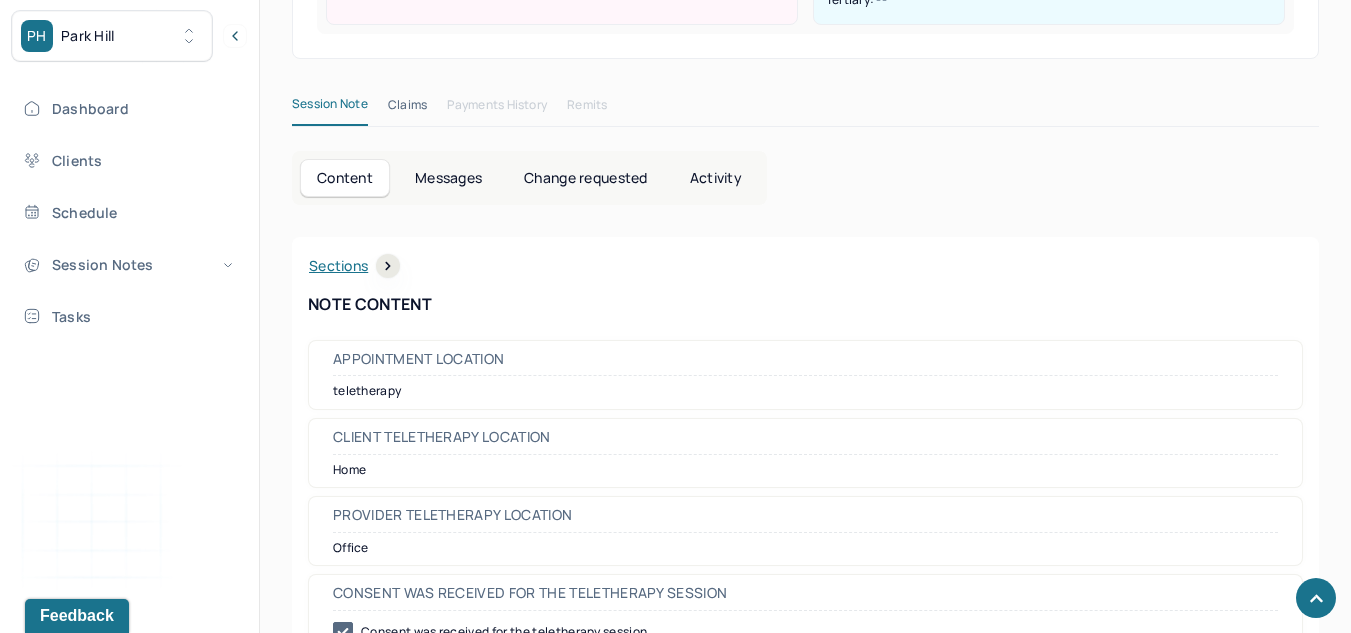 scroll, scrollTop: 774, scrollLeft: 0, axis: vertical 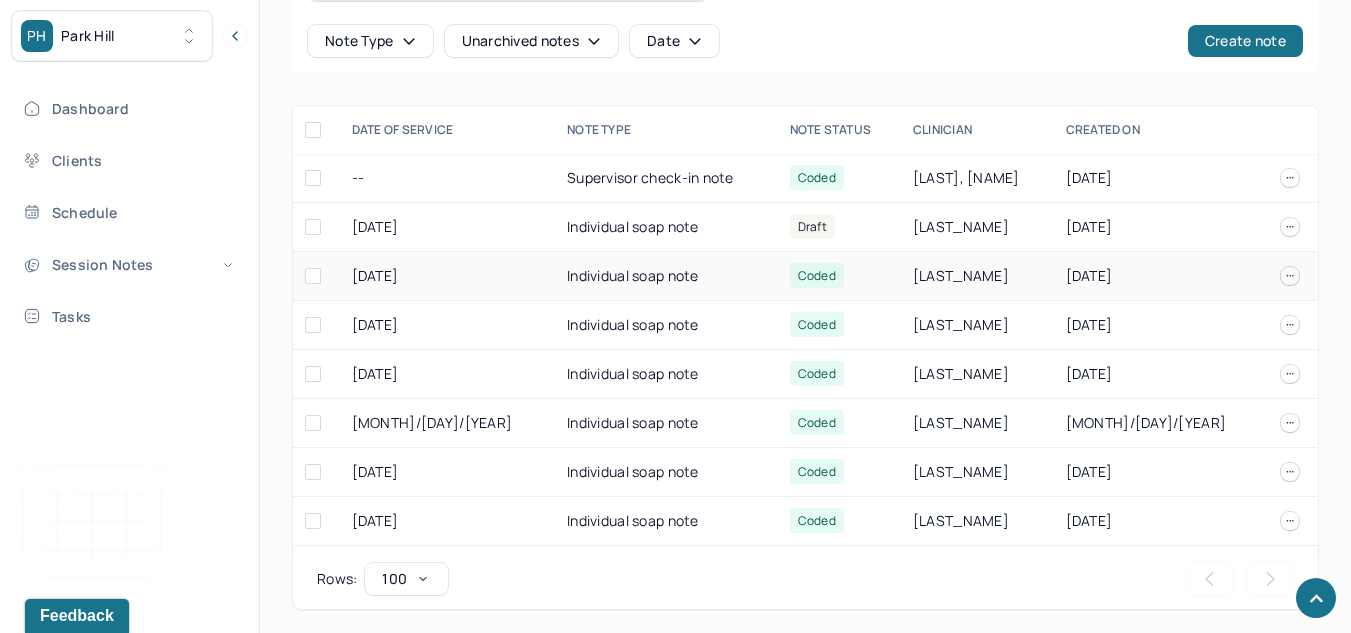 click on "[DATE]" at bounding box center (447, 276) 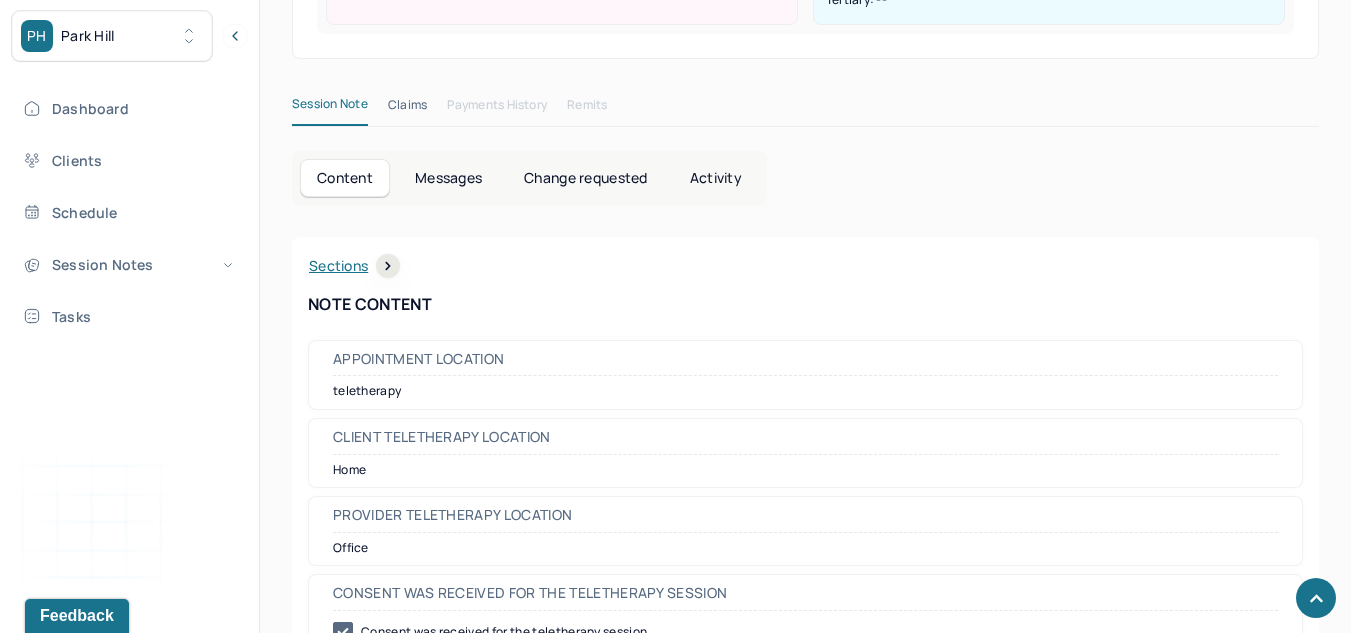 scroll, scrollTop: 774, scrollLeft: 0, axis: vertical 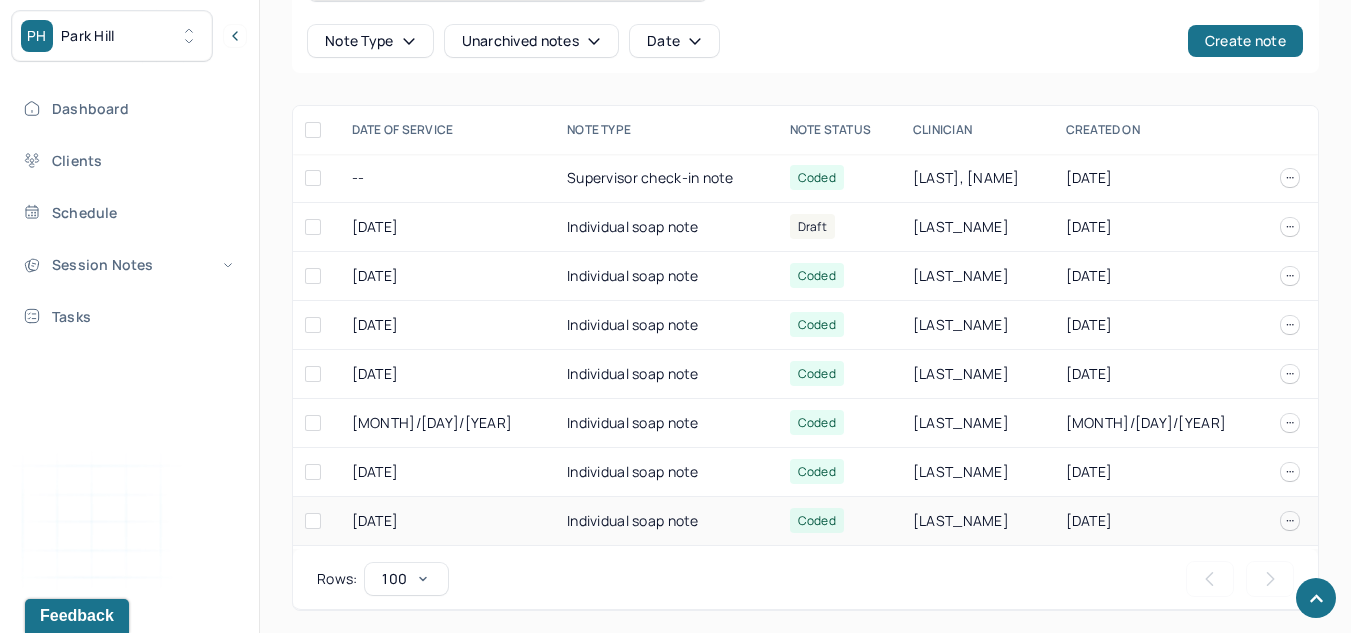 click on "[DATE]" at bounding box center [447, 521] 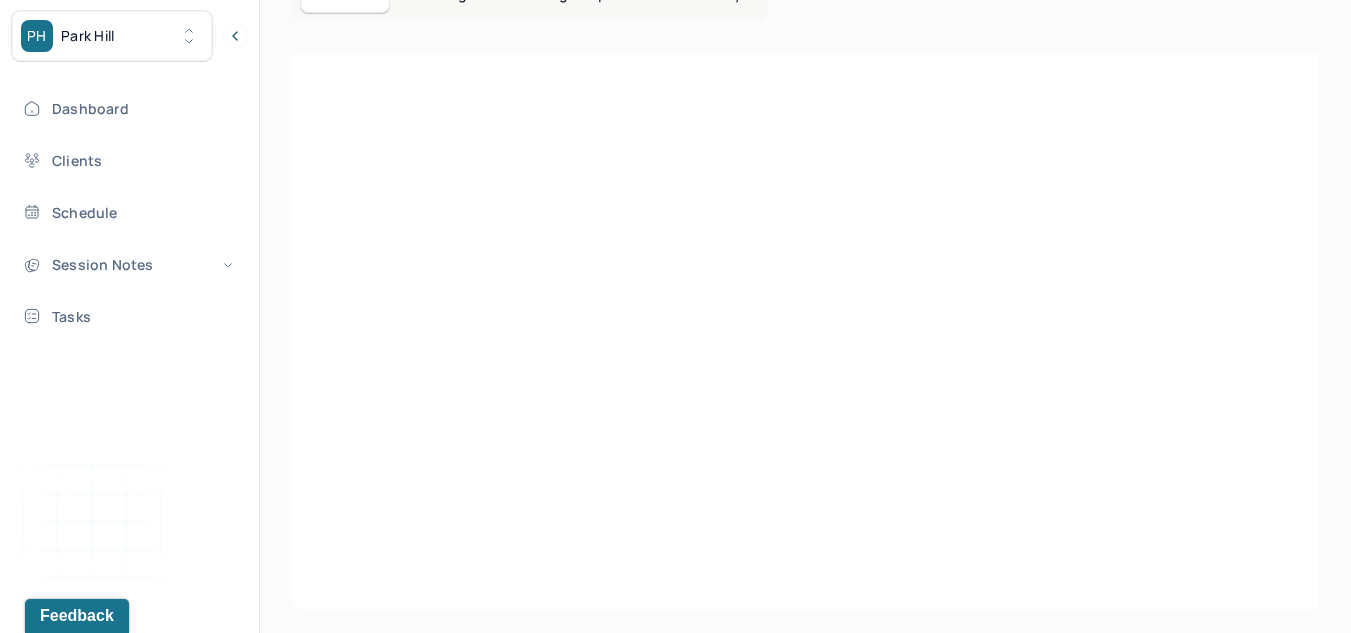 scroll, scrollTop: 774, scrollLeft: 0, axis: vertical 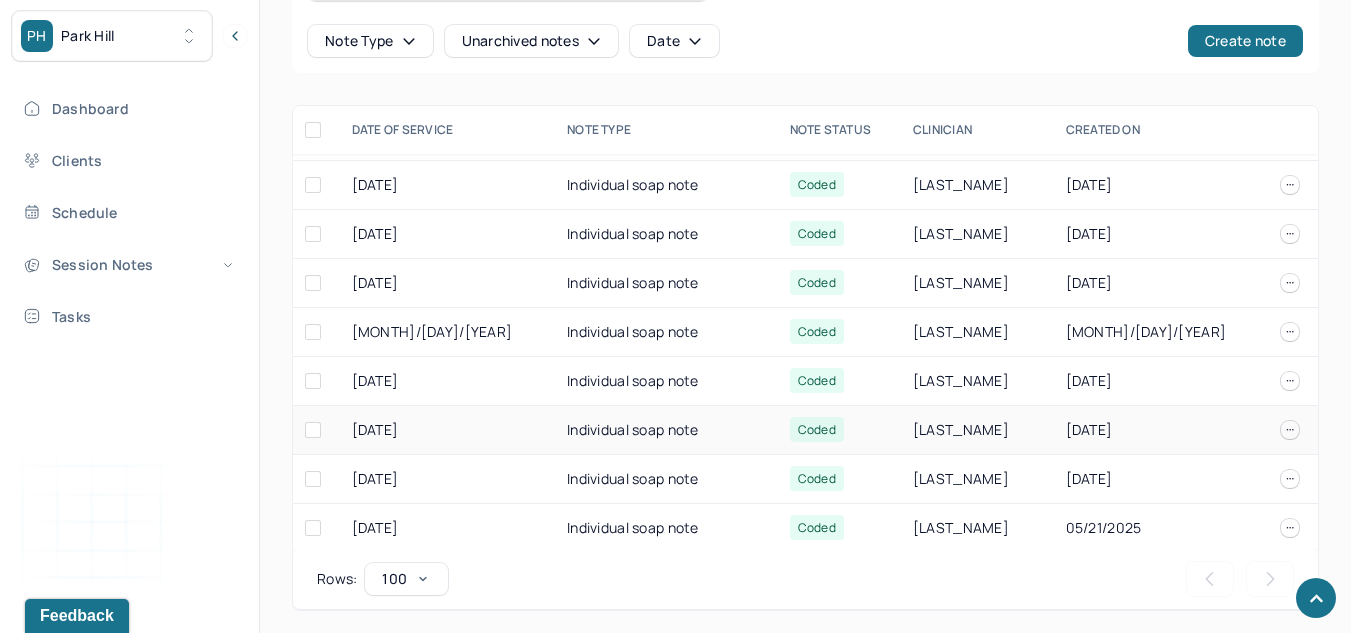 click on "[DATE]" at bounding box center (447, 430) 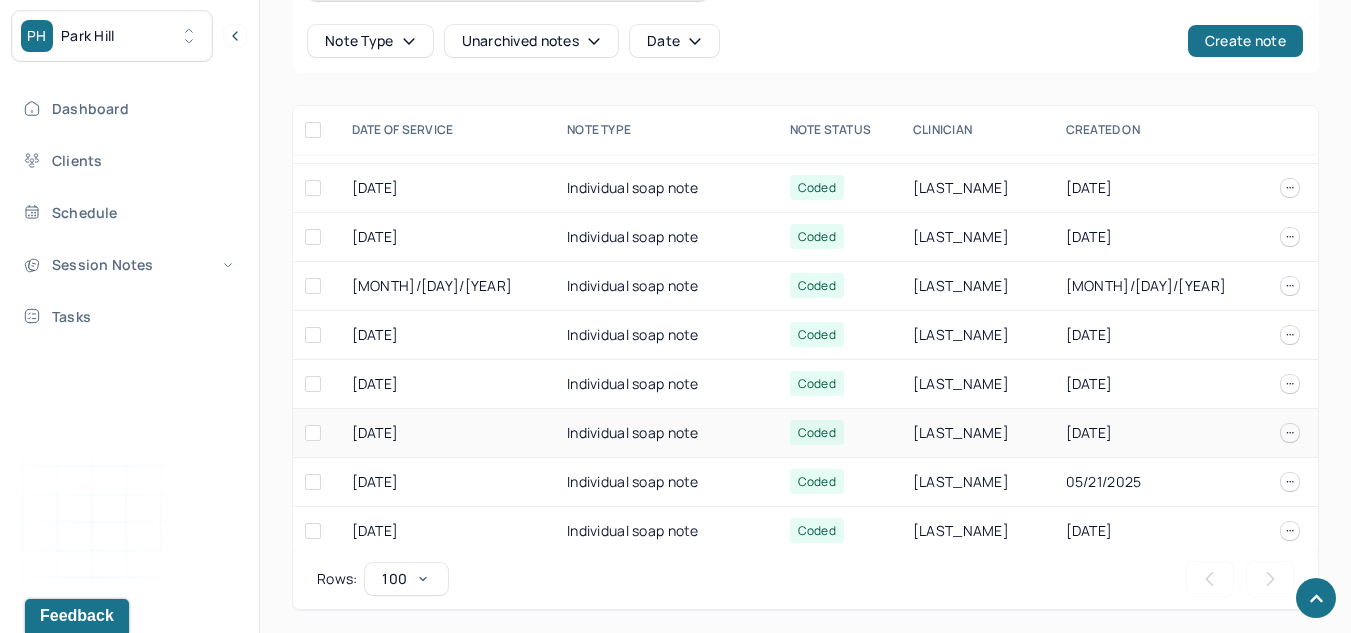 scroll, scrollTop: 133, scrollLeft: 0, axis: vertical 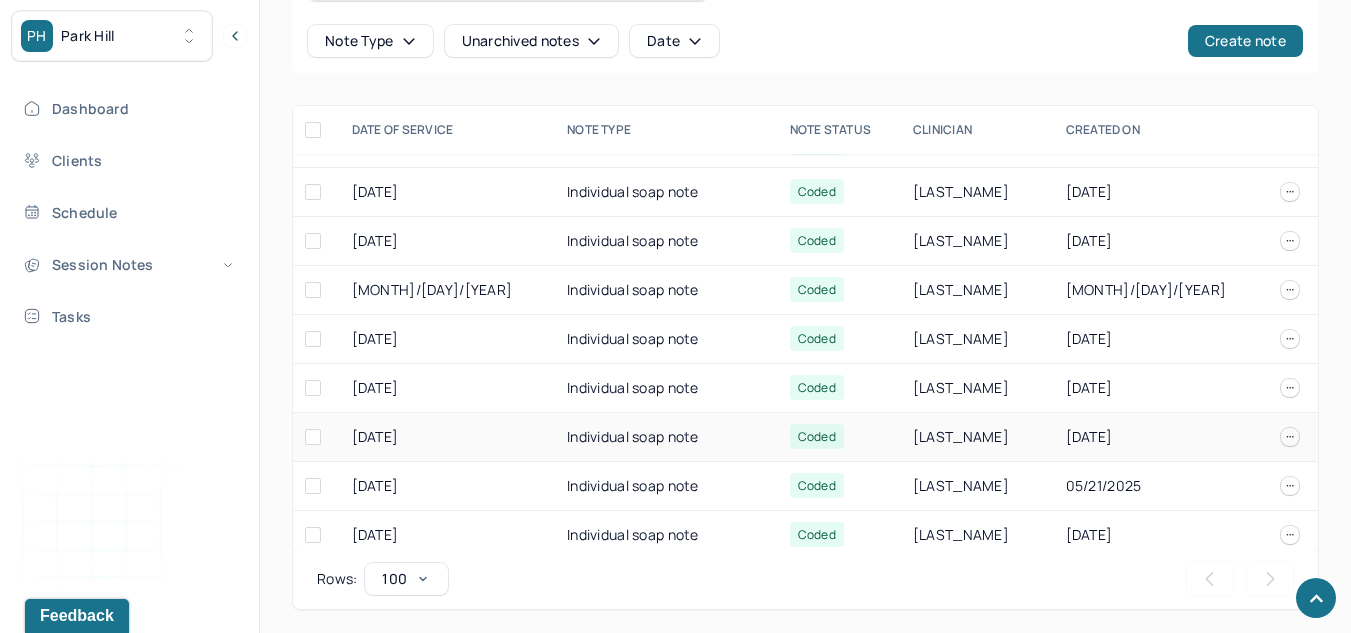 click on "[DATE]" at bounding box center (447, 437) 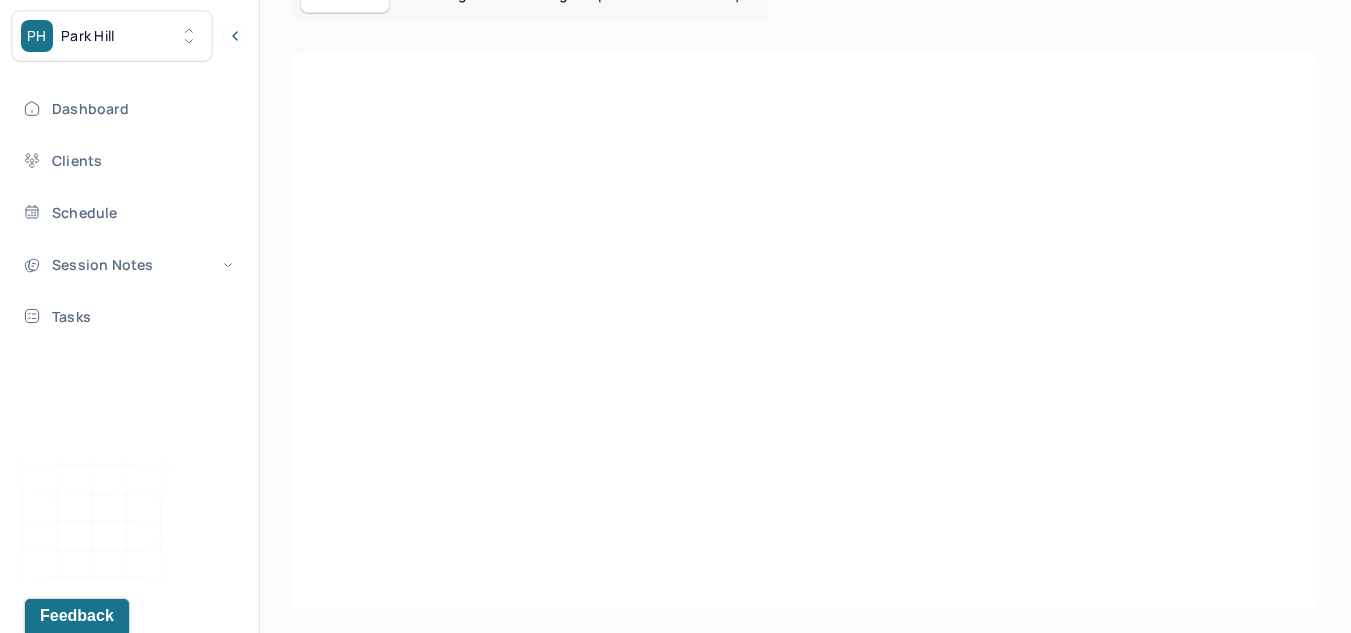 scroll, scrollTop: 774, scrollLeft: 0, axis: vertical 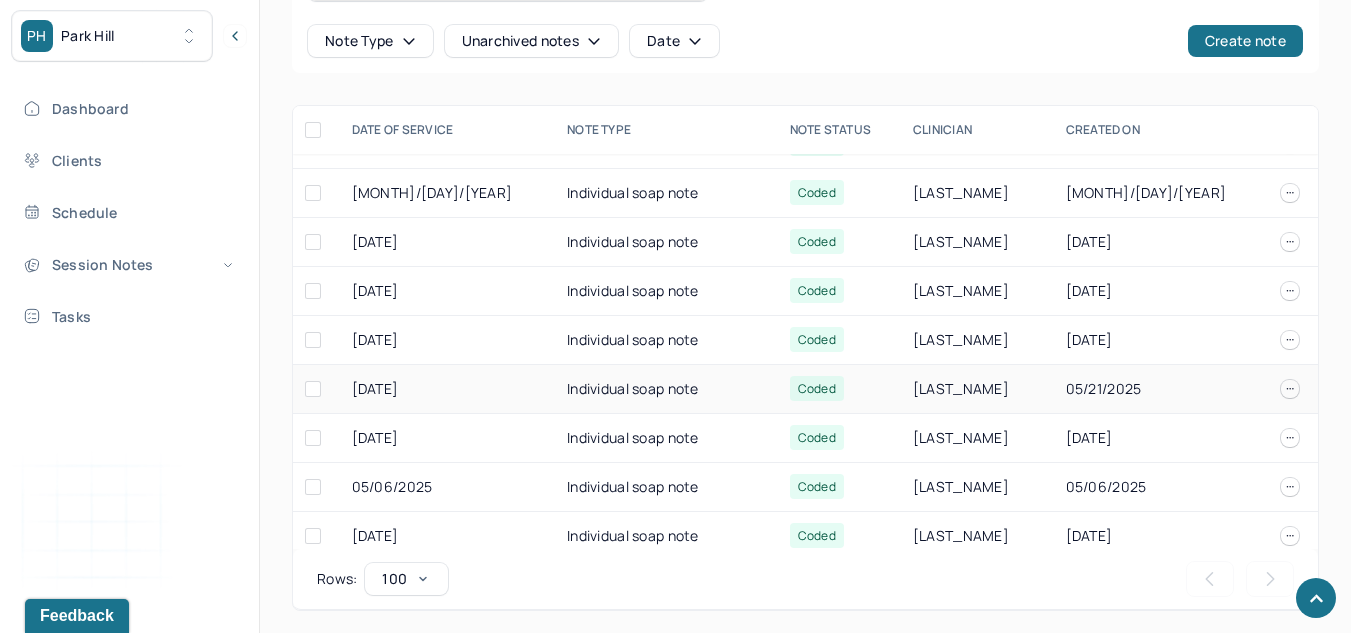 click on "[DATE]" at bounding box center [447, 389] 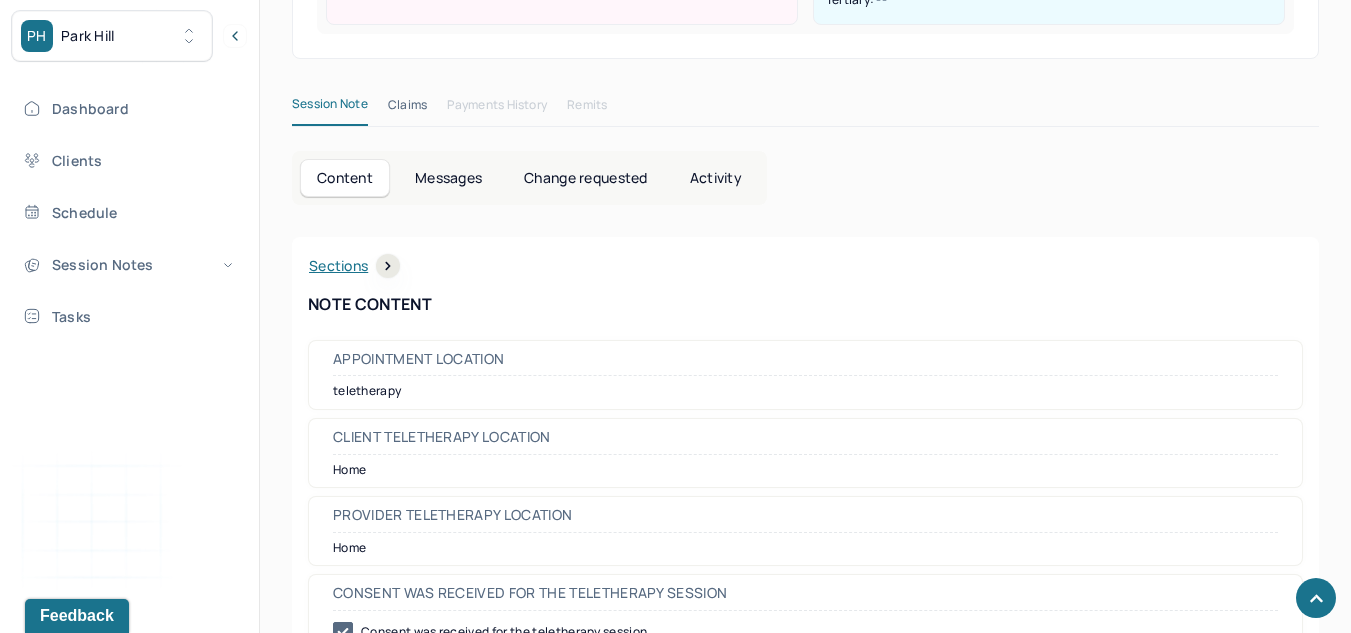 scroll, scrollTop: 774, scrollLeft: 0, axis: vertical 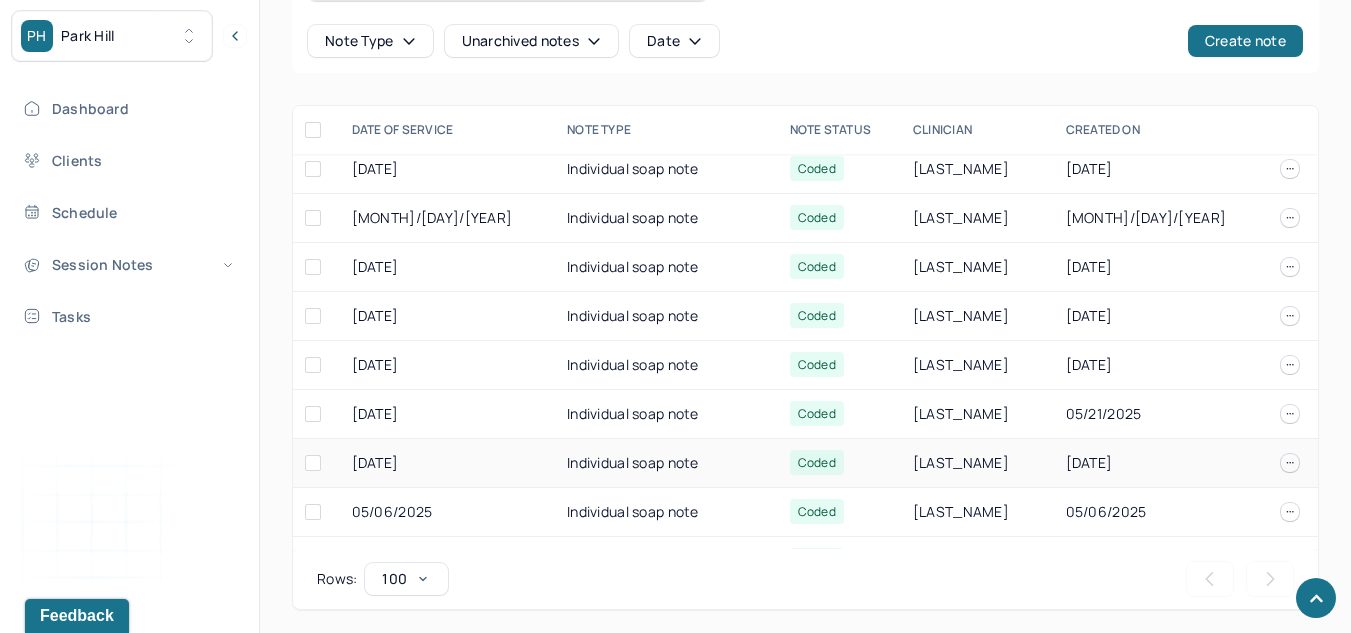 click on "[DATE]" at bounding box center [447, 463] 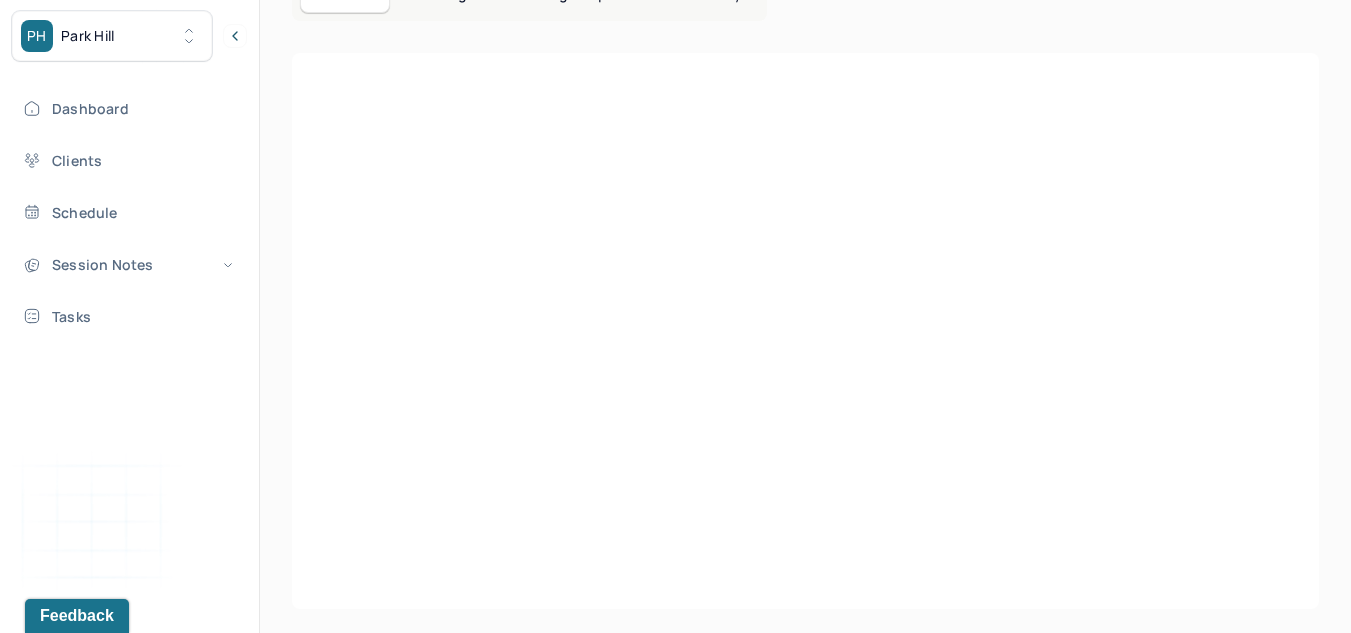 scroll, scrollTop: 774, scrollLeft: 0, axis: vertical 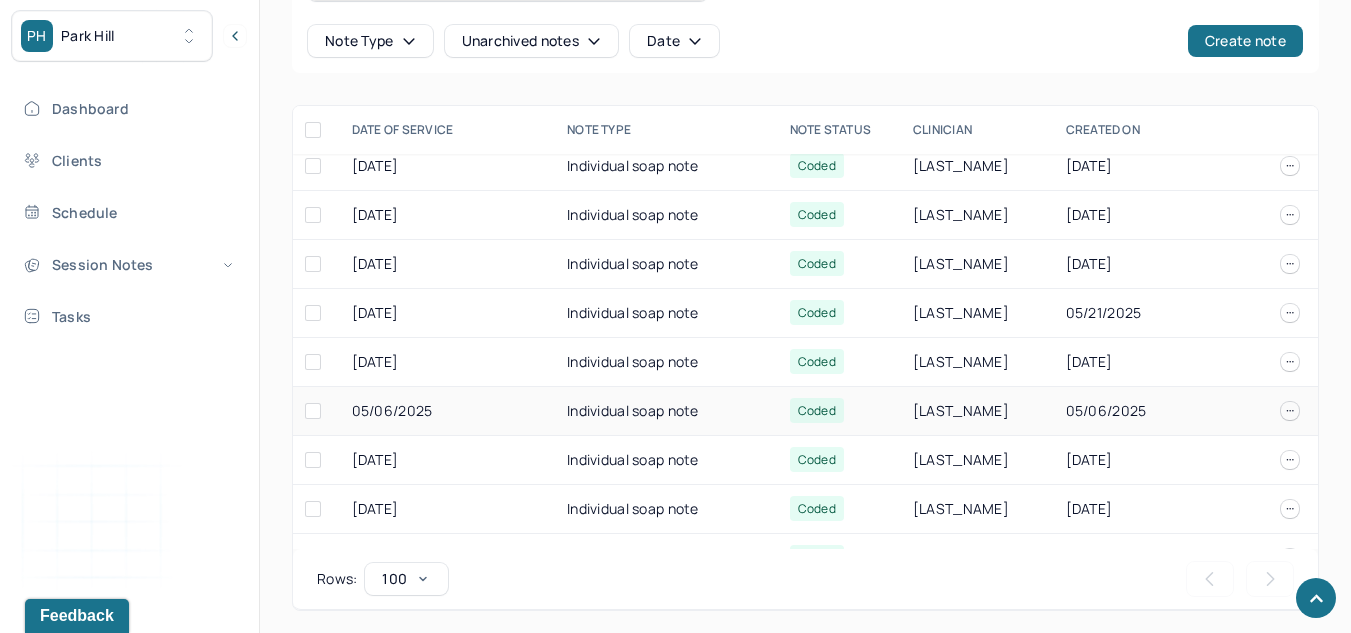 click on "05/06/2025" at bounding box center [447, 411] 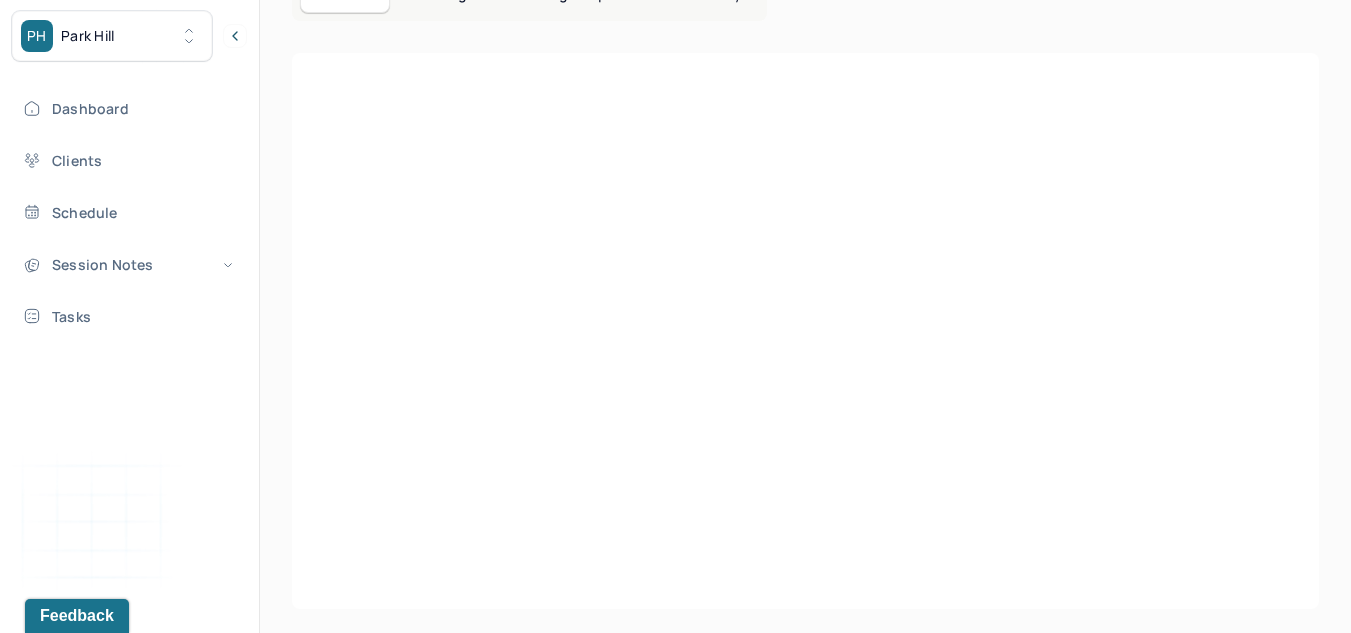 scroll, scrollTop: 774, scrollLeft: 0, axis: vertical 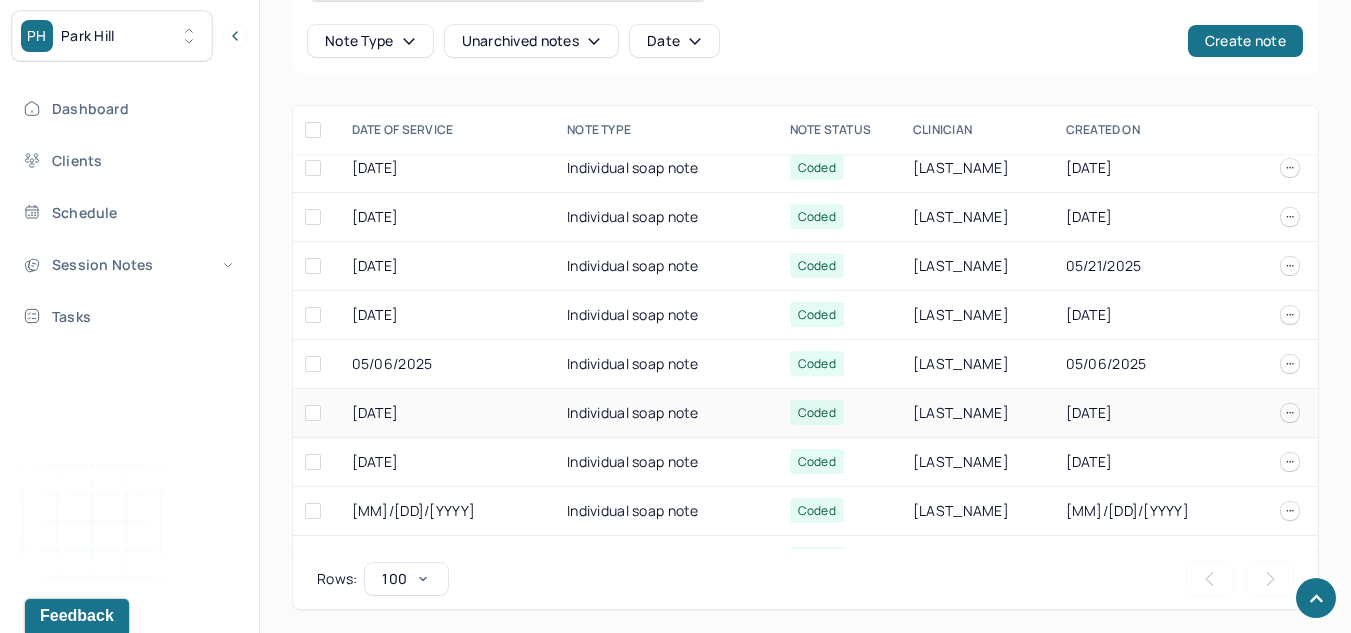 click on "[DATE]" at bounding box center [447, 413] 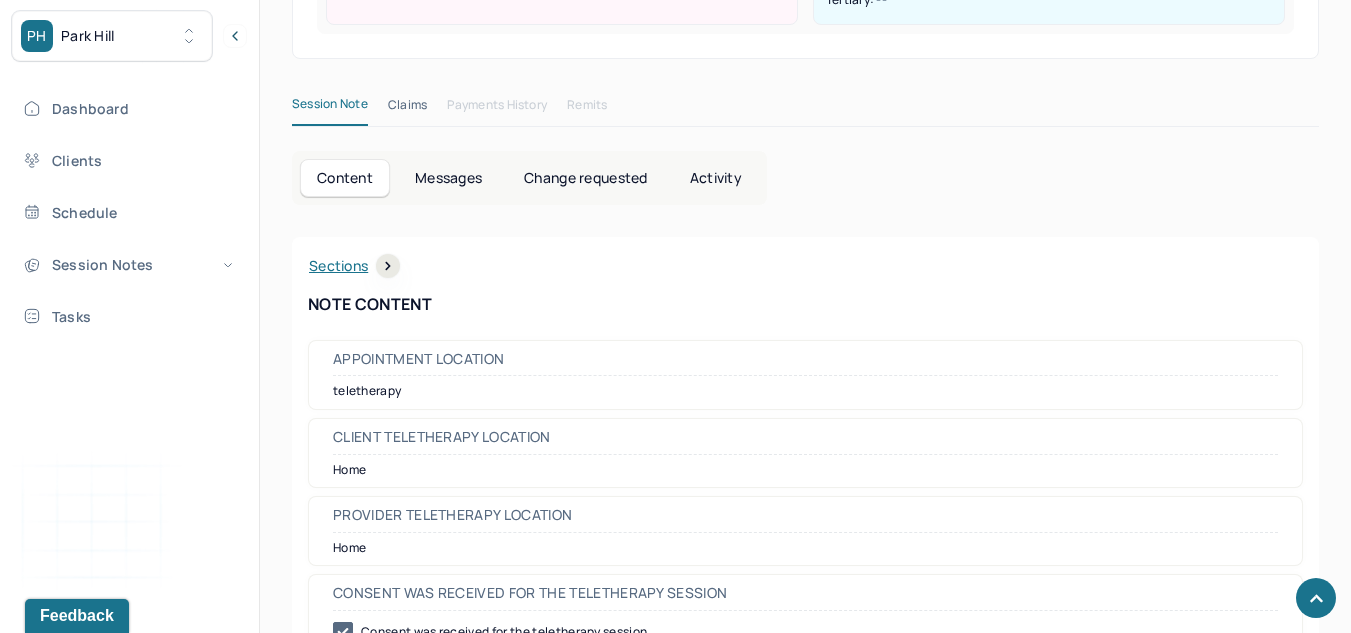 scroll, scrollTop: 774, scrollLeft: 0, axis: vertical 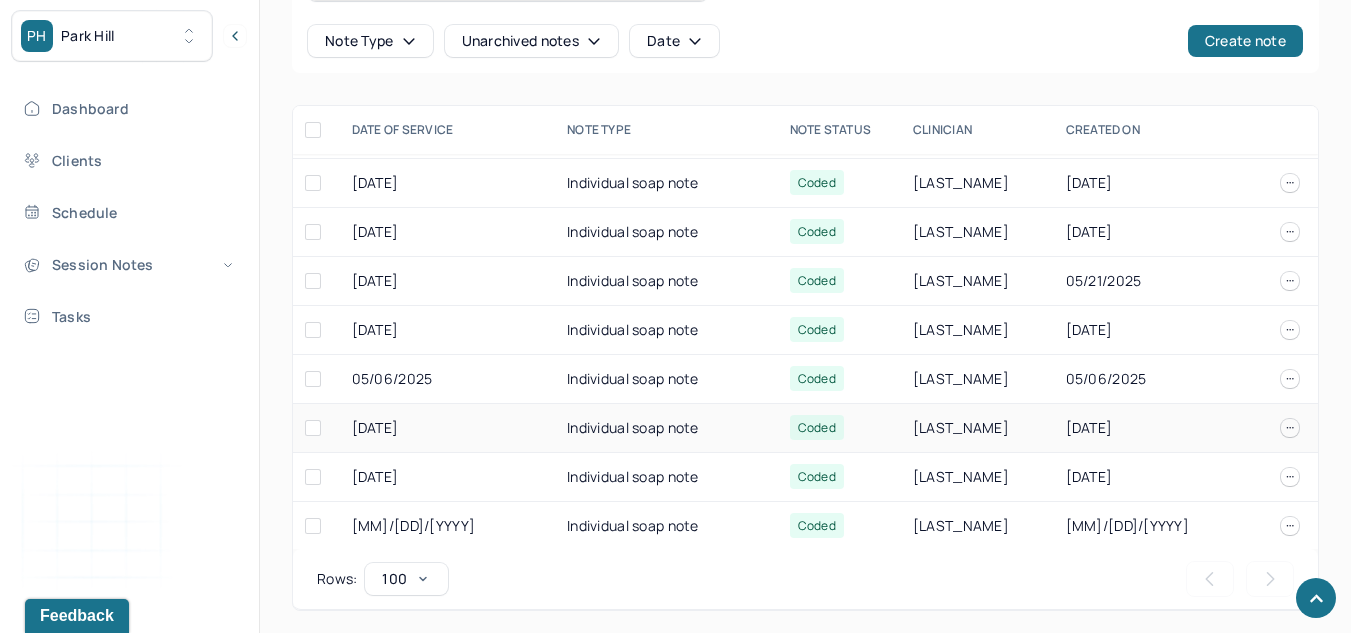 click on "[DATE]" at bounding box center [447, 428] 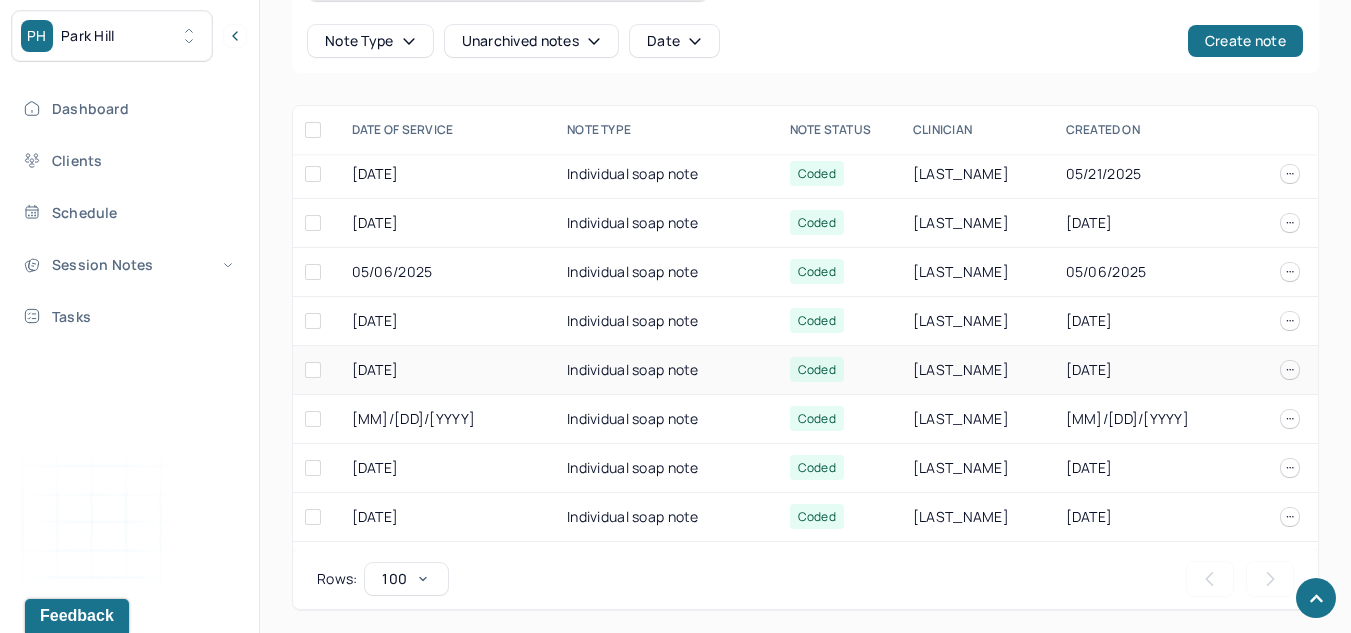 scroll, scrollTop: 446, scrollLeft: 0, axis: vertical 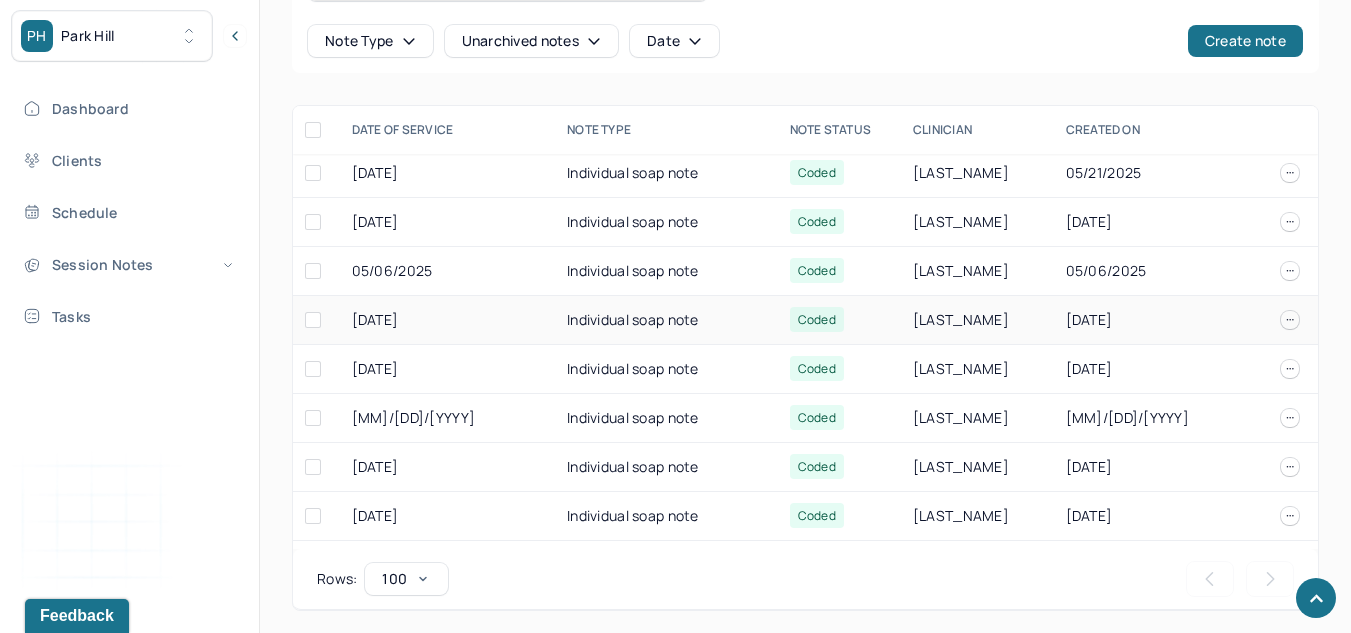 click on "[DATE]" at bounding box center (447, 320) 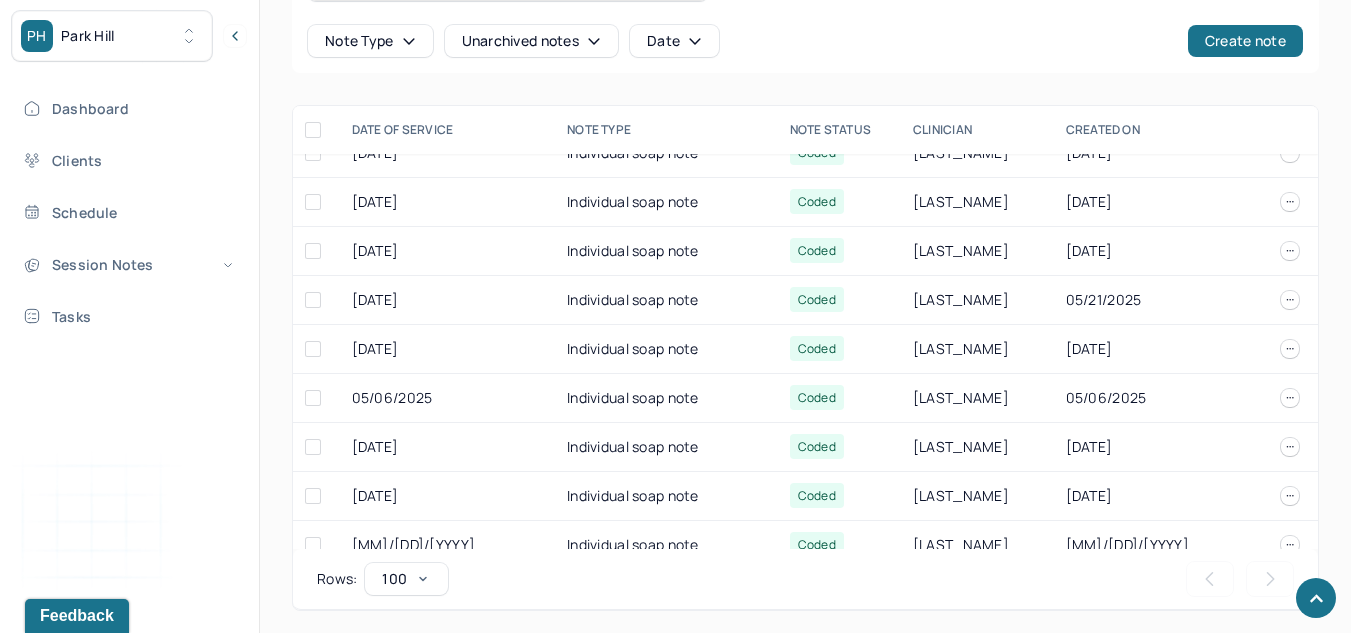 scroll, scrollTop: 321, scrollLeft: 0, axis: vertical 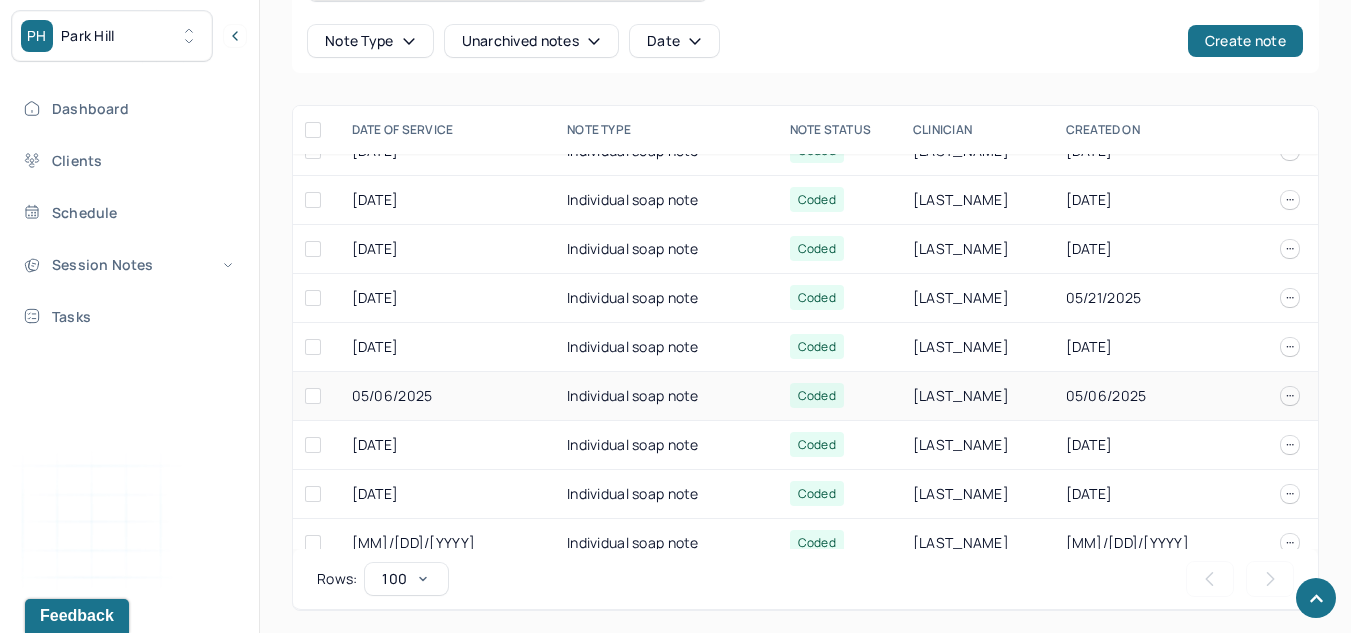 click on "05/06/2025" at bounding box center (447, 396) 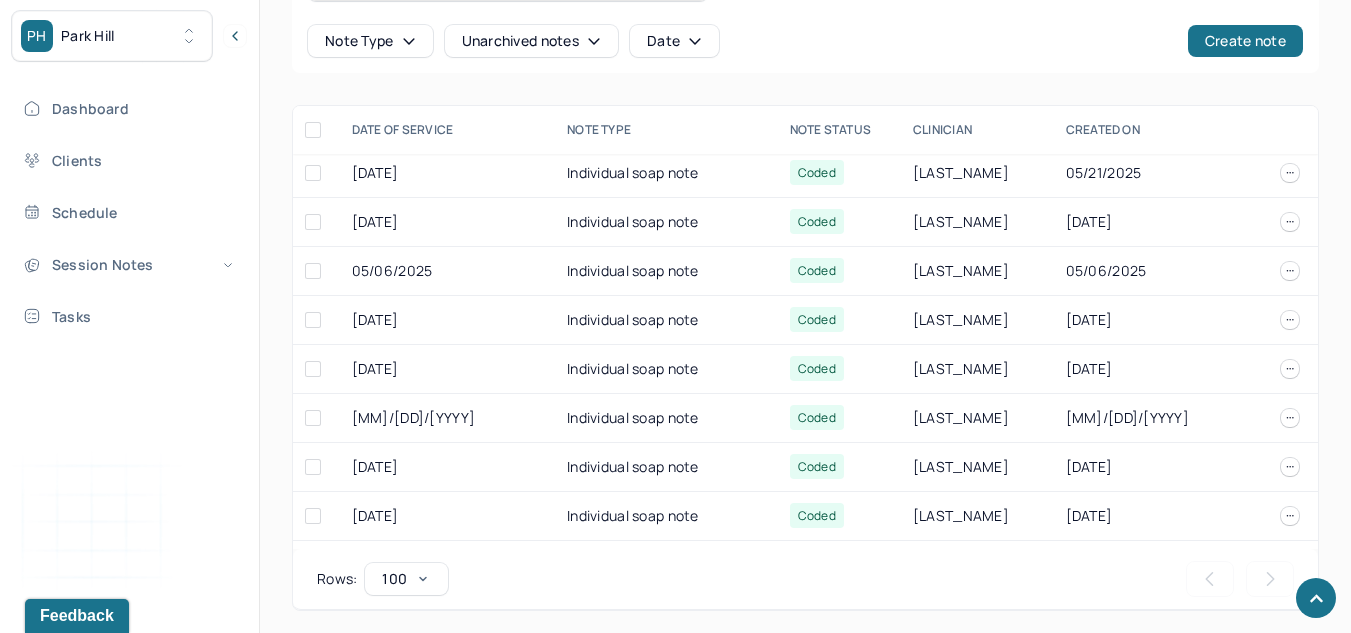 scroll, scrollTop: 445, scrollLeft: 0, axis: vertical 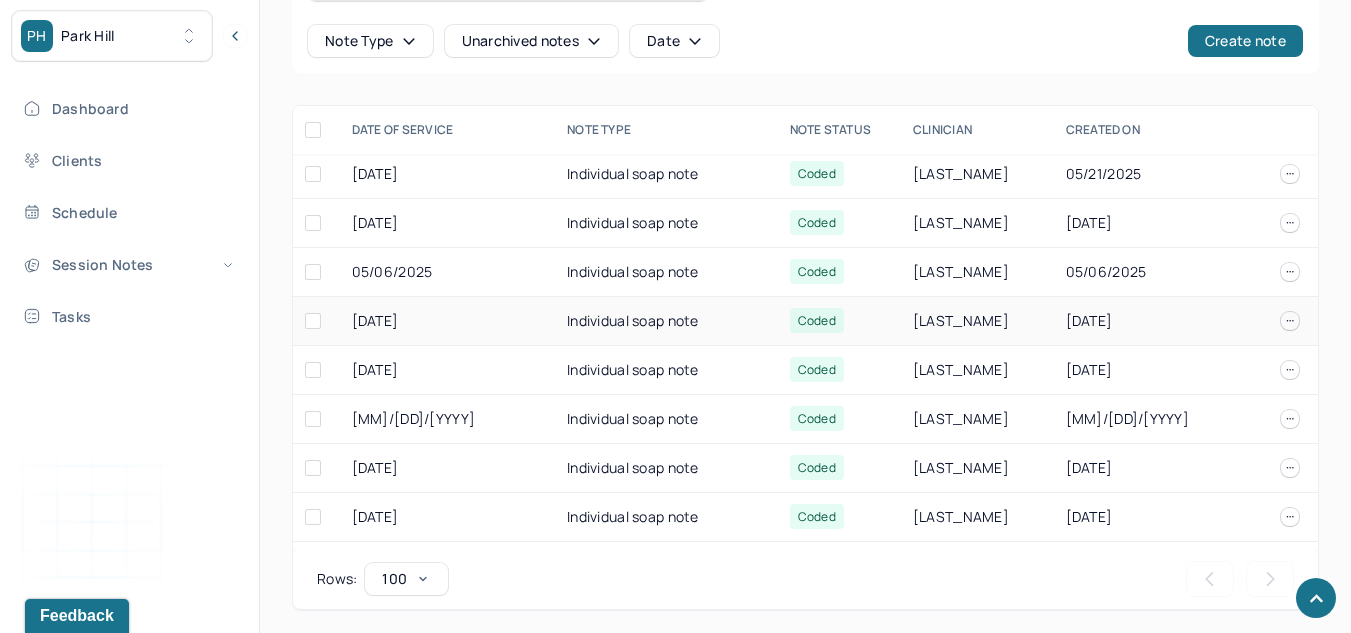 click on "[DATE]" at bounding box center (447, 321) 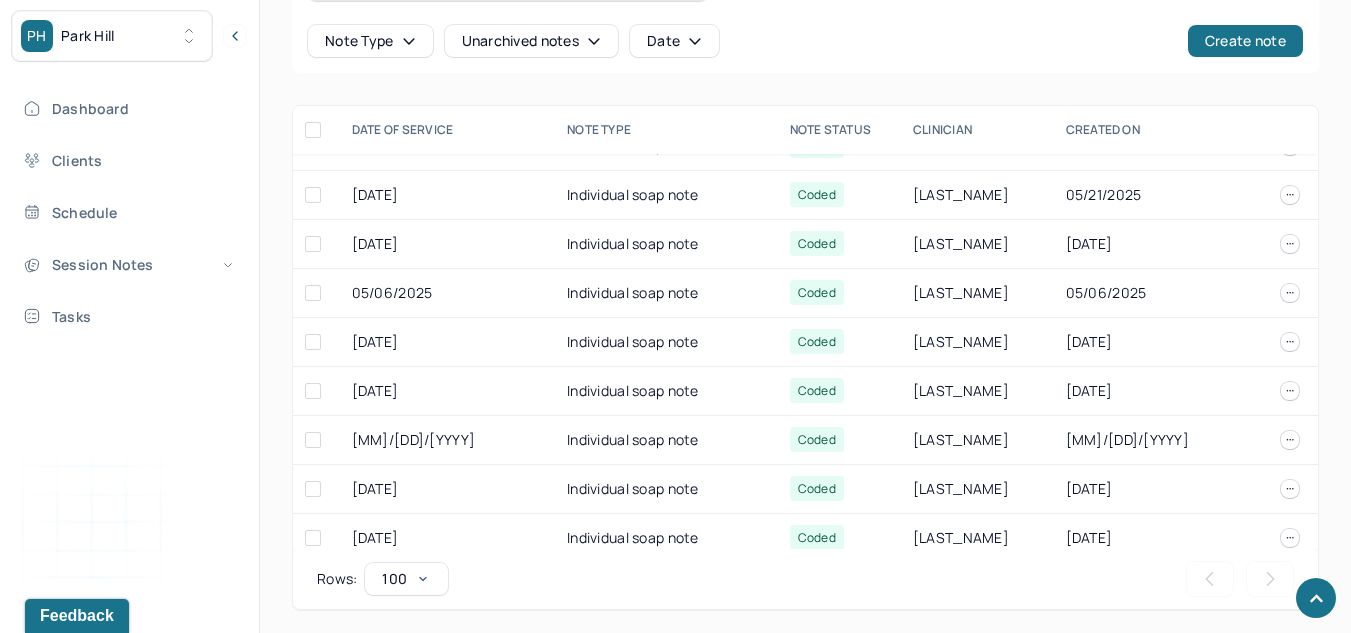scroll, scrollTop: 424, scrollLeft: 0, axis: vertical 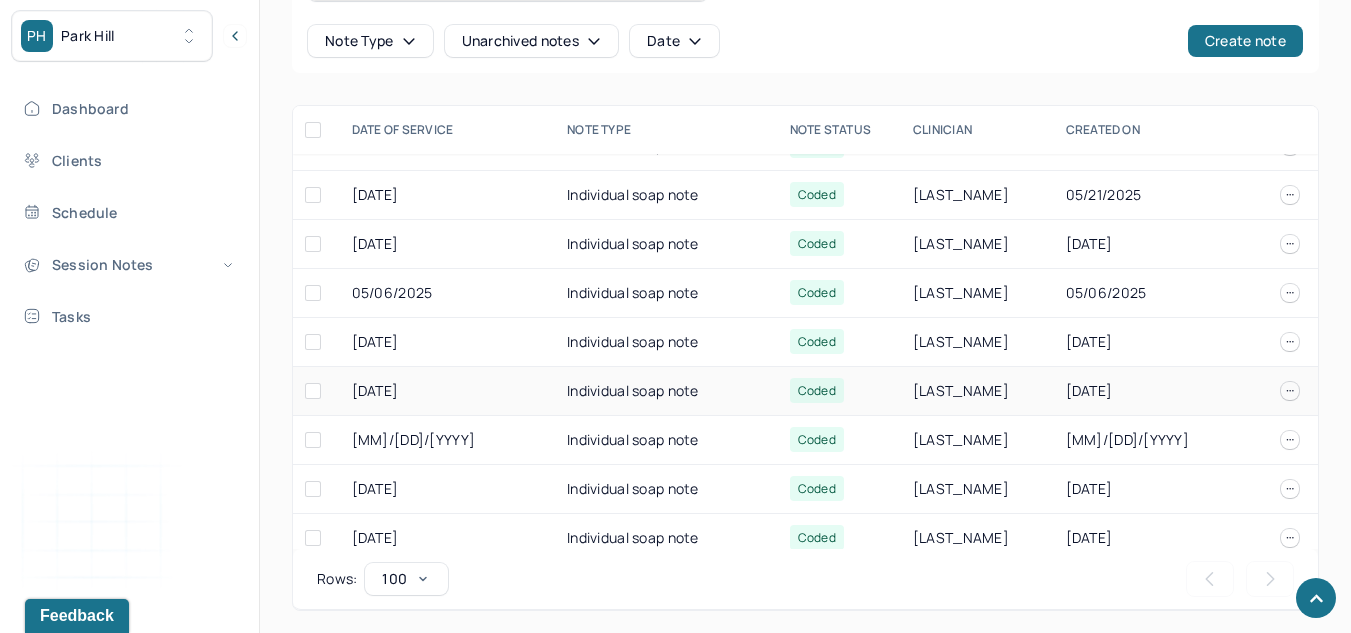 click on "[DATE]" at bounding box center [447, 391] 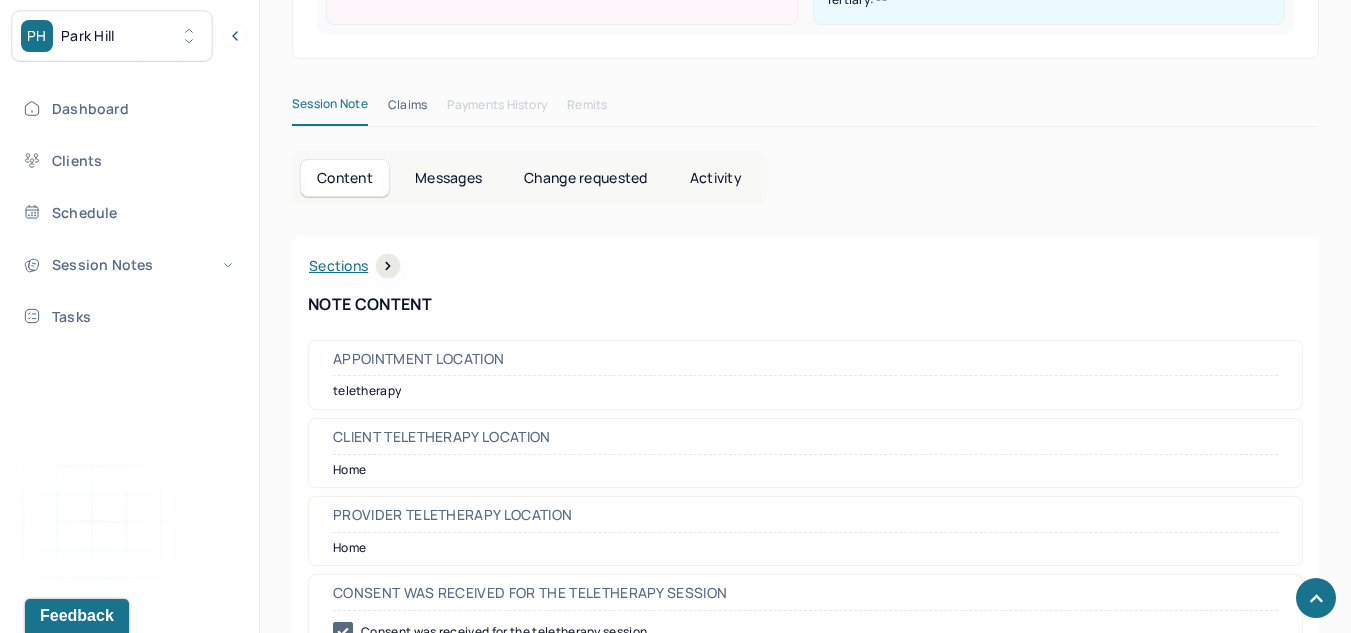 scroll, scrollTop: 774, scrollLeft: 0, axis: vertical 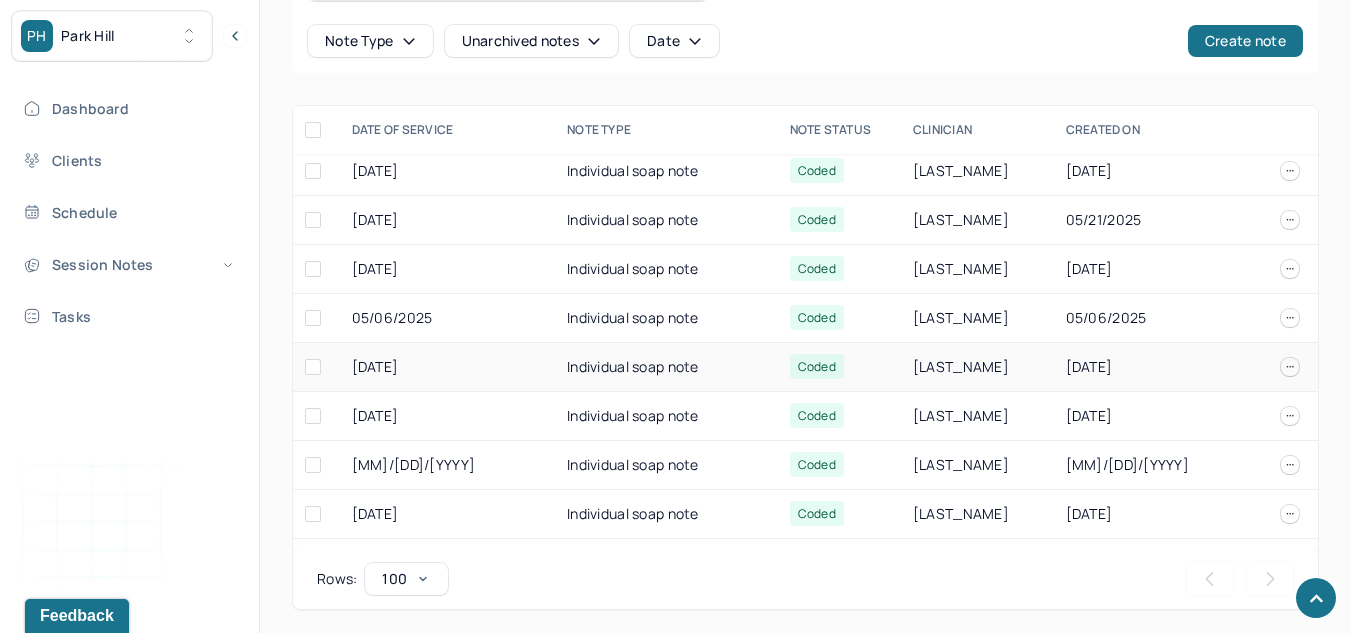 click on "[DATE]" at bounding box center [447, 367] 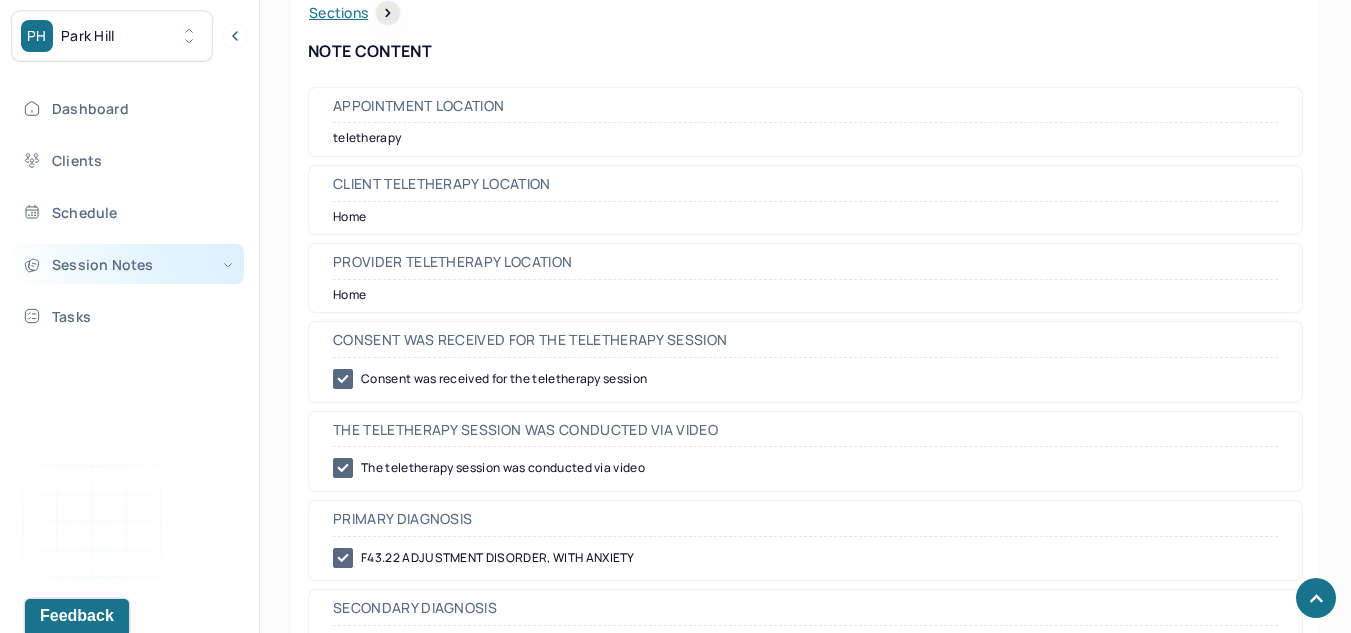 click on "Session Notes" at bounding box center [128, 264] 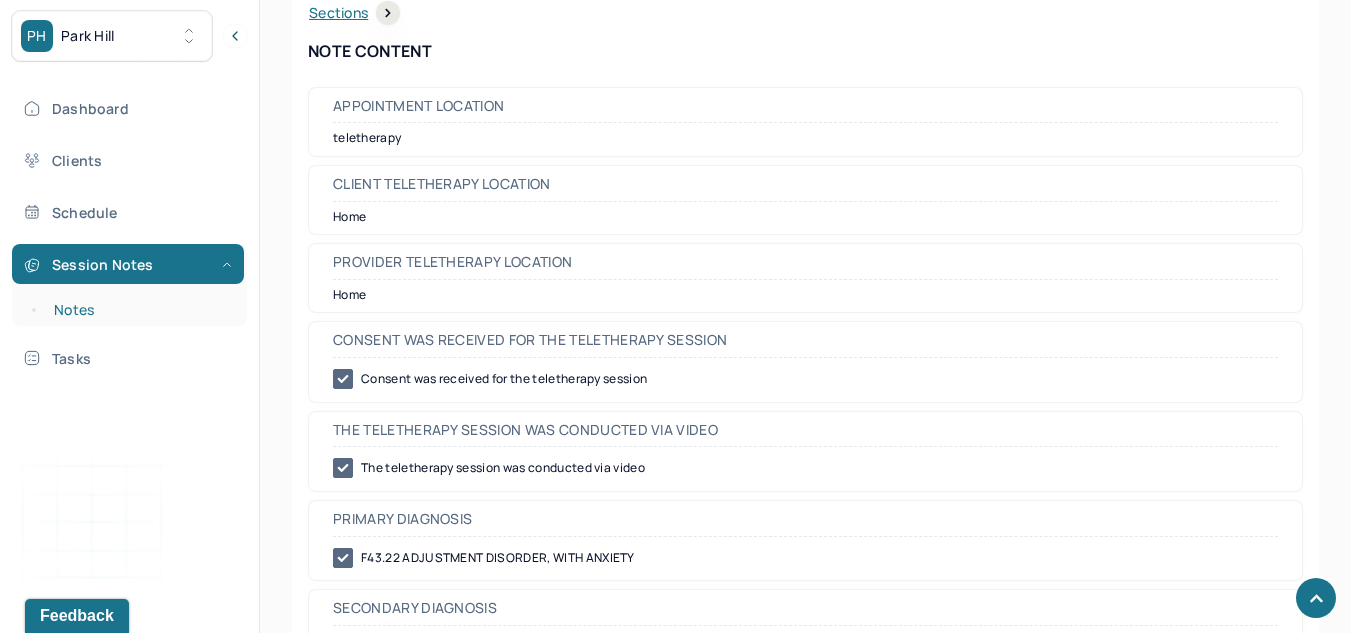 click on "Notes" at bounding box center [139, 310] 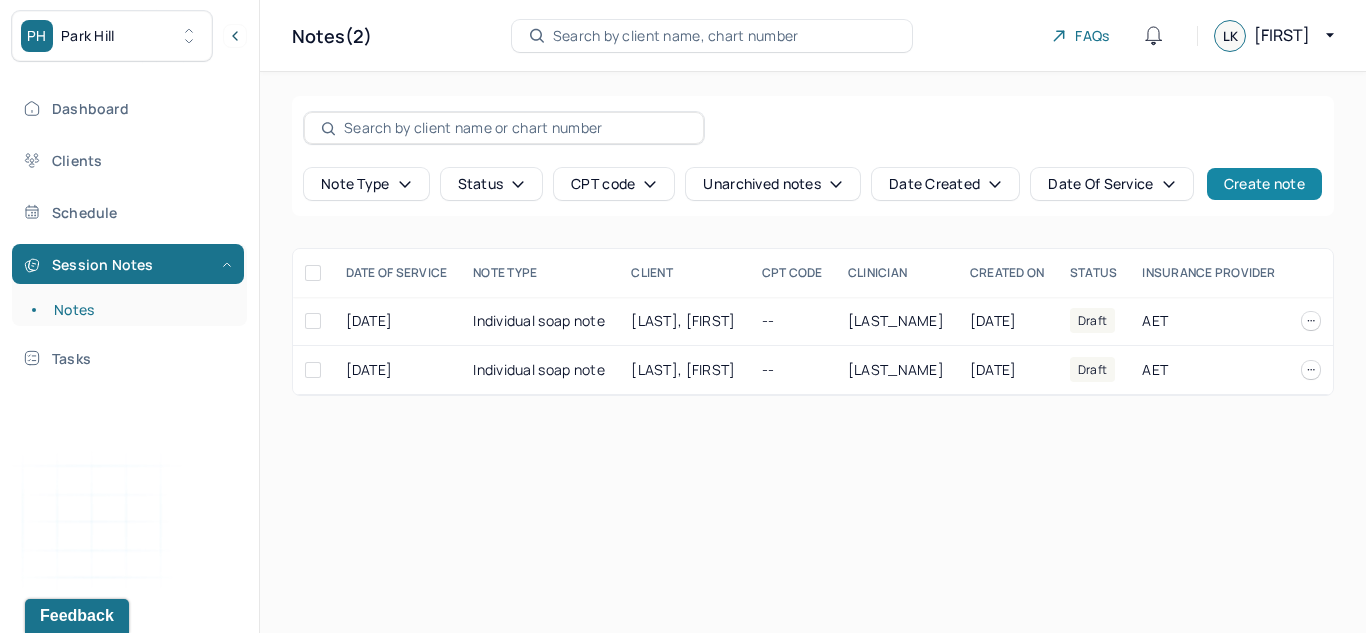 click on "Create note" at bounding box center [1264, 184] 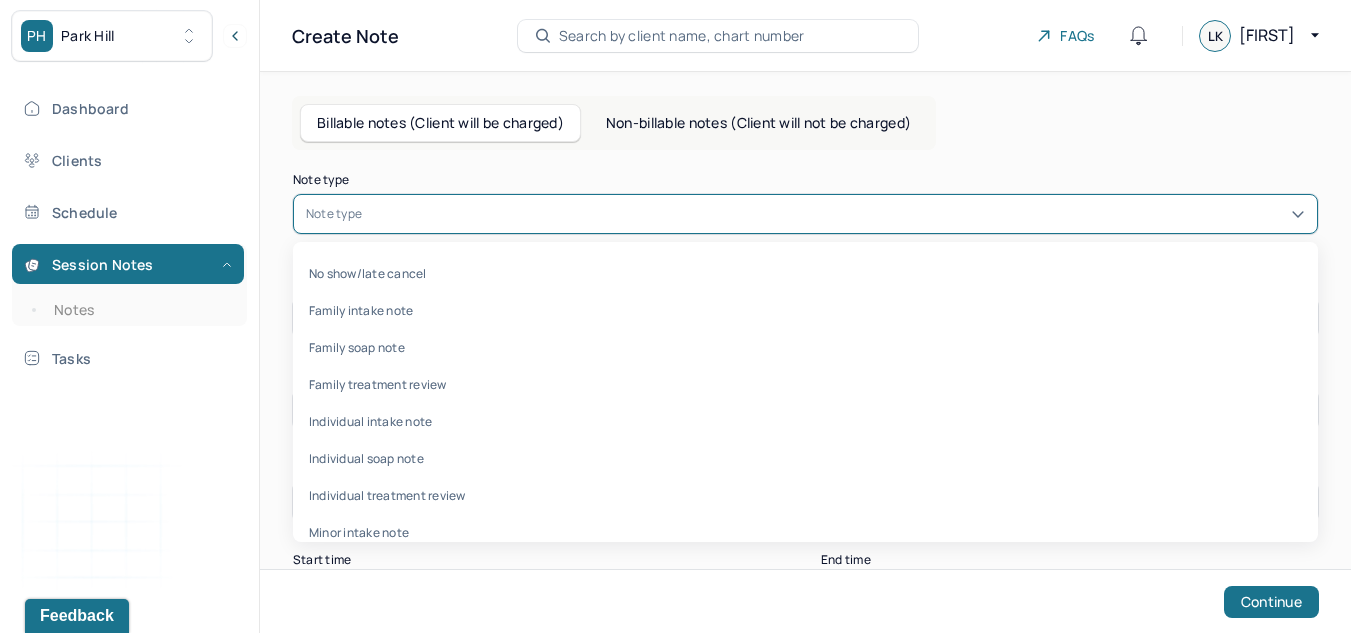 click on "Note type" at bounding box center [805, 214] 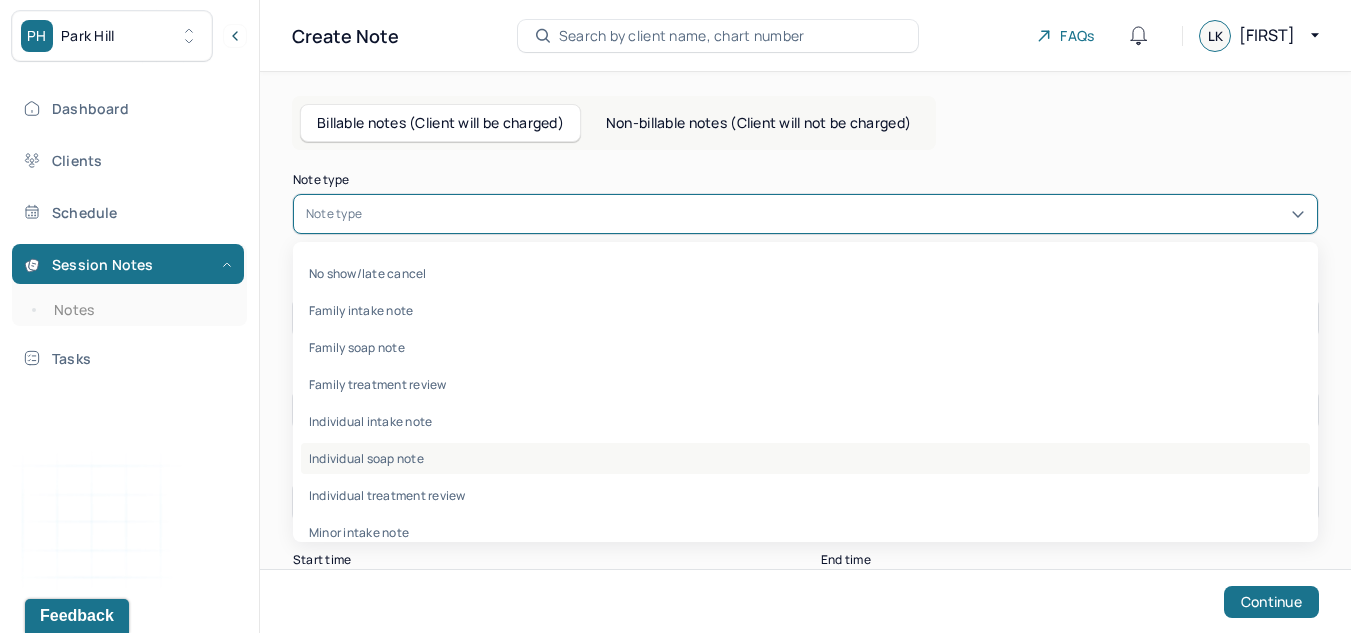 click on "Individual soap note" at bounding box center [805, 458] 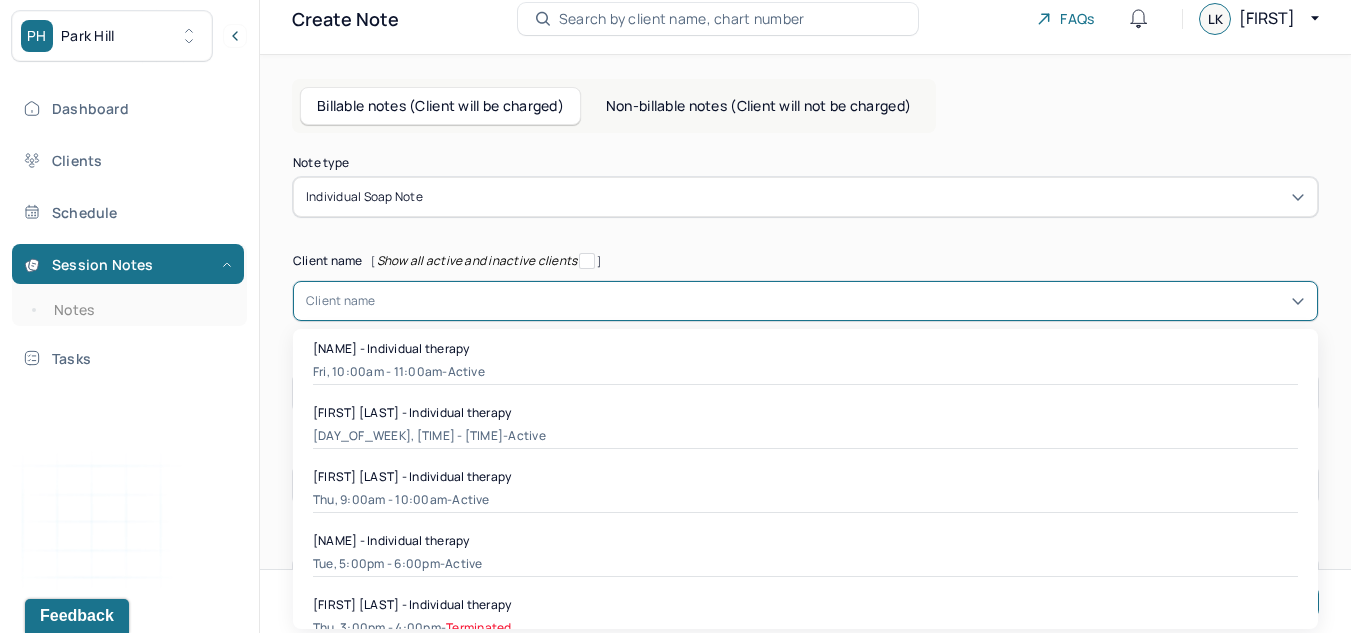 click on "Client name" at bounding box center (341, 301) 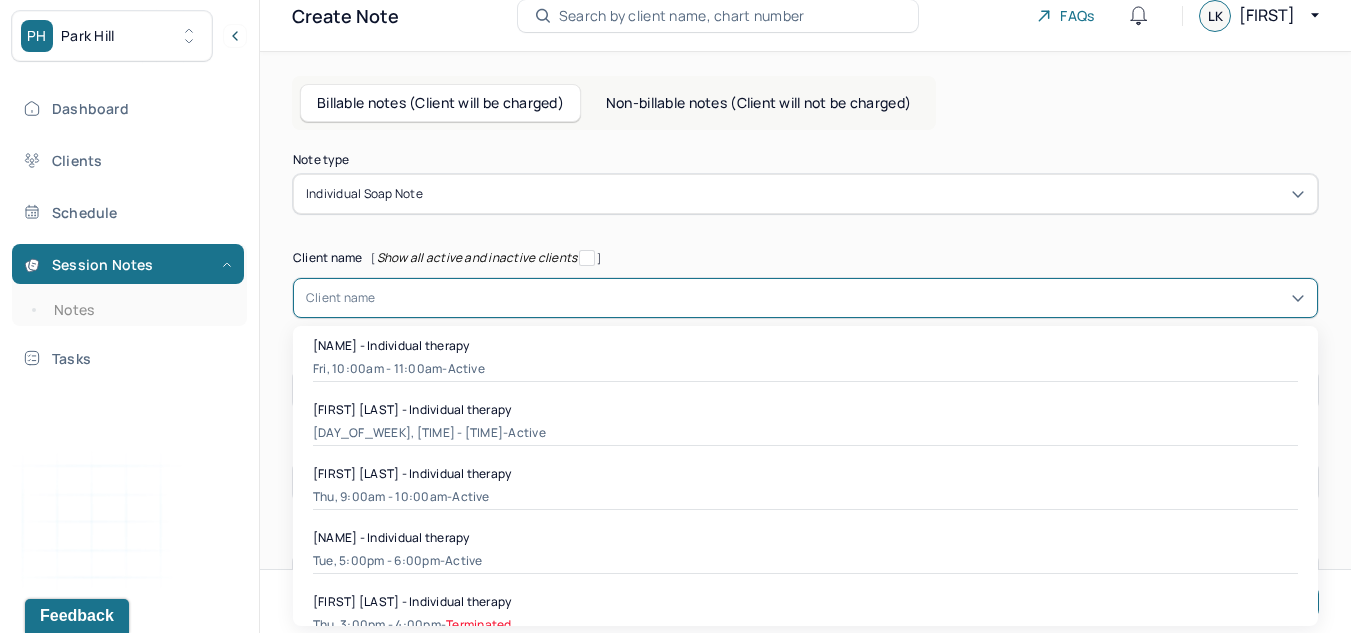 scroll, scrollTop: 21, scrollLeft: 0, axis: vertical 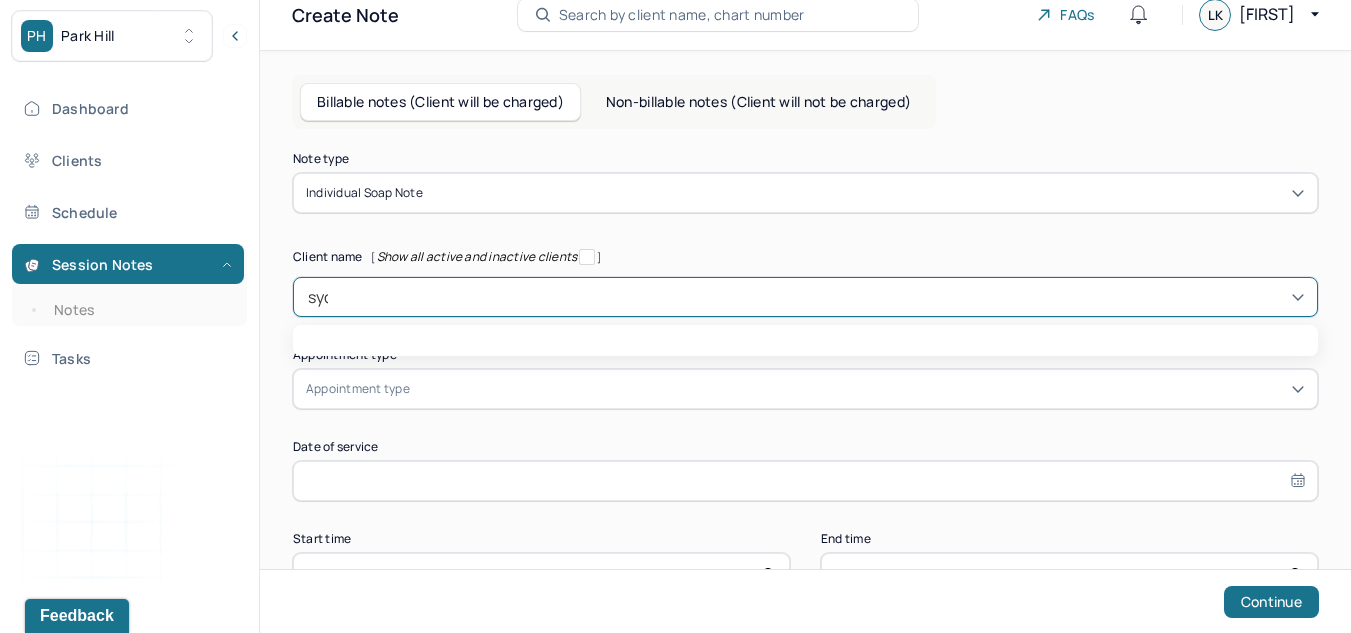 type on "sydn" 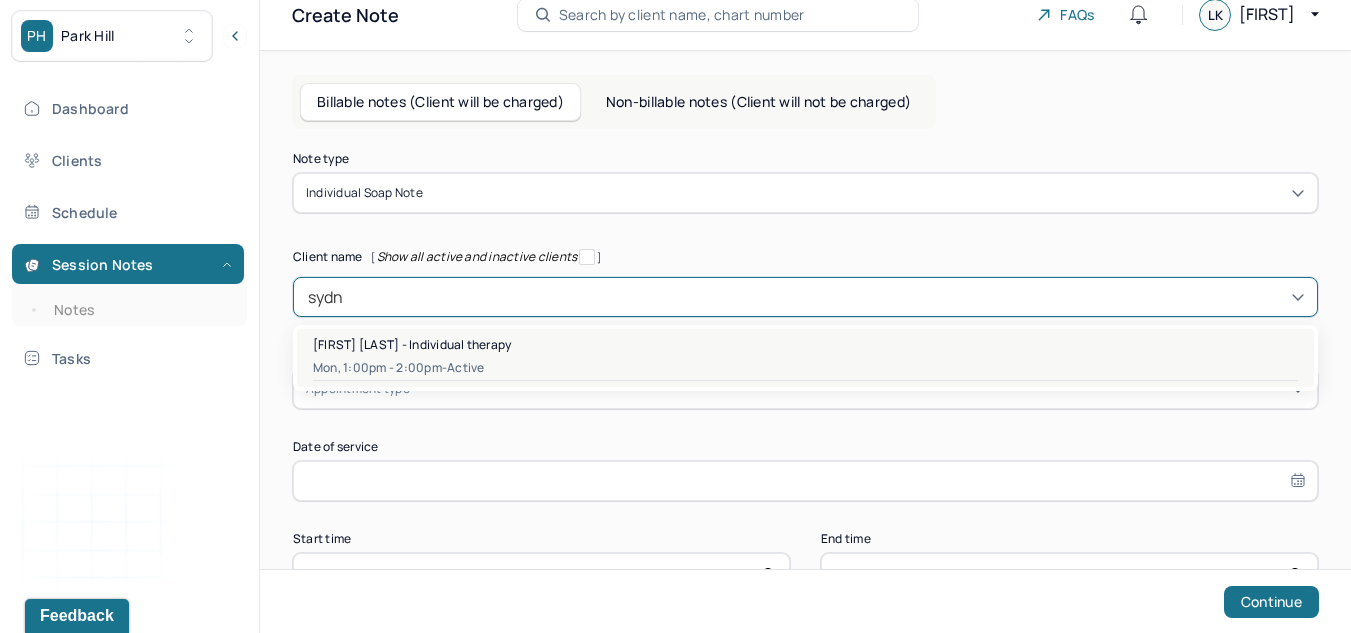 click on "Mon, 1:00pm - 2:00pm  -  active" at bounding box center [805, 368] 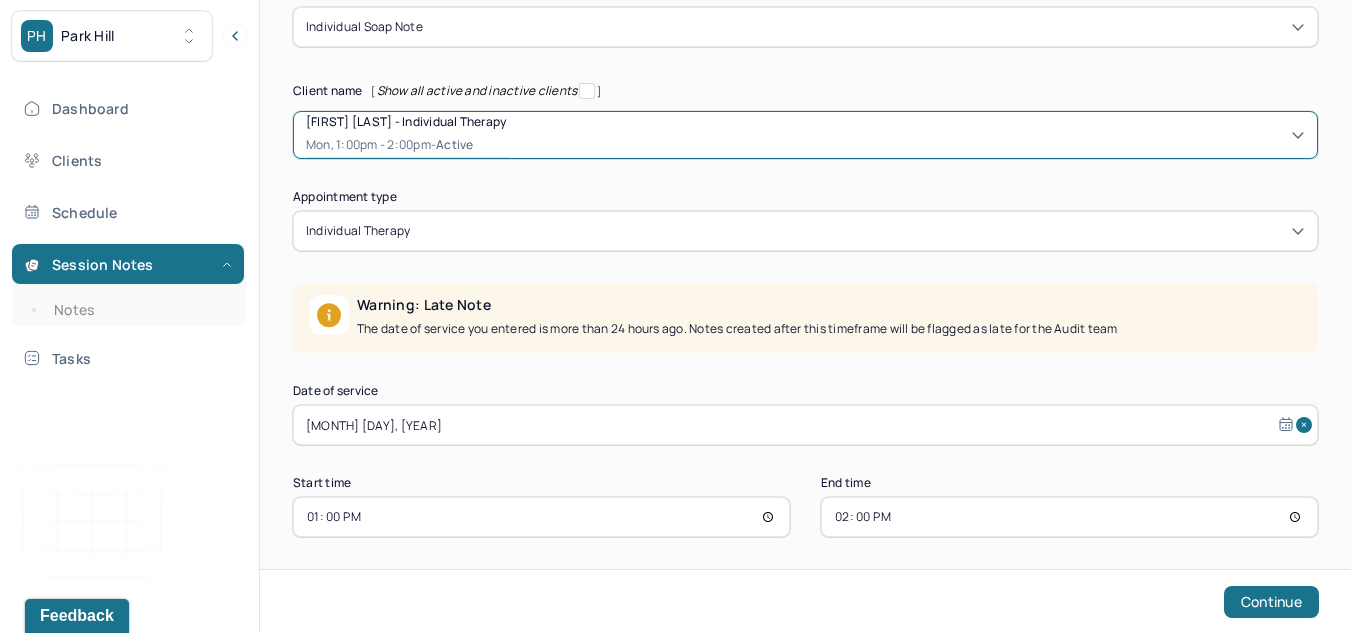 scroll, scrollTop: 188, scrollLeft: 0, axis: vertical 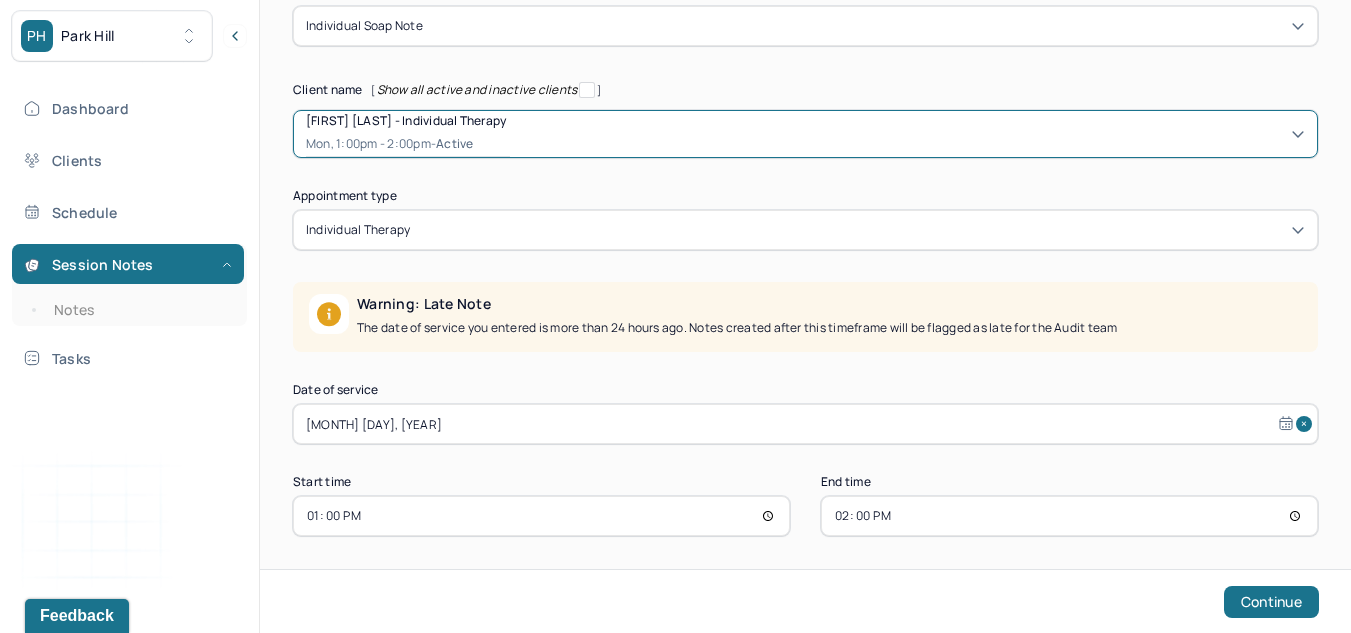 select on "6" 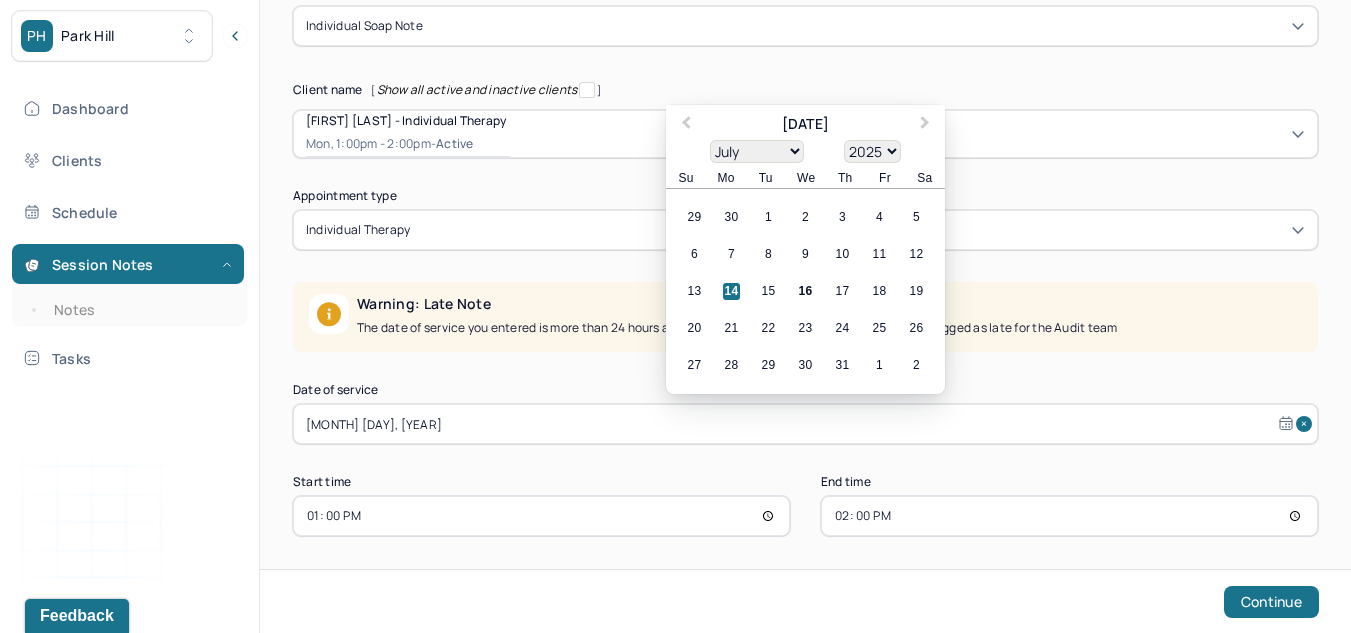 click on "[MONTH] [DAY], [YEAR]" at bounding box center (805, 424) 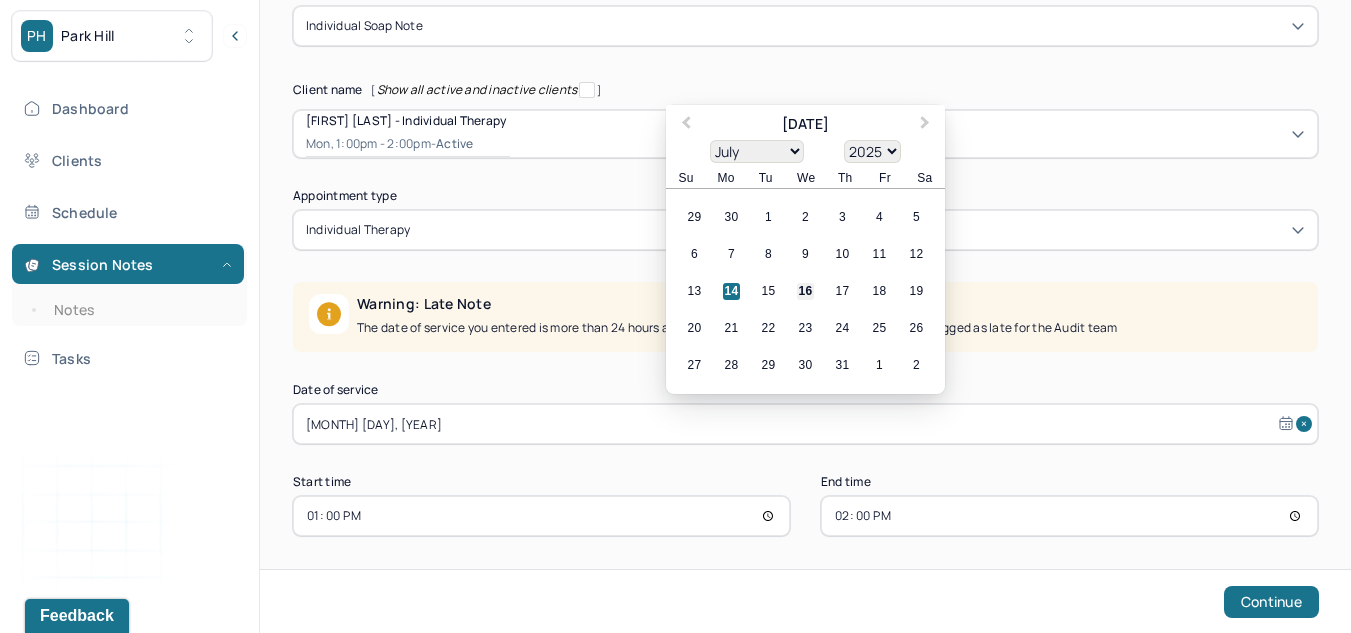 click on "16" at bounding box center [805, 291] 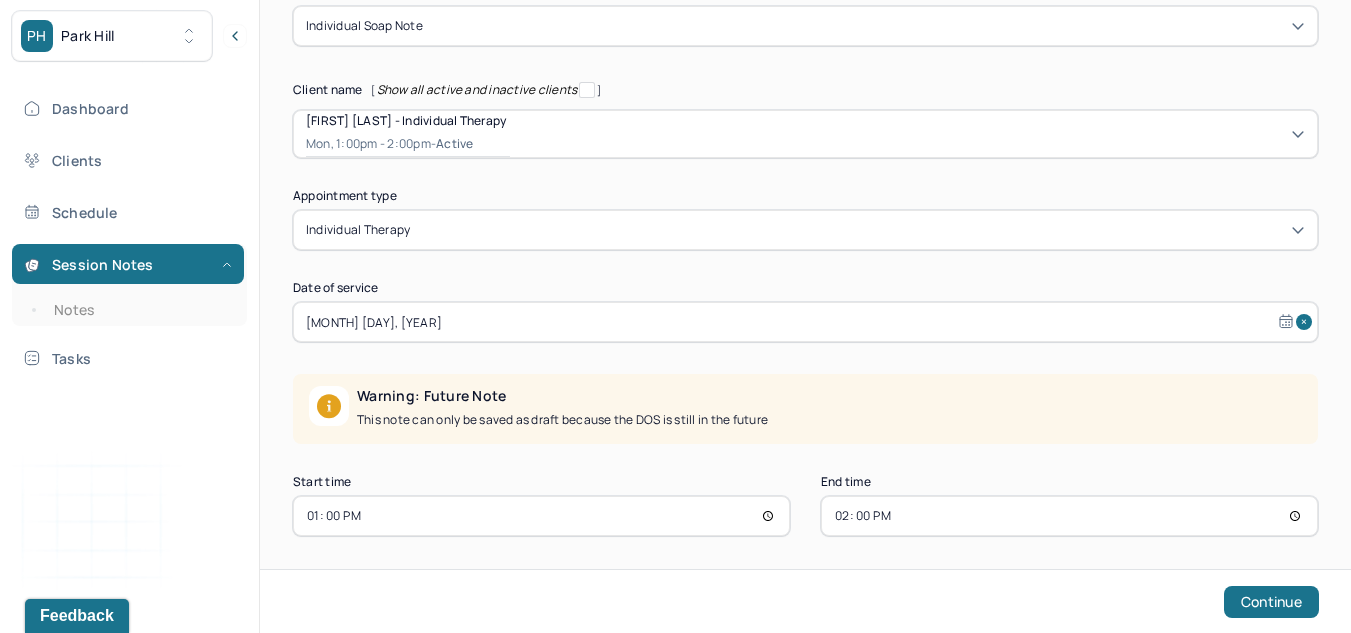 click on "13:00" at bounding box center [541, 516] 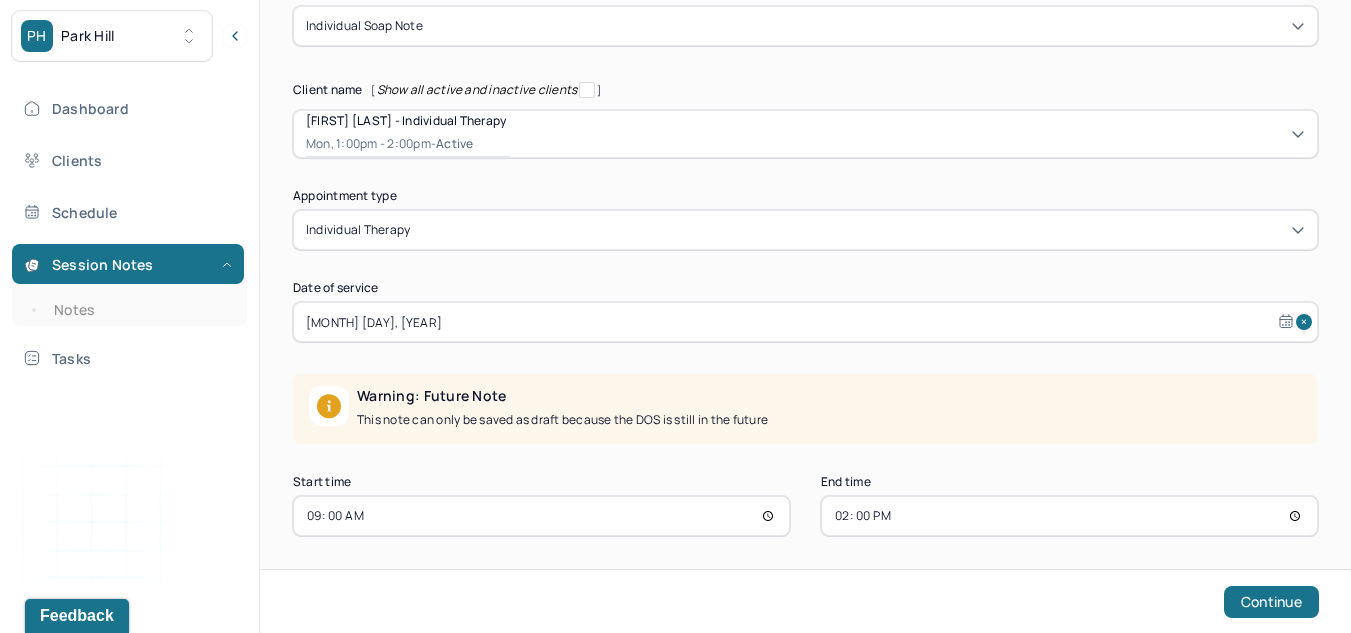 scroll, scrollTop: 95, scrollLeft: 0, axis: vertical 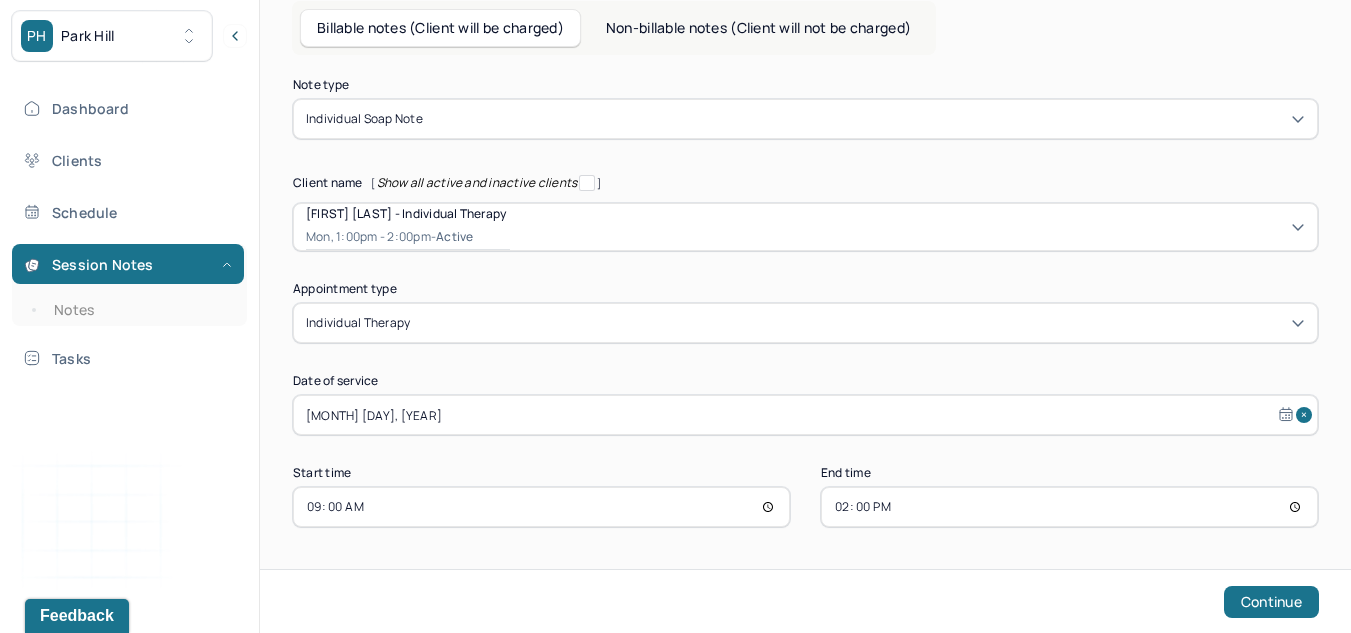 type on "09:00" 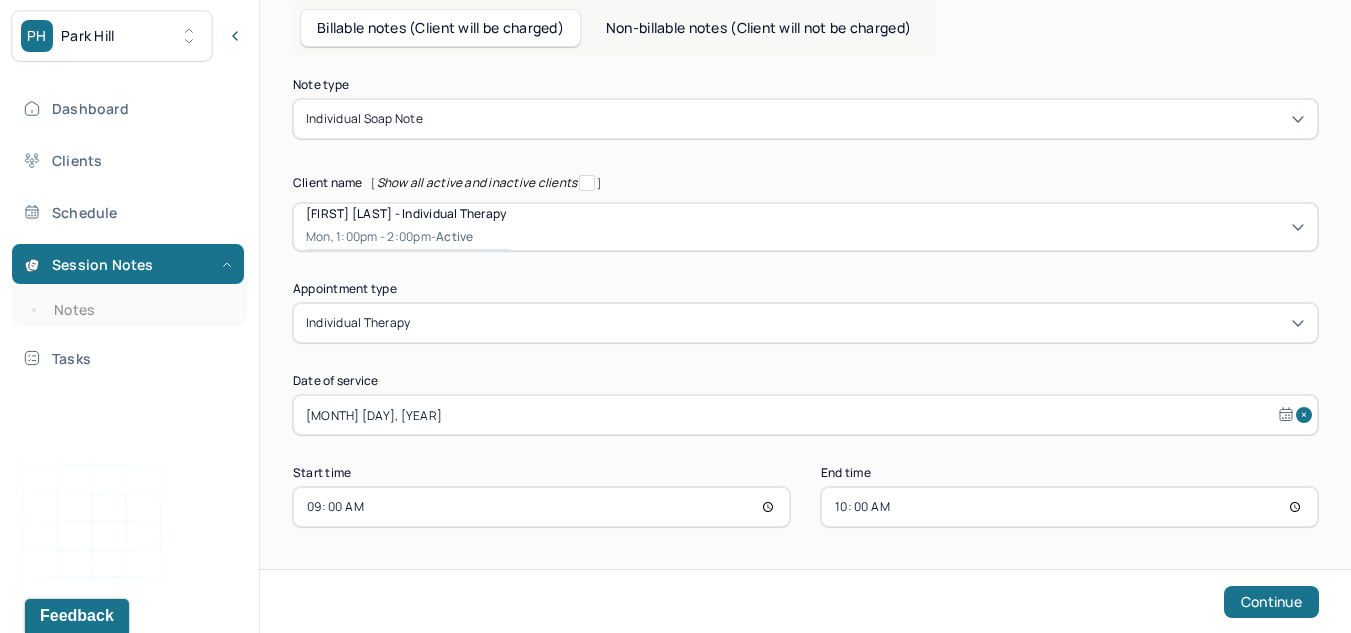 type on "10:00" 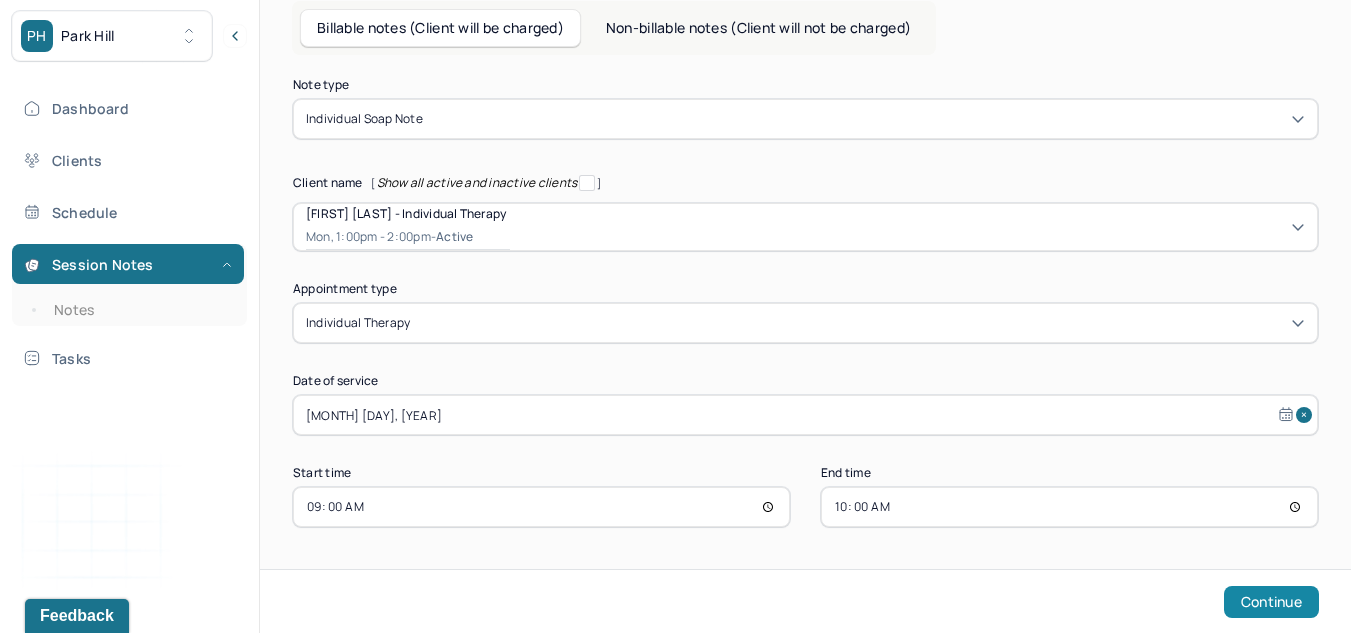click on "Continue" at bounding box center [1271, 602] 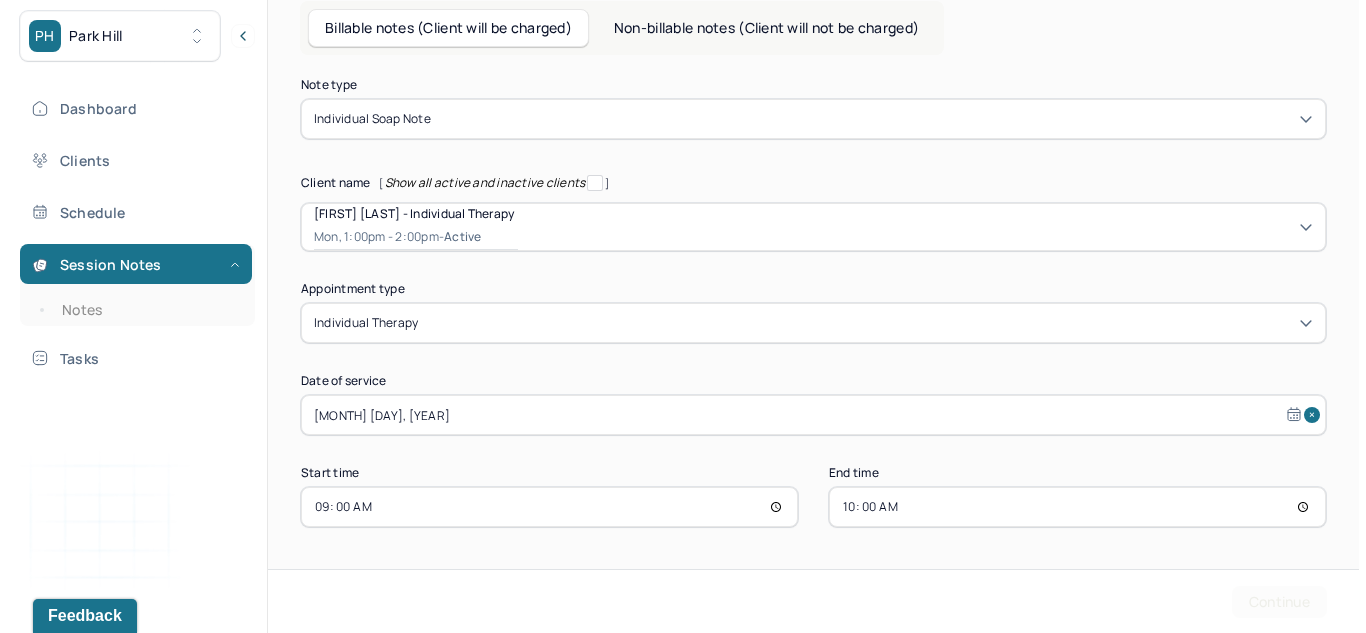 scroll, scrollTop: 0, scrollLeft: 0, axis: both 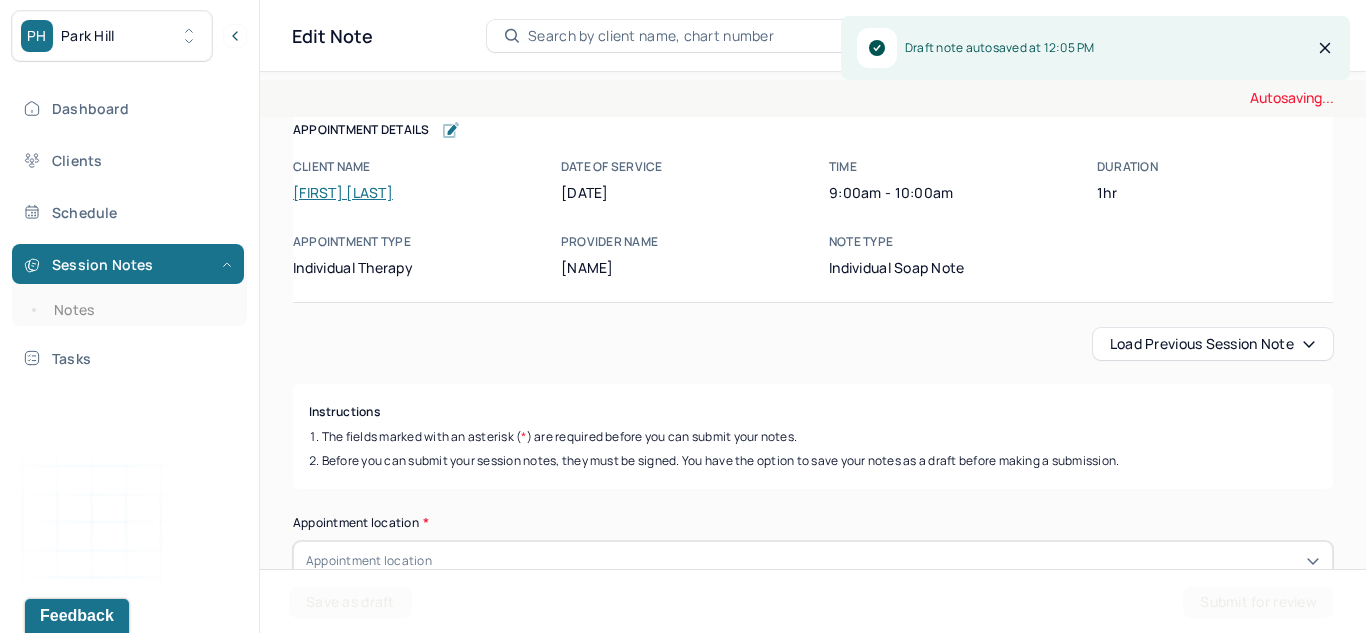 click on "Load previous session note" at bounding box center (1213, 344) 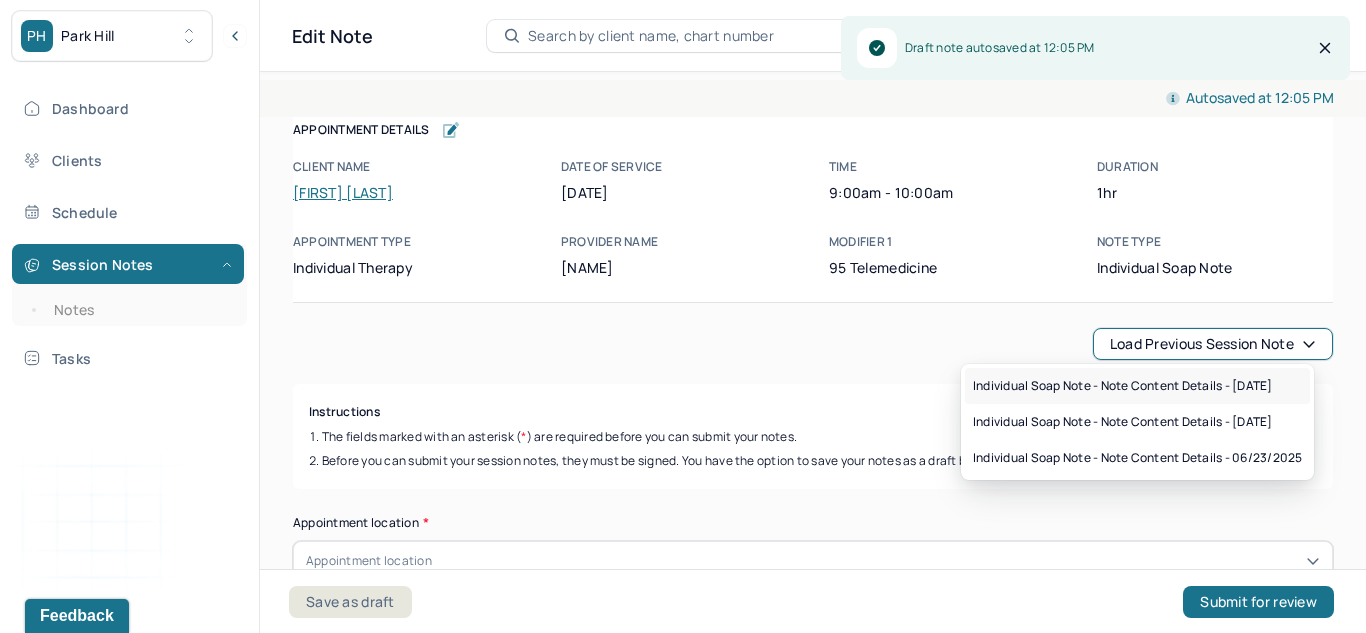 click on "Individual soap note   - Note content Details -   07/[DATE]/[YEAR]" at bounding box center (1123, 386) 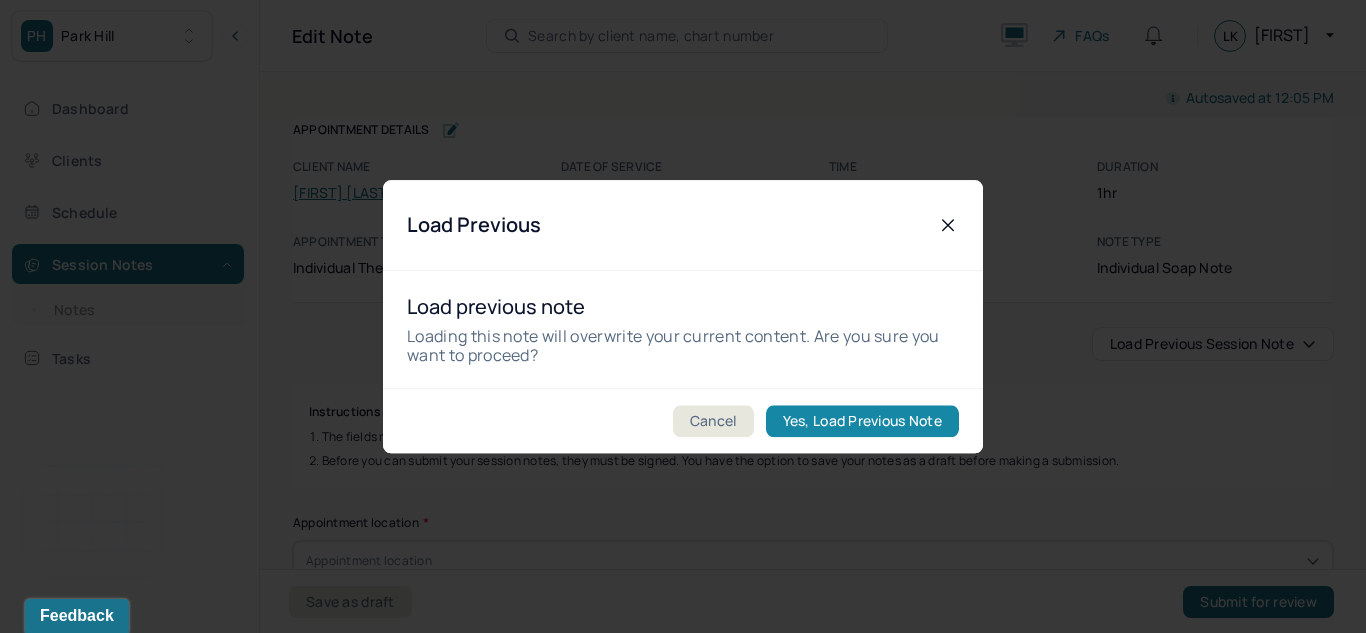 click on "Yes, Load Previous Note" at bounding box center (862, 421) 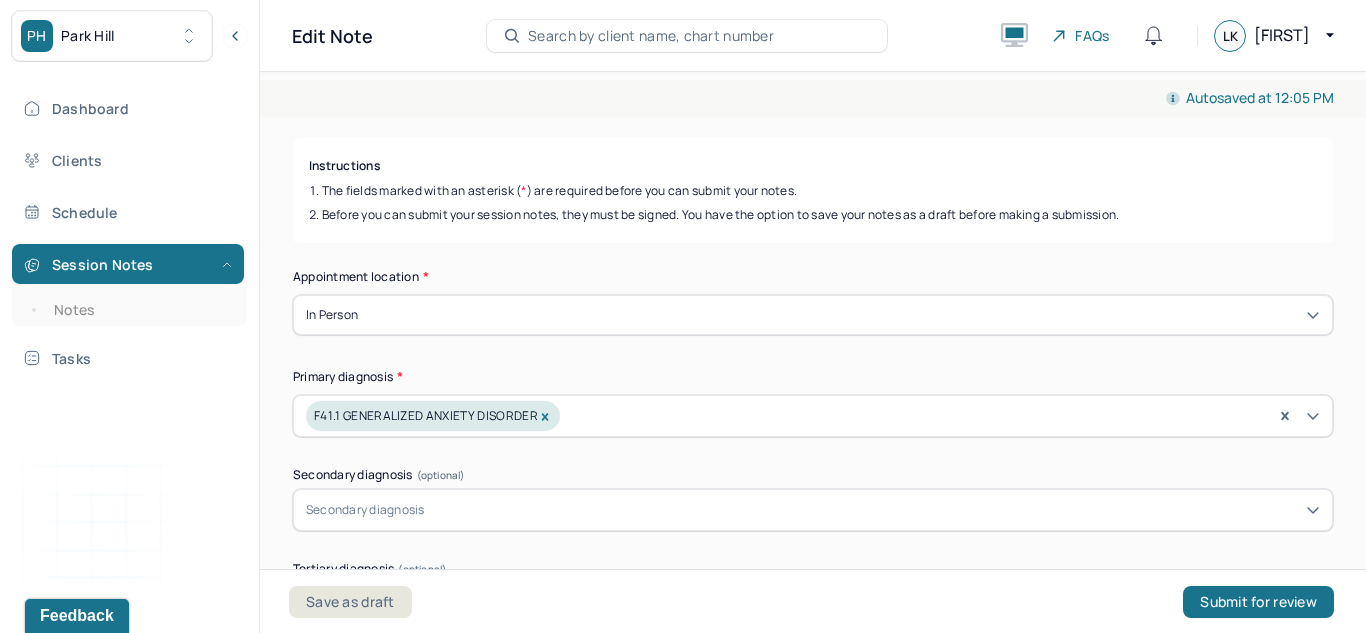 scroll, scrollTop: 244, scrollLeft: 0, axis: vertical 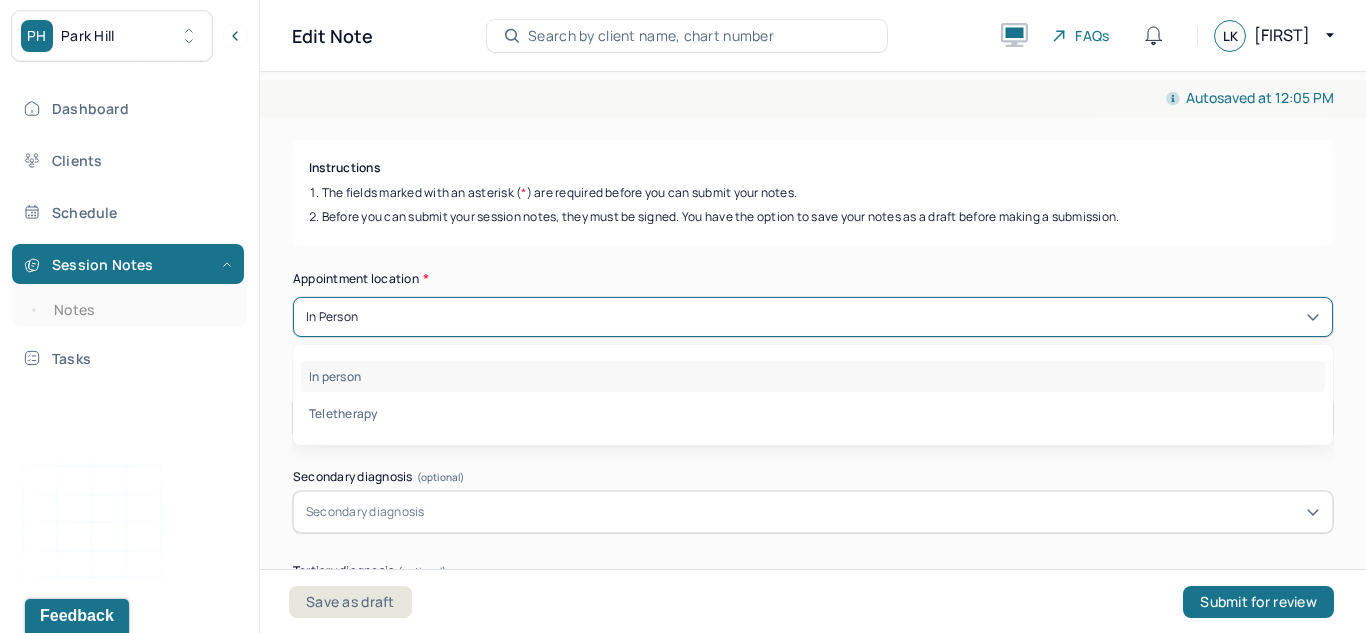 click on "In person" at bounding box center (813, 317) 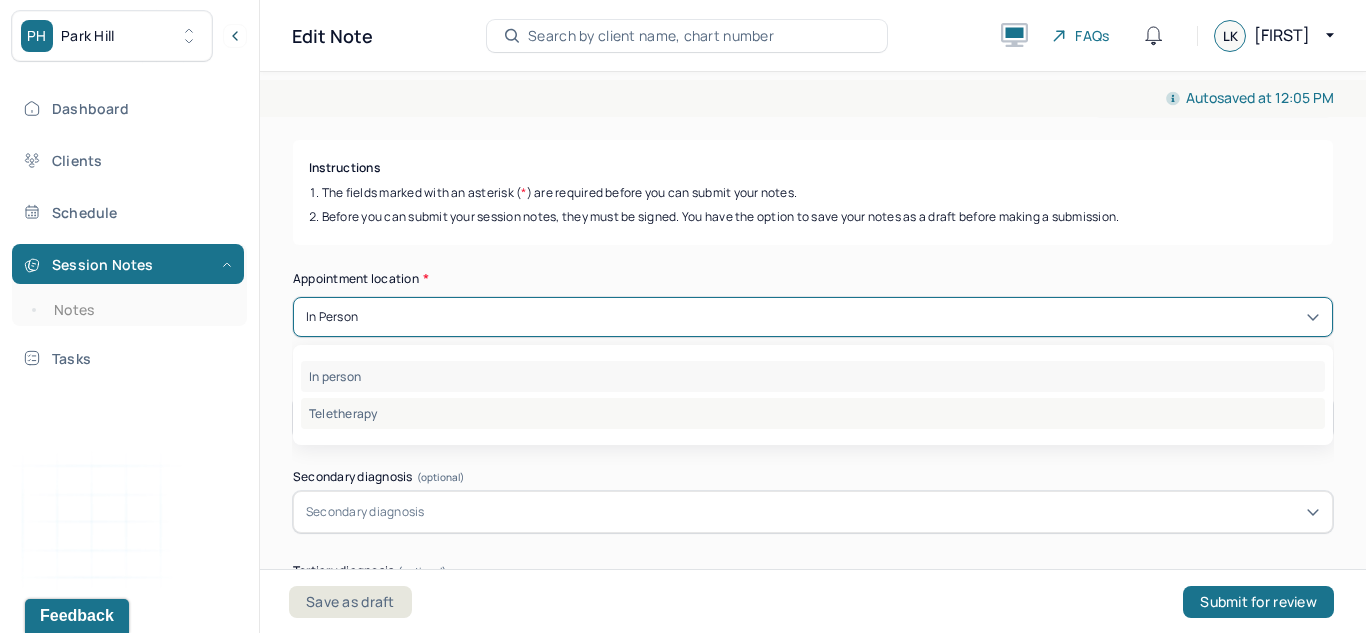 click on "Teletherapy" at bounding box center [813, 413] 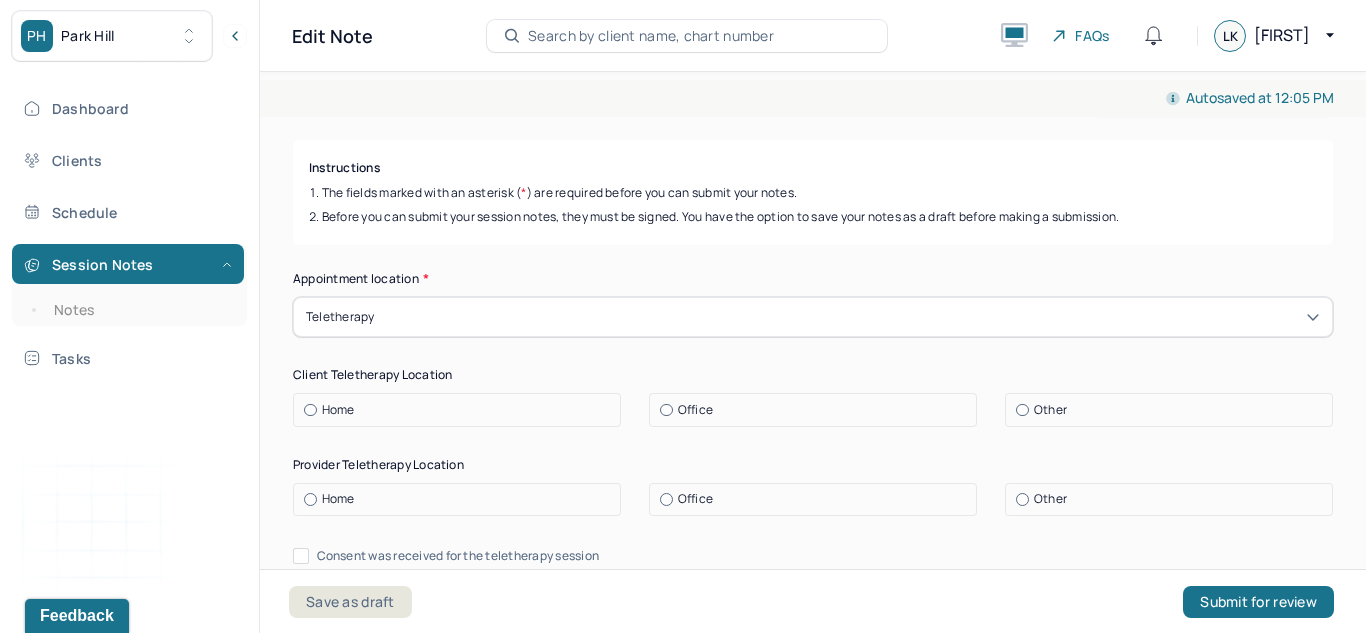 click on "Other" at bounding box center [1169, 410] 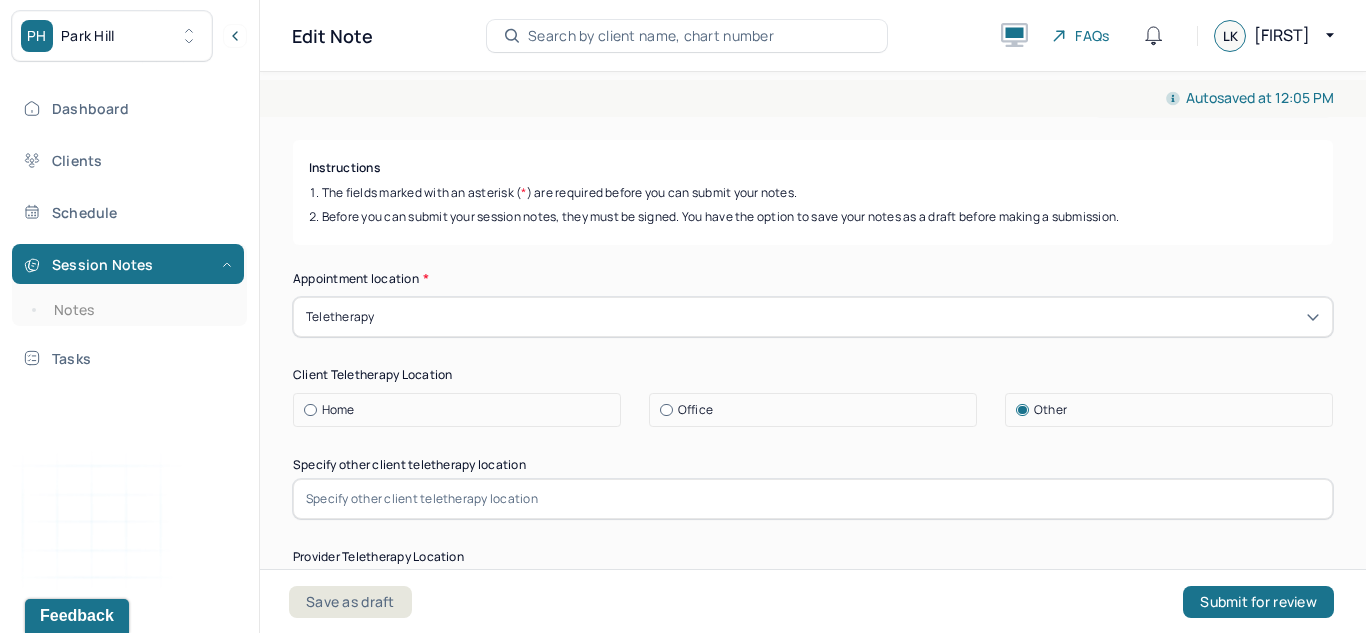 click at bounding box center [813, 499] 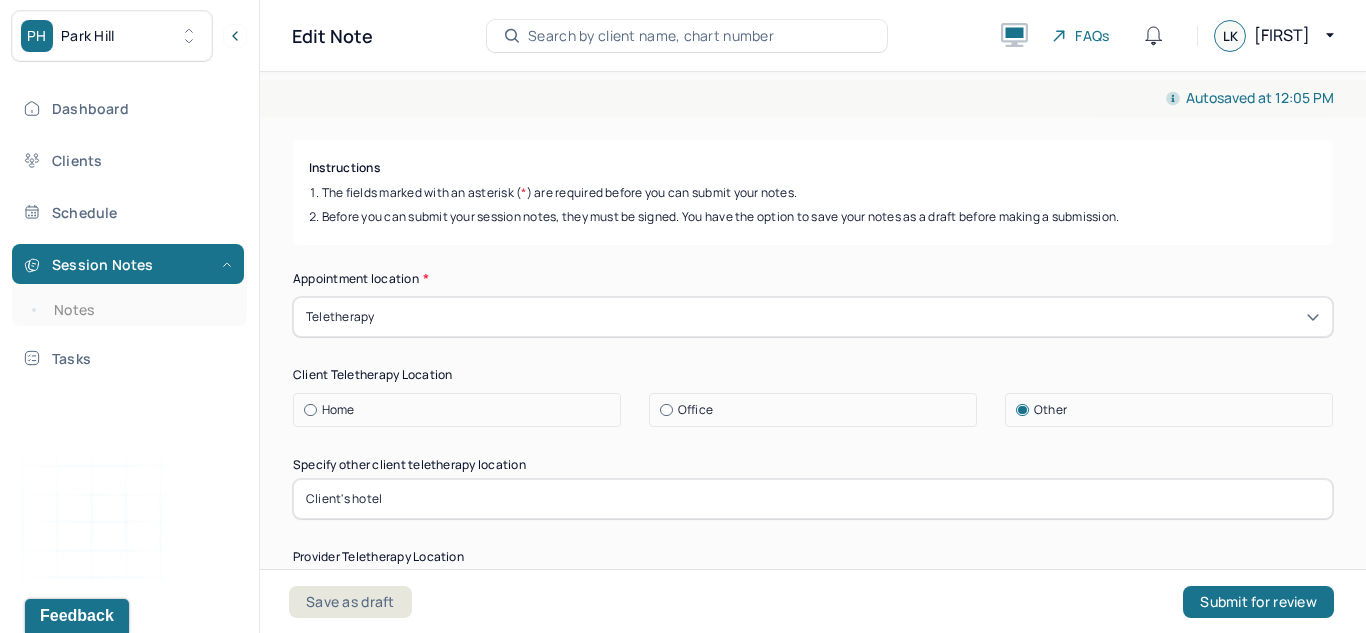 scroll, scrollTop: 345, scrollLeft: 0, axis: vertical 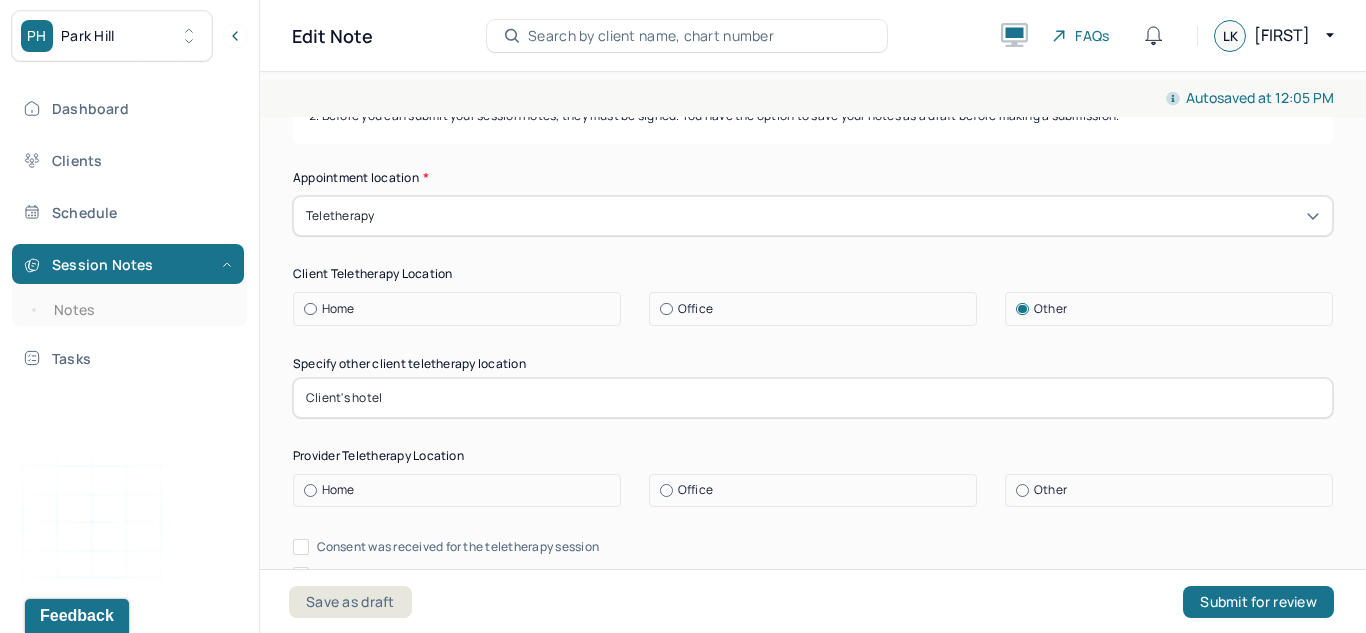 type on "Client's hotel" 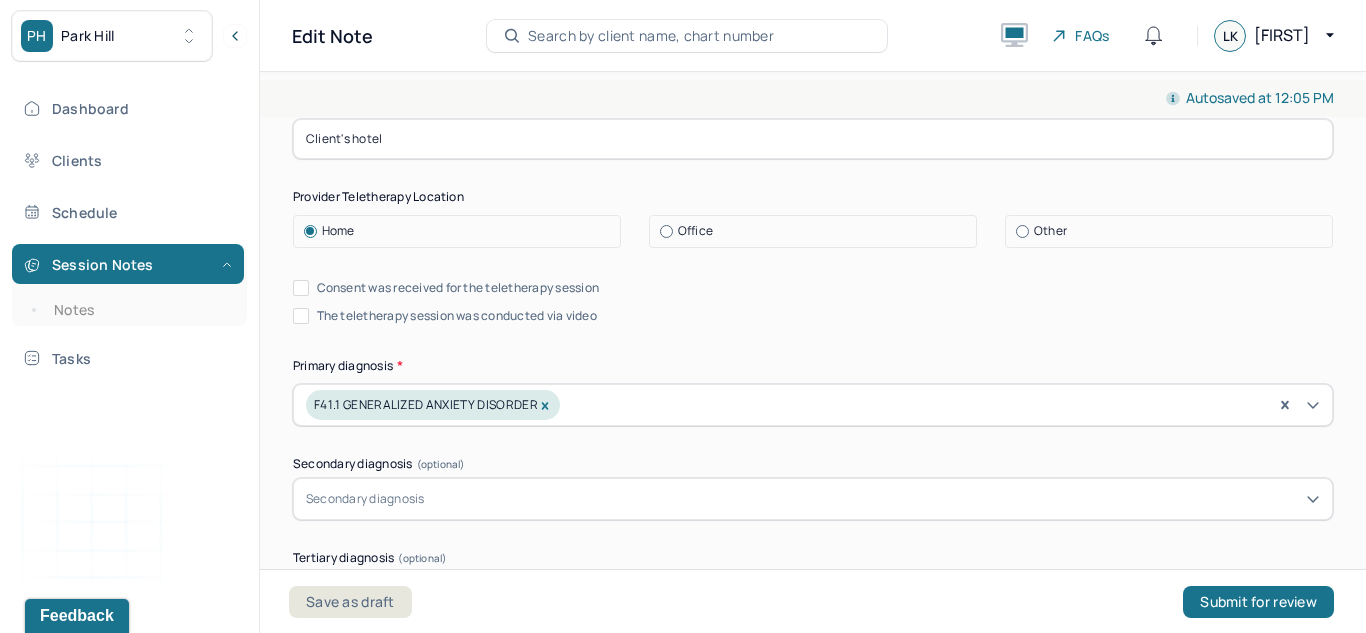 scroll, scrollTop: 610, scrollLeft: 0, axis: vertical 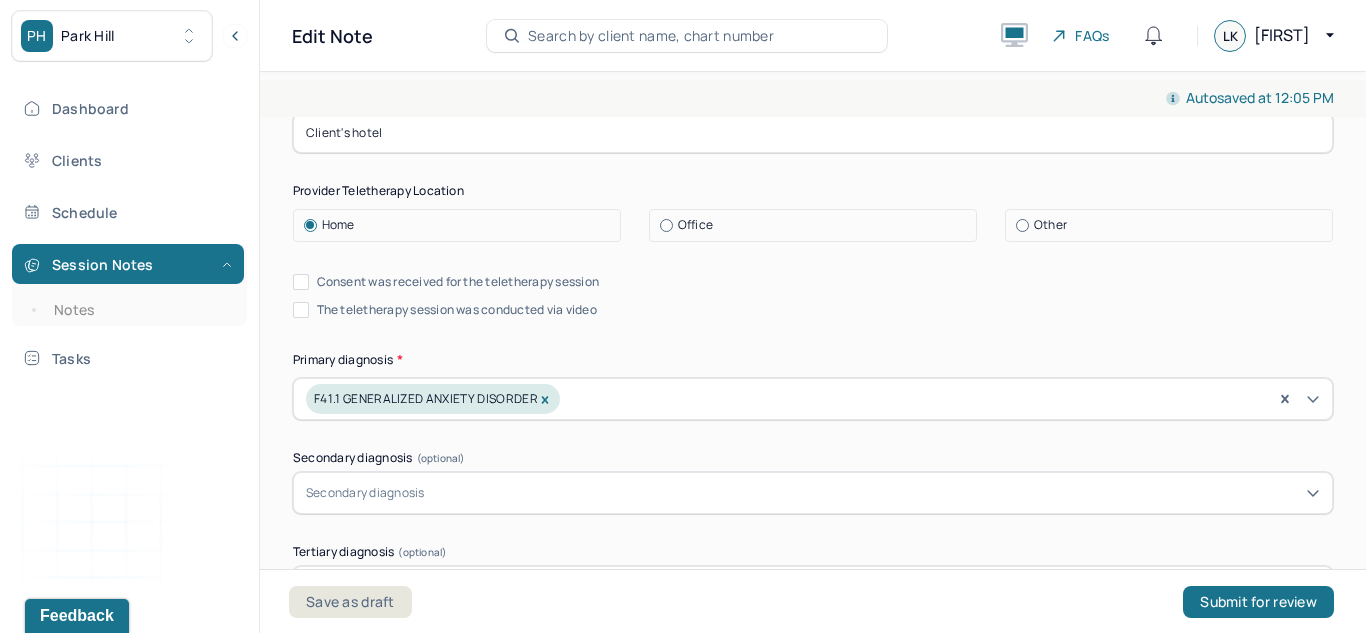 click on "Autosaved at [TIME] Appointment Details     Client name [FIRST] [LAST] Date of service [DATE] Time [TIME] - [TIME] Duration 1hr Appointment type individual therapy Provider name [FIRST] [LAST] Modifier 1 95 Telemedicine Note type Individual soap note Appointment Details     Client name [FIRST] [LAST] Date of service [DATE] Time [TIME] - [TIME] Duration 1hr Appointment type individual therapy Provider name [FIRST] [LAST] Modifier 1 95 Telemedicine Note type Individual soap note   Load previous session note   Instructions The fields marked with an asterisk ( * ) are required before you can submit your notes. Before you can submit your session notes, they must be signed. You have the option to save your notes as a draft before making a submission. Appointment location * Teletherapy Client Teletherapy Location Home Office Other Specify other client teletherapy location Client's hotel Provider Teletherapy Location Home Office Other Consent was received for the teletherapy session Primary diagnosis * * * * *" at bounding box center (813, 348) 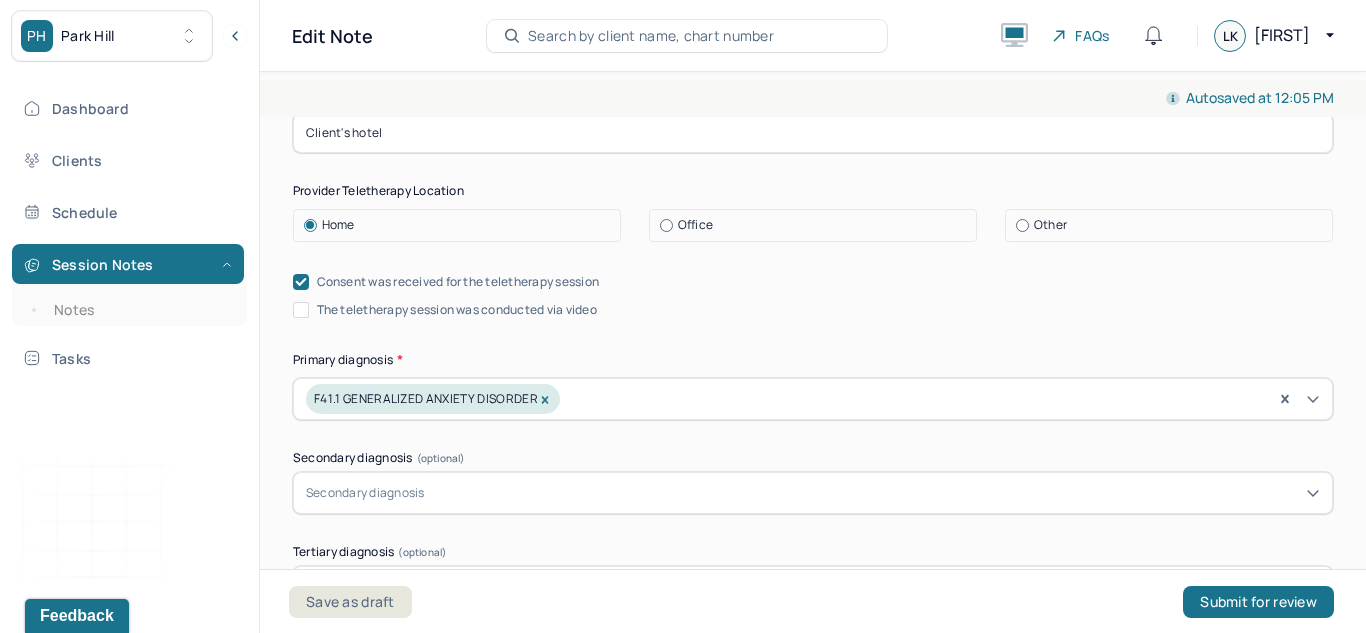 click on "The teletherapy session was conducted via video" at bounding box center [301, 310] 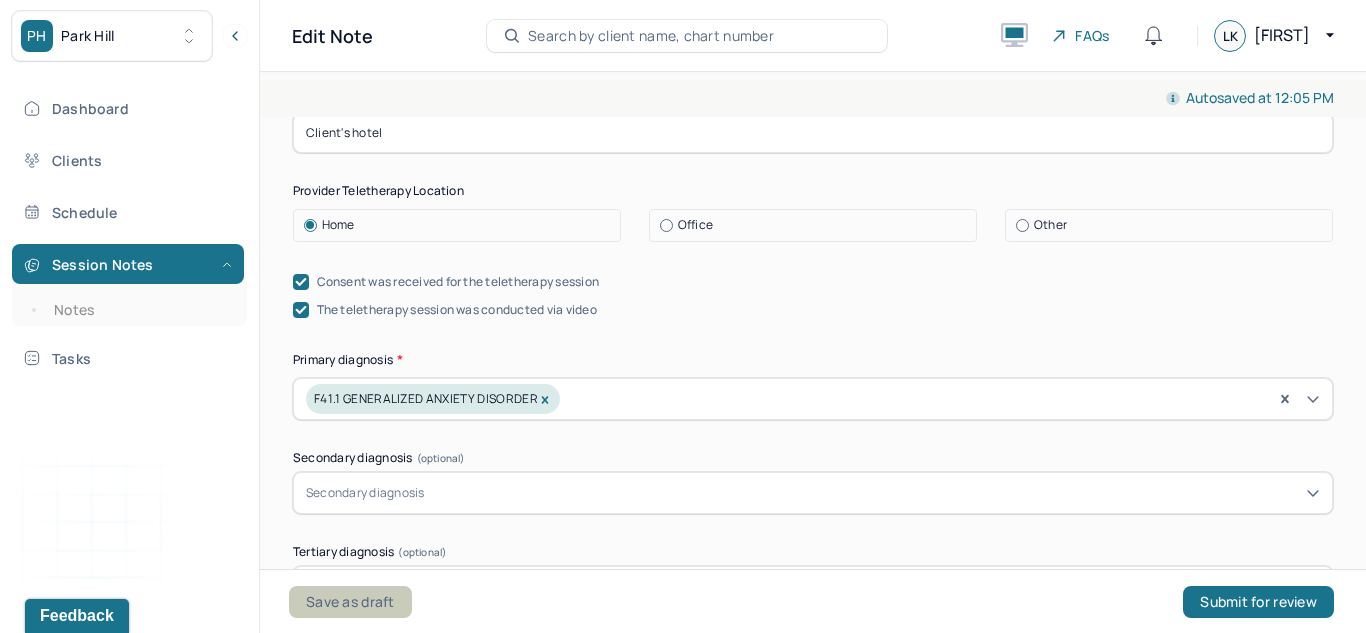 click on "Save as draft" at bounding box center [350, 602] 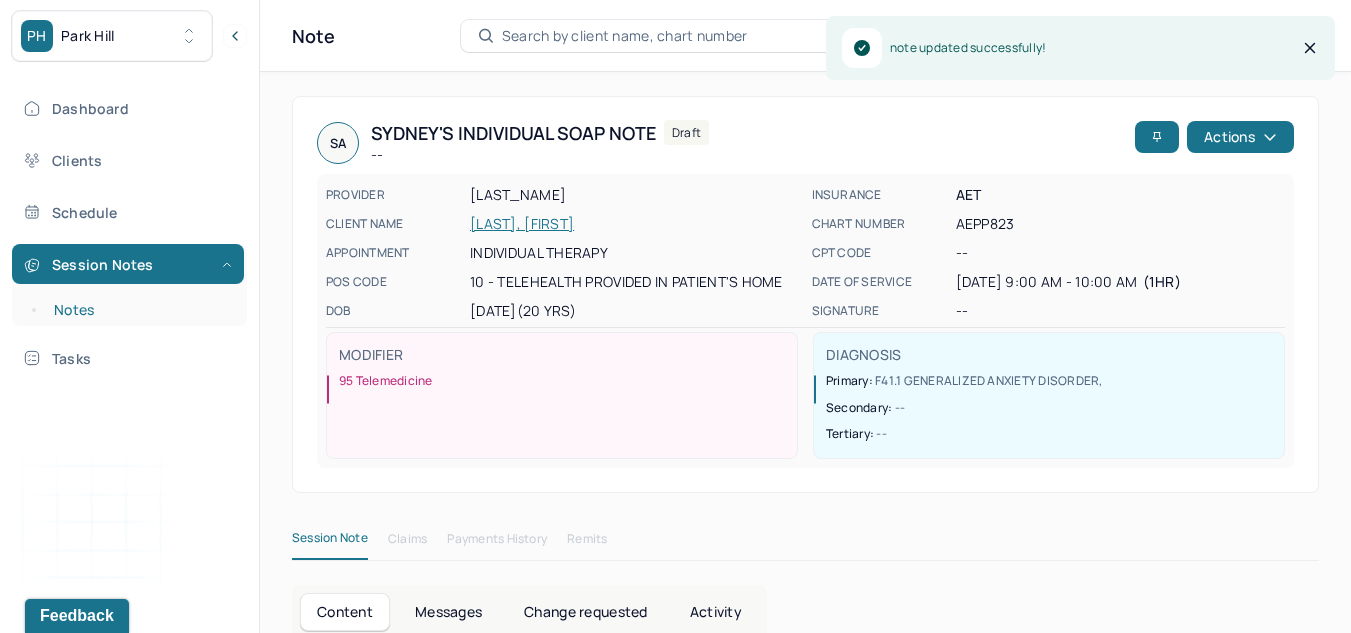 click on "Notes" at bounding box center [139, 310] 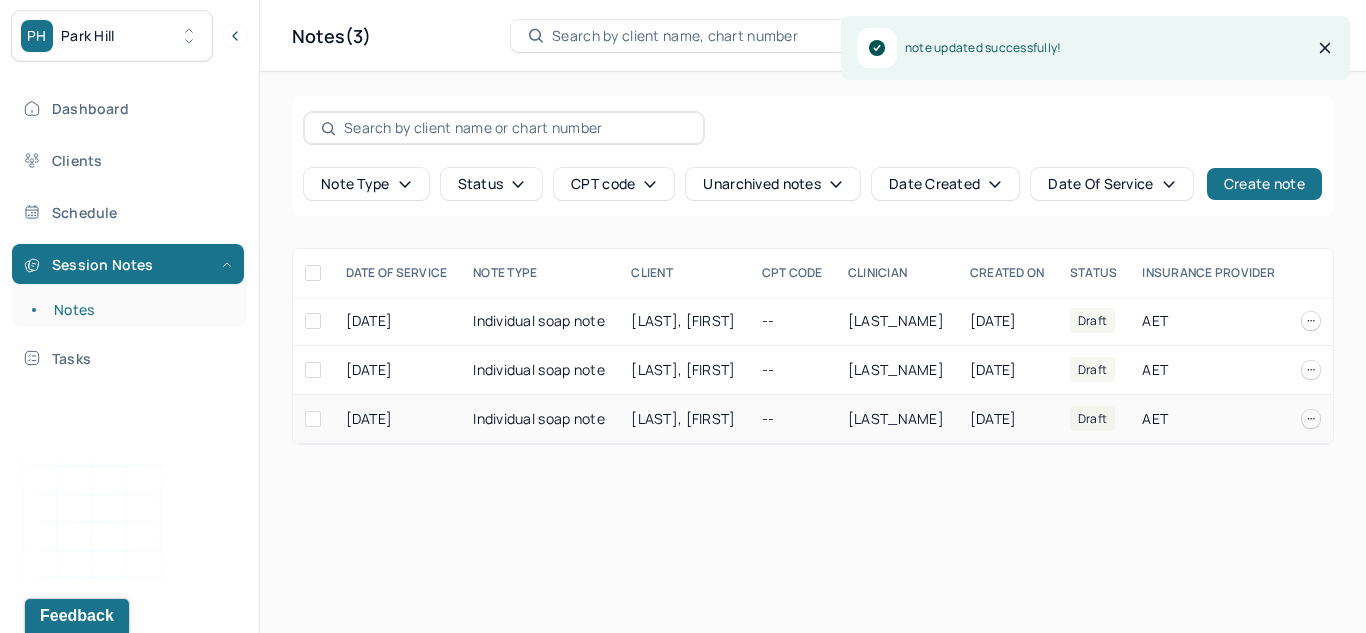 click on "Individual soap note" at bounding box center [540, 419] 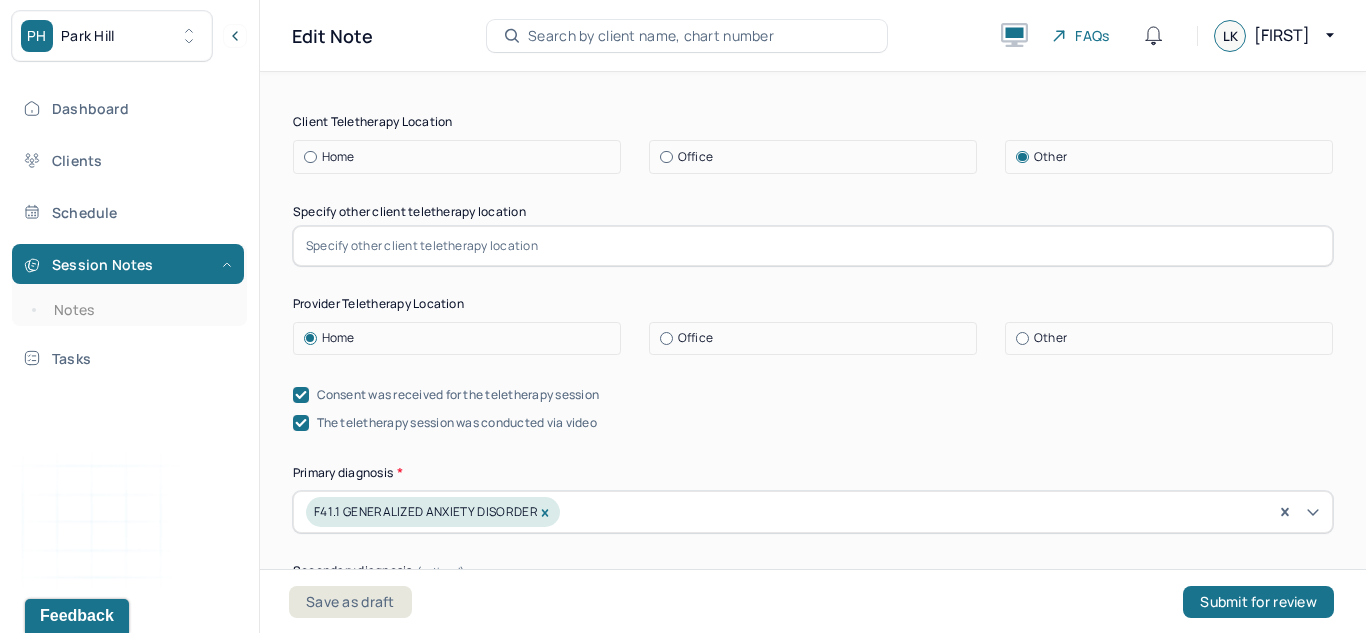 scroll, scrollTop: 496, scrollLeft: 0, axis: vertical 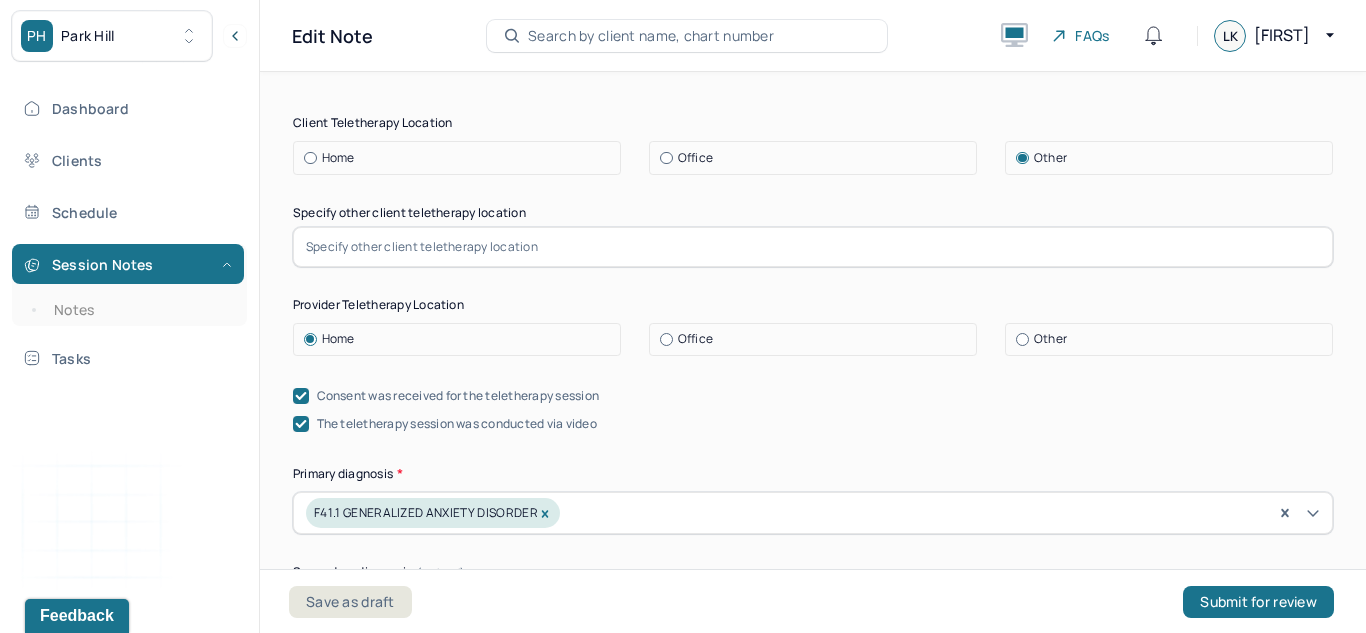 click on "Home" at bounding box center [338, 158] 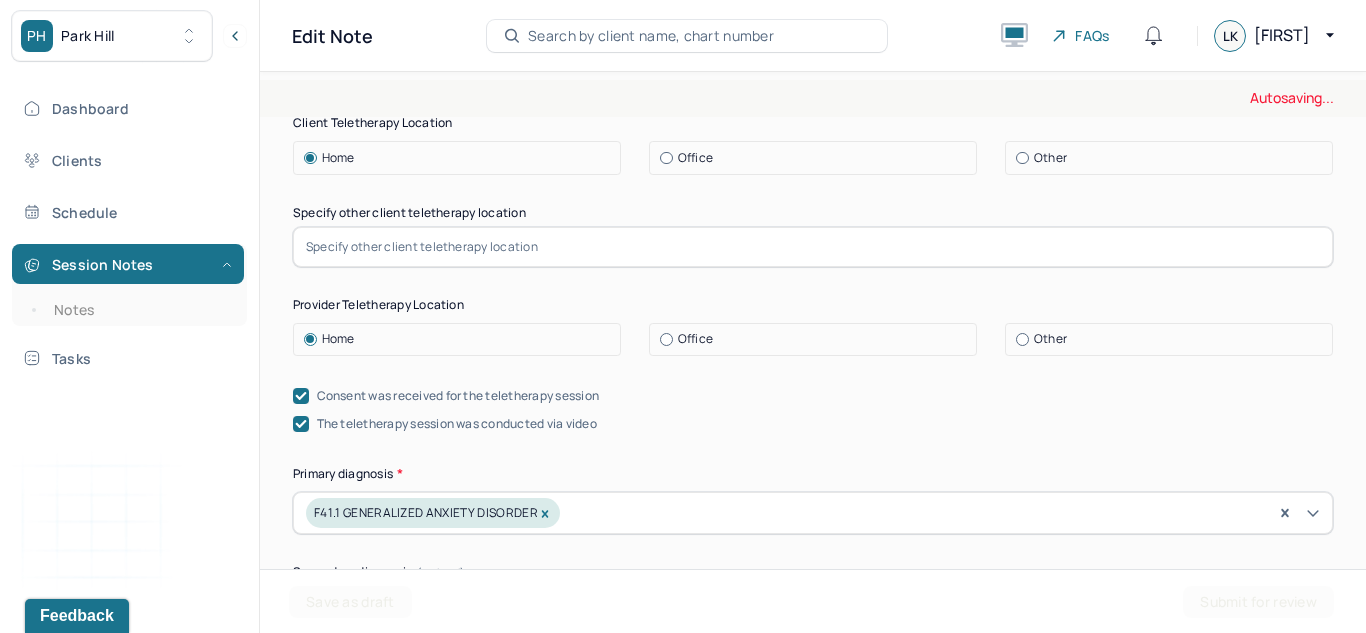 click on "Appointment location * Teletherapy Client Teletherapy Location Home Office Other Specify other client teletherapy location Provider Teletherapy Location Home Office Other Consent was received for the teletherapy session The teletherapy session was conducted via video Primary diagnosis * F41.1 GENERALIZED ANXIETY DISORDER Secondary diagnosis (optional) Secondary diagnosis Tertiary diagnosis (optional) Tertiary diagnosis Emotional / Behavioural symptoms demonstrated * Anxious/ difficulty focusing/ uncertain Causing * Maladaptive Functioning Intention for Session * Facilitate coping mechanisms" at bounding box center [813, 548] 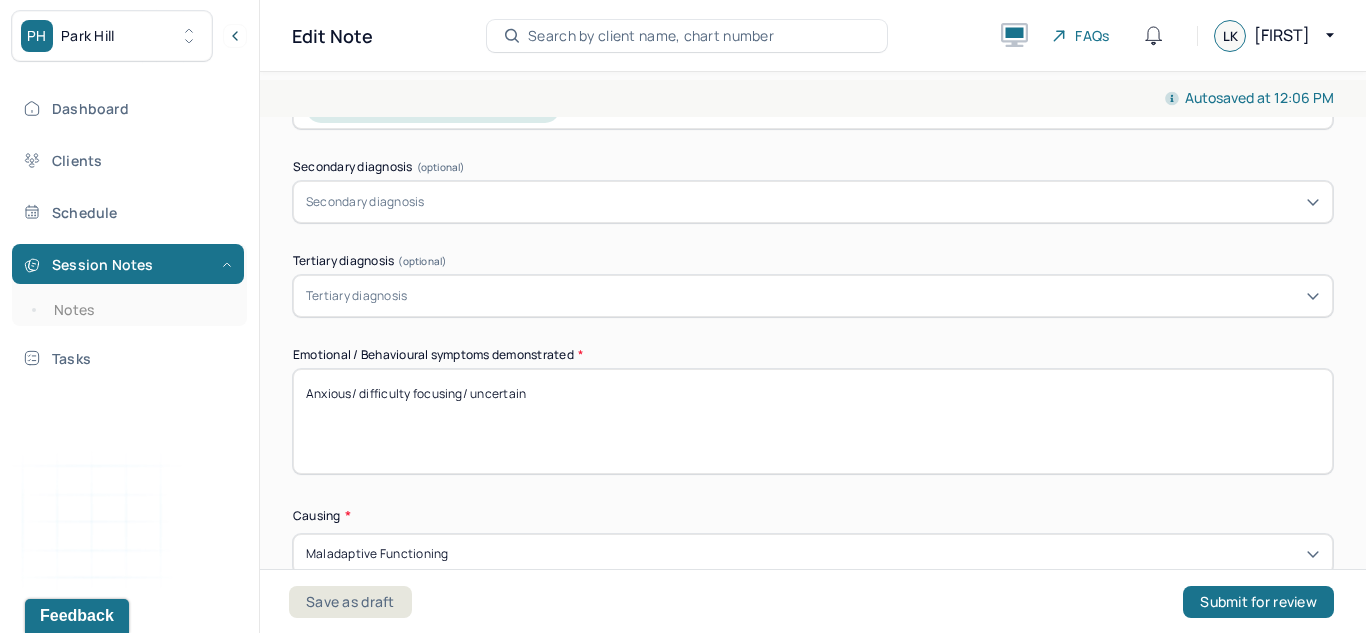 scroll, scrollTop: 853, scrollLeft: 0, axis: vertical 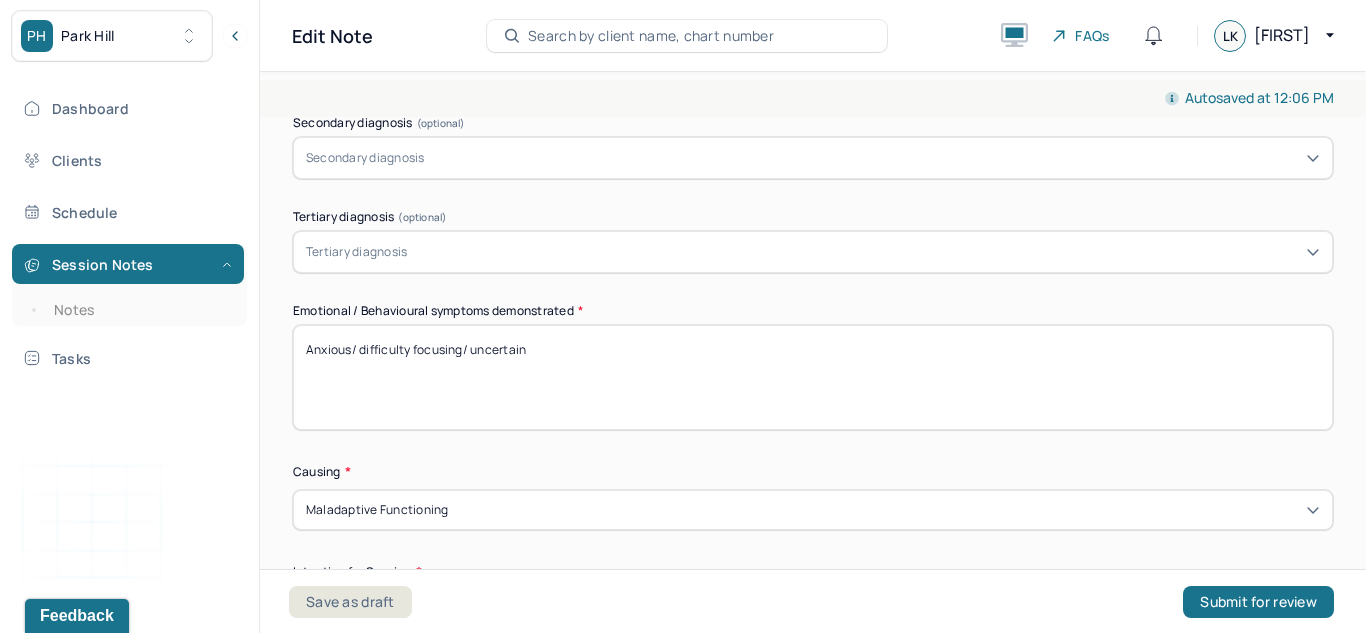 click on "Anxious/ difficulty focusing/ uncertain" at bounding box center [813, 377] 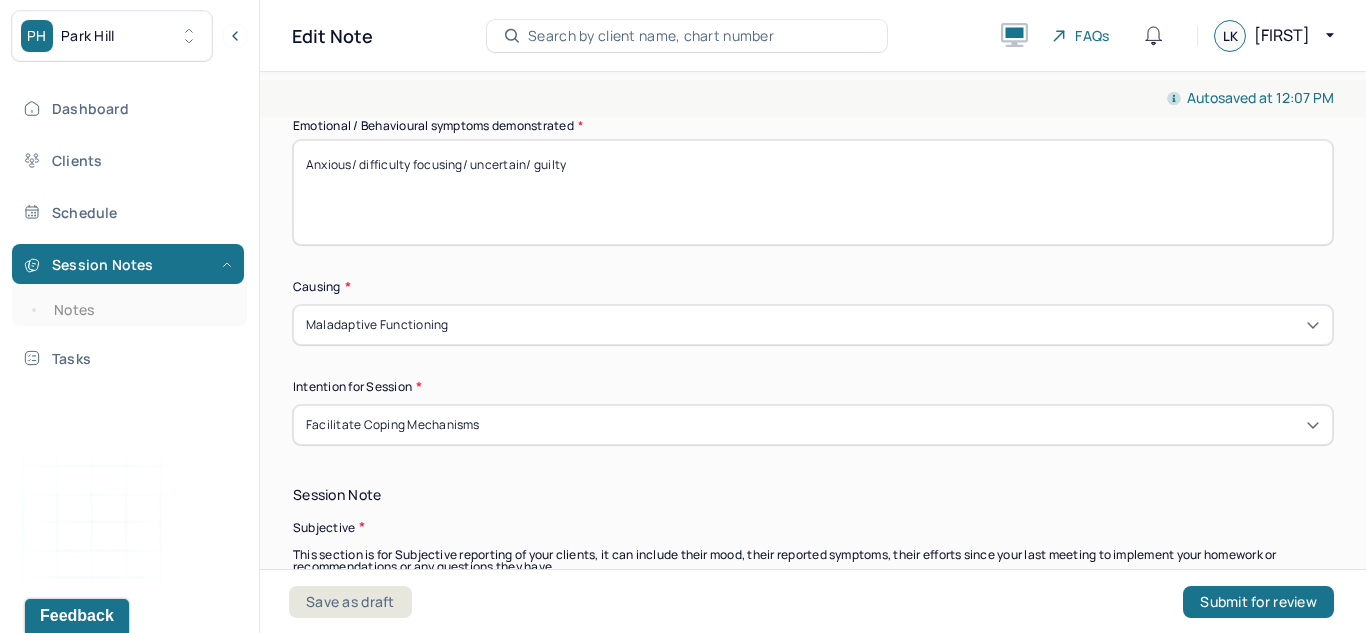 scroll, scrollTop: 1183, scrollLeft: 0, axis: vertical 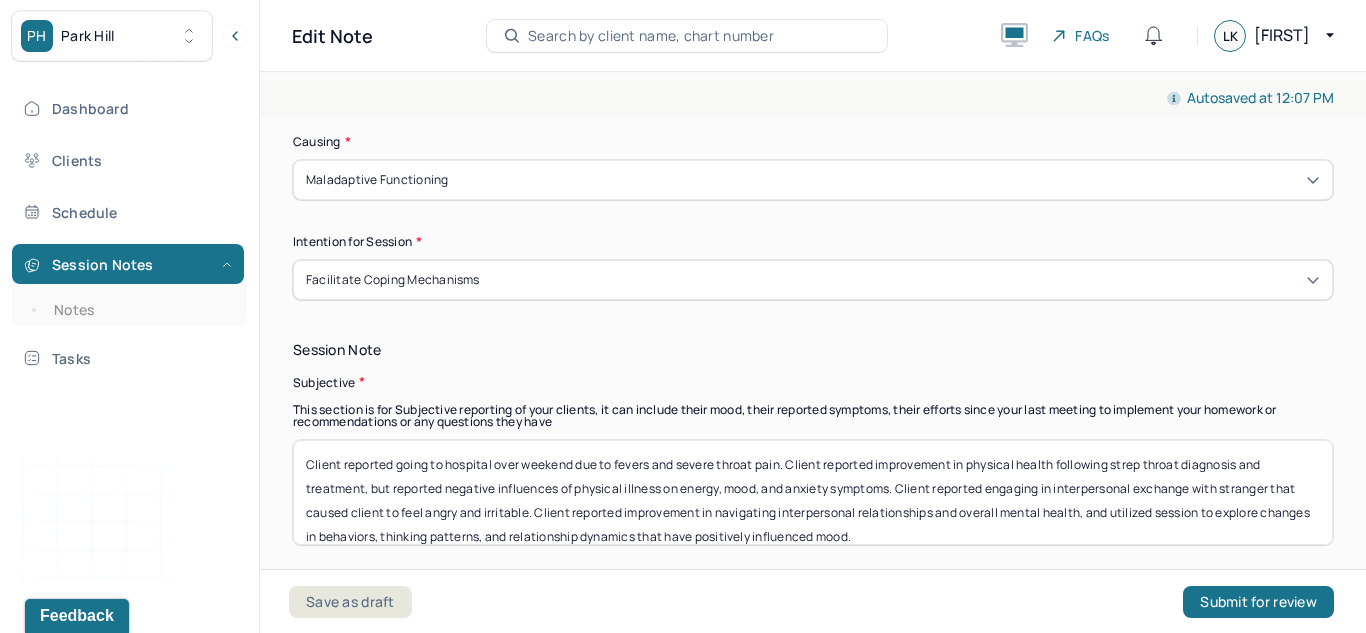 type on "Anxious/ difficulty focusing/ uncertain/ guilty" 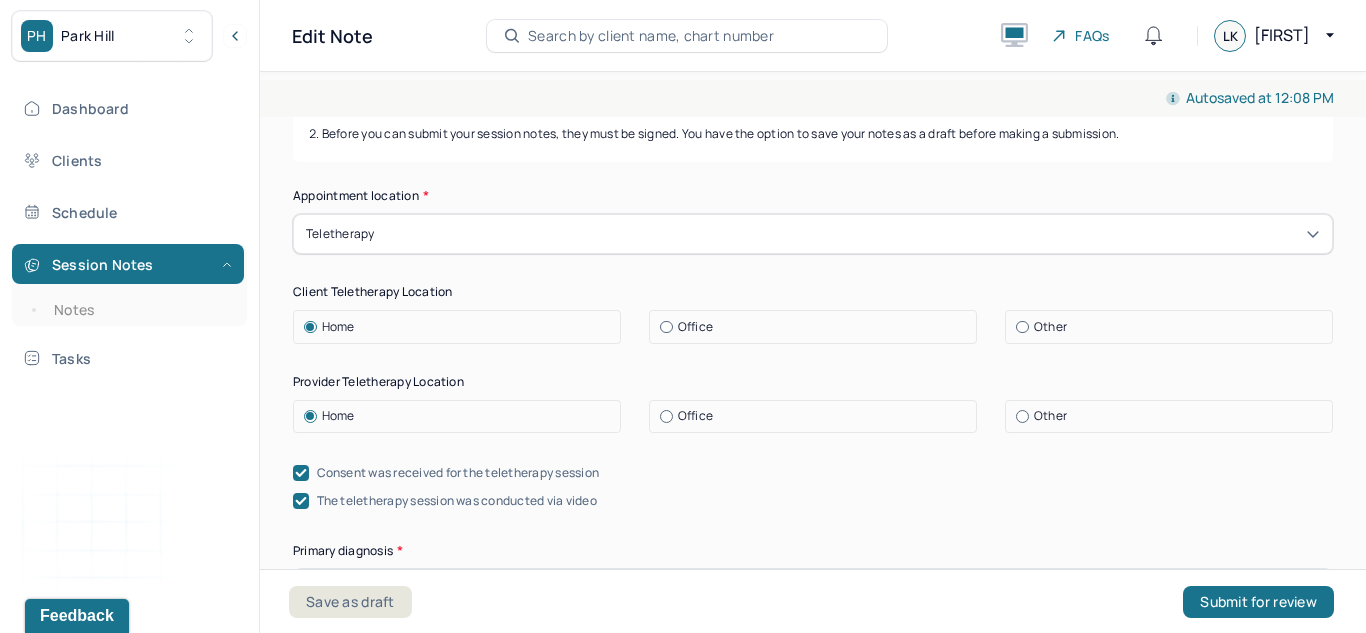 scroll, scrollTop: 0, scrollLeft: 0, axis: both 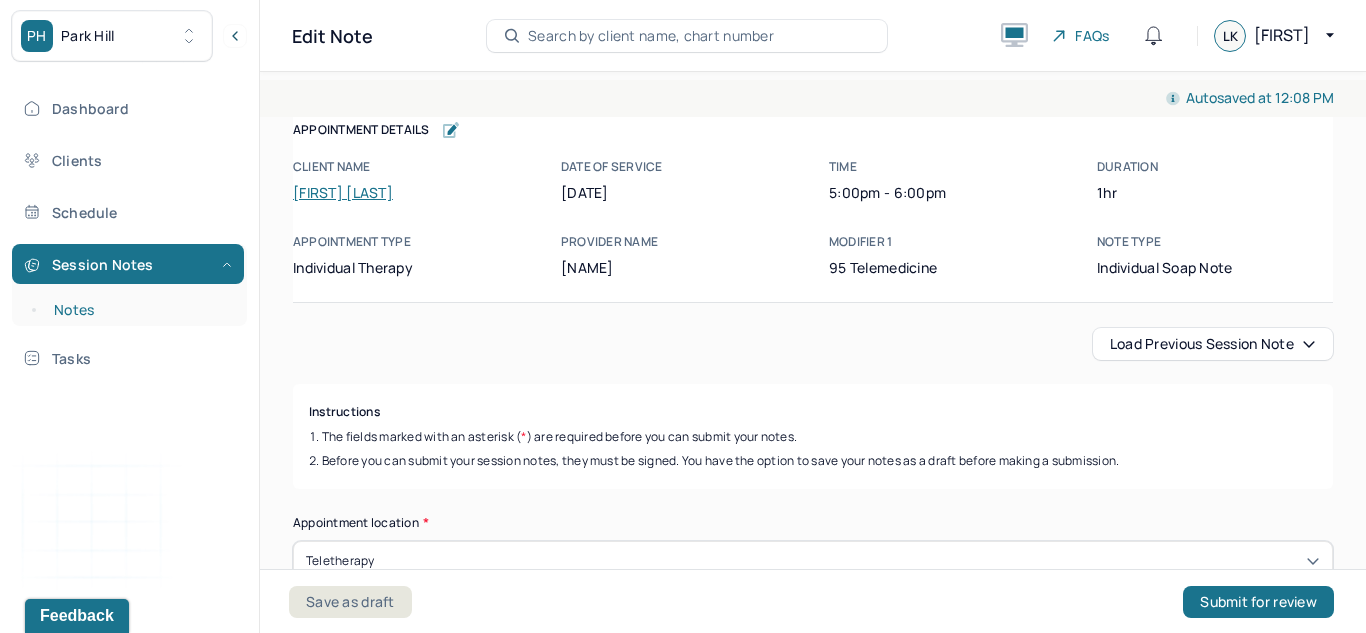 type on "Client reported improvement in physical health between sessions and provided updates regarding new relationship. Client utilized session to process emotions related to new potential relationship and reflect on past experiences in relationships. reported going to hospital over weekend due to fevers and severe throat pain. Client reported improvement in physical health following strep throat diagnosis and treatment, but reported negative influences of physical illness on energy, mood, and anxiety symptoms. Client reported engaging in interpersonal exchange with stranger that caused client to feel angry and irritable. Client reported improvement in navigating interpersonal relationships and overall mental health, and utilized session to explore changes in behaviors, thinking patterns, and relationship dynamics that have positively influenced mood." 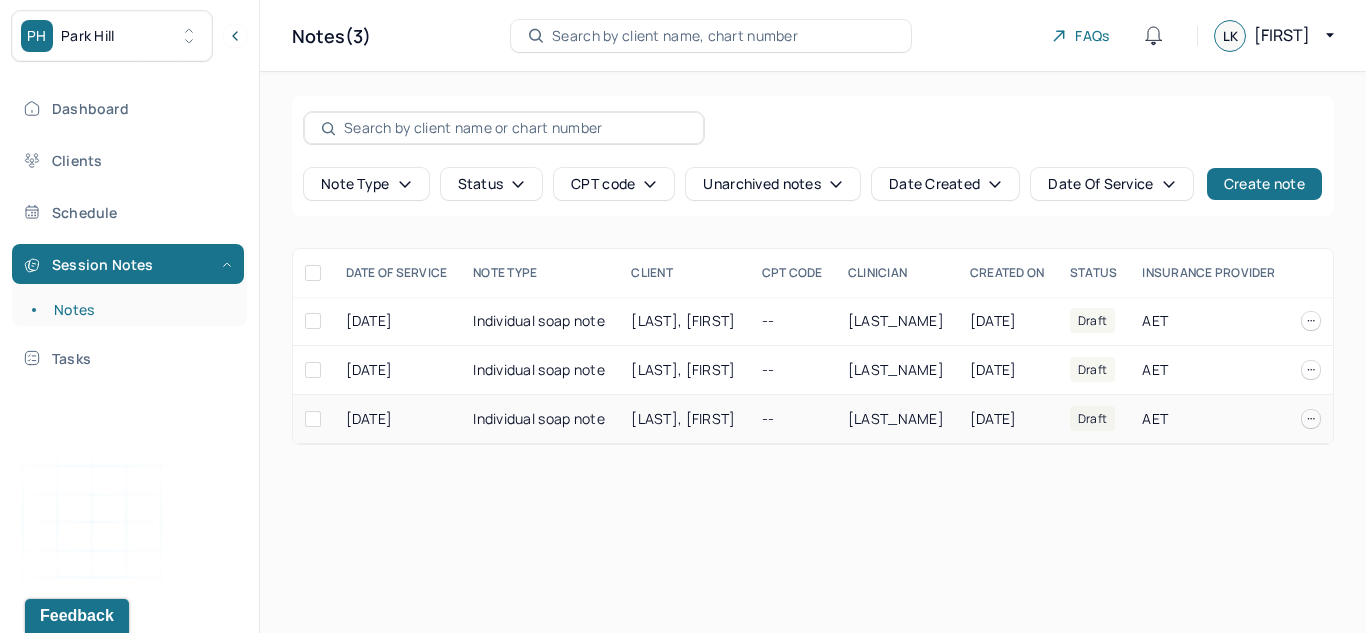 scroll, scrollTop: 0, scrollLeft: 57, axis: horizontal 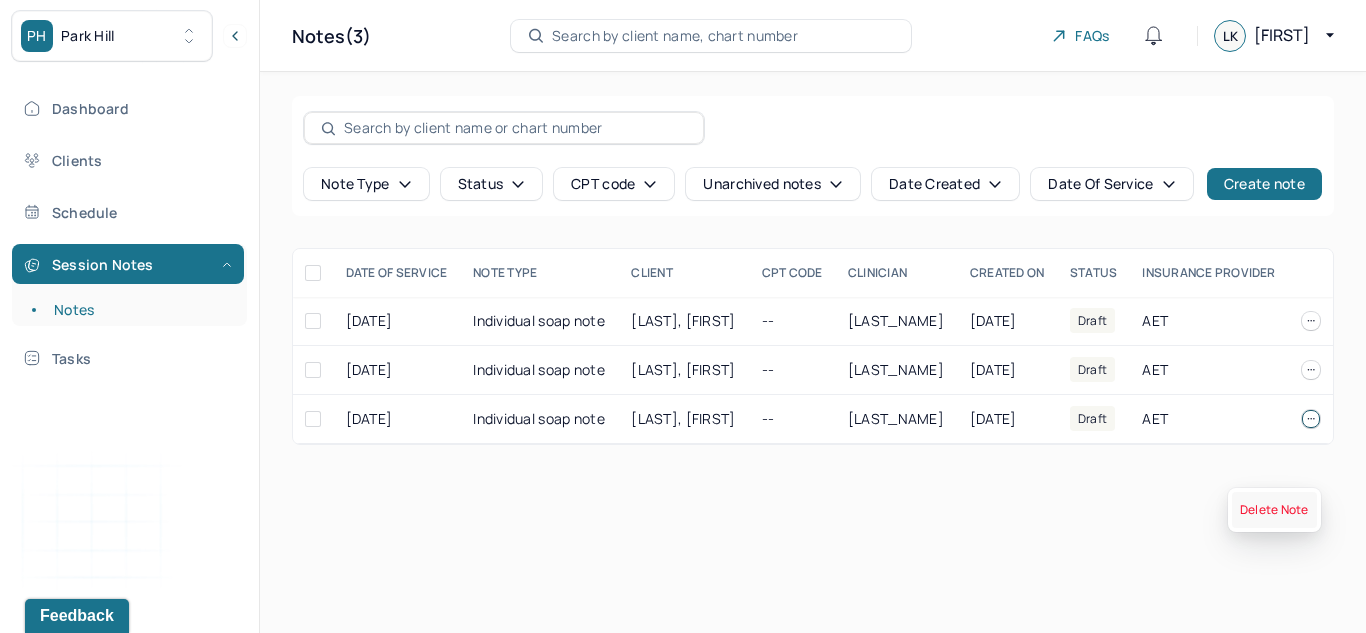 click on "Delete Note" at bounding box center (1274, 510) 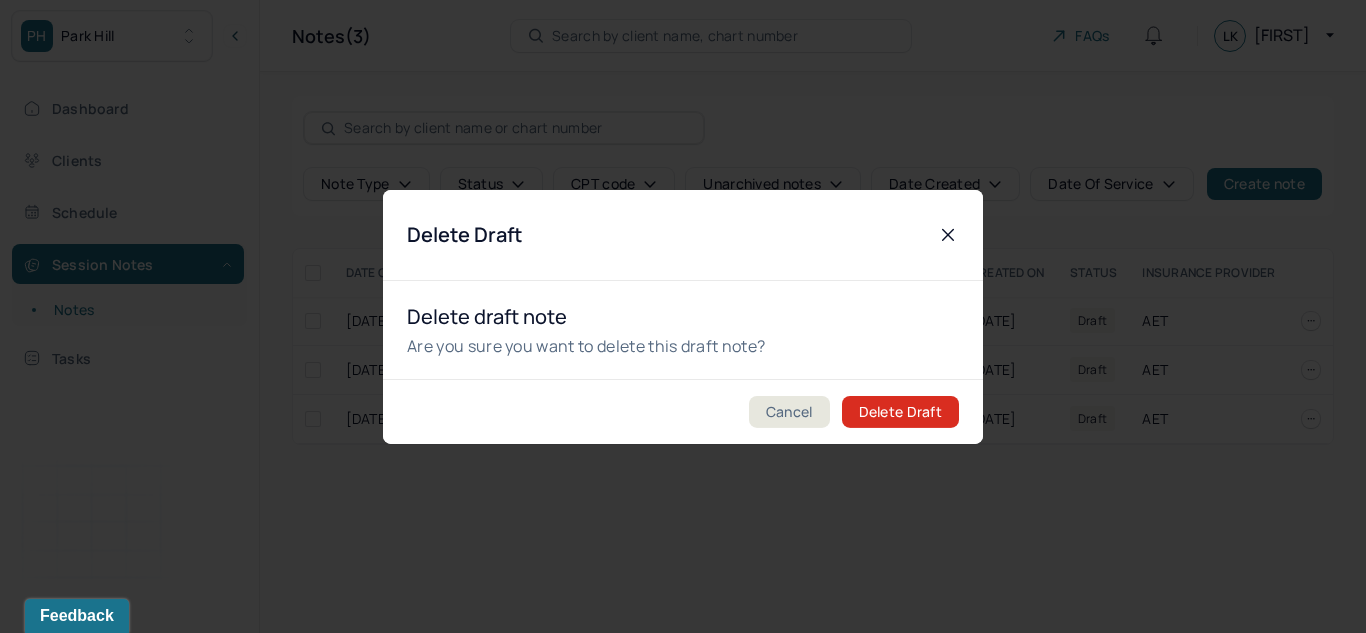 click on "Delete Draft" at bounding box center [900, 412] 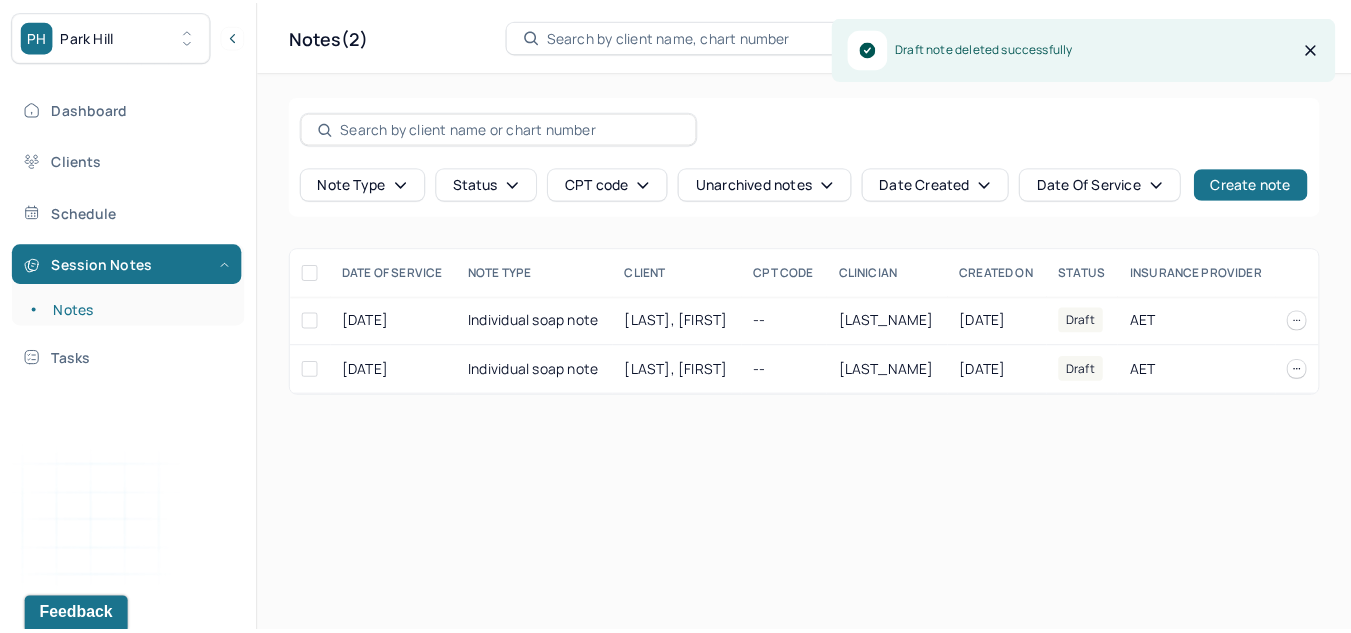 scroll, scrollTop: 0, scrollLeft: 31, axis: horizontal 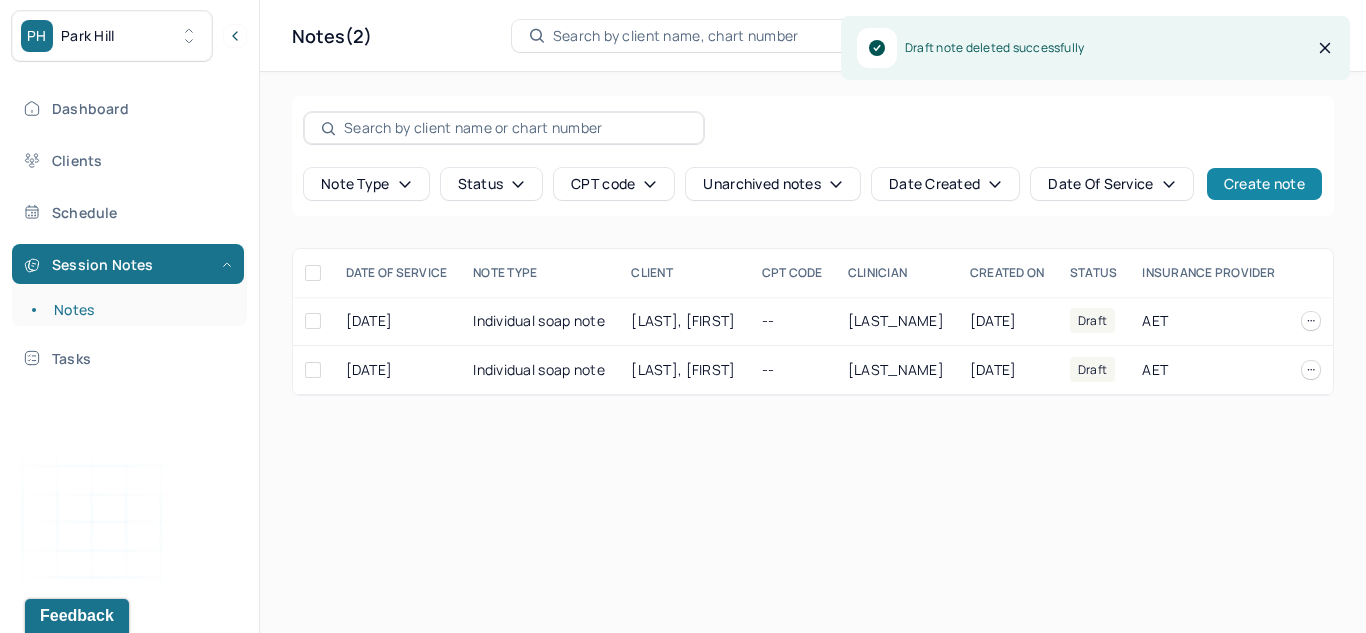 click on "Create note" at bounding box center [1264, 184] 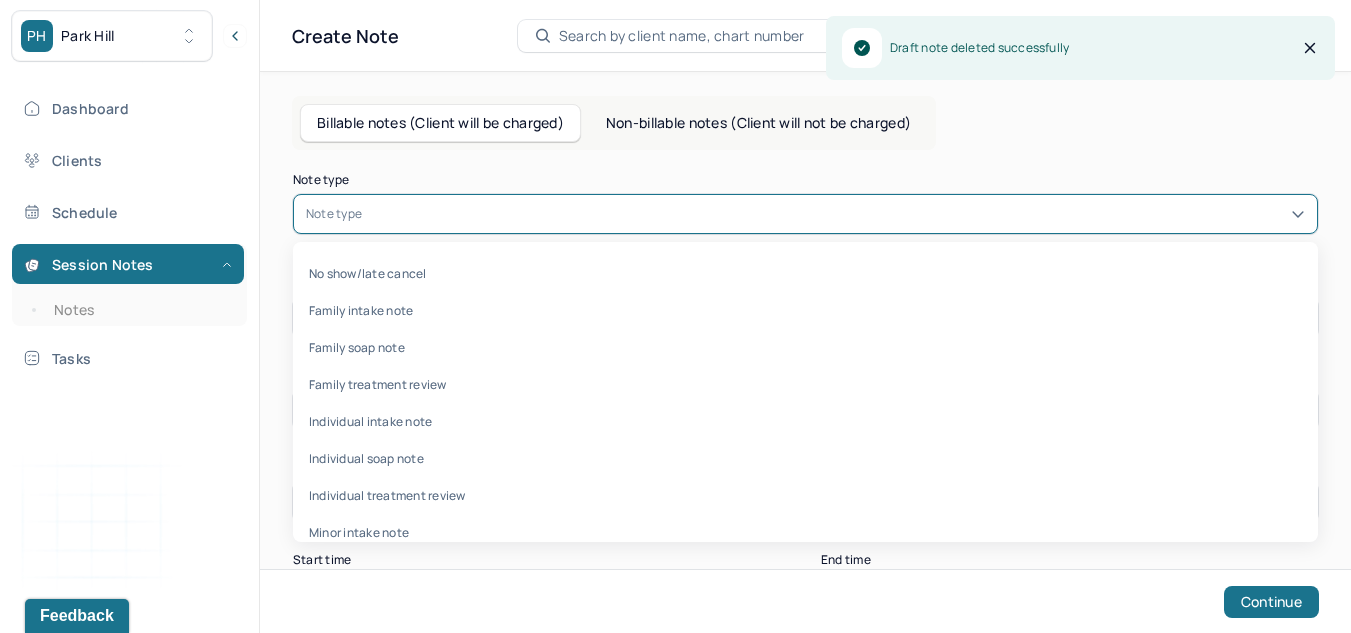 click on "Note type" at bounding box center [805, 214] 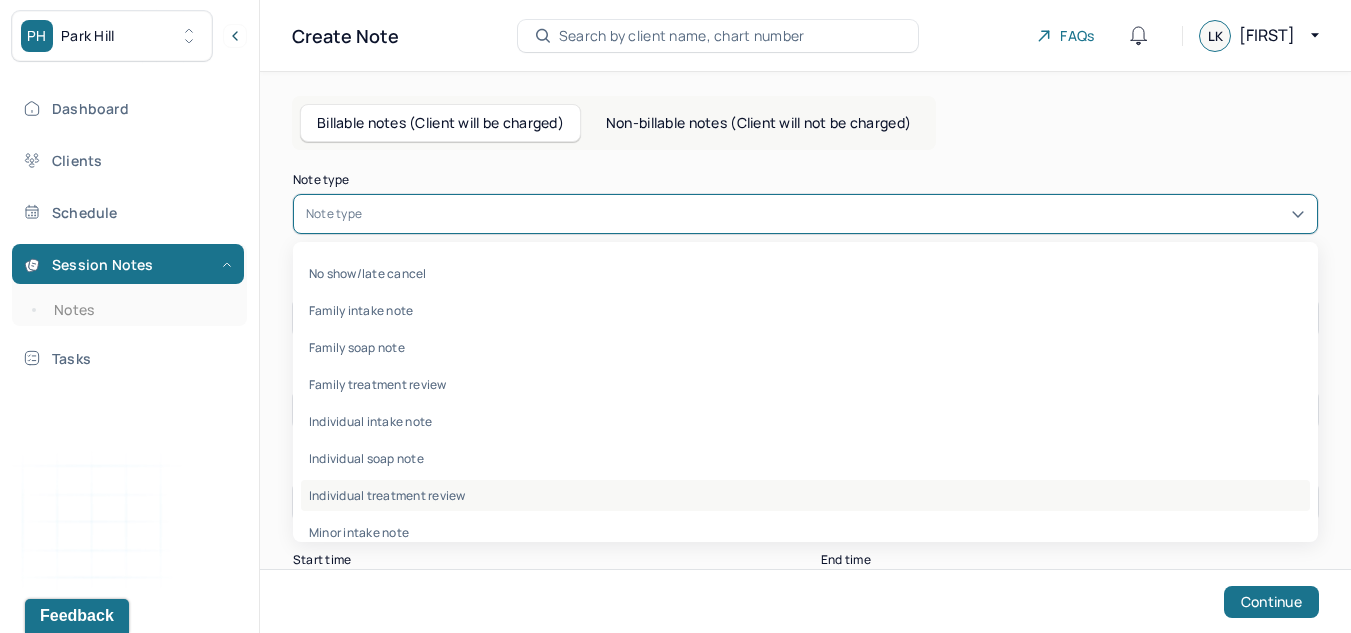 click on "Individual treatment review" at bounding box center (805, 495) 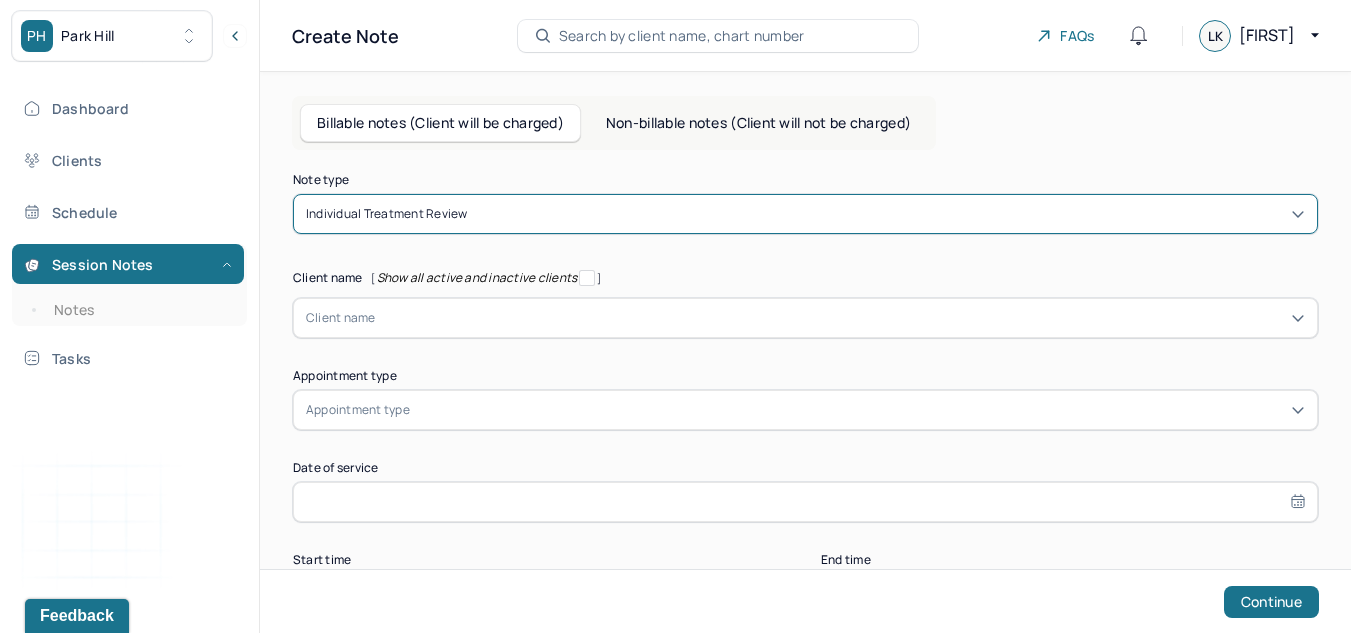 click at bounding box center (840, 318) 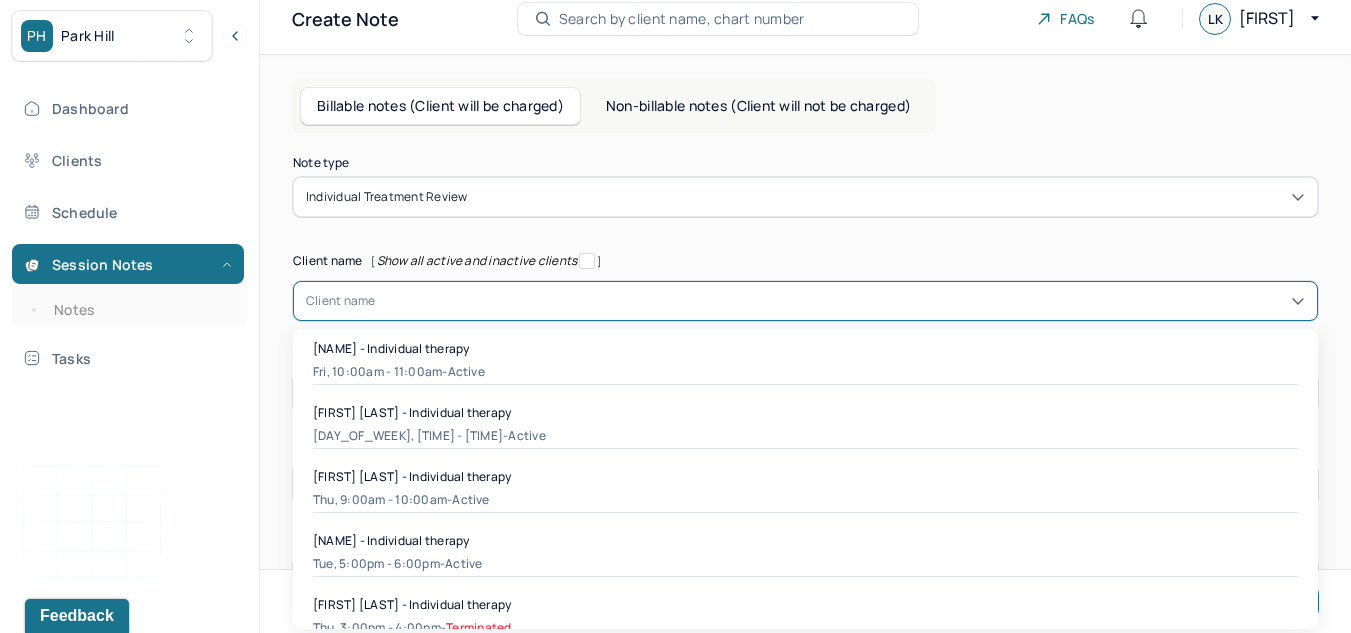 scroll, scrollTop: 21, scrollLeft: 0, axis: vertical 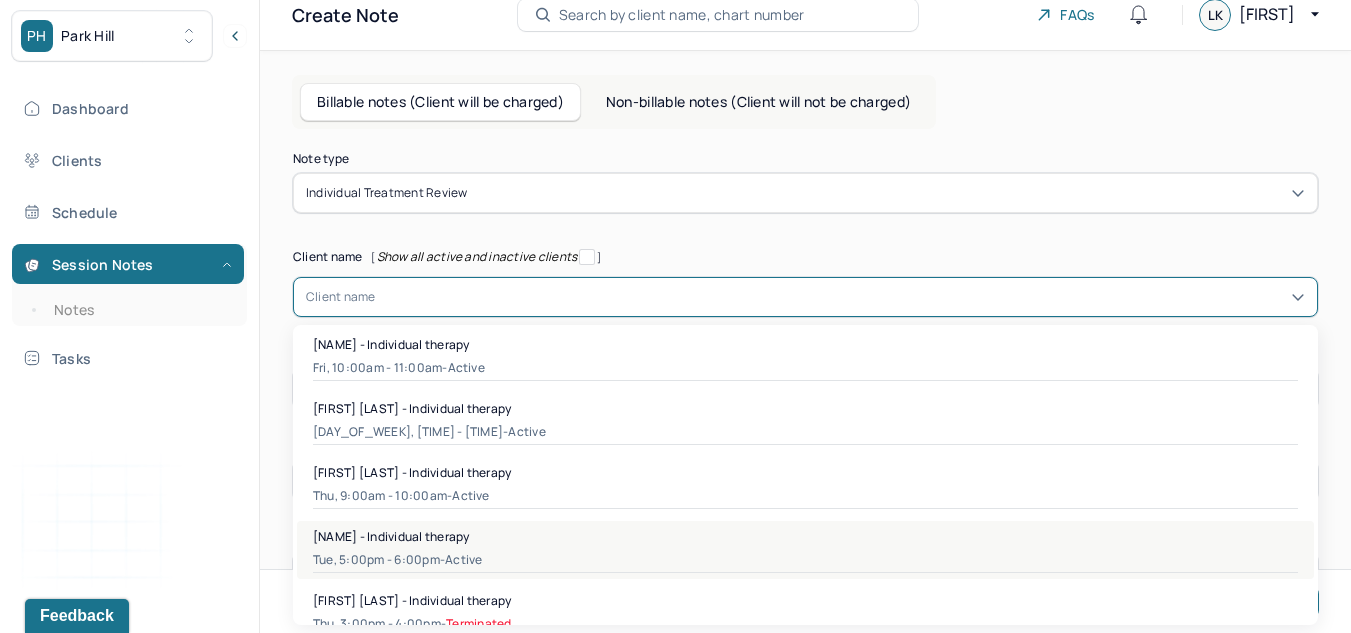 click on "[NAME] - Individual therapy" at bounding box center [391, 536] 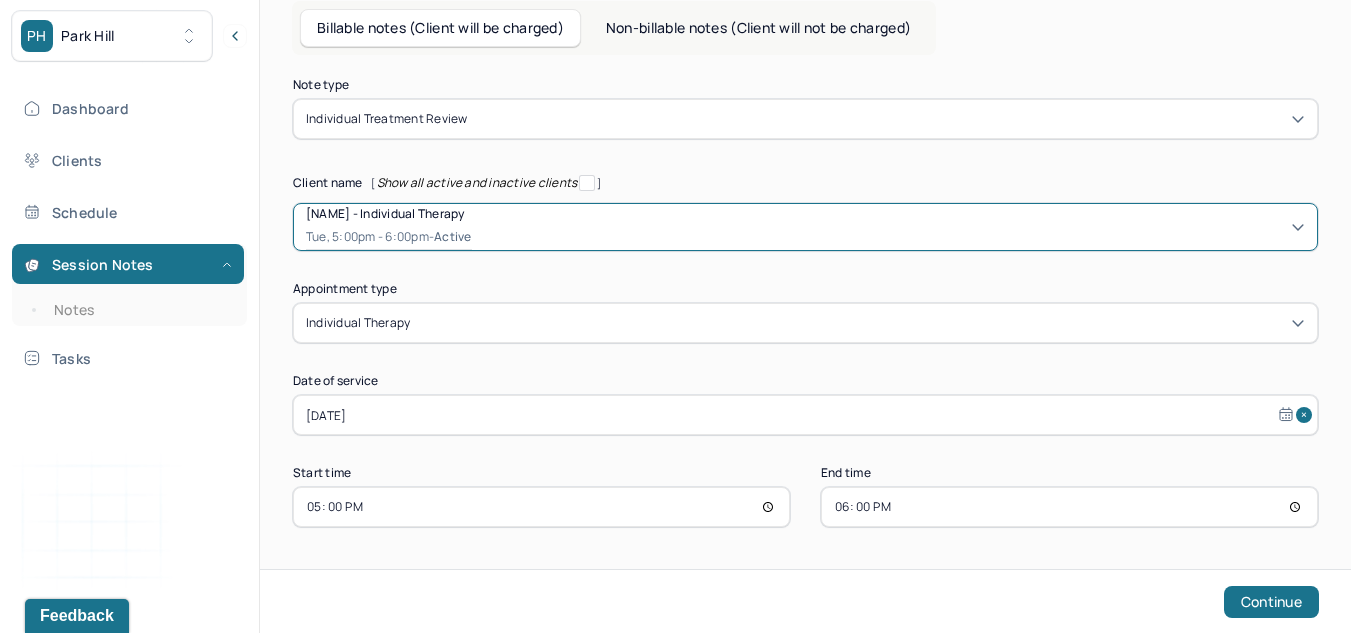scroll, scrollTop: 94, scrollLeft: 0, axis: vertical 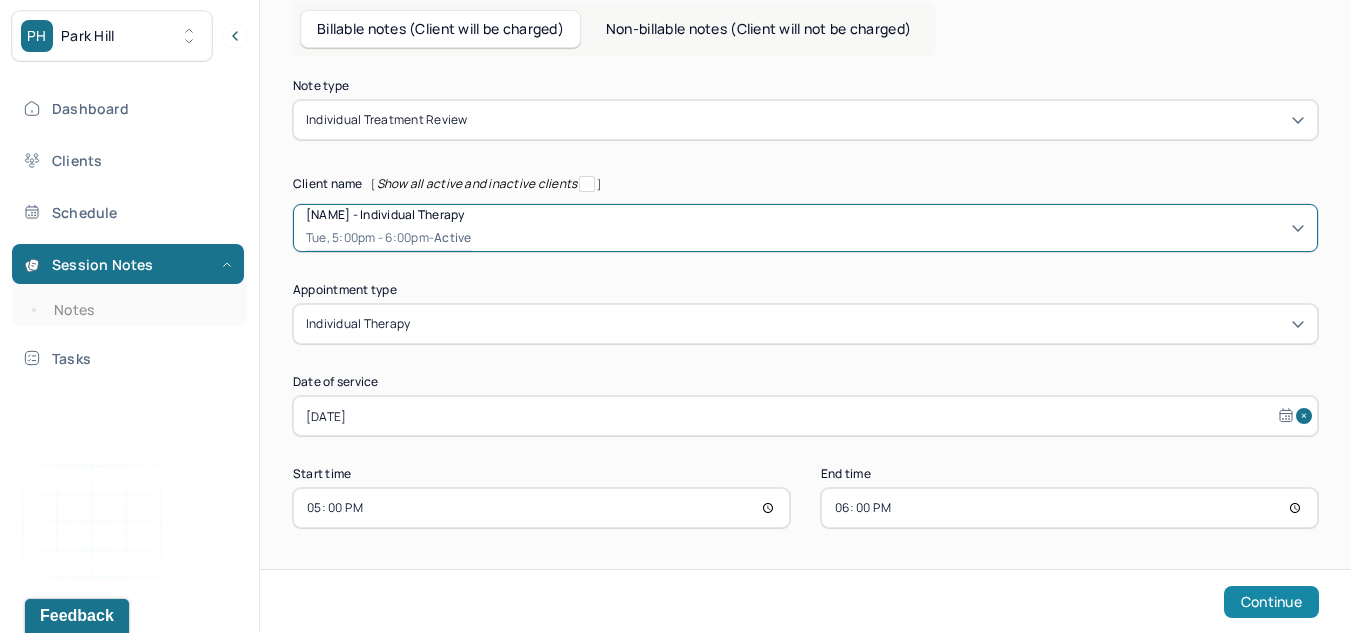 click on "Continue" at bounding box center (1271, 602) 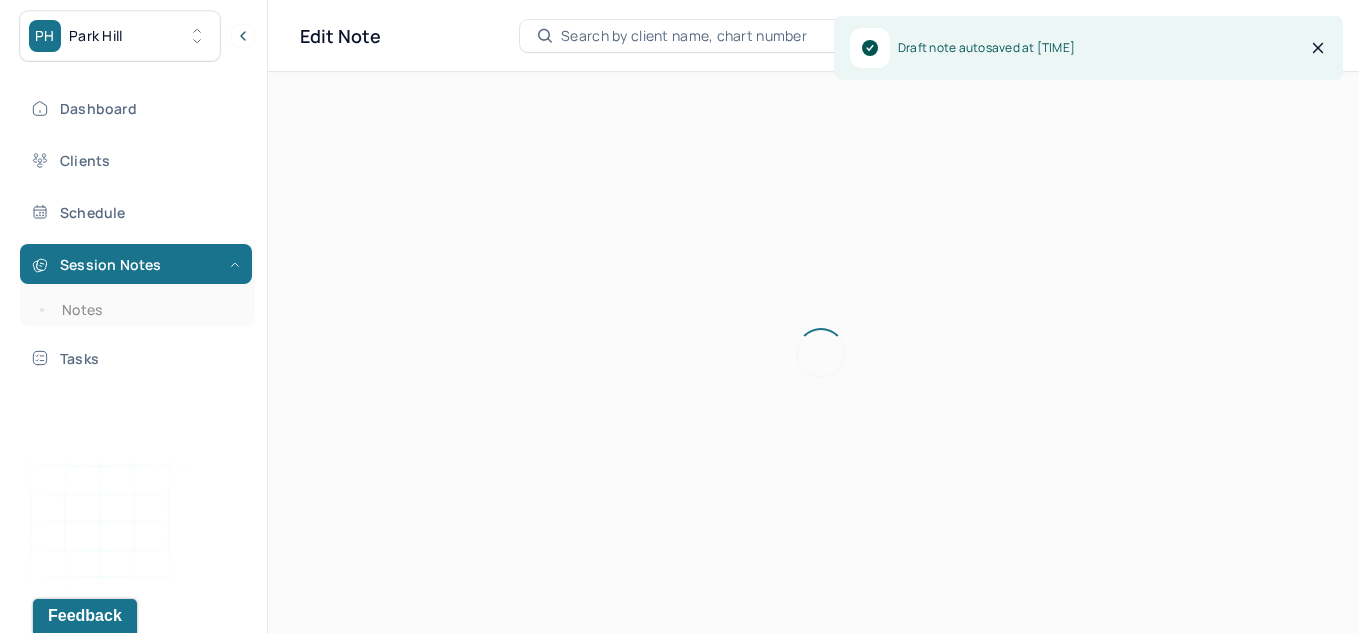 scroll, scrollTop: 0, scrollLeft: 0, axis: both 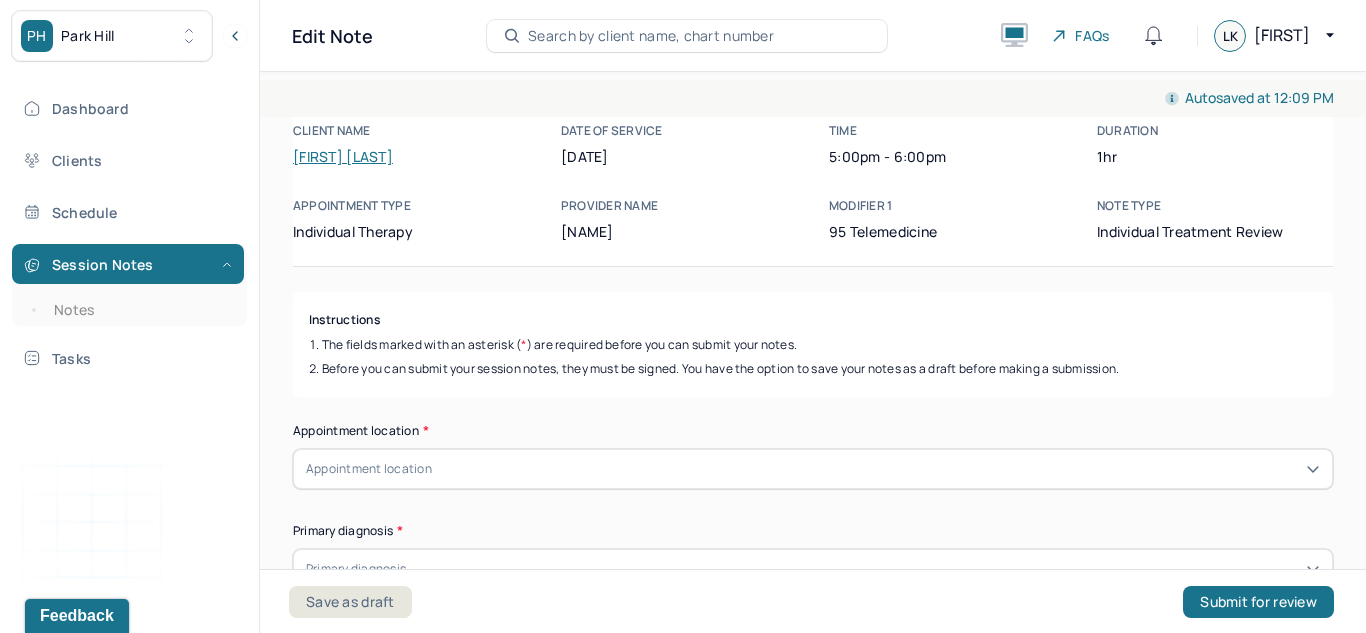 click on "Appointment location" at bounding box center [813, 469] 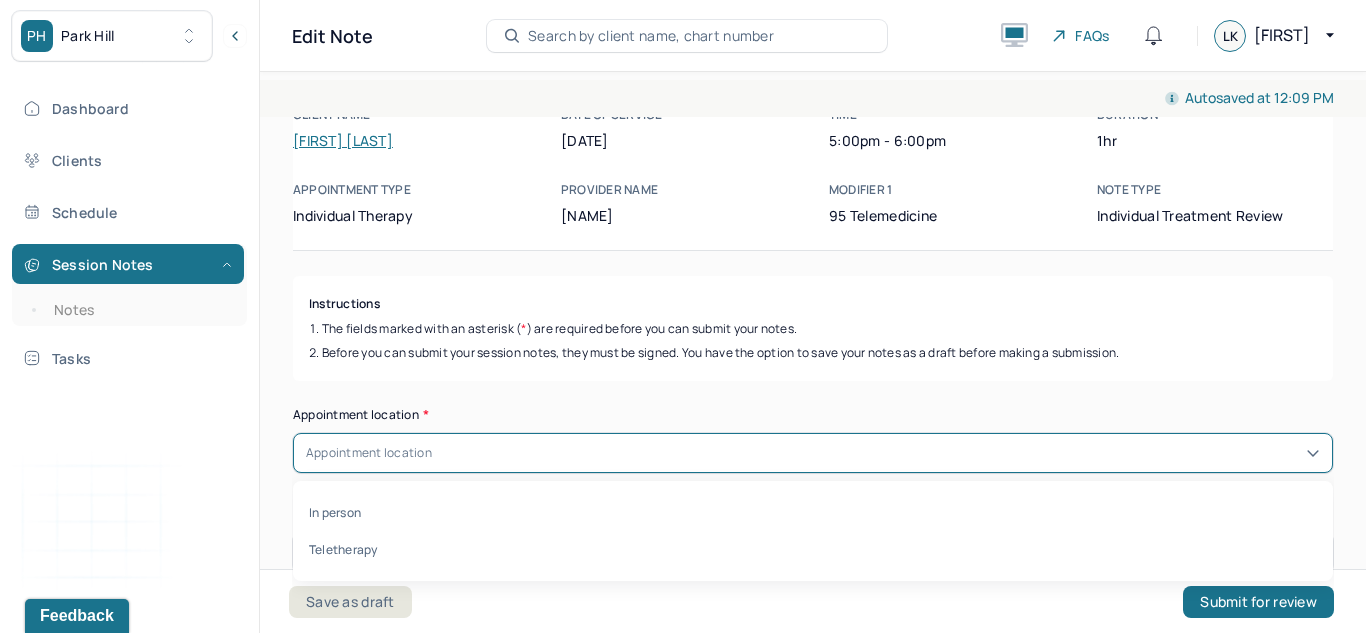 scroll, scrollTop: 52, scrollLeft: 0, axis: vertical 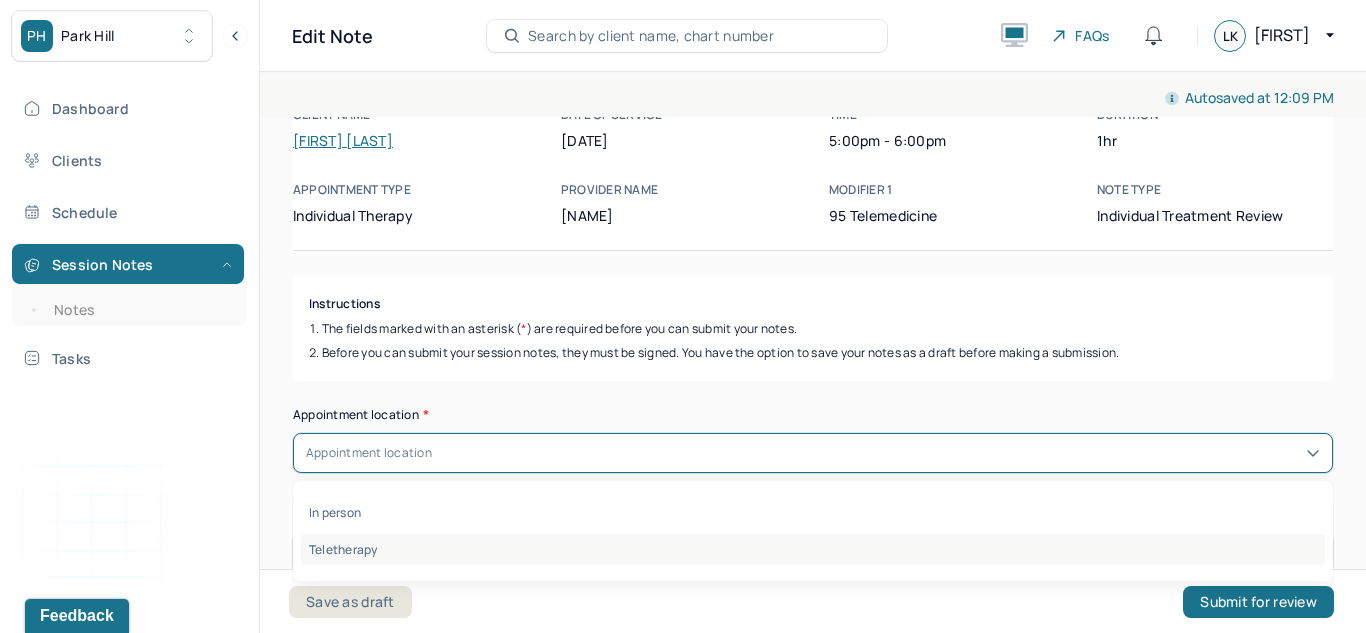 click on "Teletherapy" at bounding box center (813, 549) 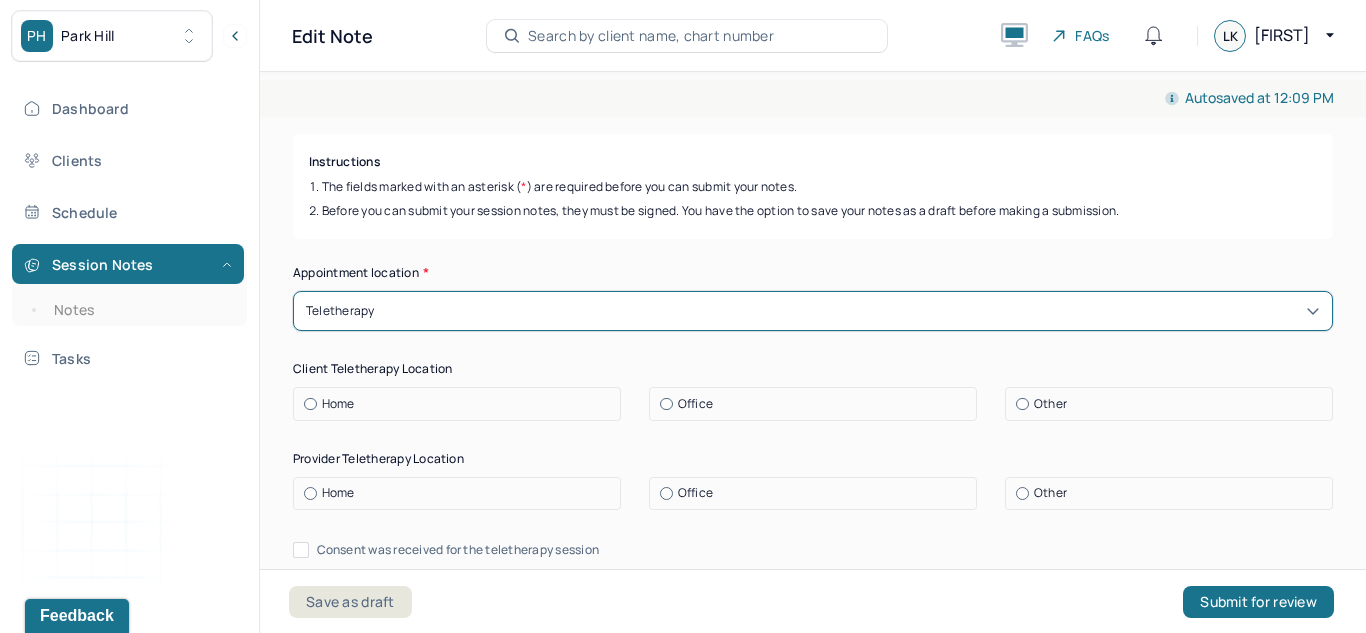 scroll, scrollTop: 194, scrollLeft: 0, axis: vertical 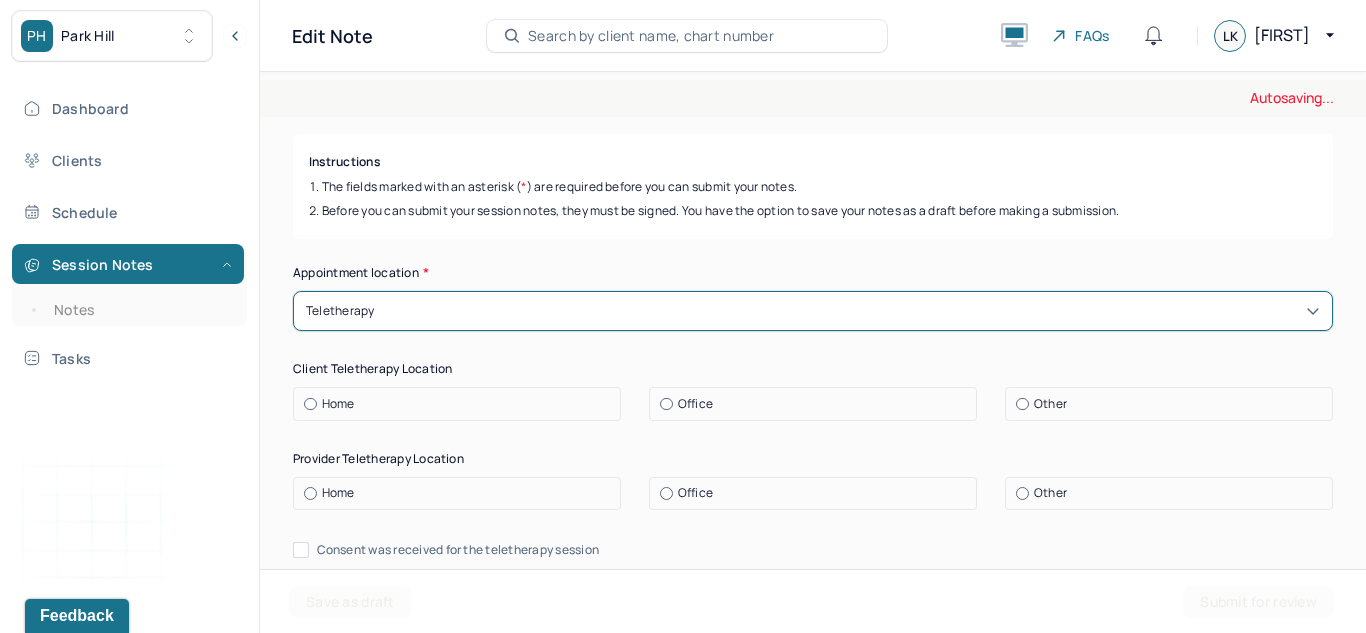 click on "Home" at bounding box center (457, 404) 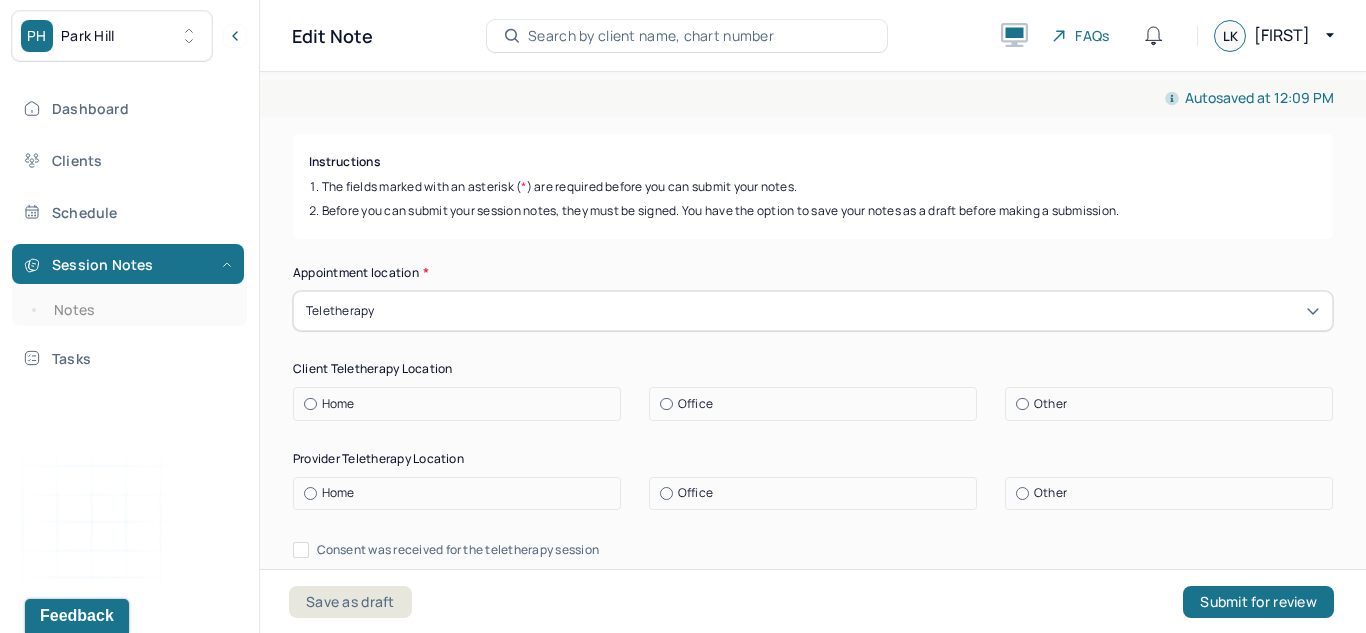 click at bounding box center [310, 404] 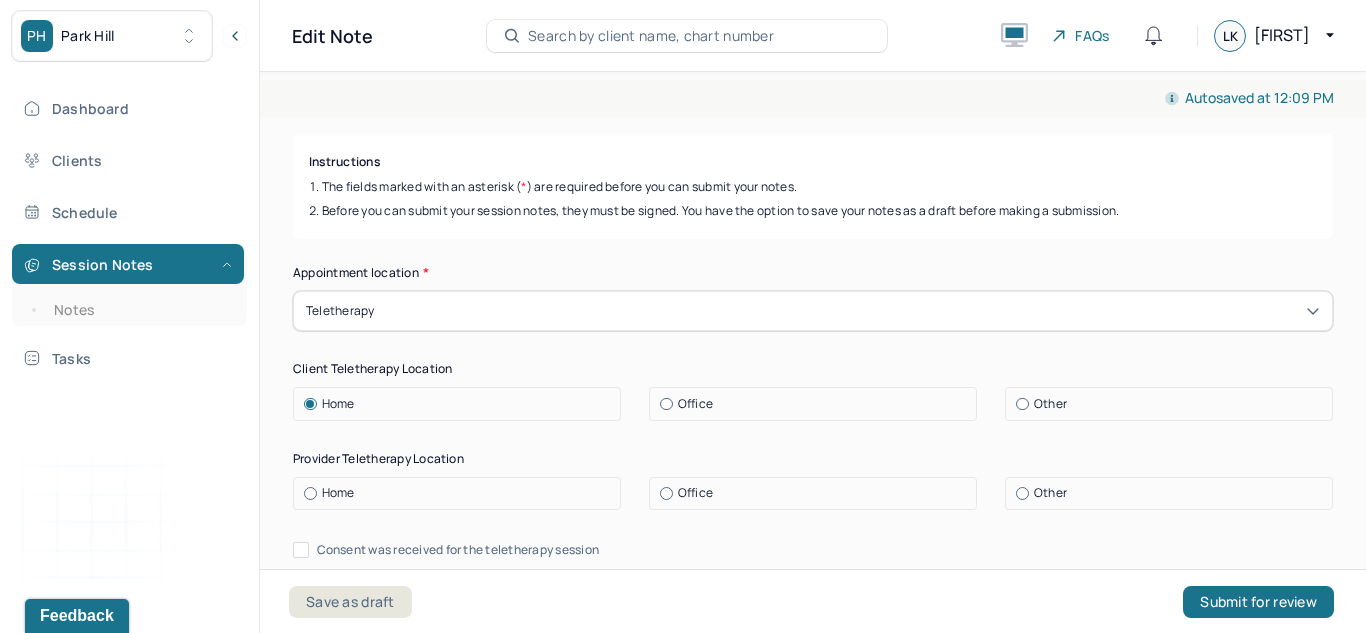 click at bounding box center (310, 493) 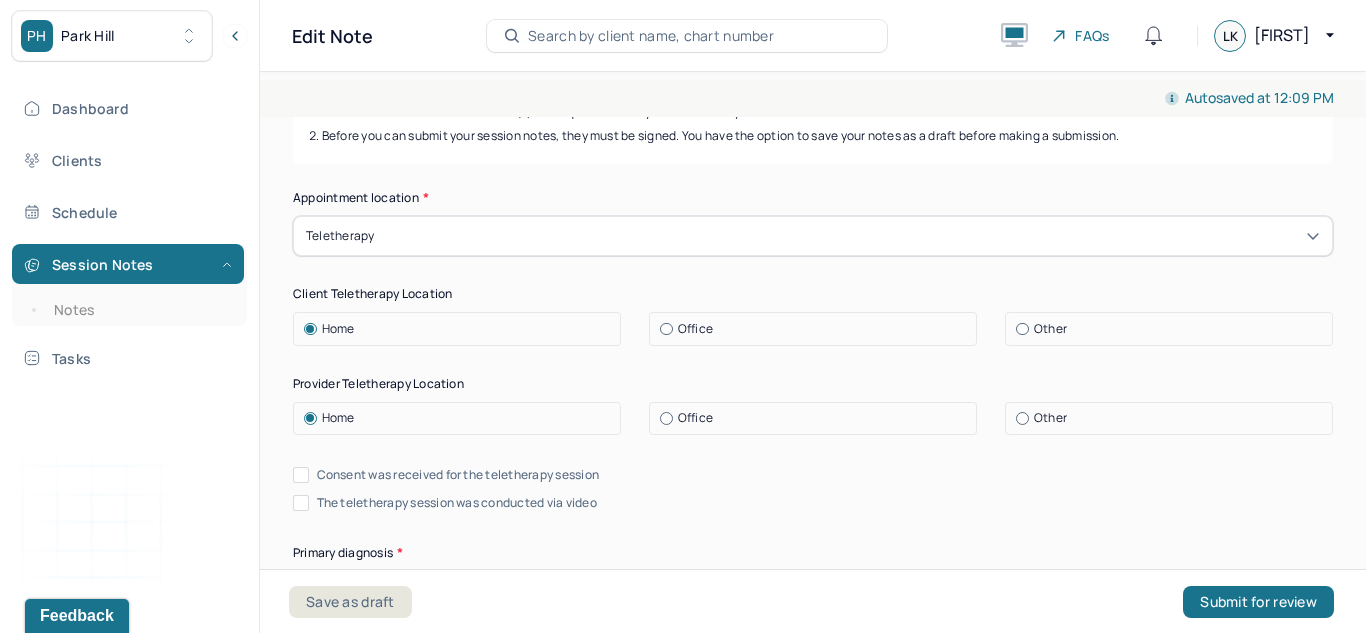 scroll, scrollTop: 281, scrollLeft: 0, axis: vertical 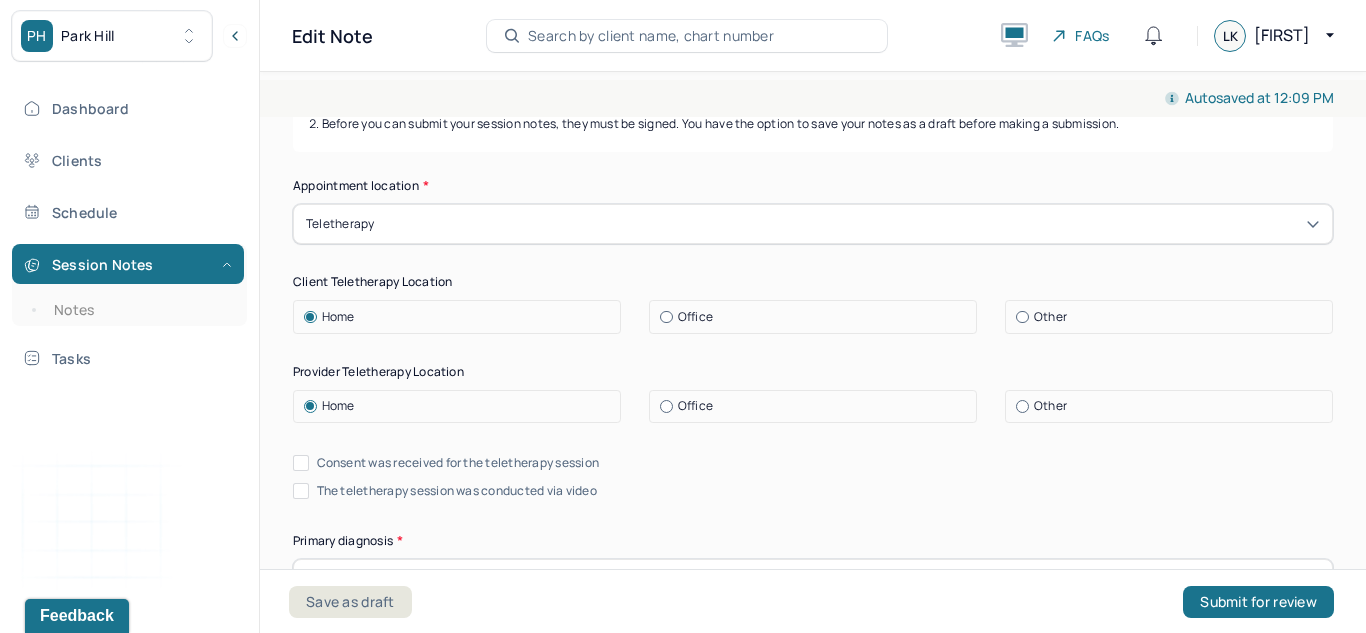 click on "Consent was received for the teletherapy session" at bounding box center [446, 463] 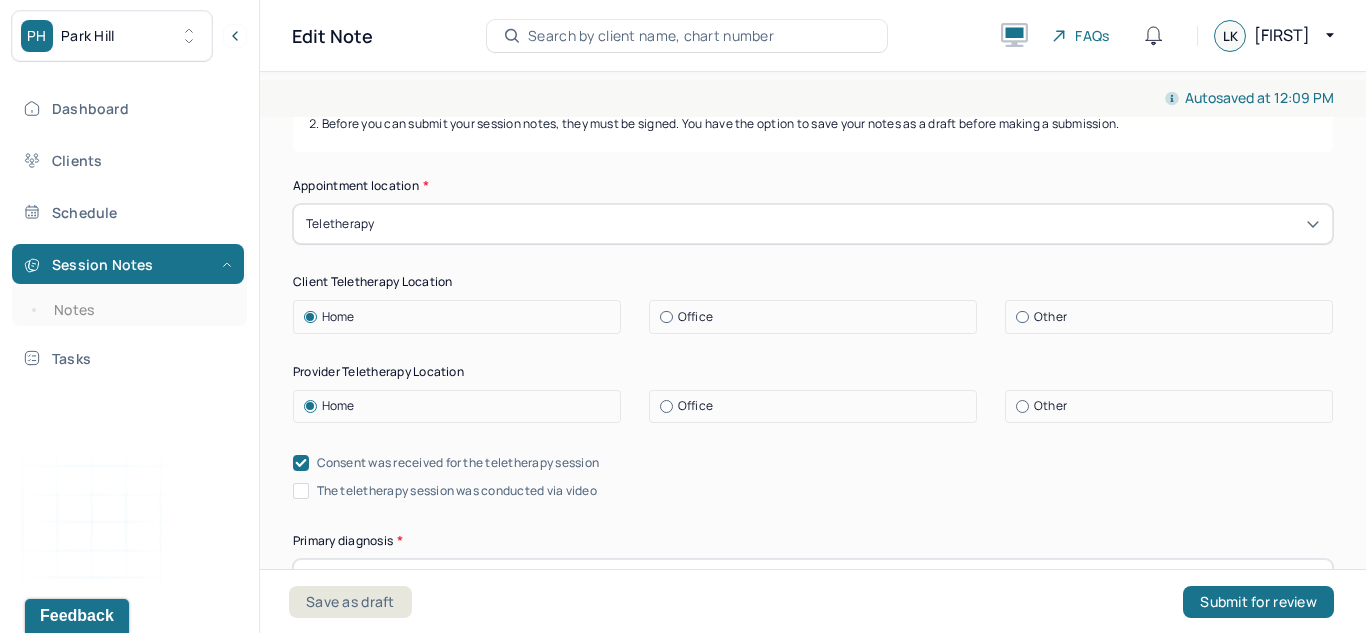 click on "The teletherapy session was conducted via video" at bounding box center [301, 491] 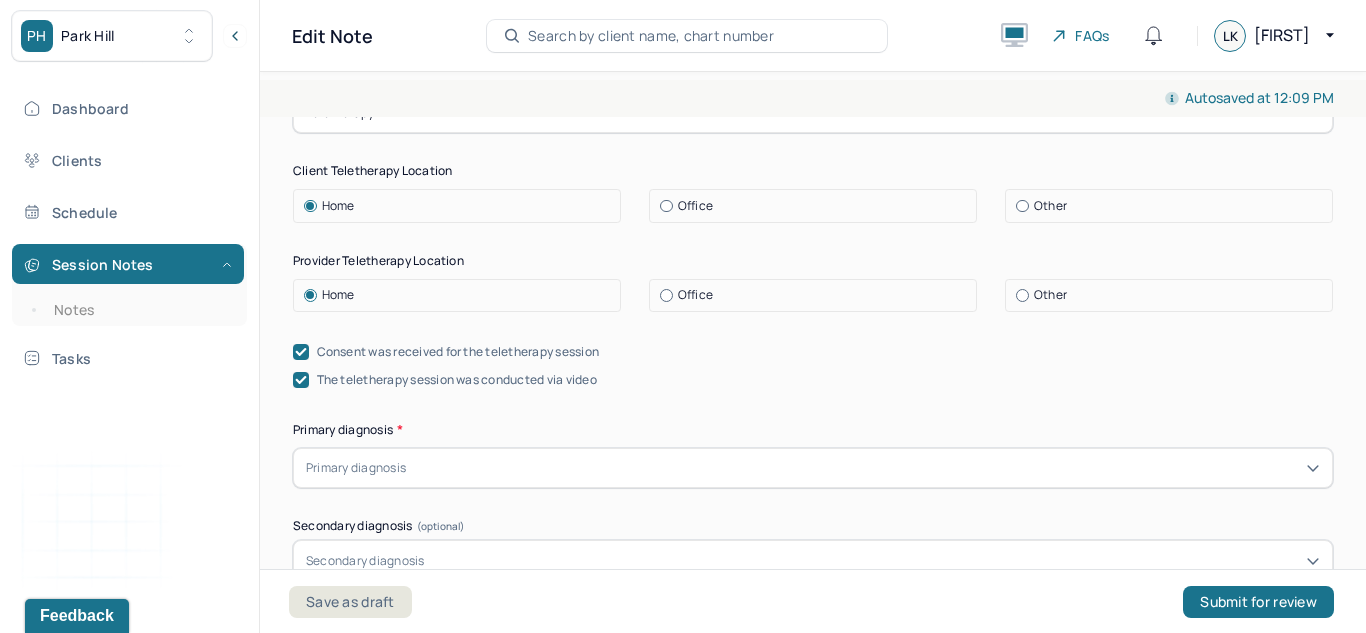 scroll, scrollTop: 389, scrollLeft: 0, axis: vertical 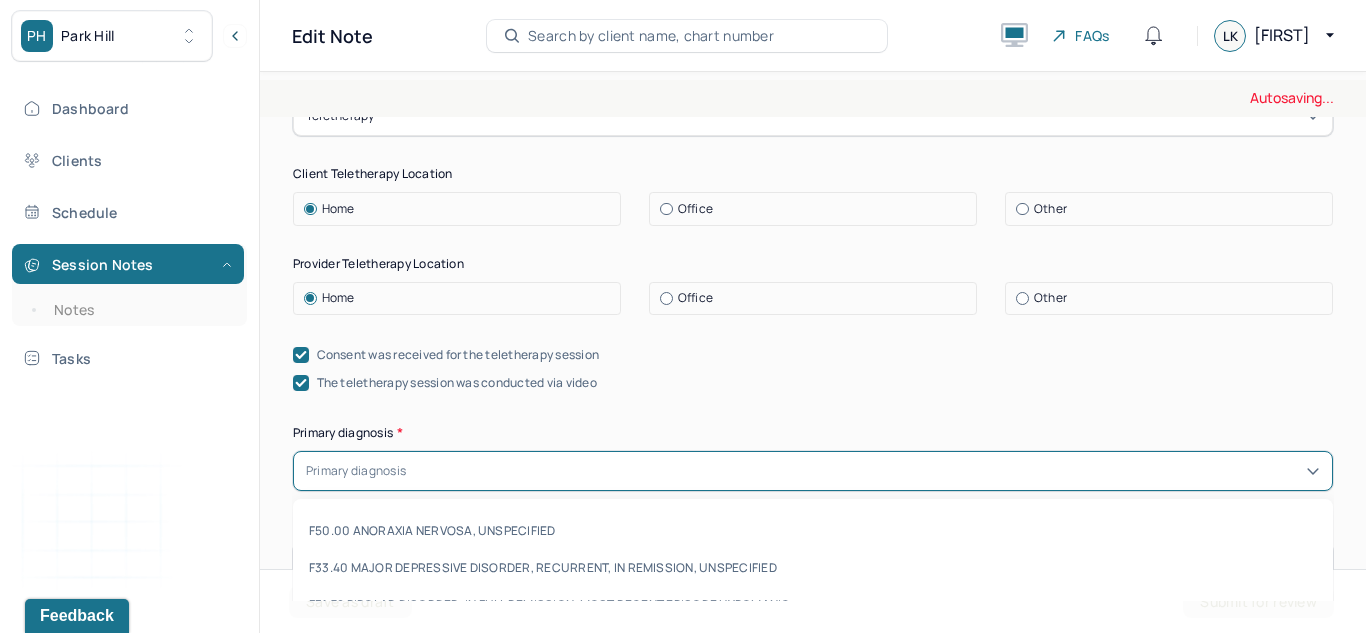 click on "Primary diagnosis" at bounding box center (813, 471) 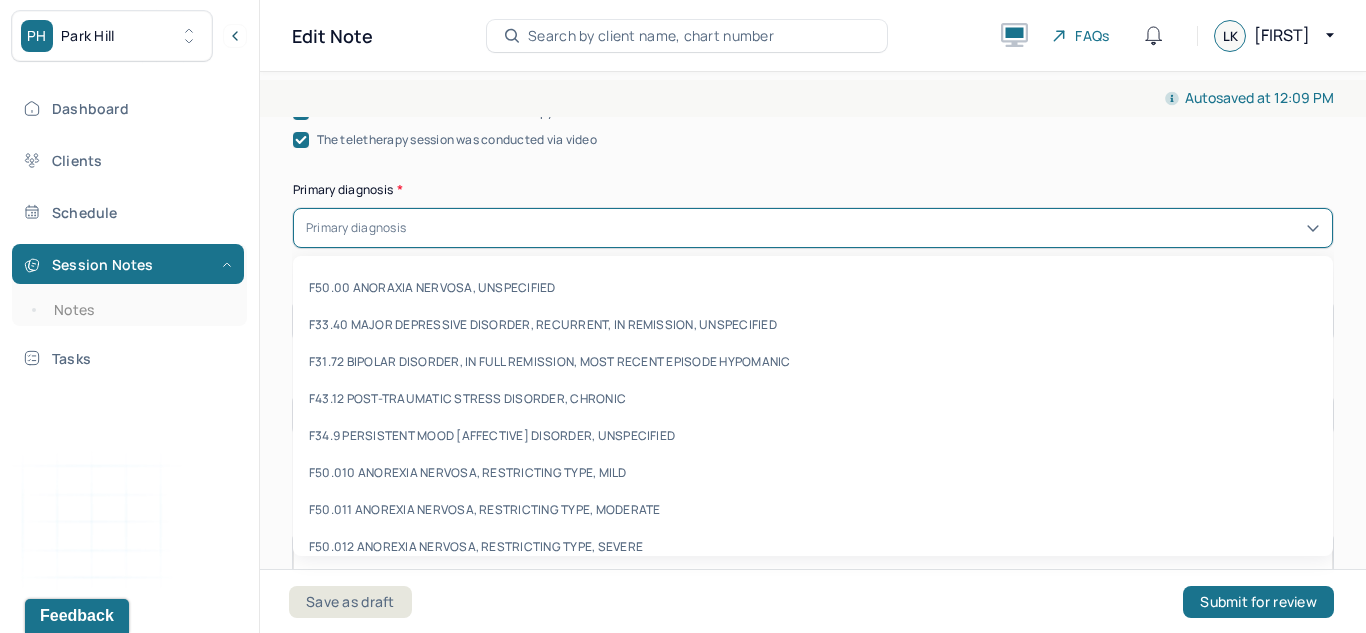 scroll, scrollTop: 632, scrollLeft: 0, axis: vertical 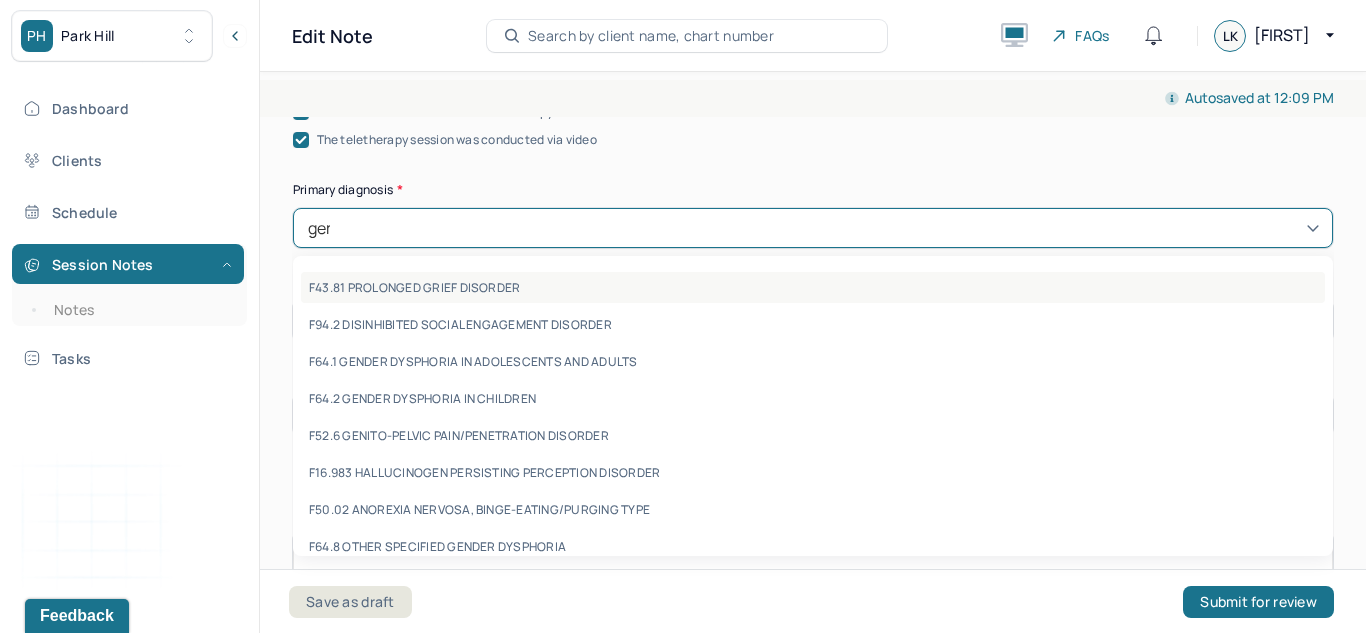 type on "gener" 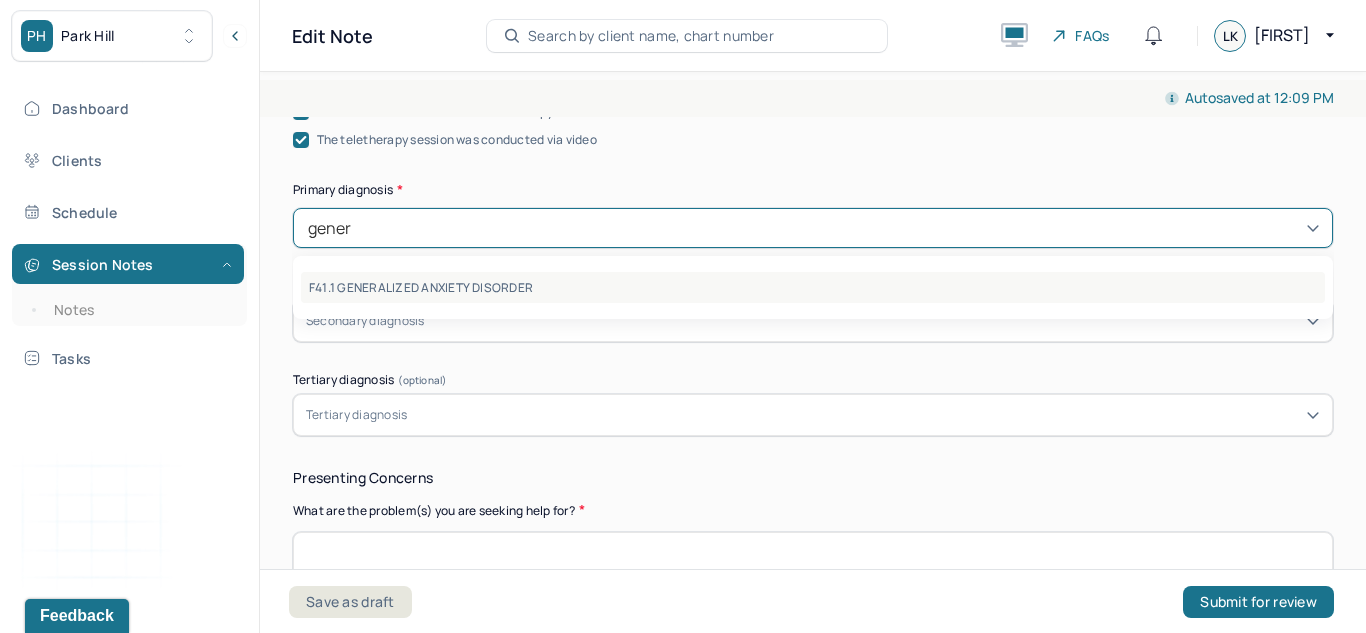 click on "F41.1 GENERALIZED ANXIETY DISORDER" at bounding box center [813, 287] 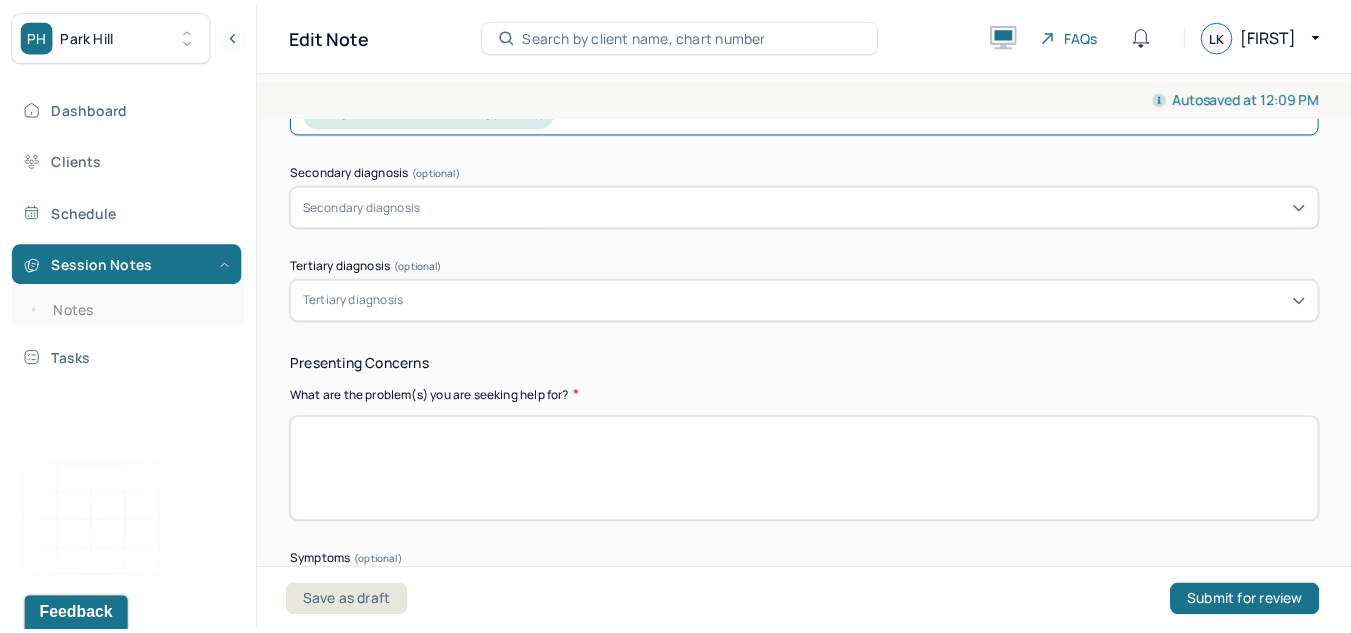 scroll, scrollTop: 749, scrollLeft: 0, axis: vertical 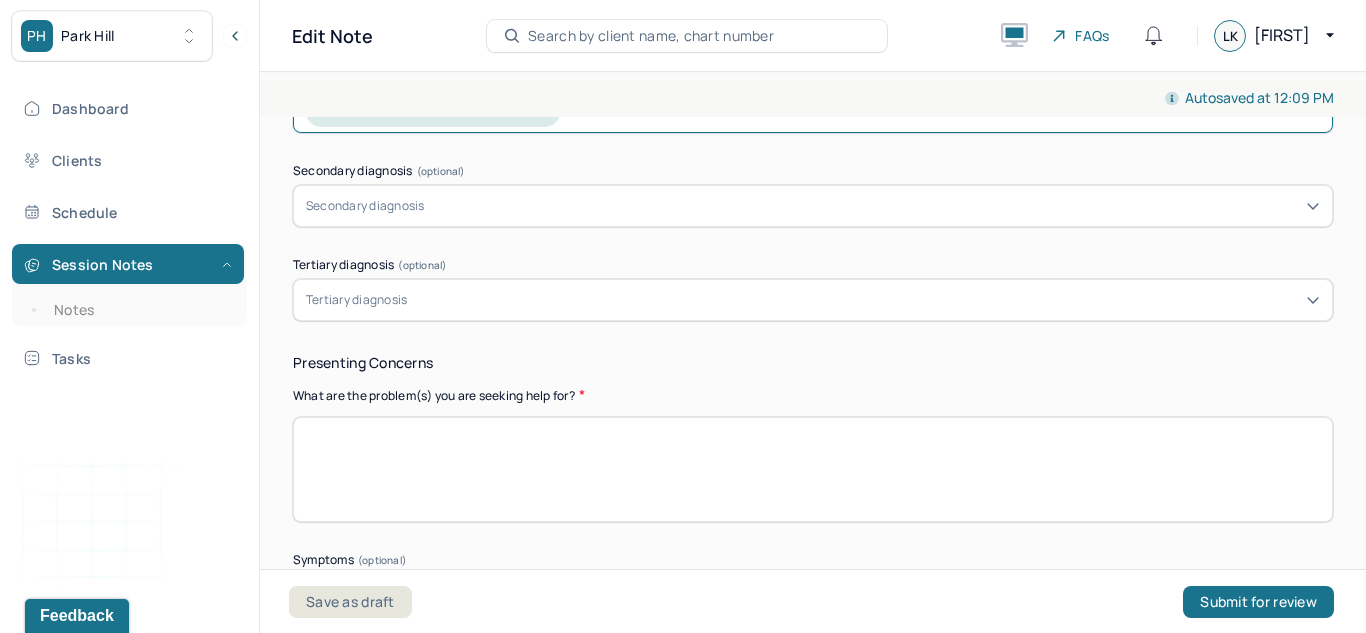 click at bounding box center [813, 469] 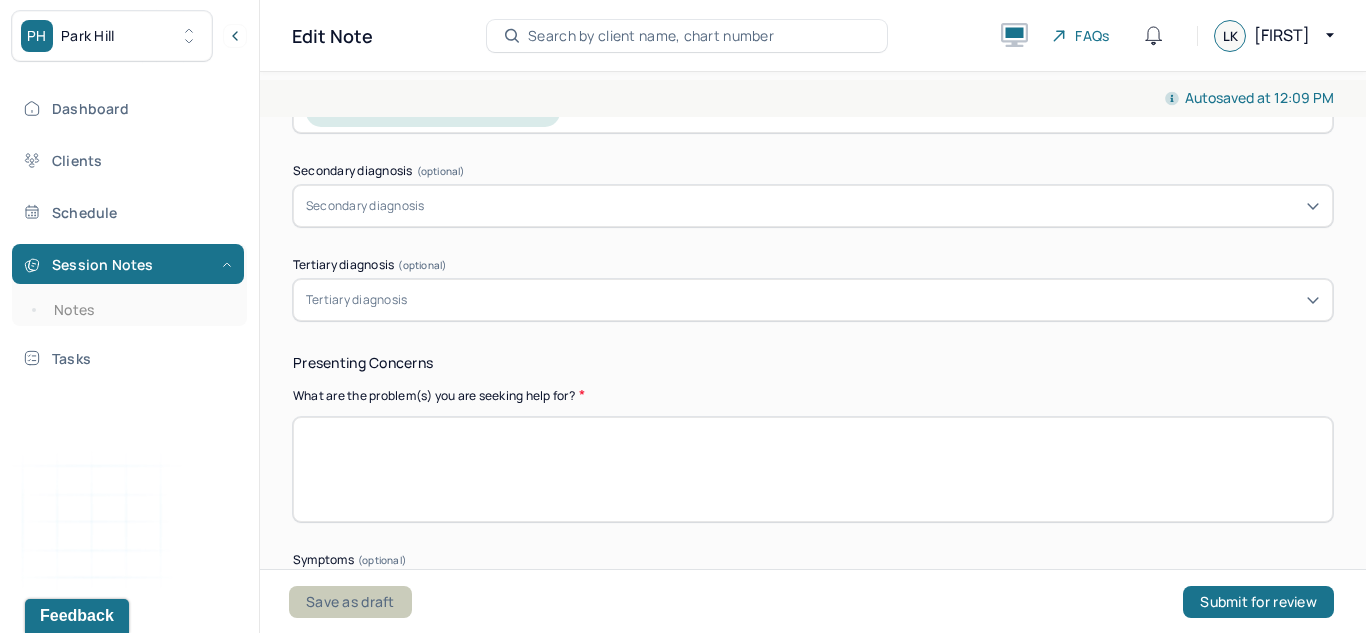 click on "Save as draft" at bounding box center (350, 602) 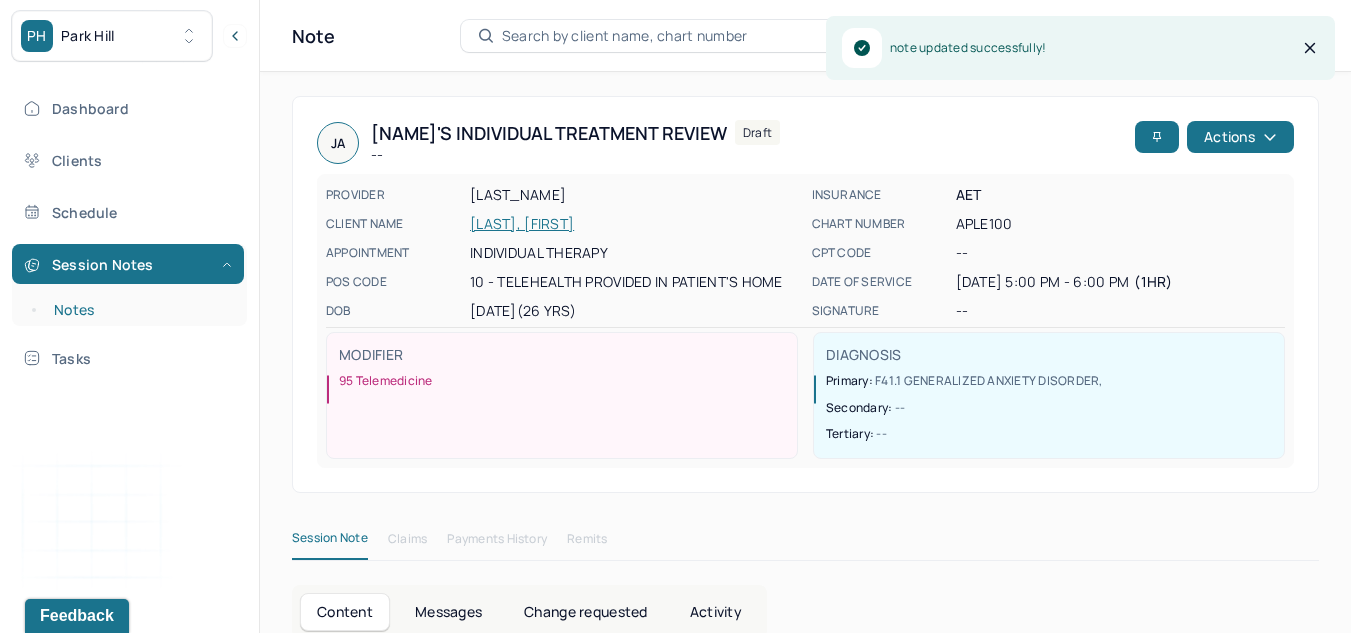 click on "Notes" at bounding box center (139, 310) 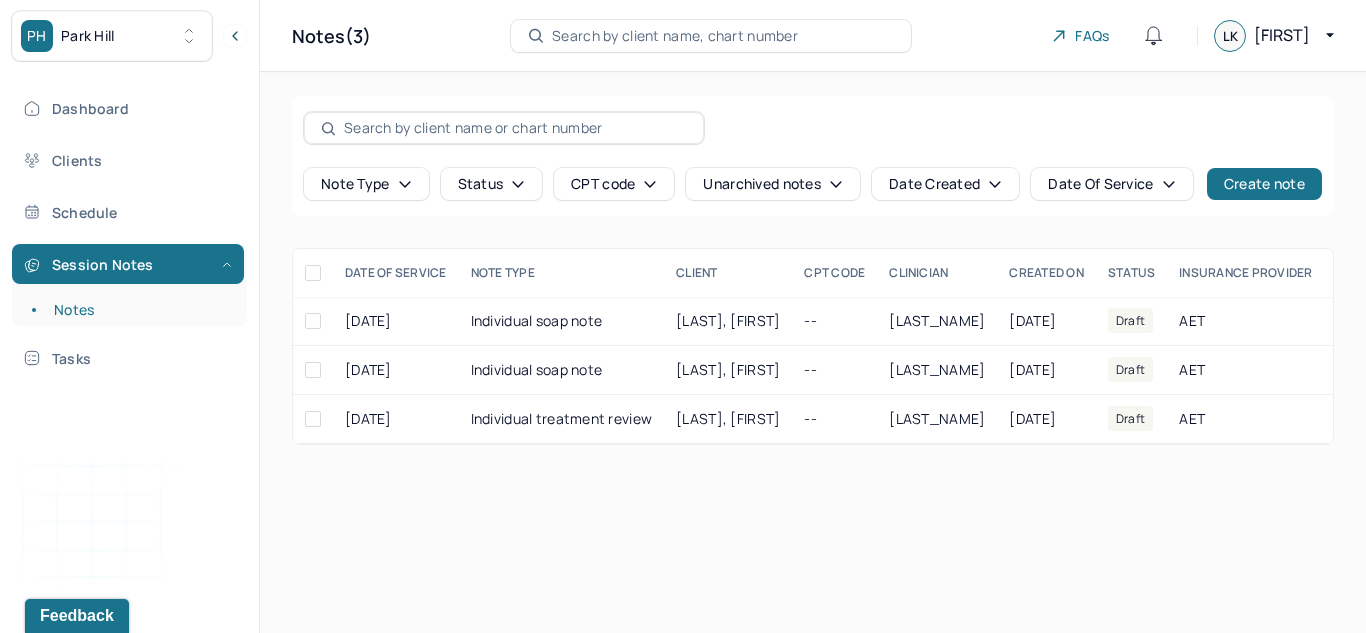 click on "Search by client name, chart number" at bounding box center [675, 36] 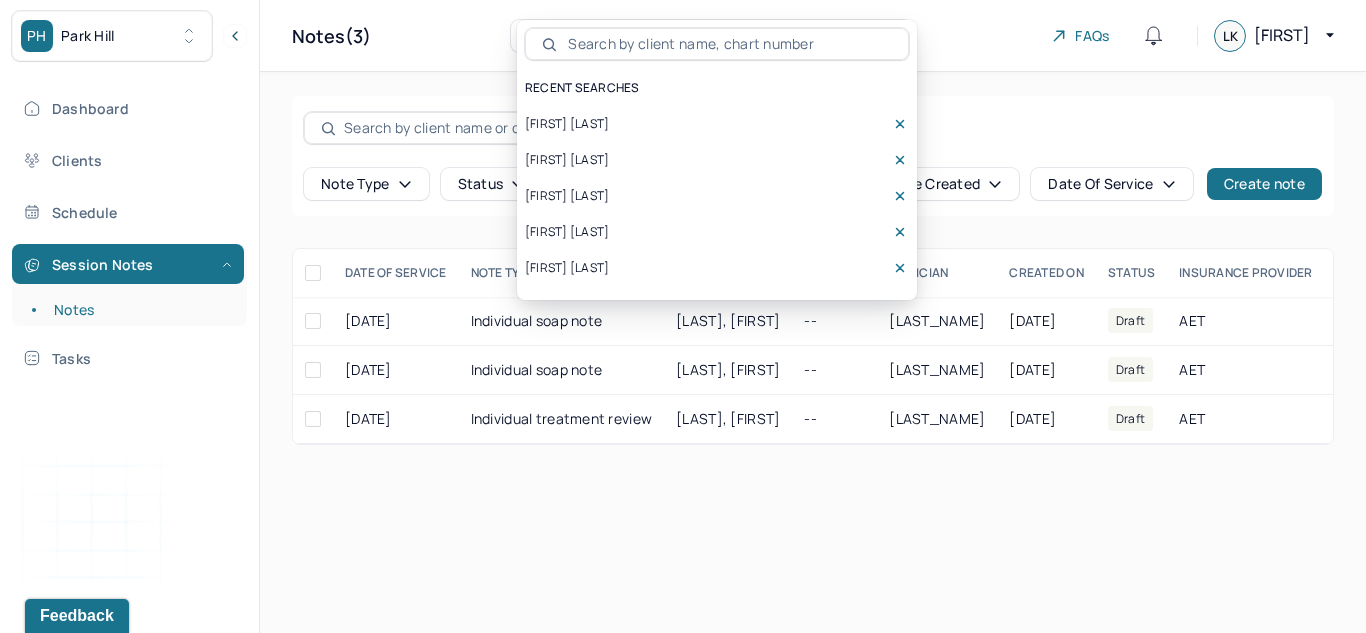 click on "[FIRST] [LAST]" at bounding box center (567, 124) 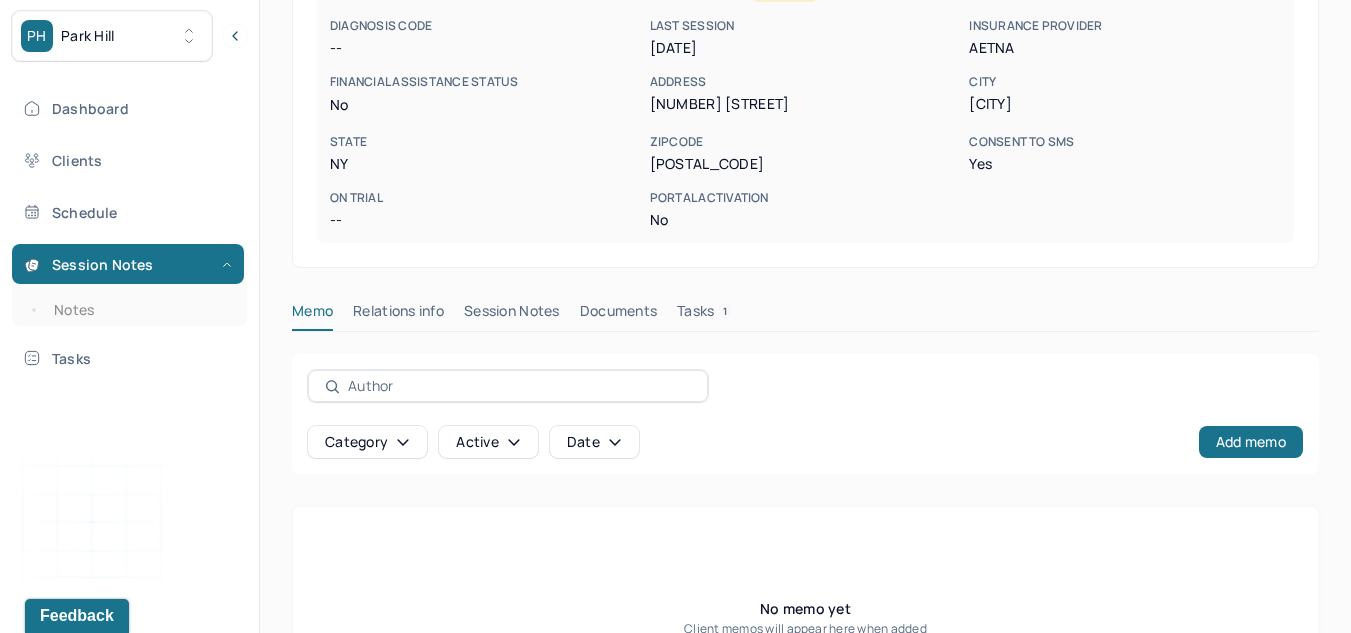 scroll, scrollTop: 374, scrollLeft: 0, axis: vertical 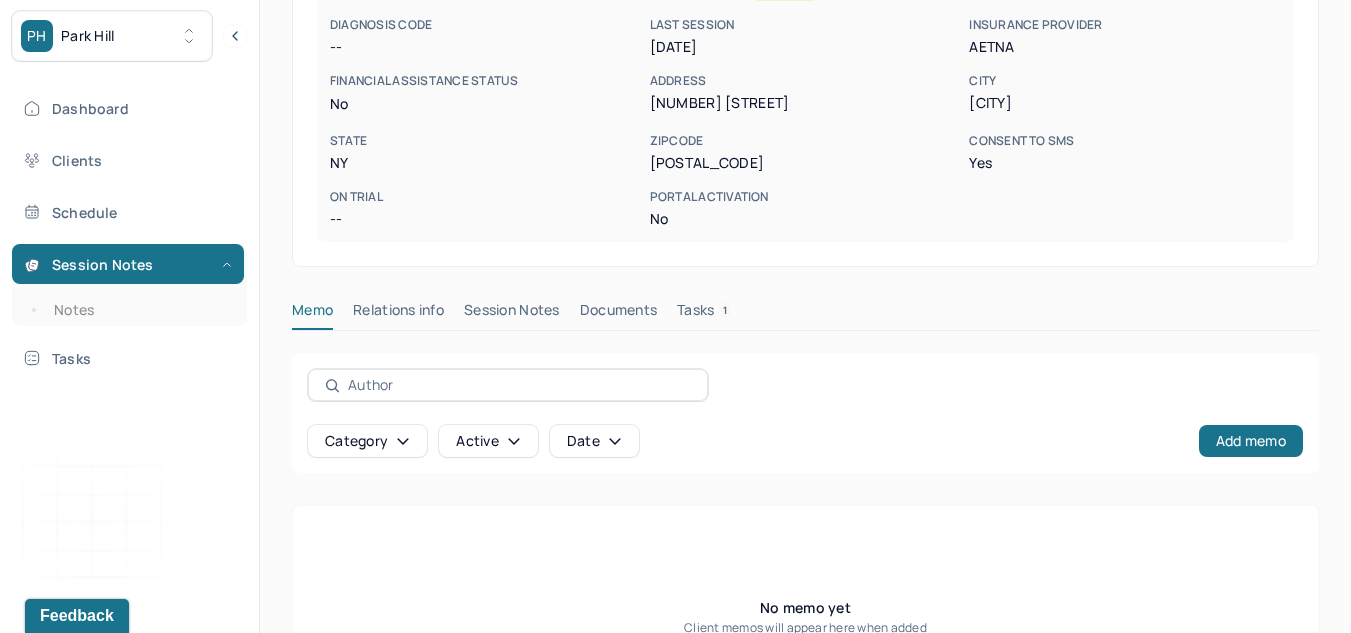 click on "Session Notes" at bounding box center [512, 314] 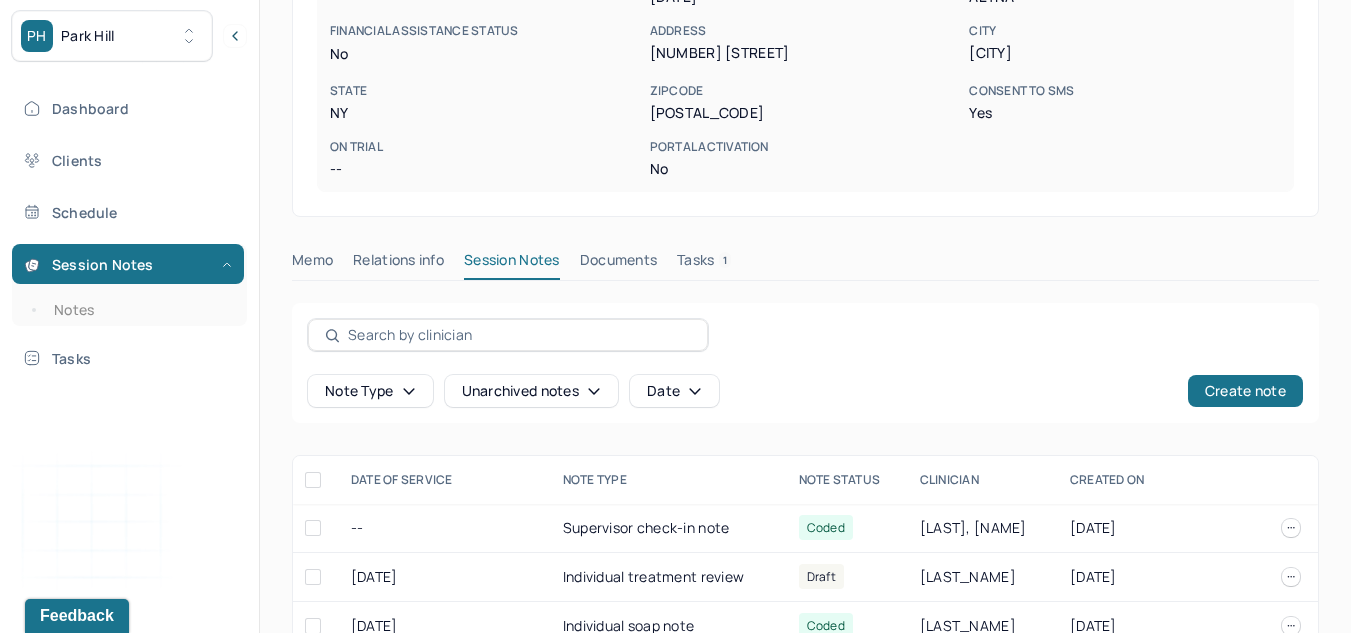 scroll, scrollTop: 776, scrollLeft: 0, axis: vertical 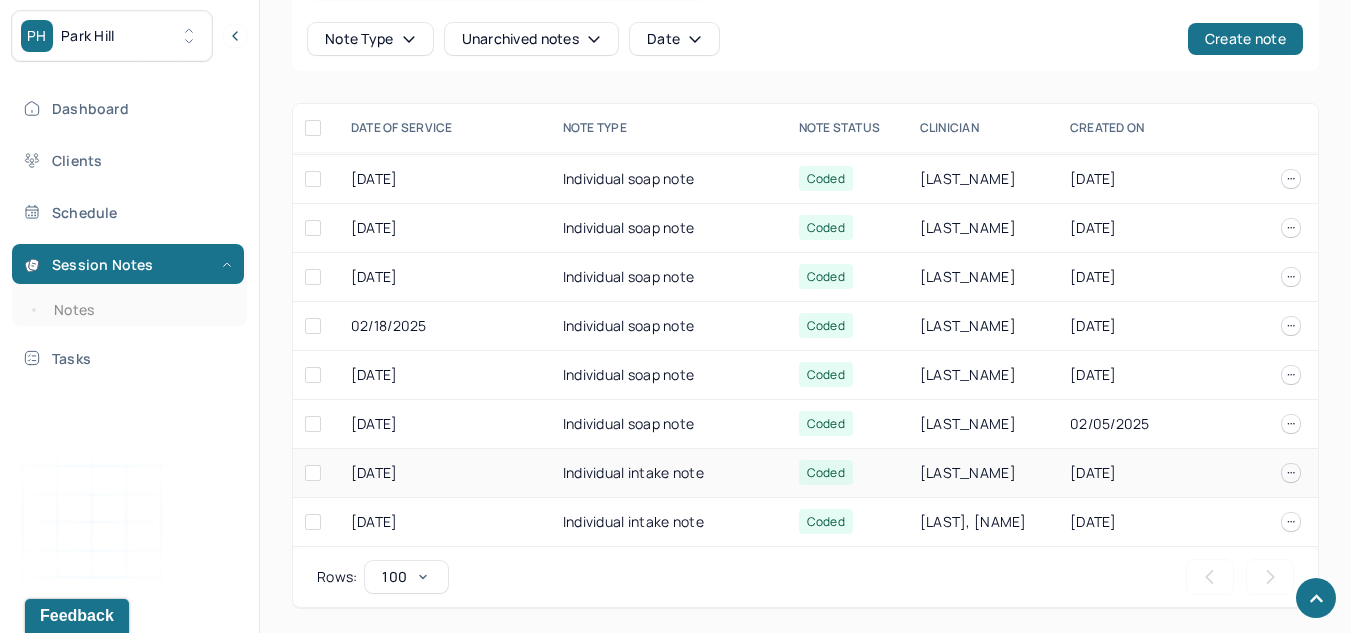 click on "Individual intake note" at bounding box center [669, 473] 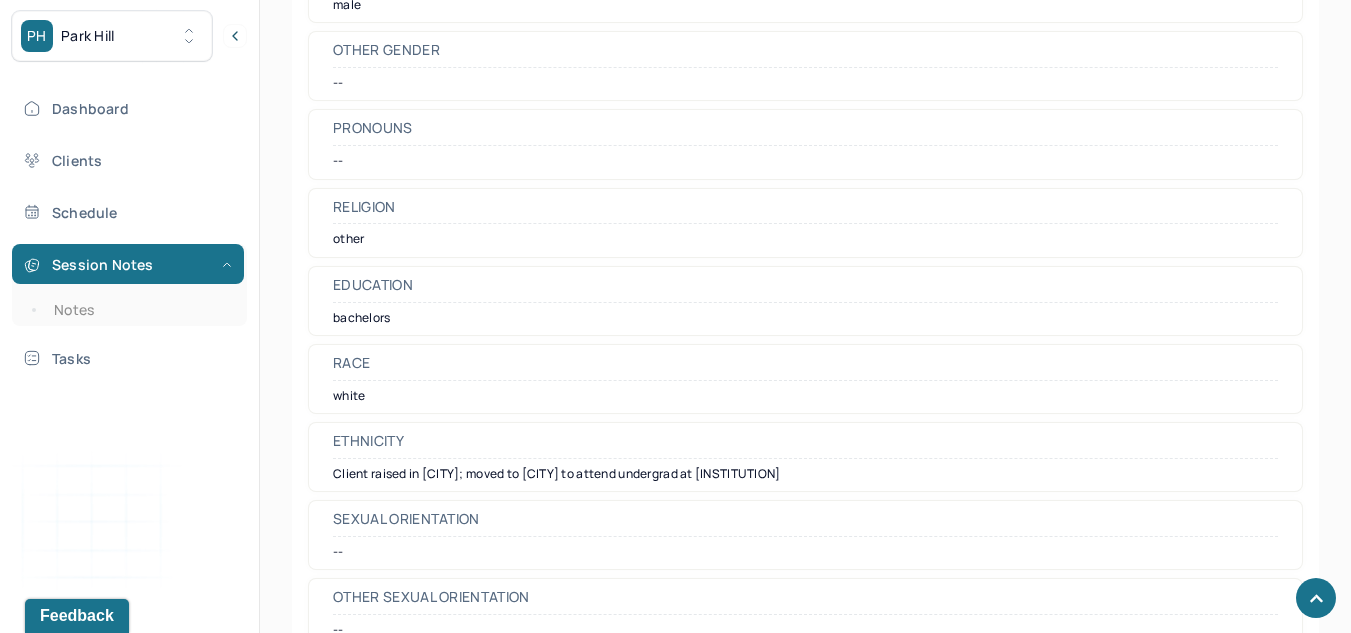 scroll, scrollTop: 1697, scrollLeft: 0, axis: vertical 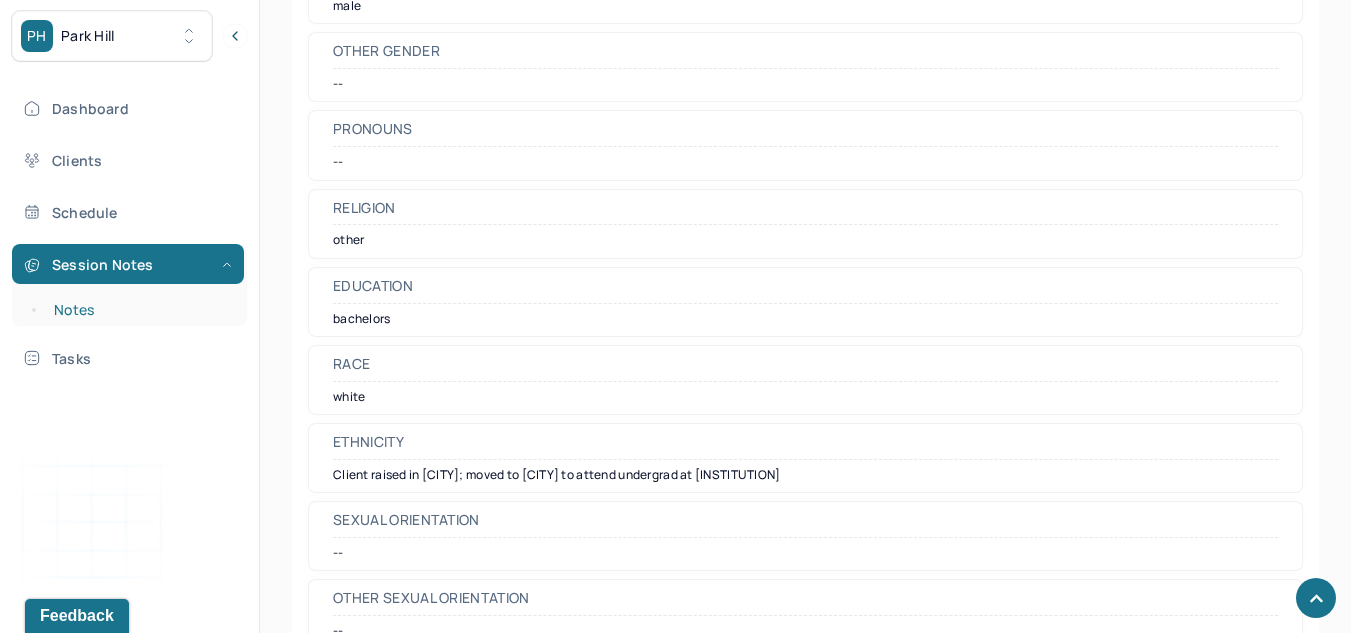 click on "Notes" at bounding box center (139, 310) 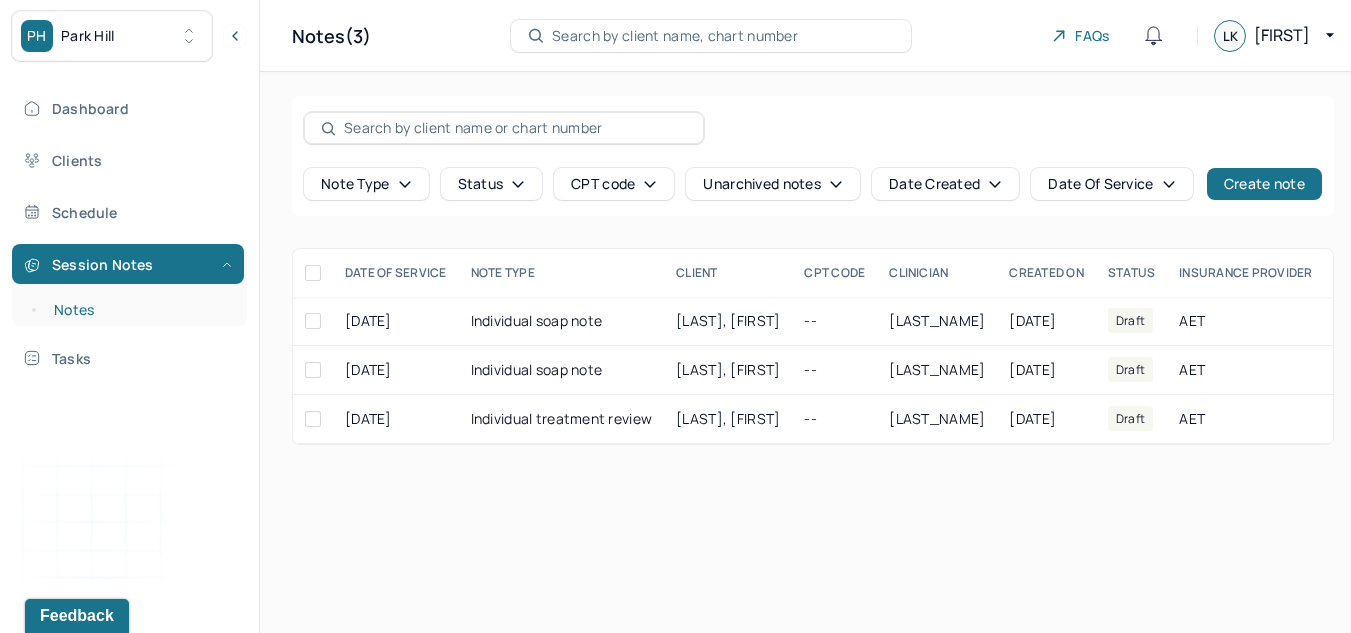 scroll, scrollTop: 0, scrollLeft: 0, axis: both 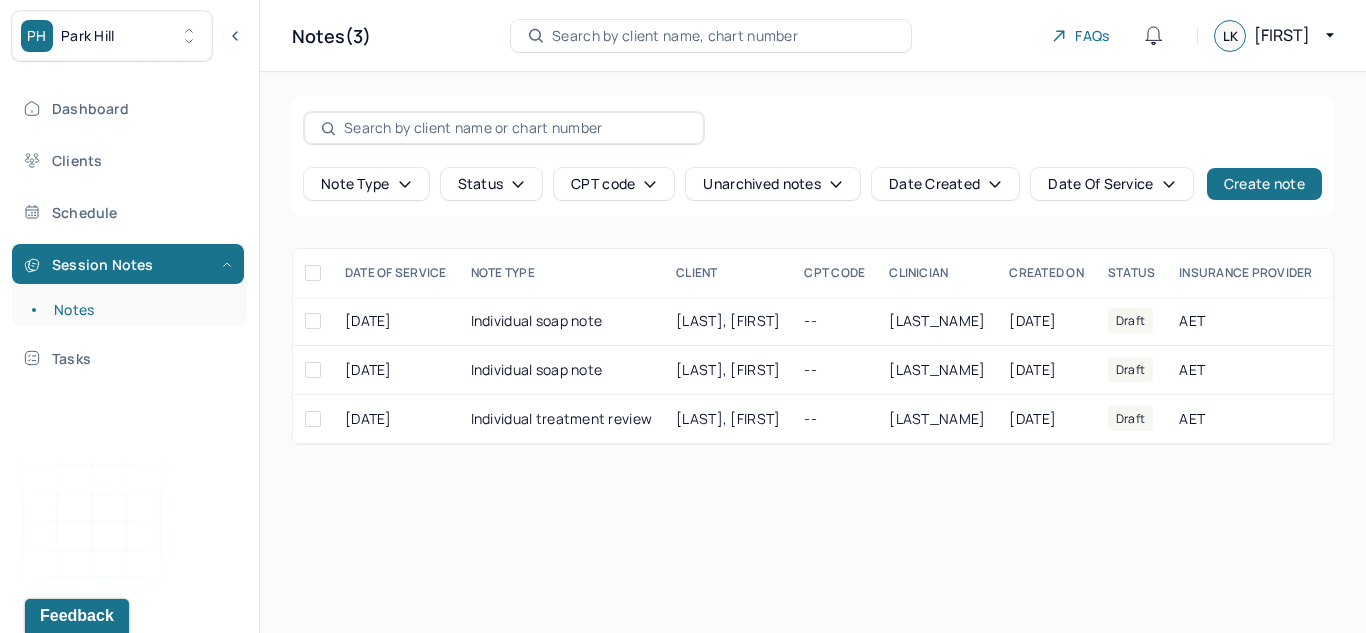 click on "Search by client name, chart number" at bounding box center (675, 36) 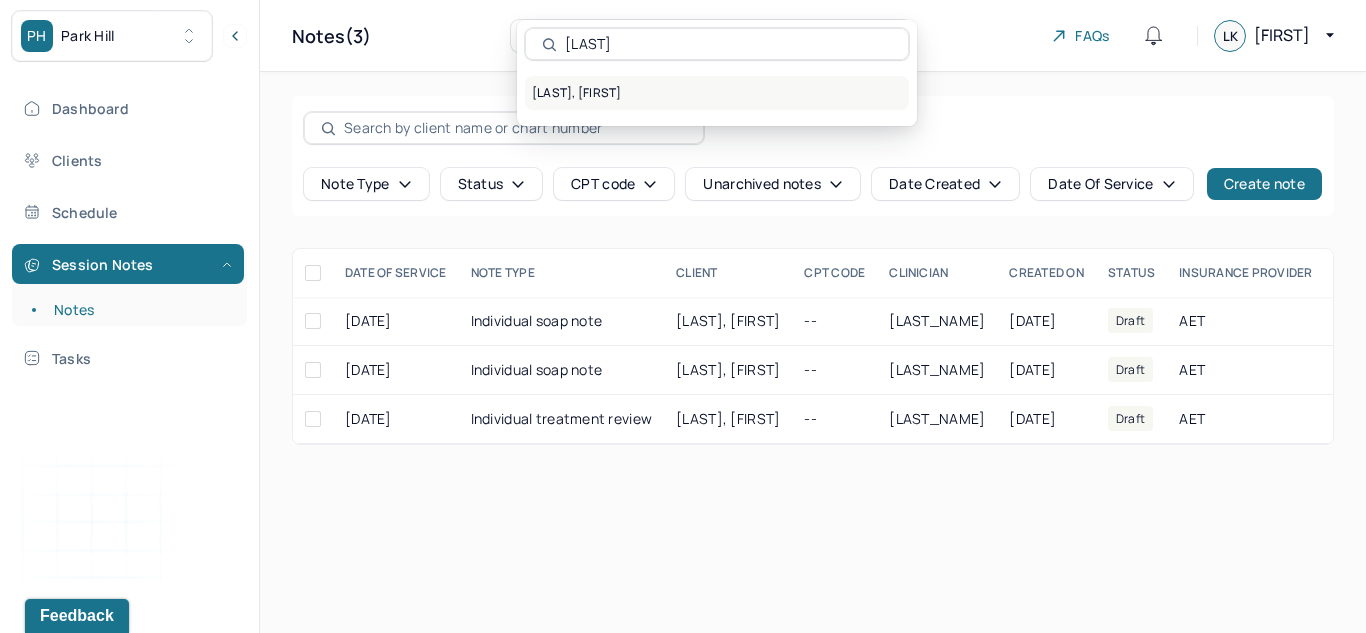 type on "[LAST]" 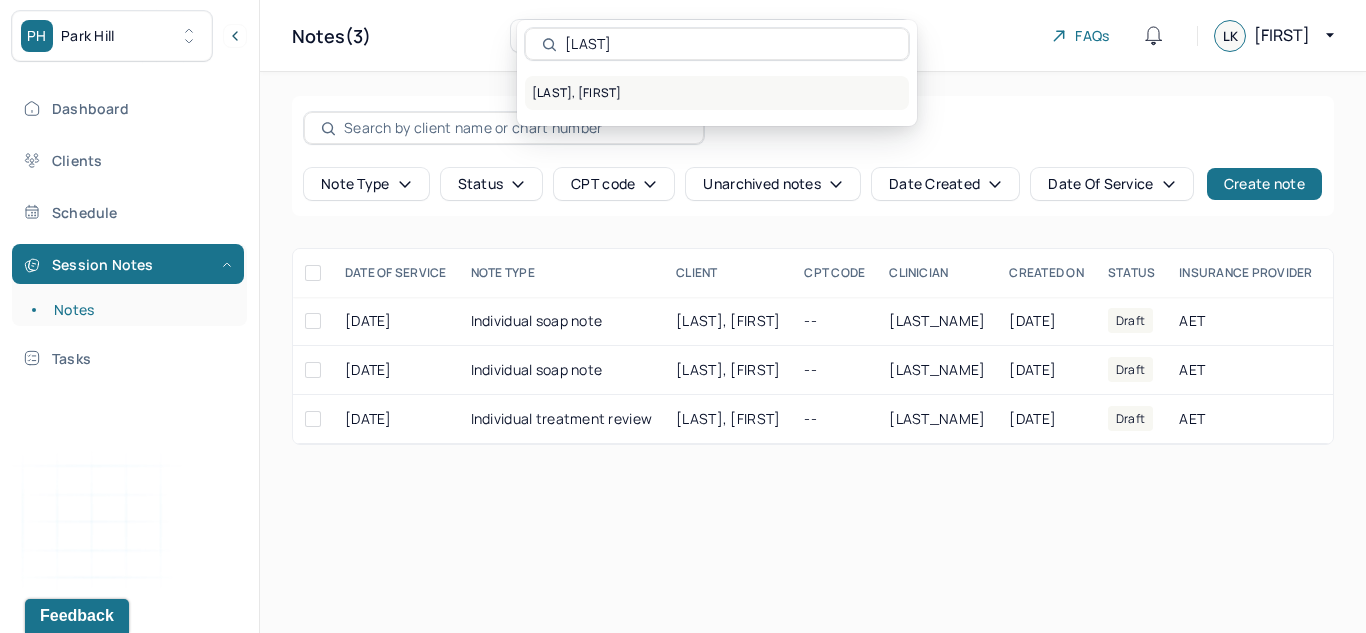 click on "[LAST], [FIRST]" at bounding box center (717, 93) 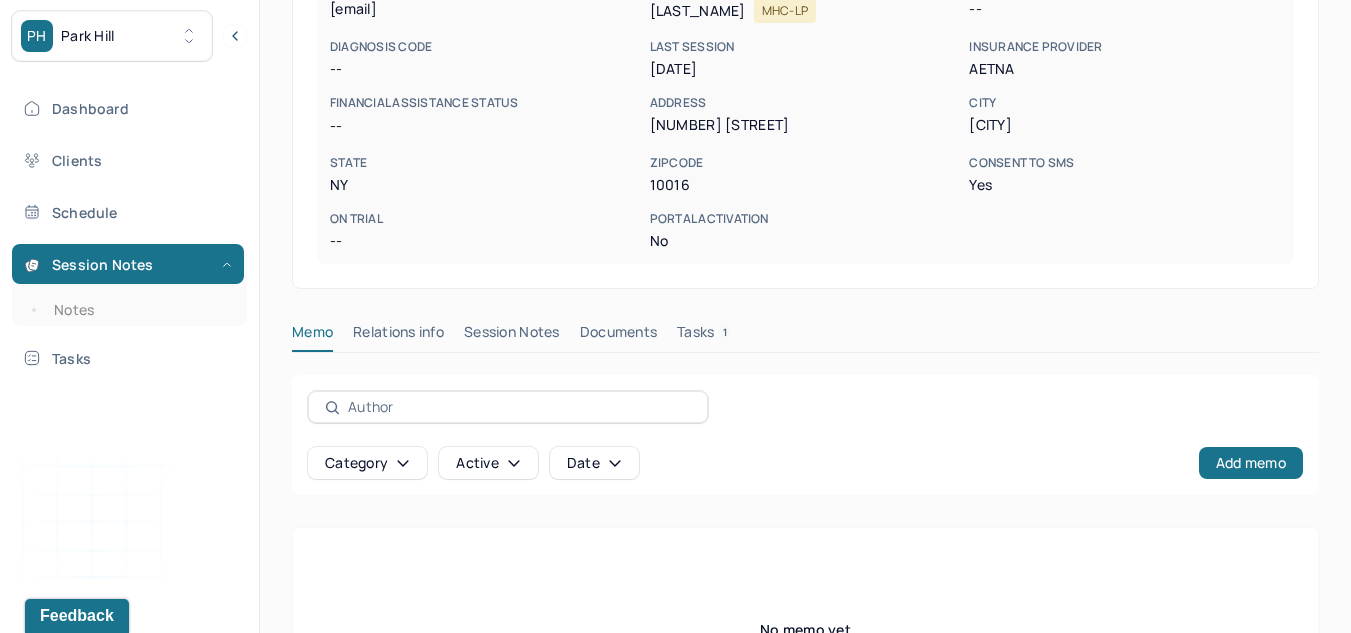 scroll, scrollTop: 353, scrollLeft: 0, axis: vertical 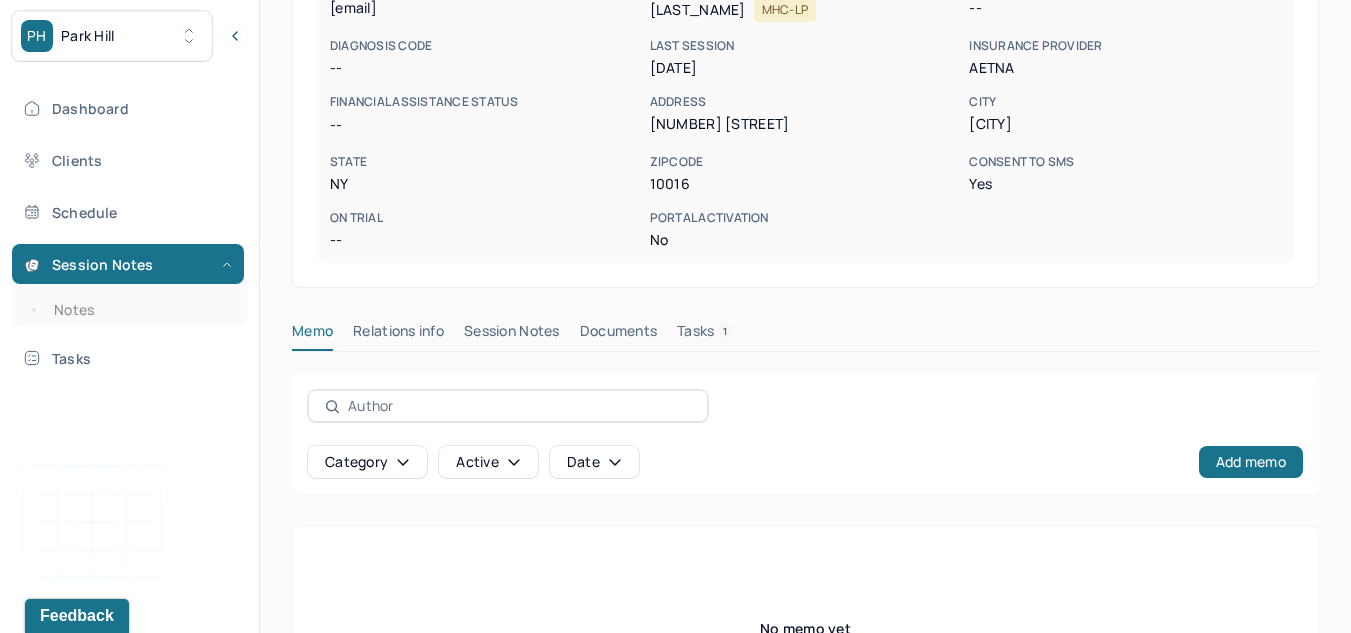 click on "Session Notes" at bounding box center (512, 335) 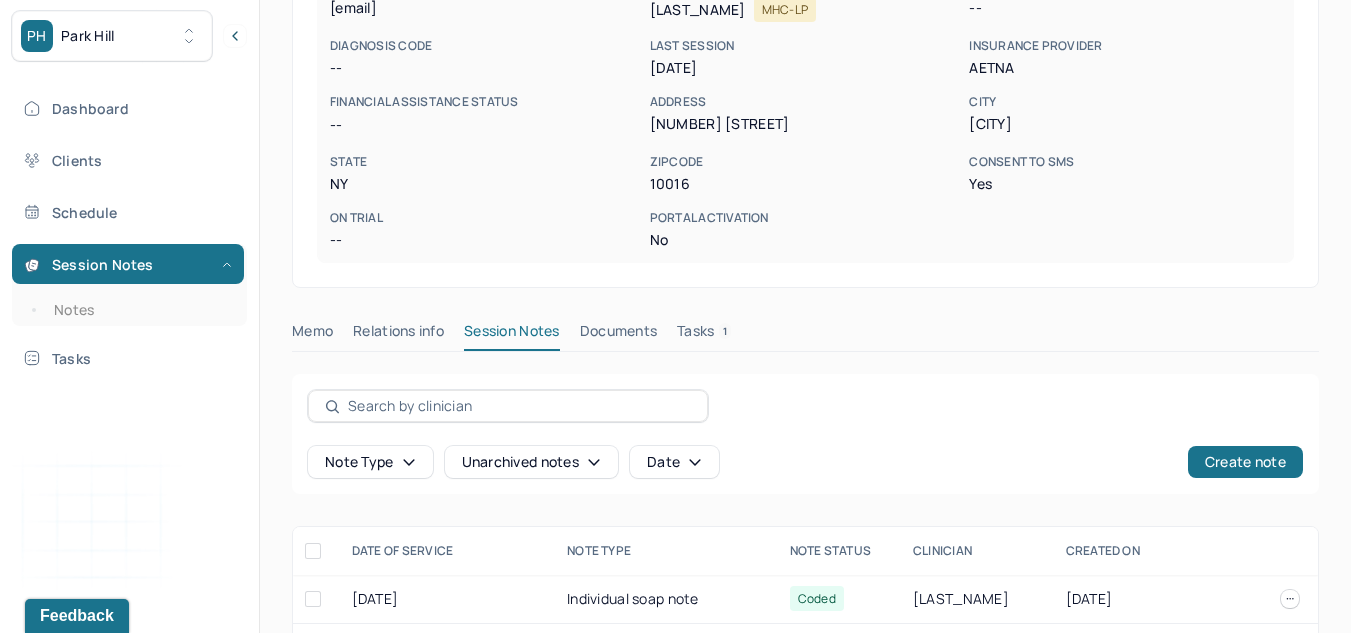 scroll, scrollTop: 475, scrollLeft: 0, axis: vertical 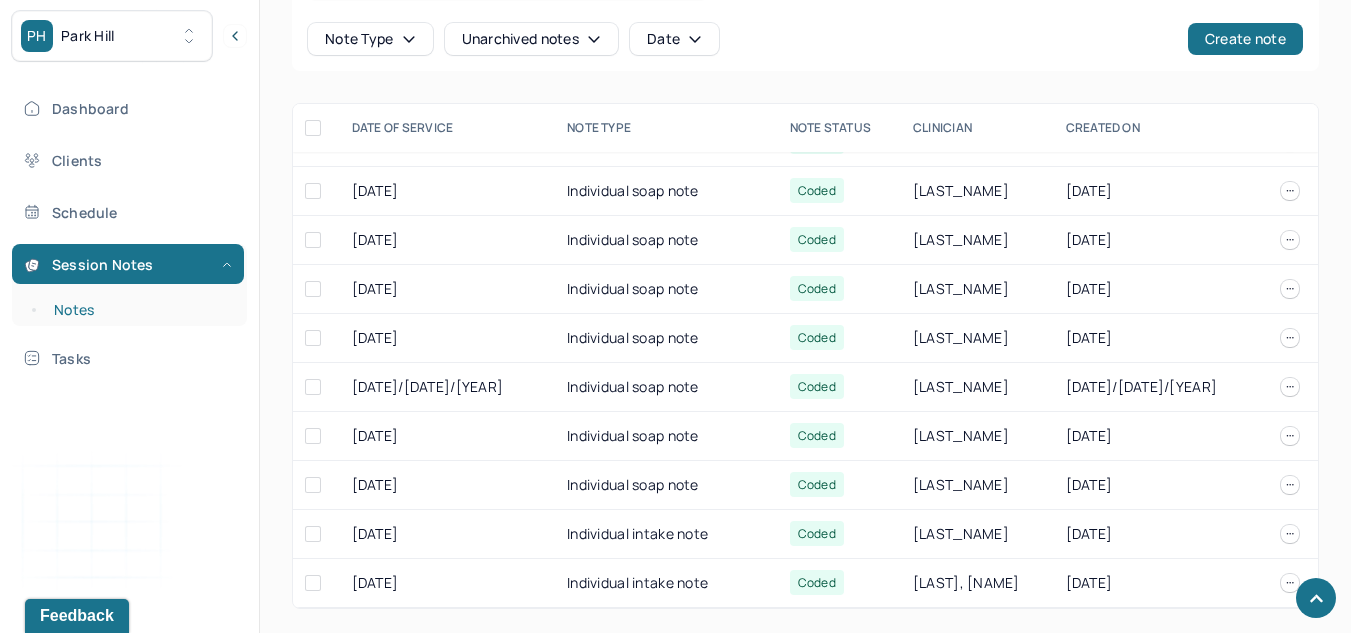 click on "Notes" at bounding box center (139, 310) 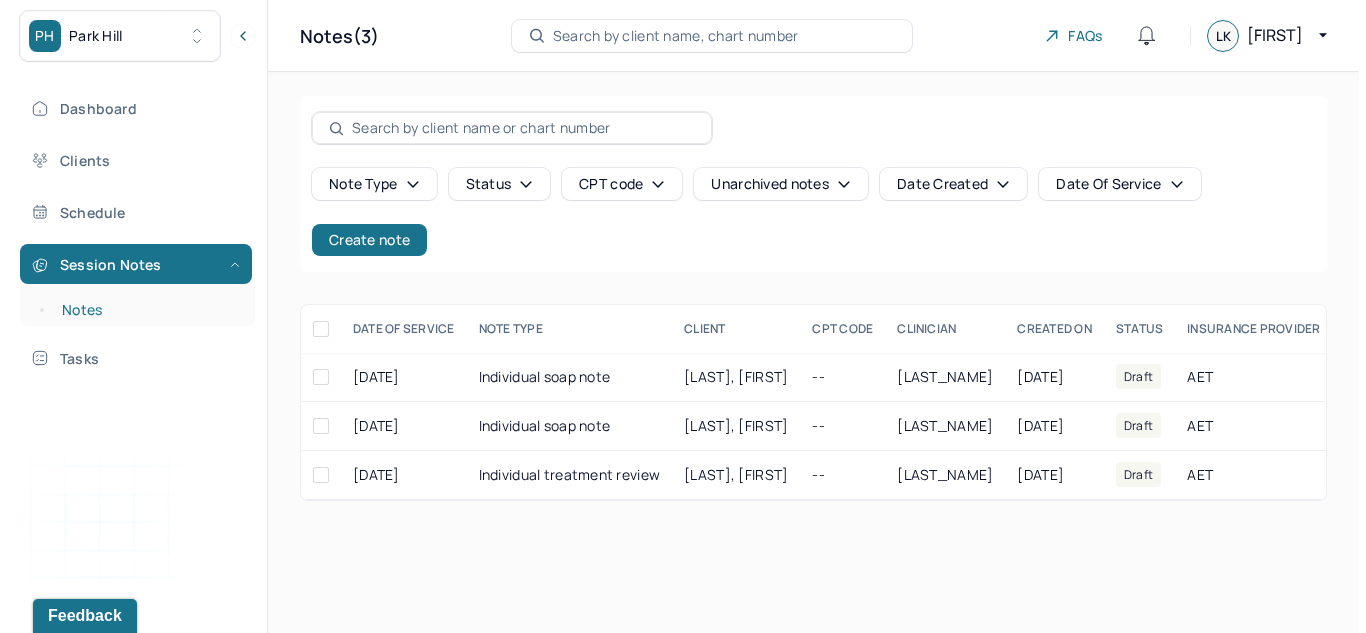 scroll, scrollTop: 0, scrollLeft: 0, axis: both 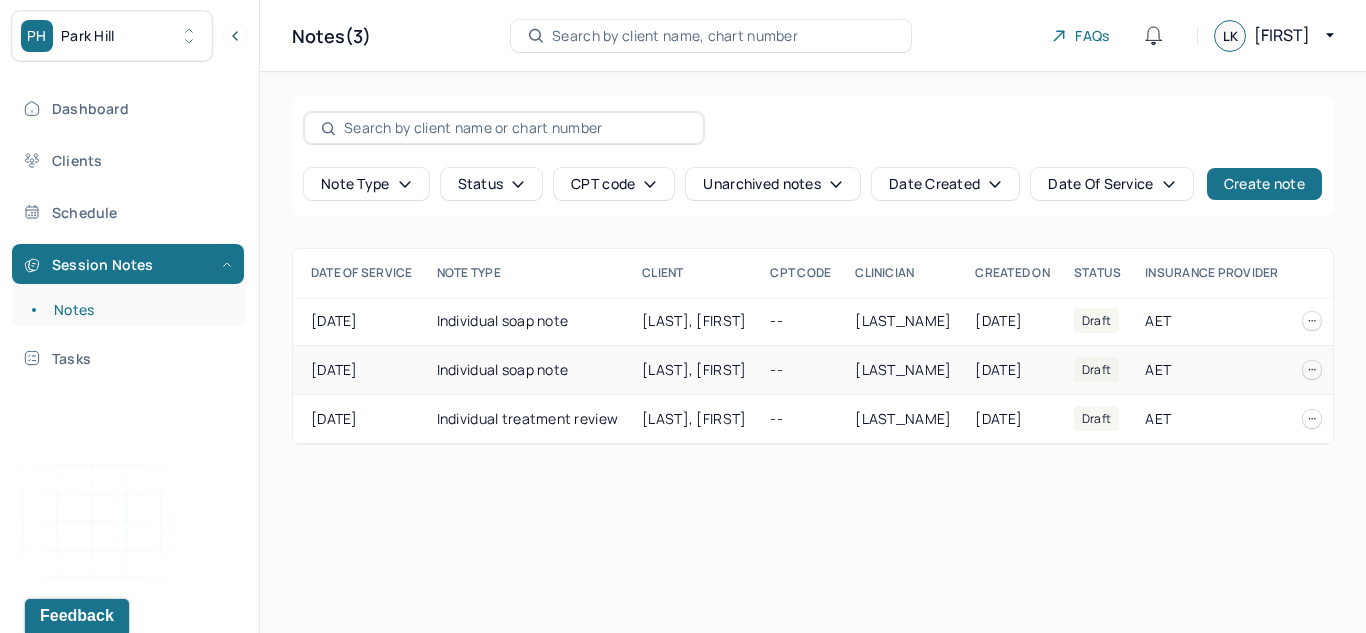 click at bounding box center [1312, 370] 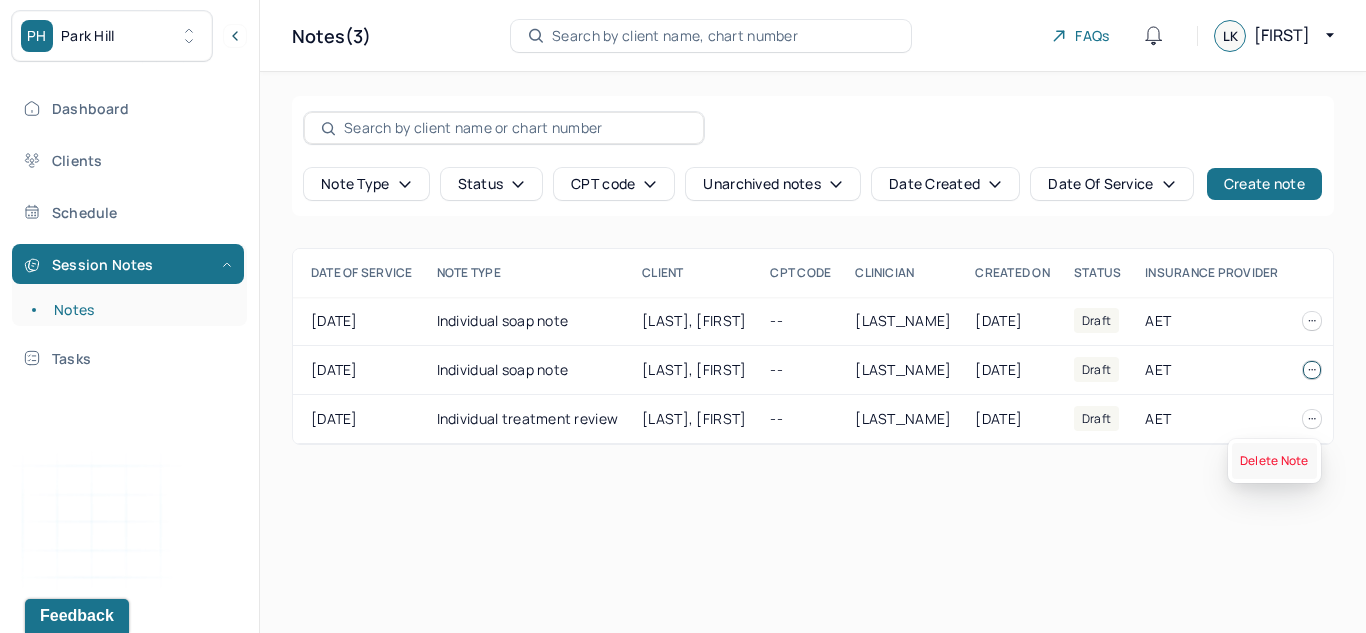 click on "Delete Note" at bounding box center (1274, 461) 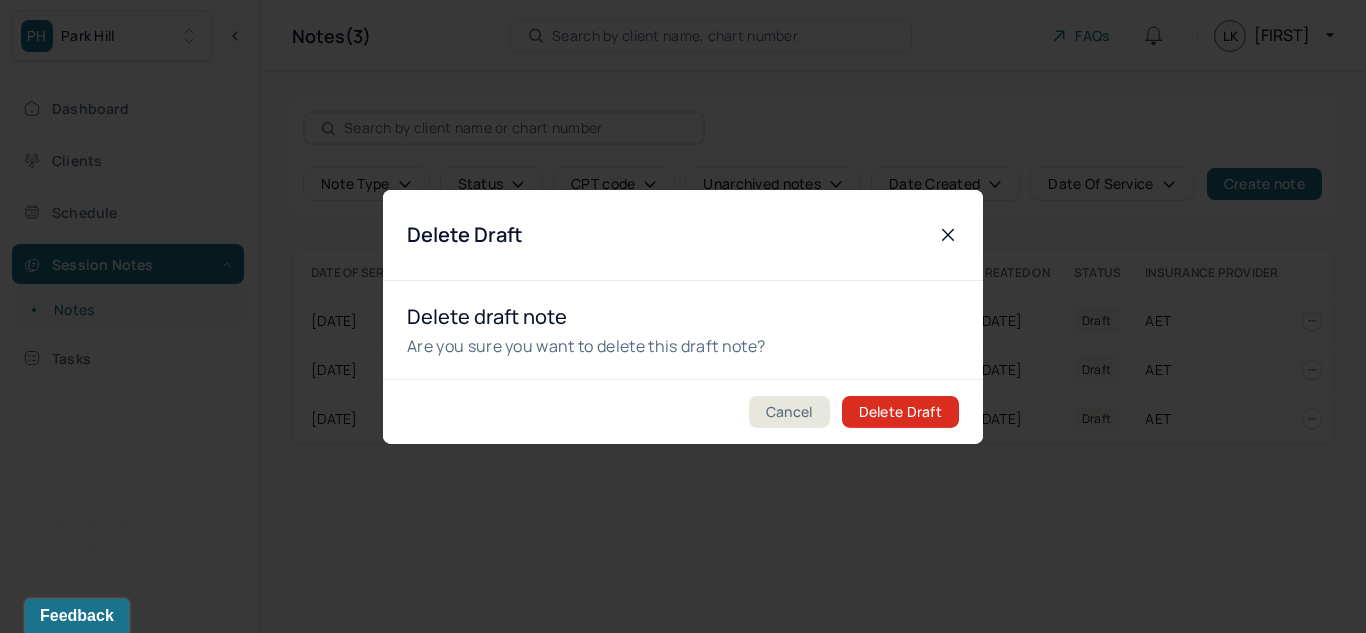 click on "Delete Draft" at bounding box center (900, 412) 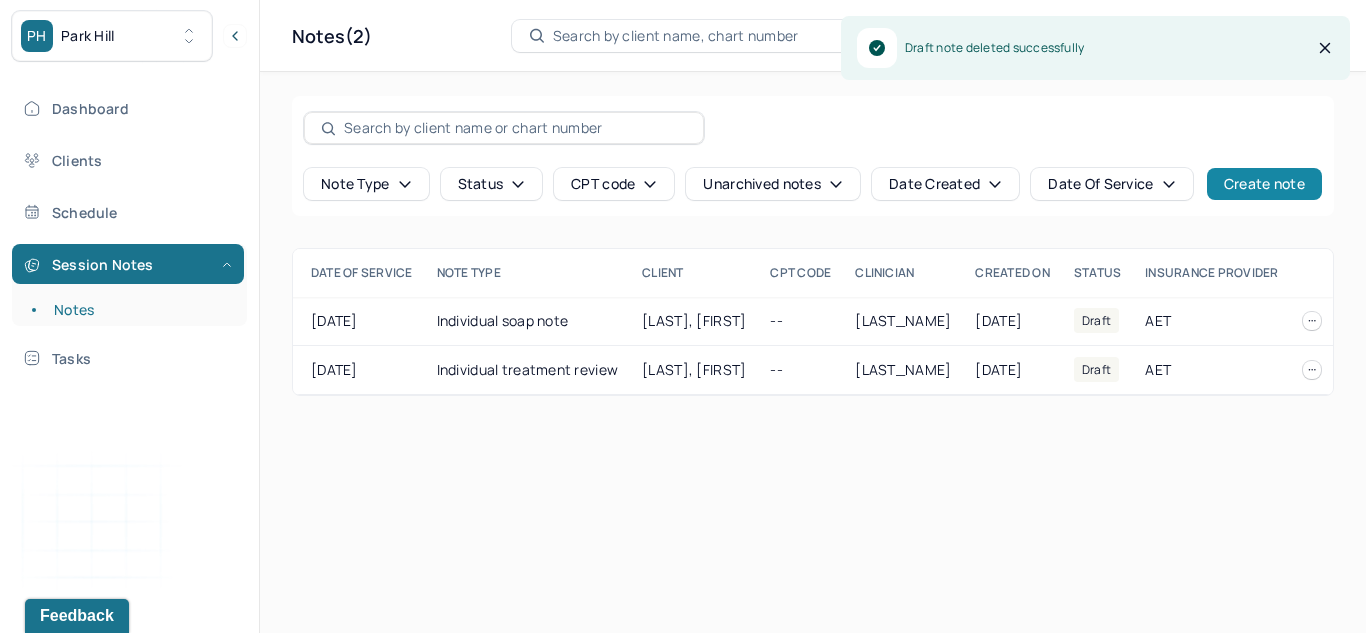 click on "Create note" at bounding box center [1264, 184] 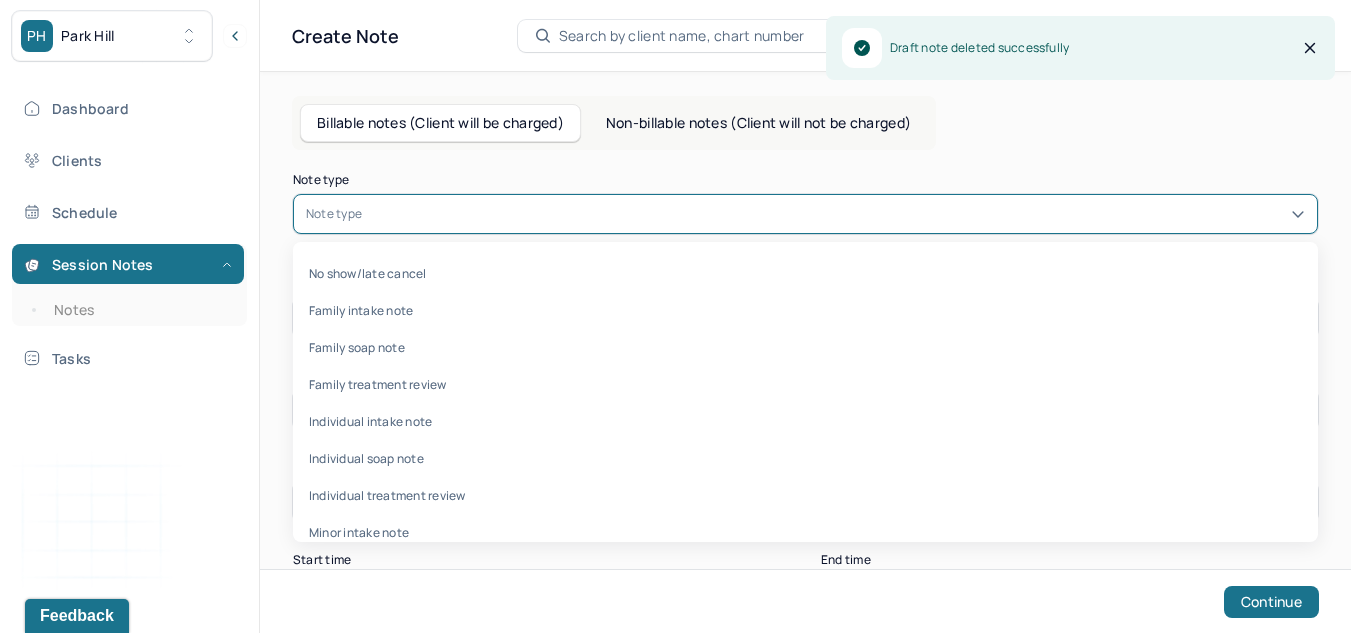 click at bounding box center [835, 214] 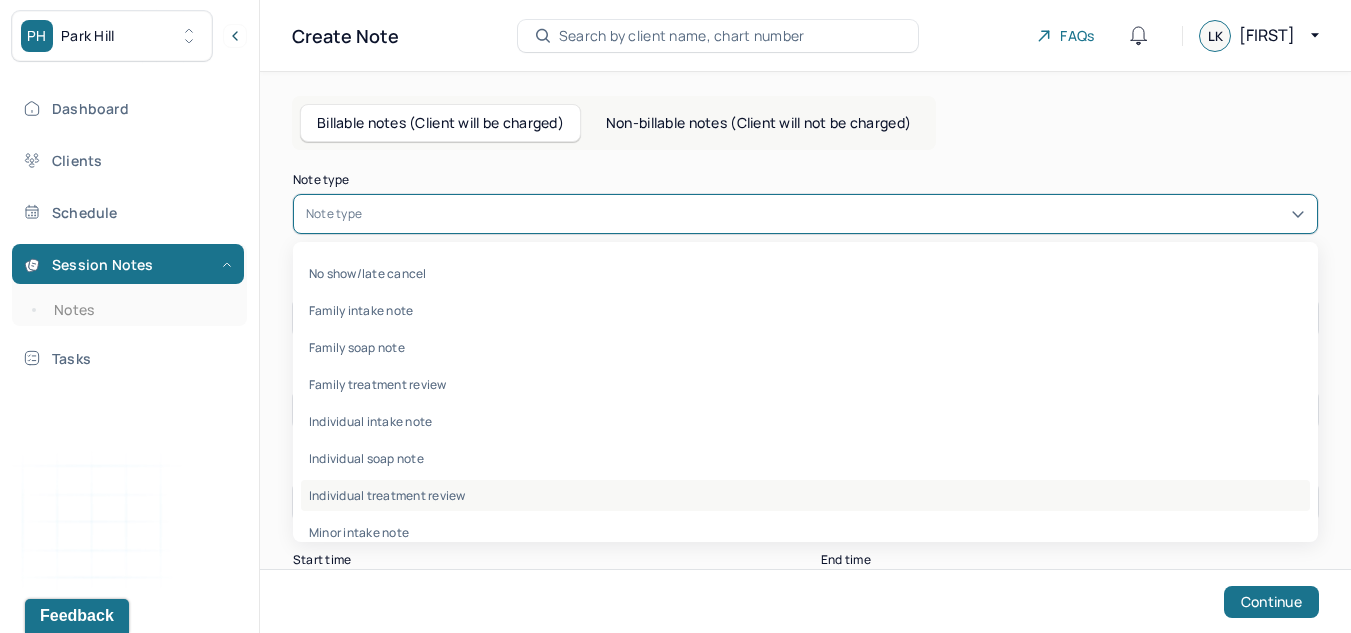 click on "Individual treatment review" at bounding box center [805, 495] 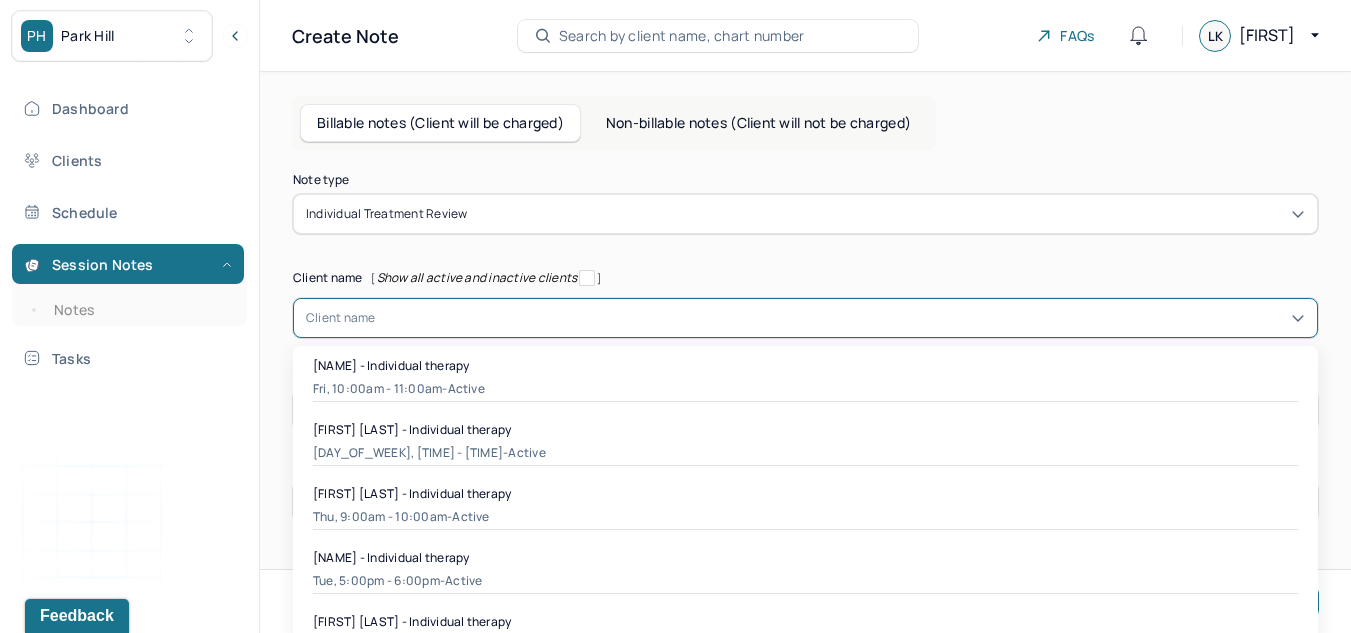 click at bounding box center [840, 318] 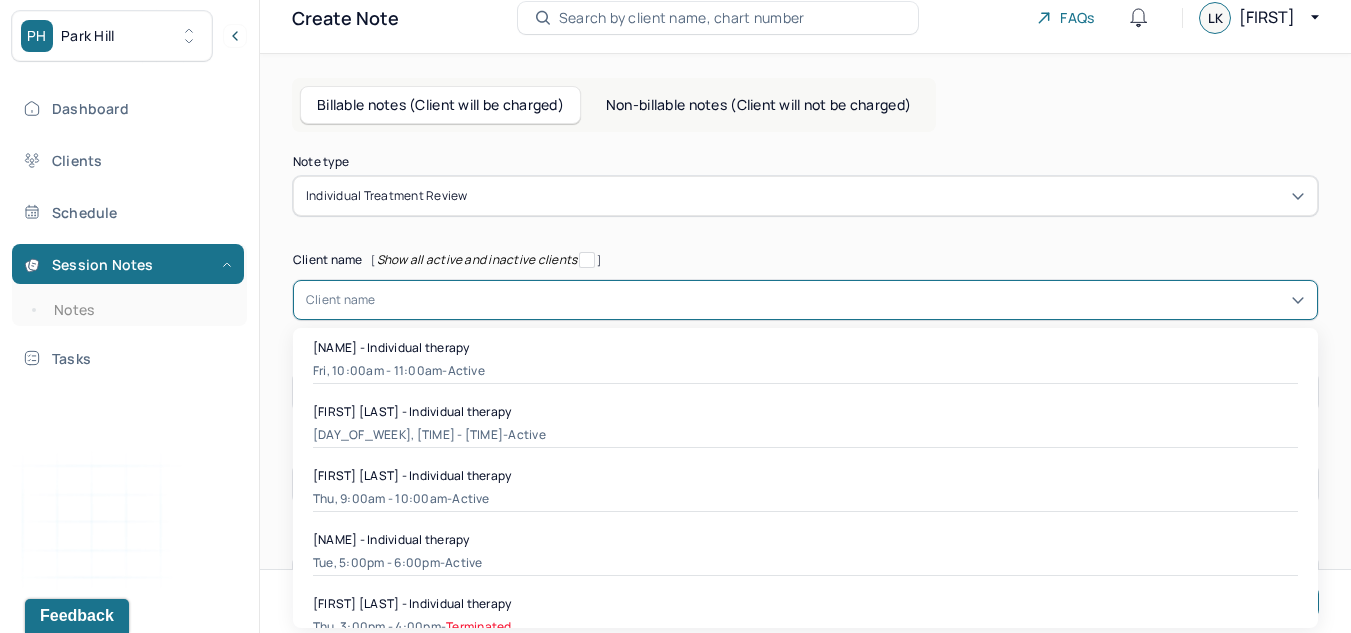scroll, scrollTop: 21, scrollLeft: 0, axis: vertical 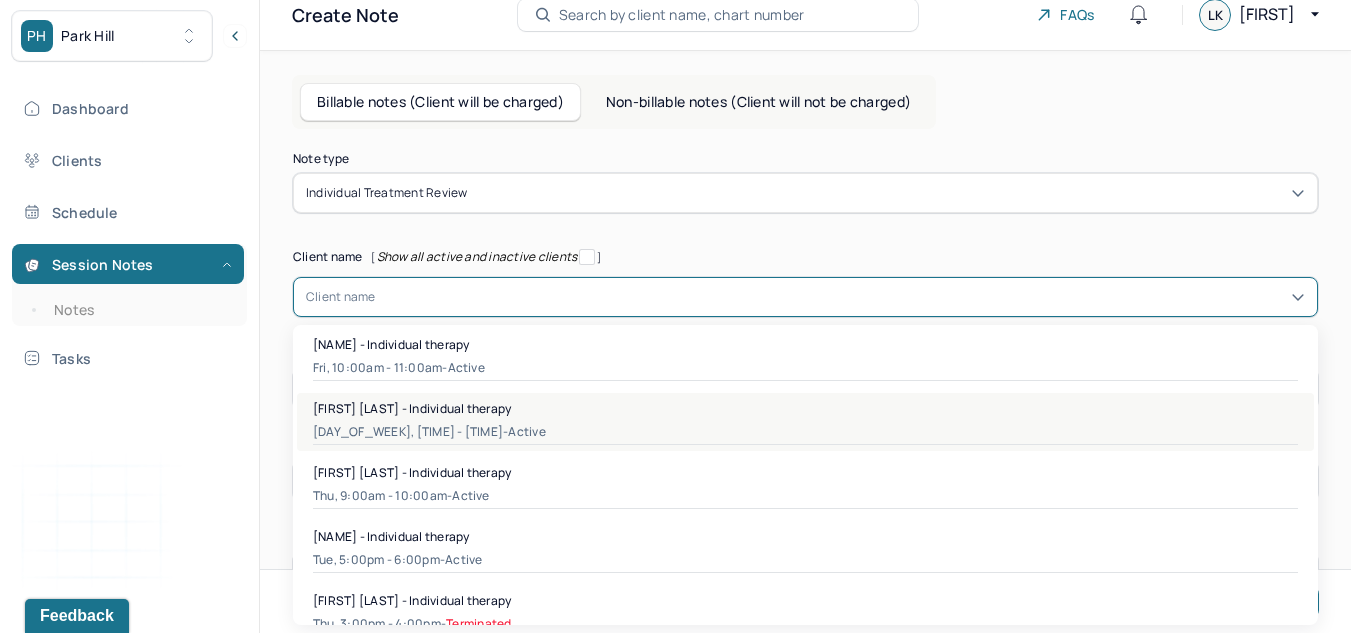 click on "[DAY], [TIME] -  active" at bounding box center (805, 432) 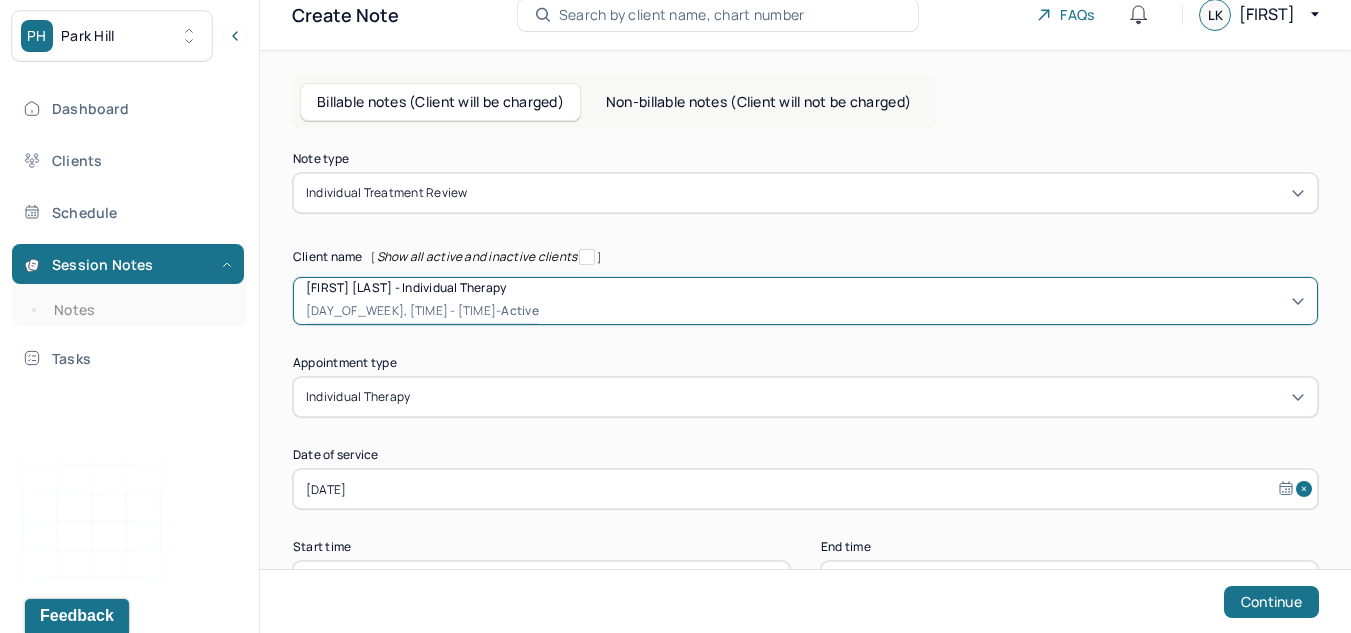 scroll, scrollTop: 95, scrollLeft: 0, axis: vertical 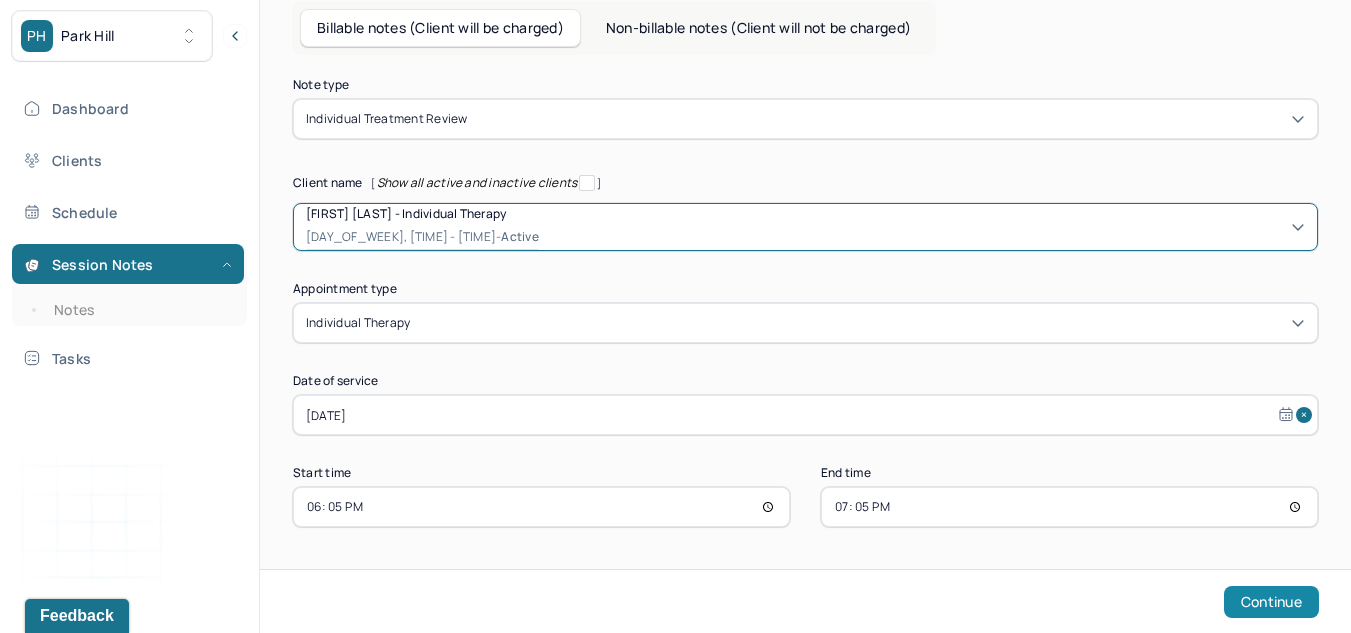 click on "Continue" at bounding box center [1271, 602] 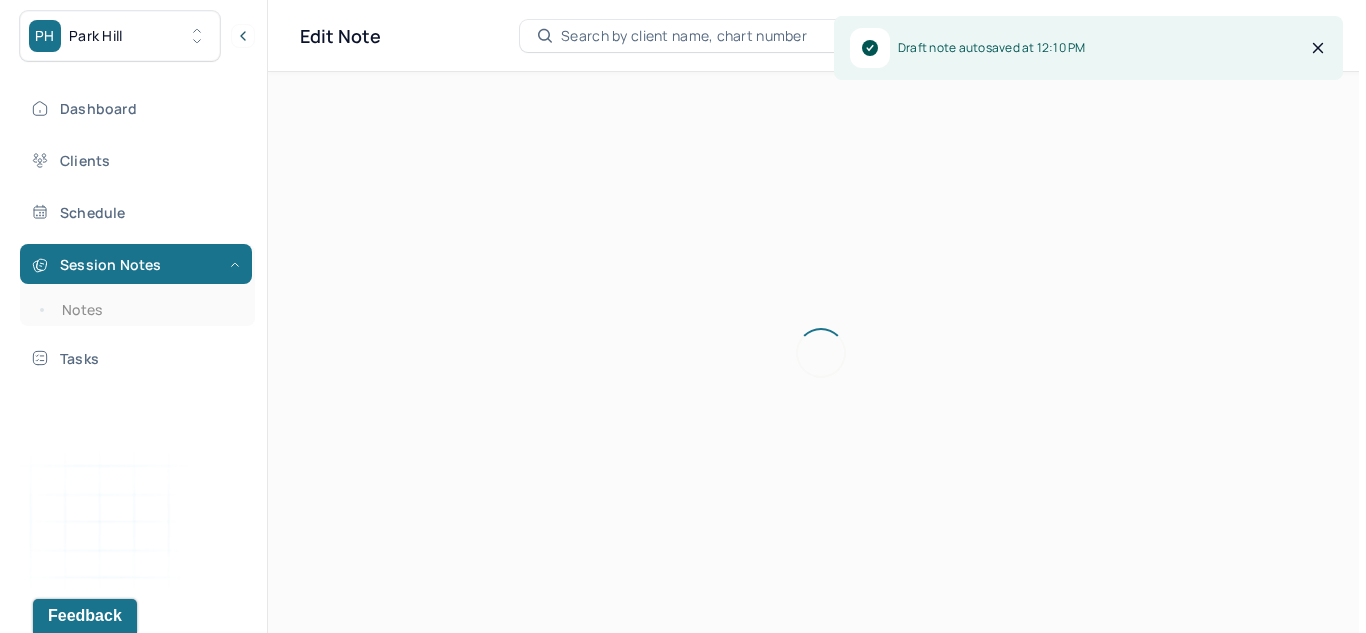 scroll, scrollTop: 0, scrollLeft: 0, axis: both 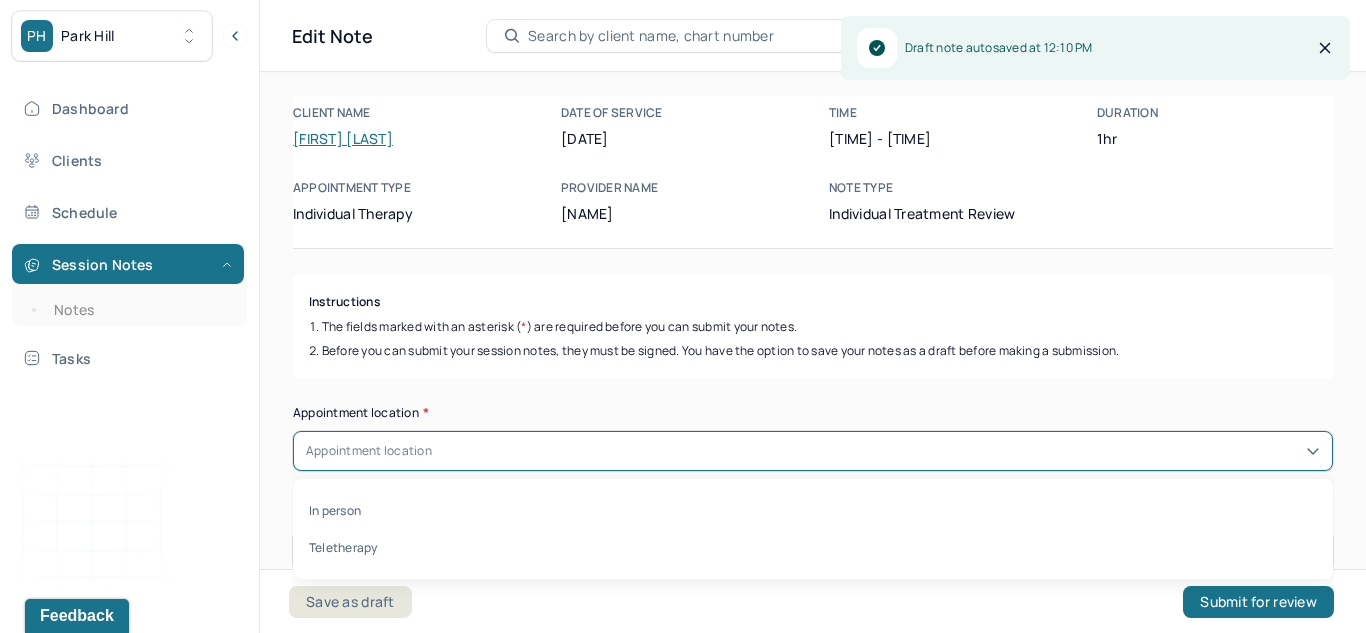 click on "Appointment location" at bounding box center (813, 451) 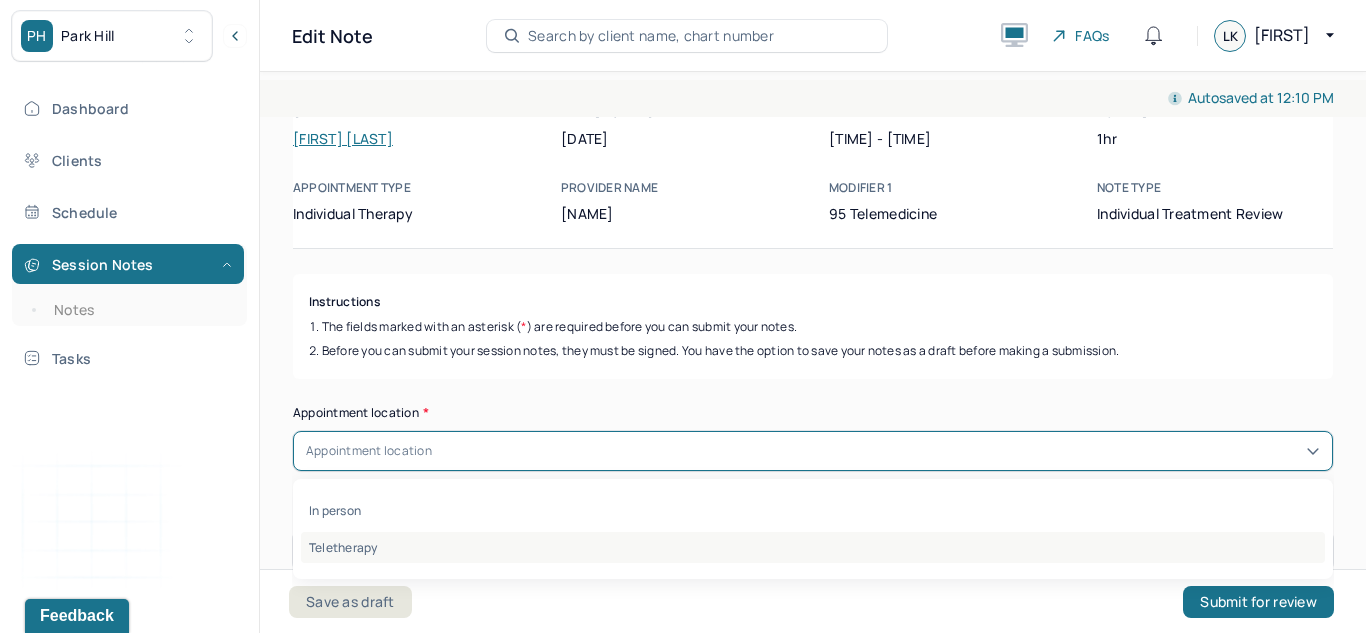 click on "Teletherapy" at bounding box center [813, 547] 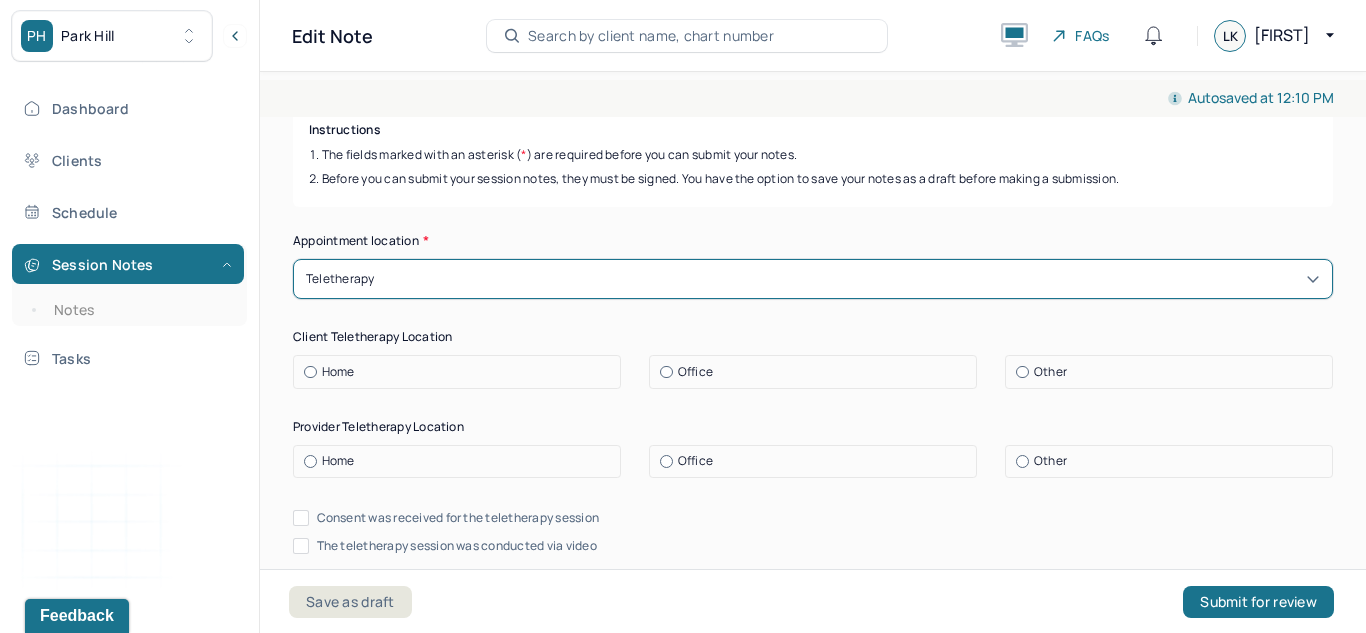 scroll, scrollTop: 227, scrollLeft: 0, axis: vertical 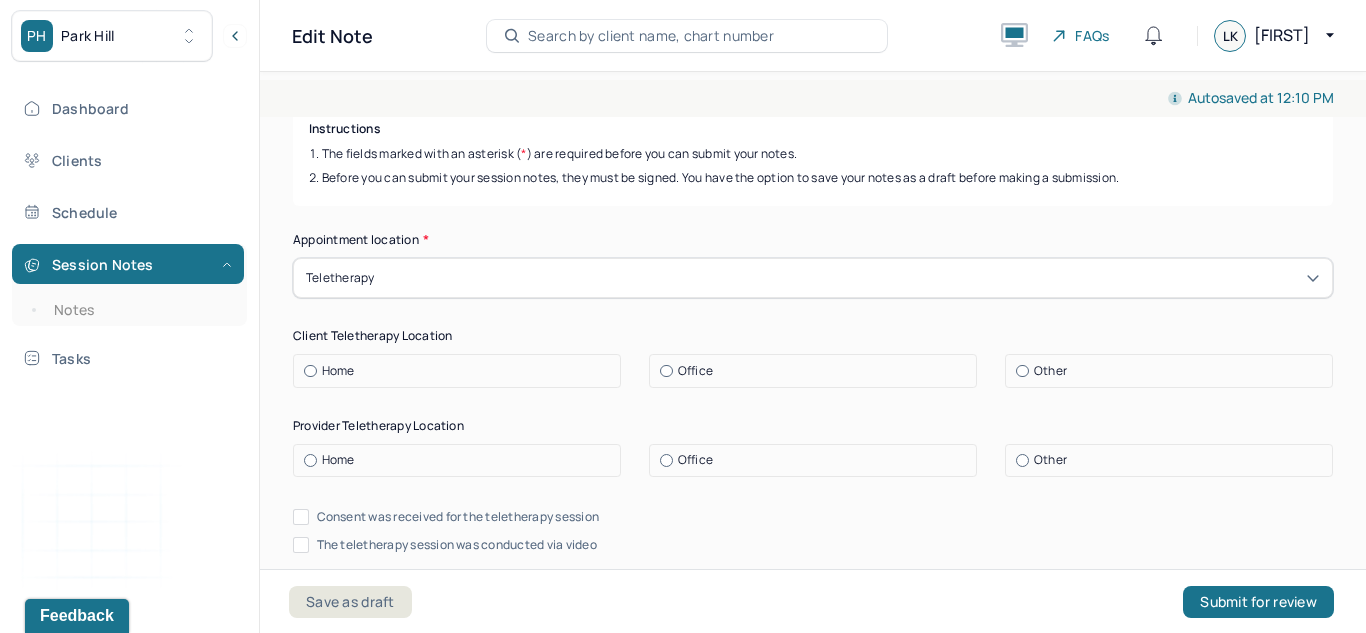 click on "Home" at bounding box center [462, 371] 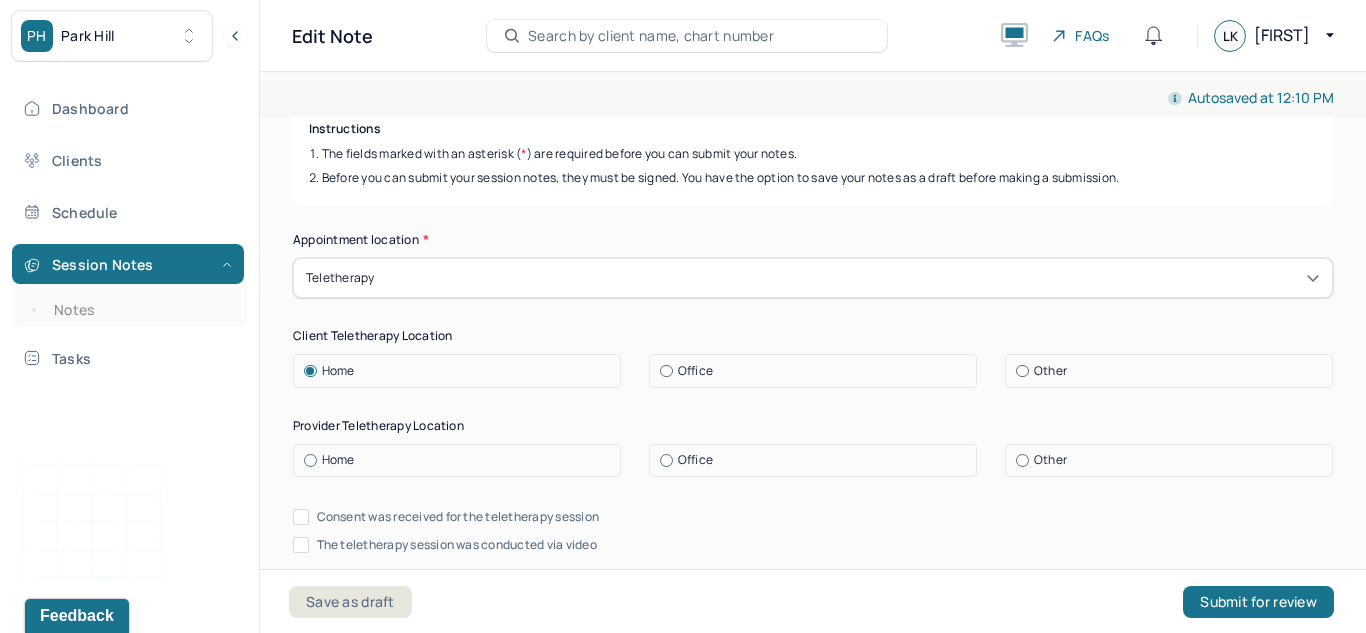 click on "Home" at bounding box center (462, 460) 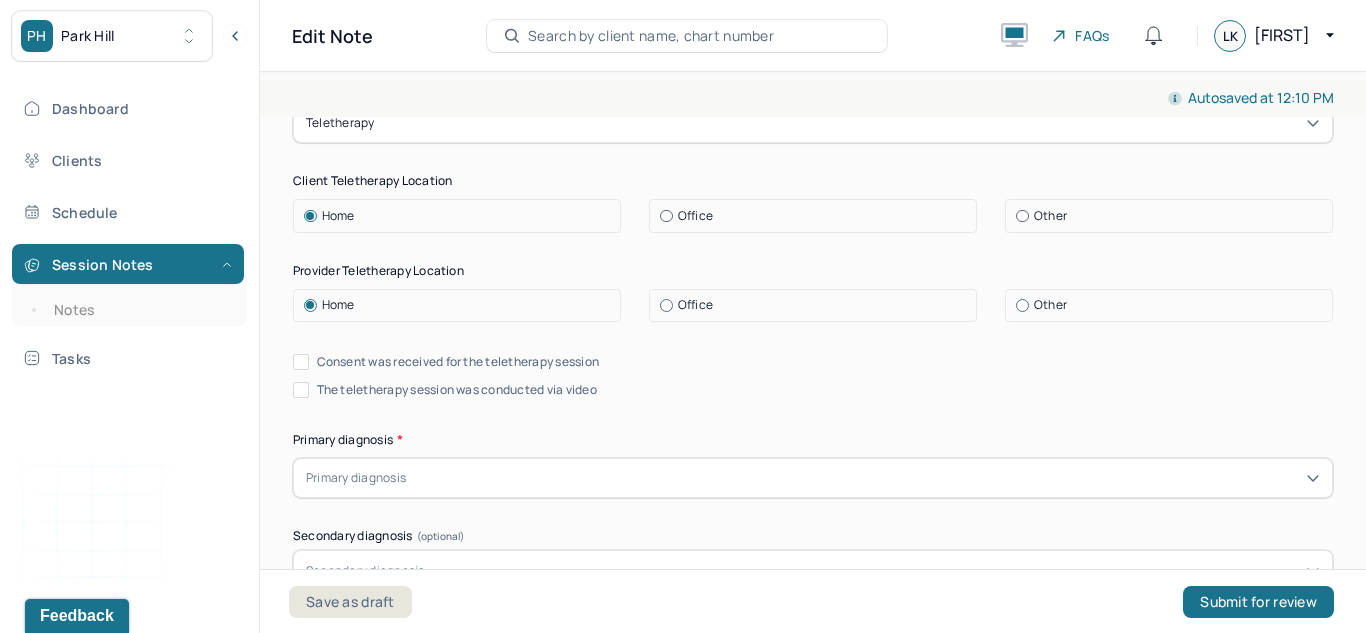 scroll, scrollTop: 402, scrollLeft: 0, axis: vertical 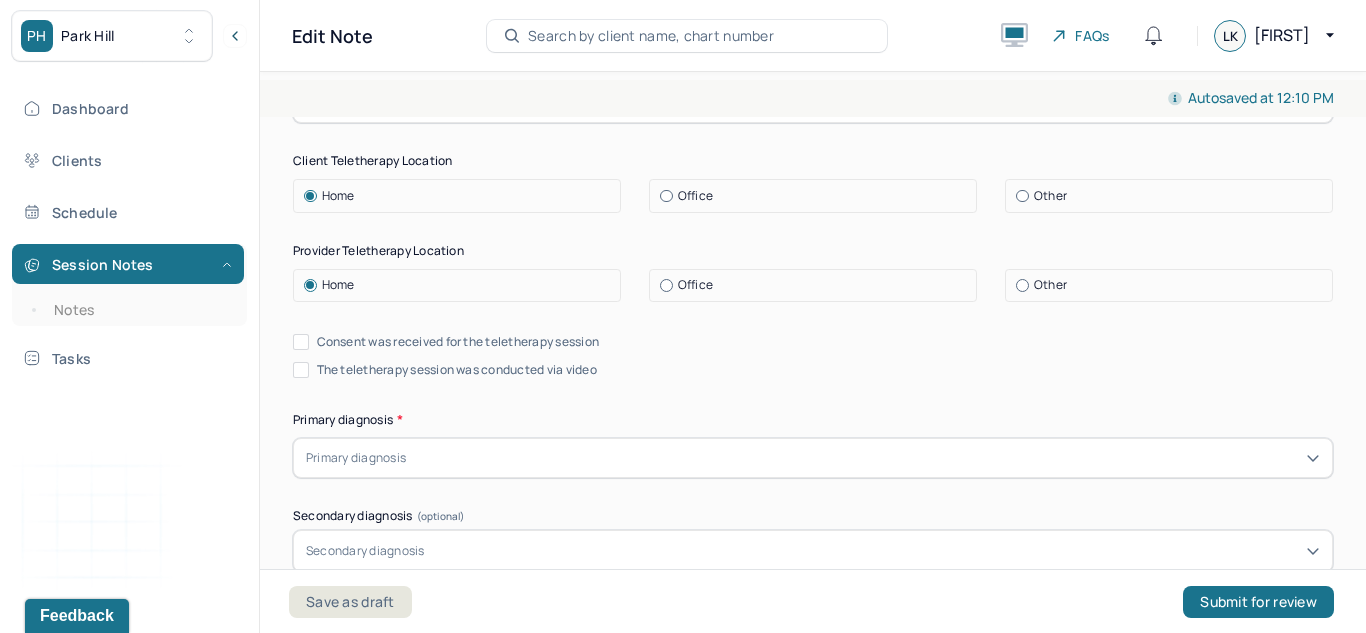 click on "Consent was received for the teletherapy session" at bounding box center (301, 342) 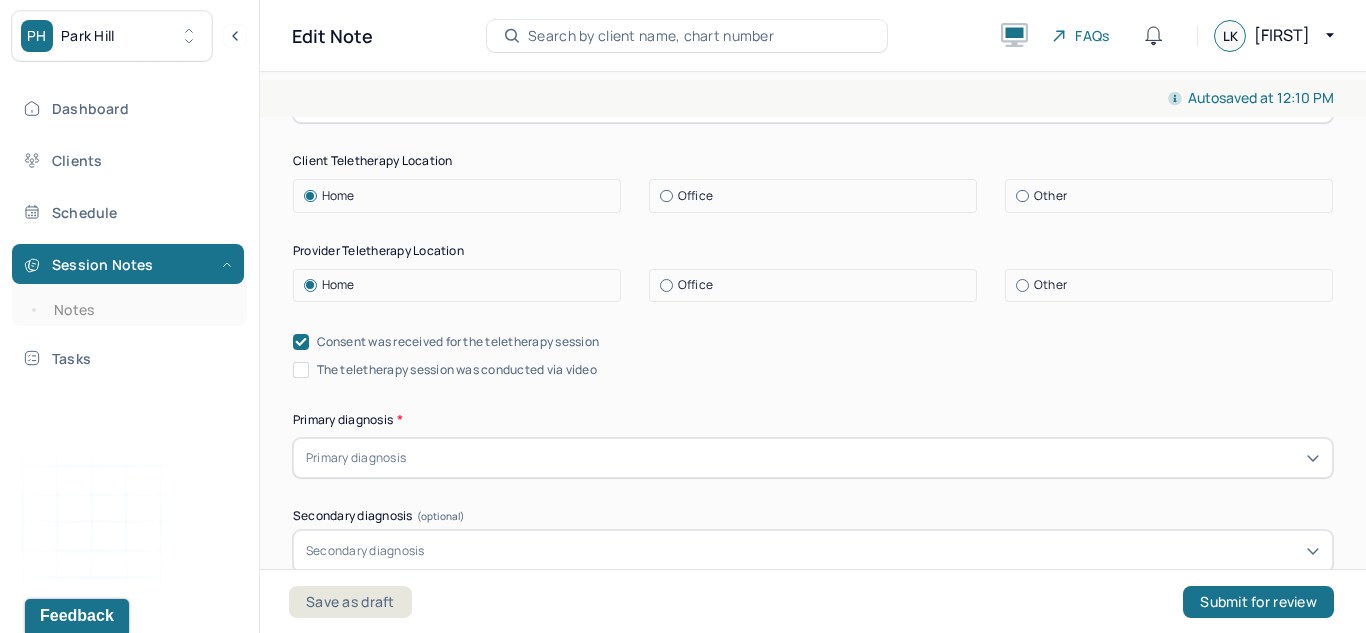 click on "The teletherapy session was conducted via video" at bounding box center [301, 370] 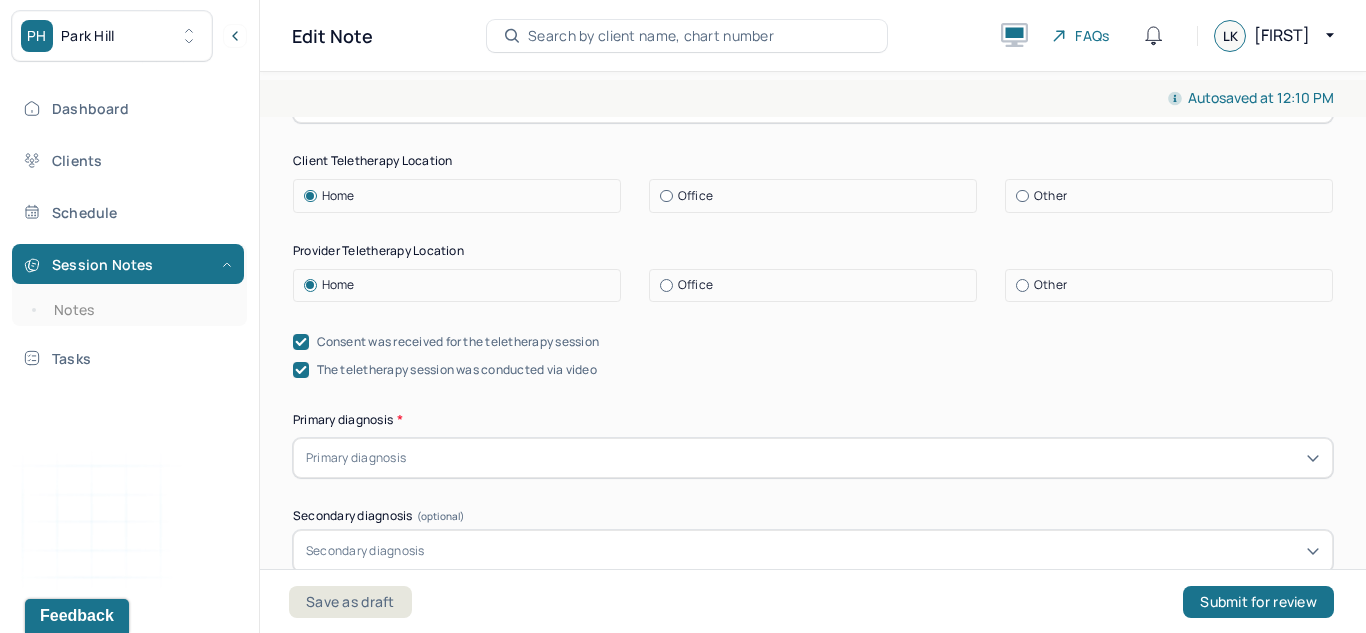 click on "Primary diagnosis" at bounding box center [356, 458] 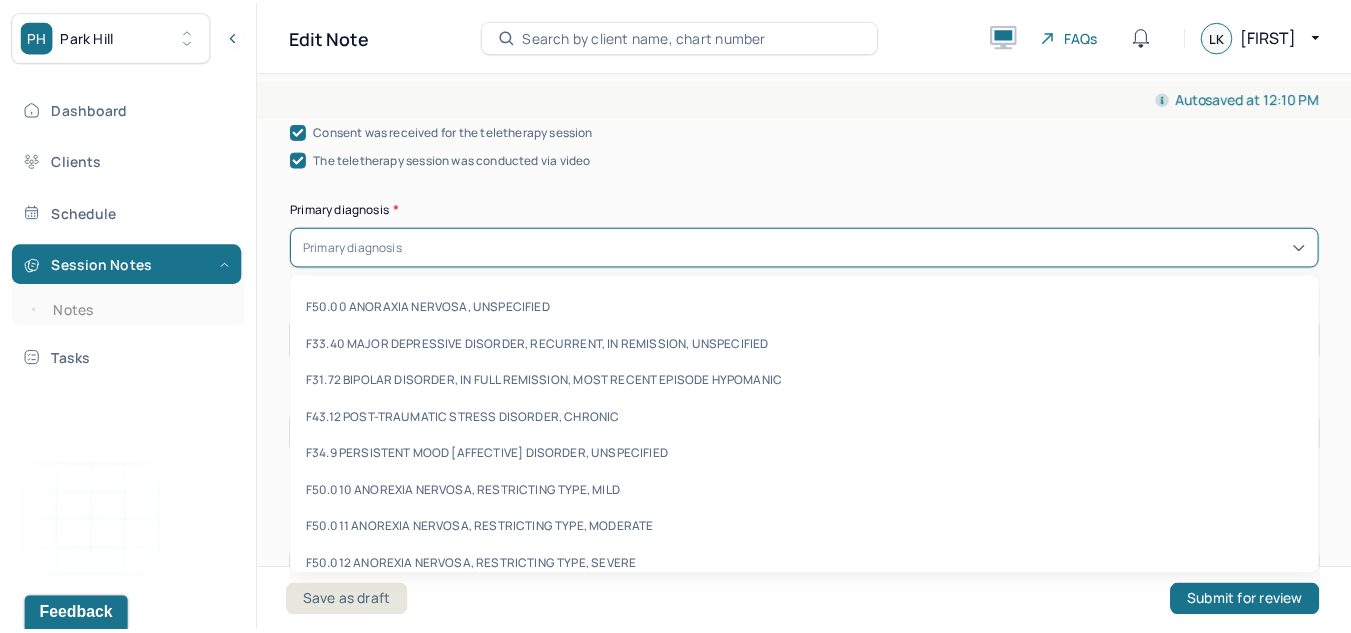 scroll, scrollTop: 614, scrollLeft: 0, axis: vertical 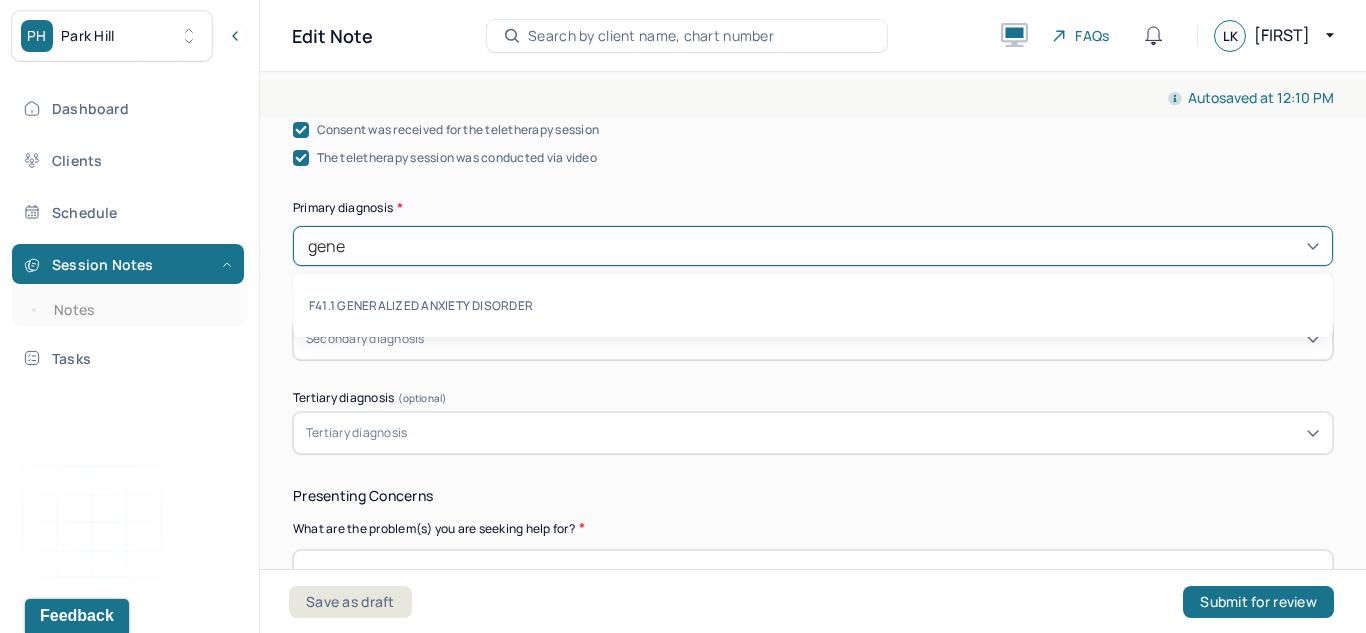 type on "gener" 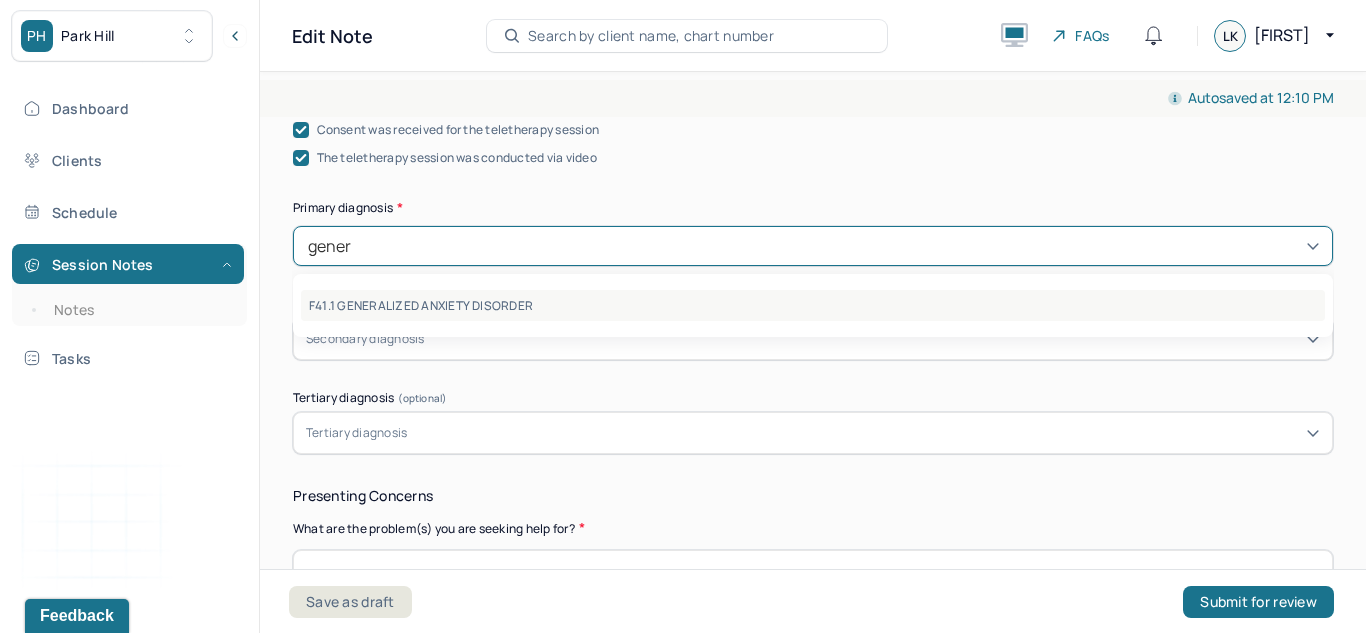 click on "F41.1 GENERALIZED ANXIETY DISORDER" at bounding box center [813, 305] 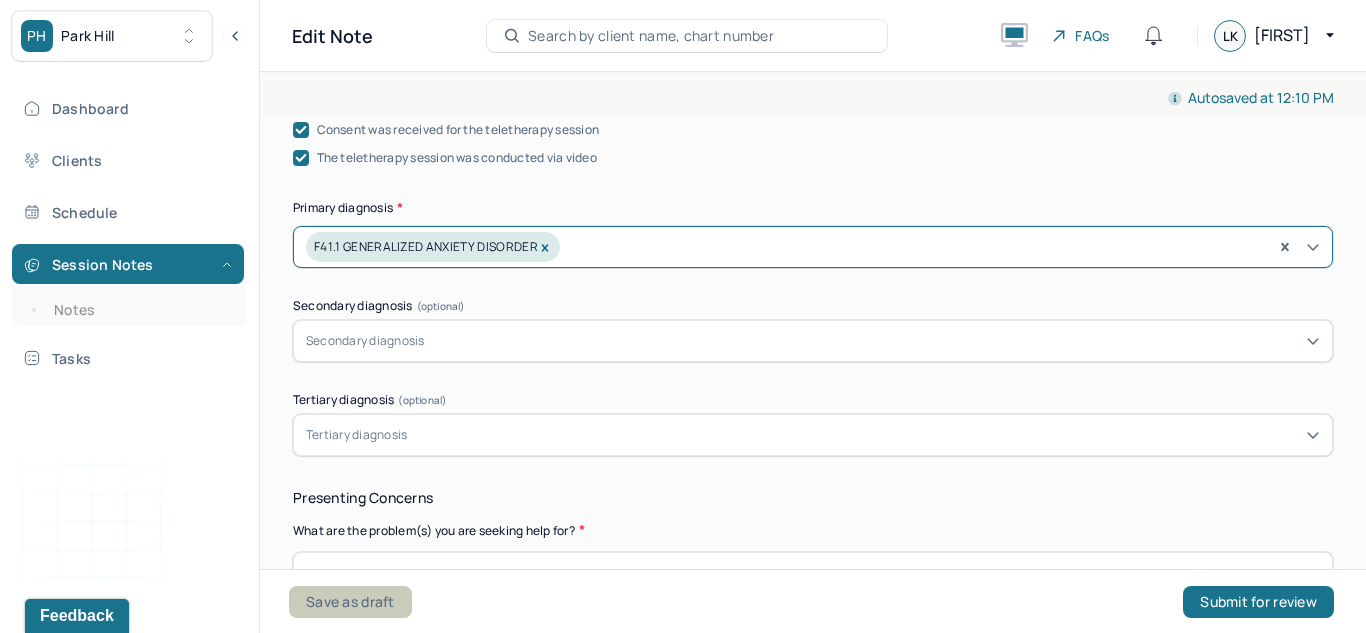 click on "Save as draft" at bounding box center (350, 602) 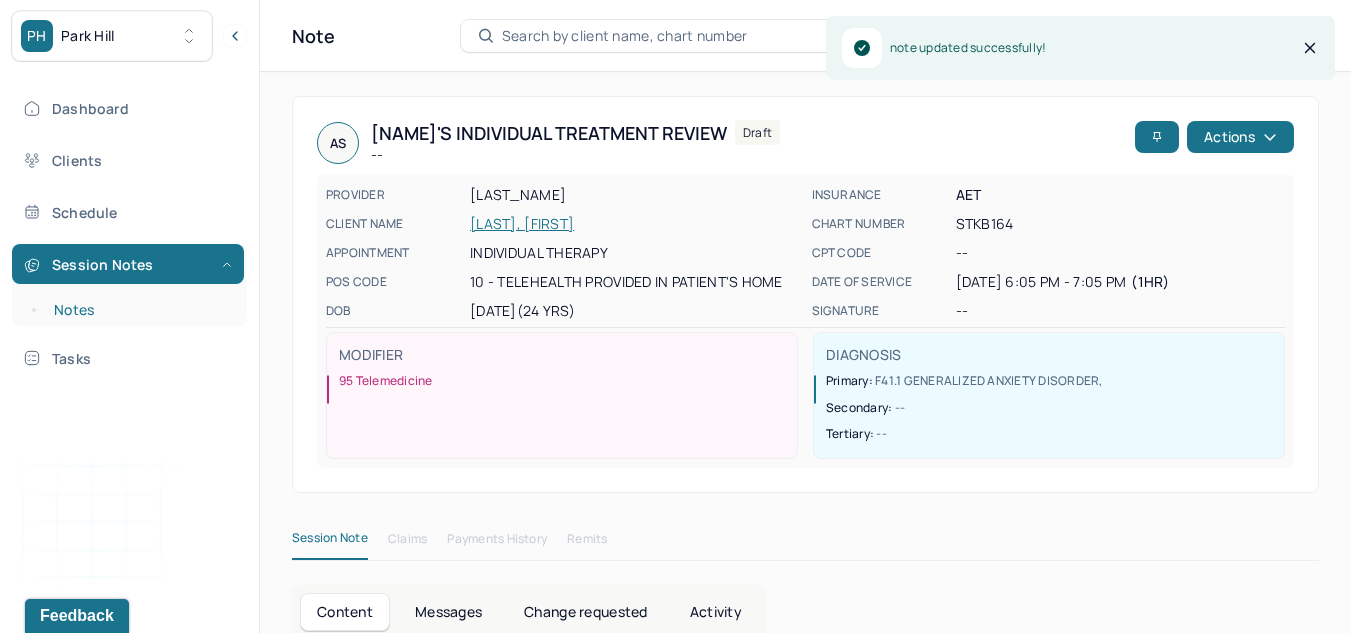 click on "Notes" at bounding box center [139, 310] 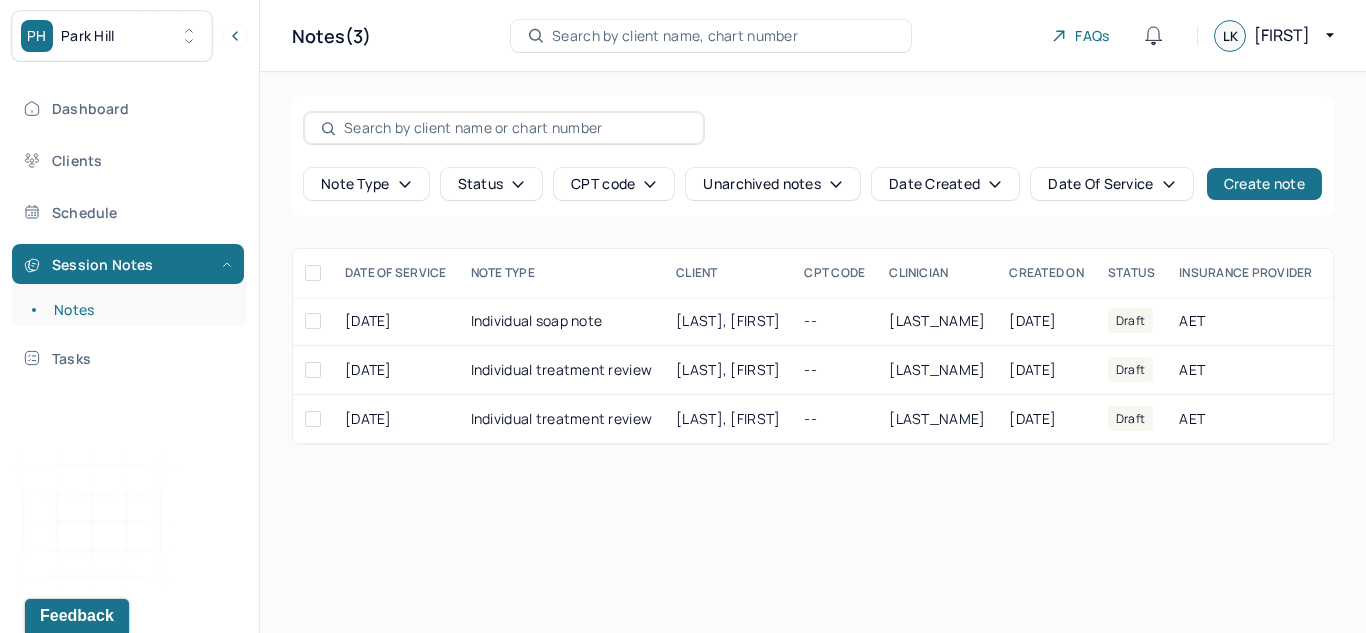 click on "Search by client name, chart number" at bounding box center (675, 36) 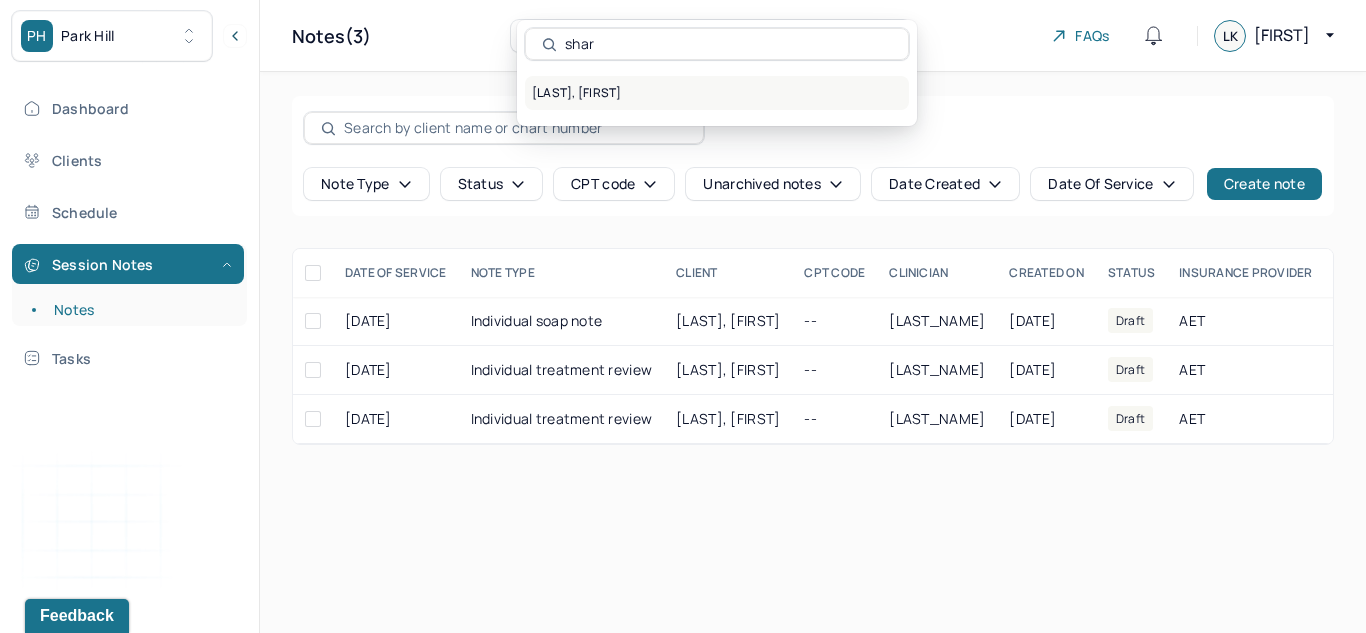 type on "shar" 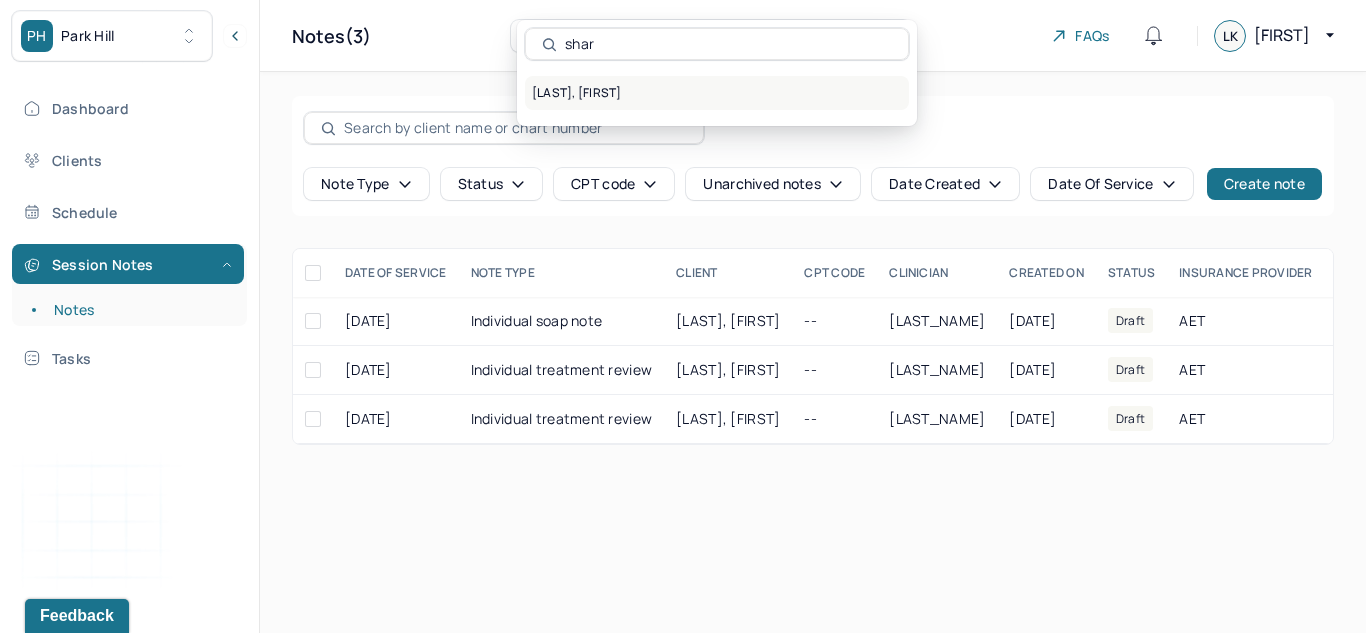 click on "[LAST], [FIRST]" at bounding box center [717, 93] 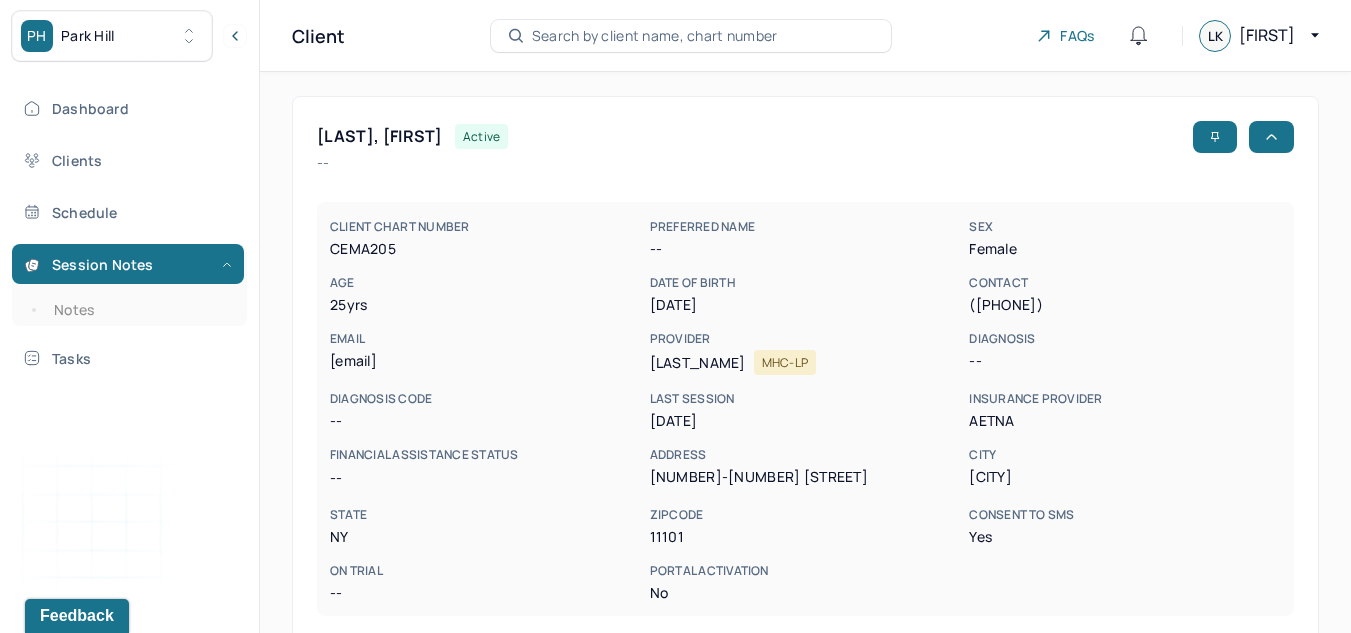 scroll, scrollTop: 381, scrollLeft: 0, axis: vertical 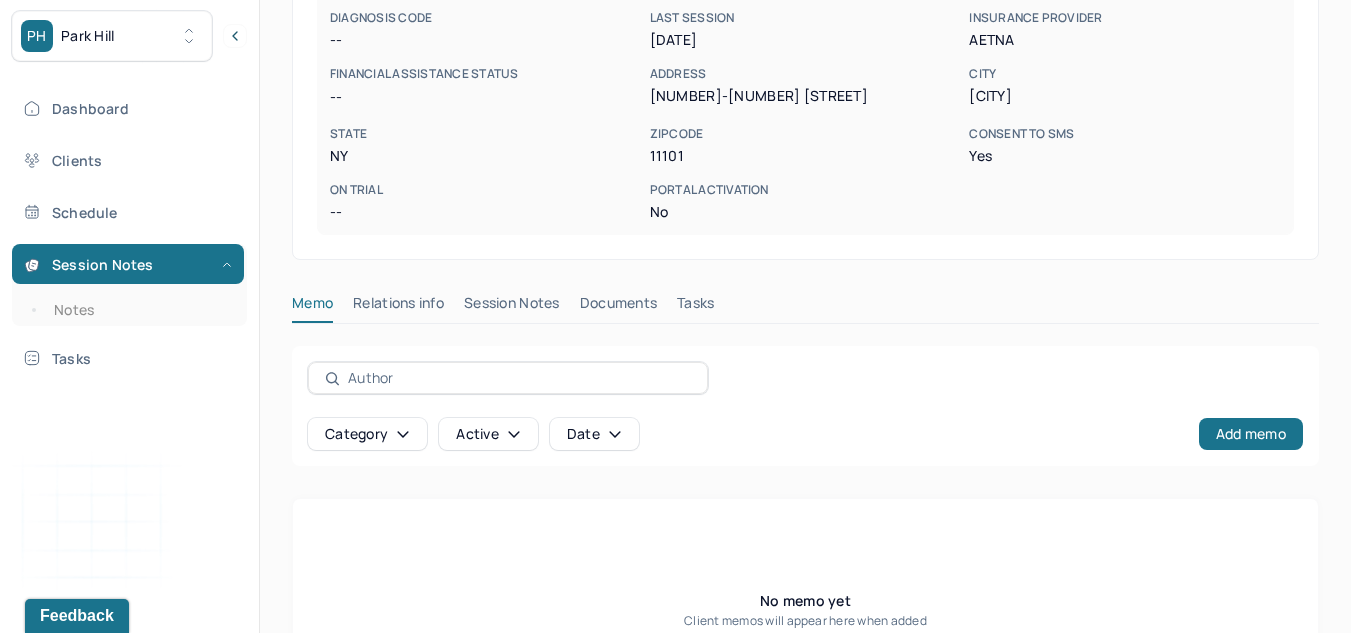 click on "Session Notes" at bounding box center [512, 307] 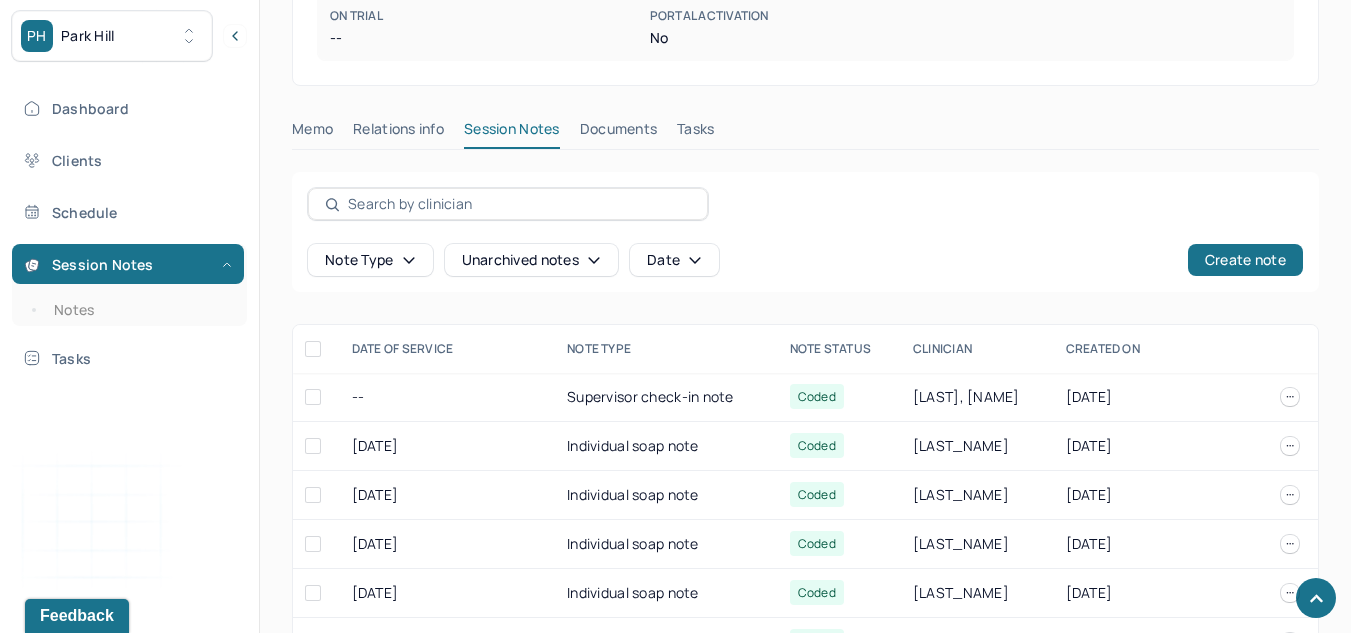 scroll, scrollTop: 776, scrollLeft: 0, axis: vertical 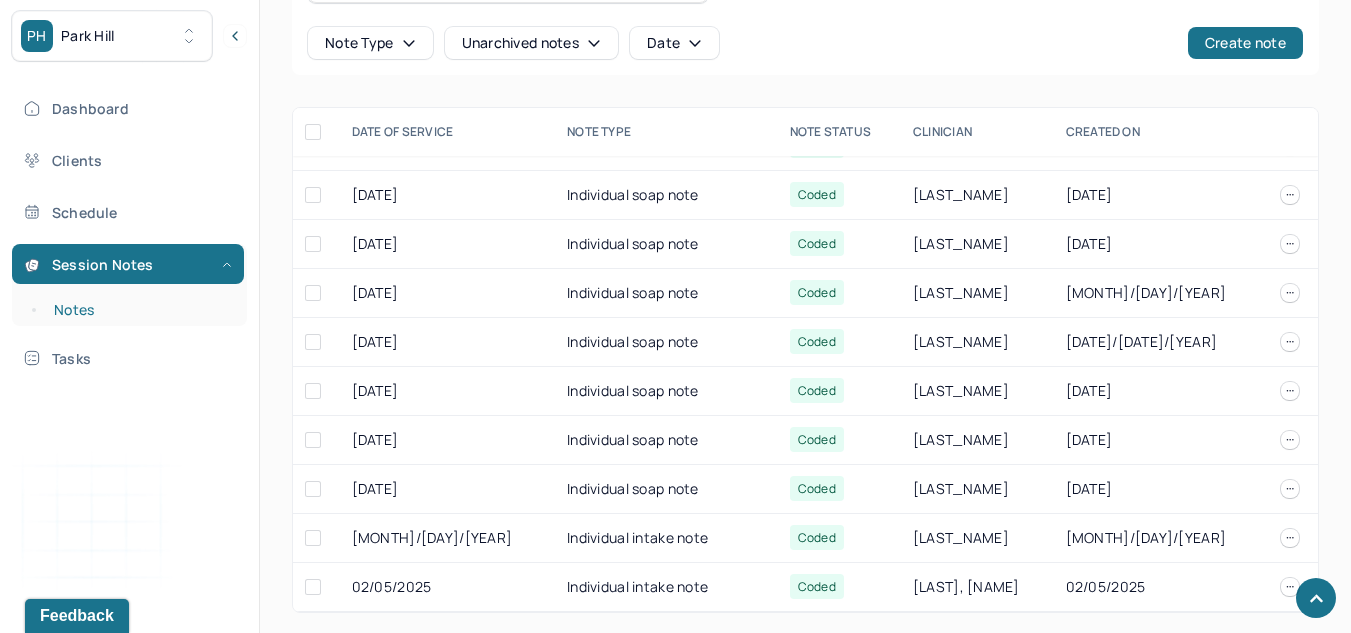 click on "Notes" at bounding box center (139, 310) 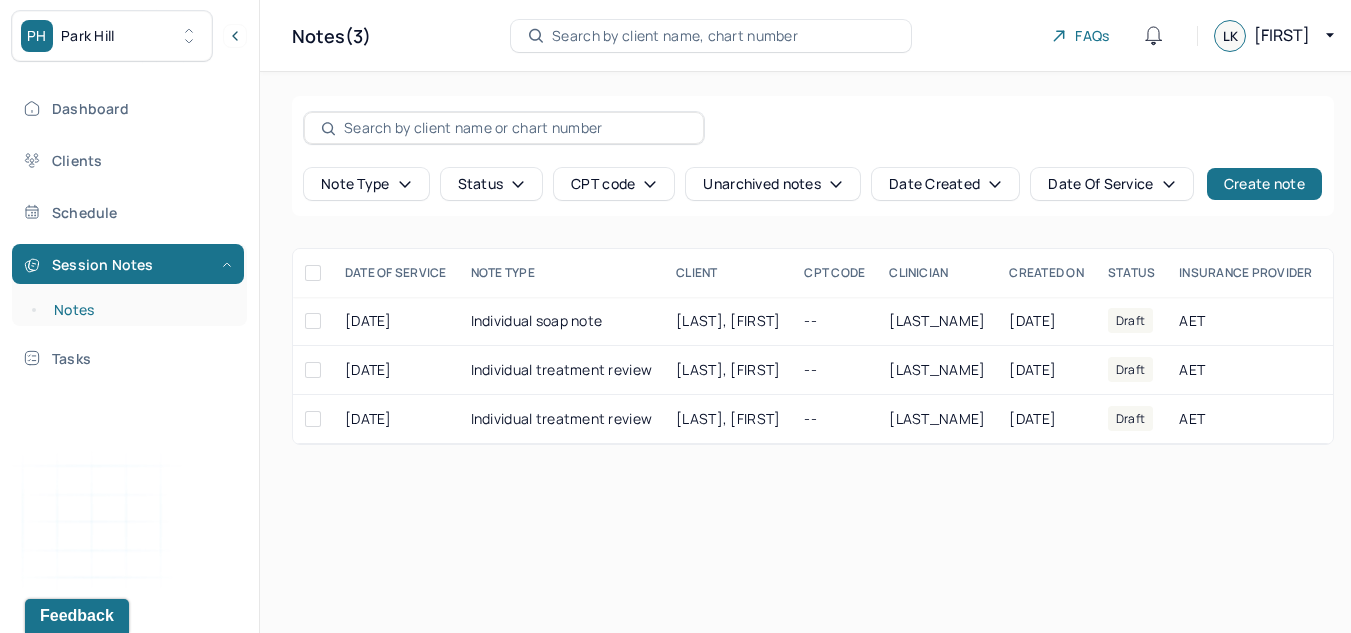 scroll, scrollTop: 0, scrollLeft: 0, axis: both 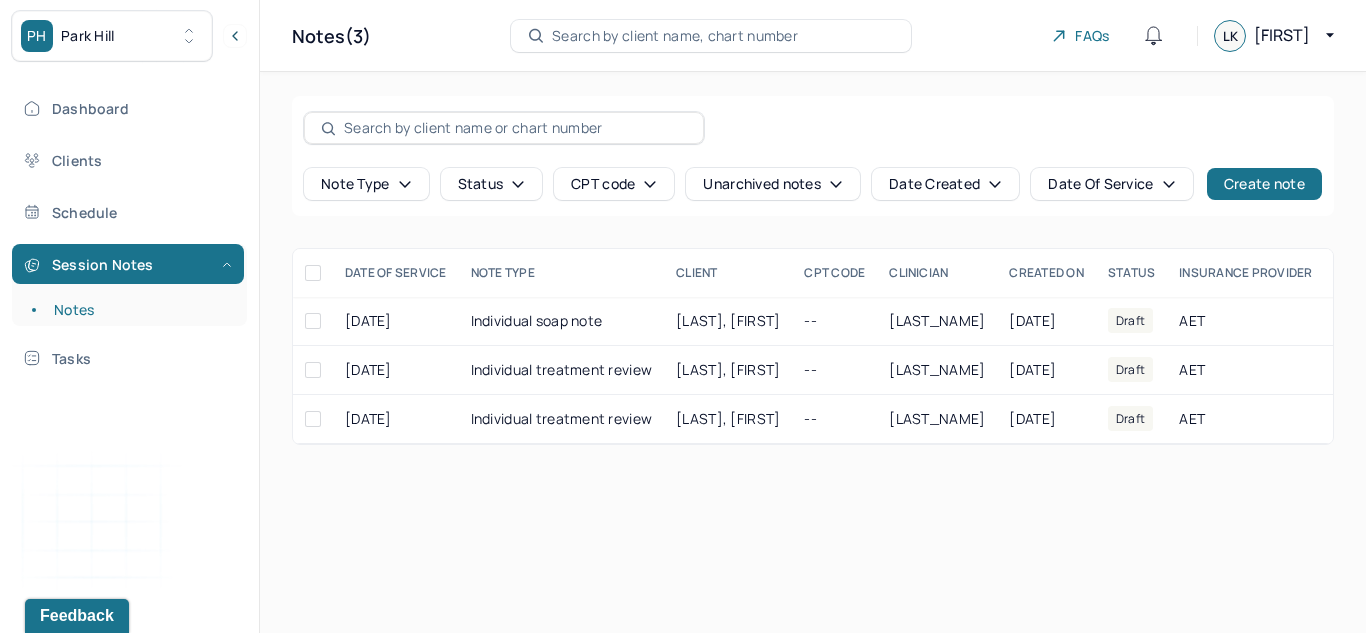 click on "Notes(3) Search by client name, chart number FAQs LK Laura" at bounding box center (813, 36) 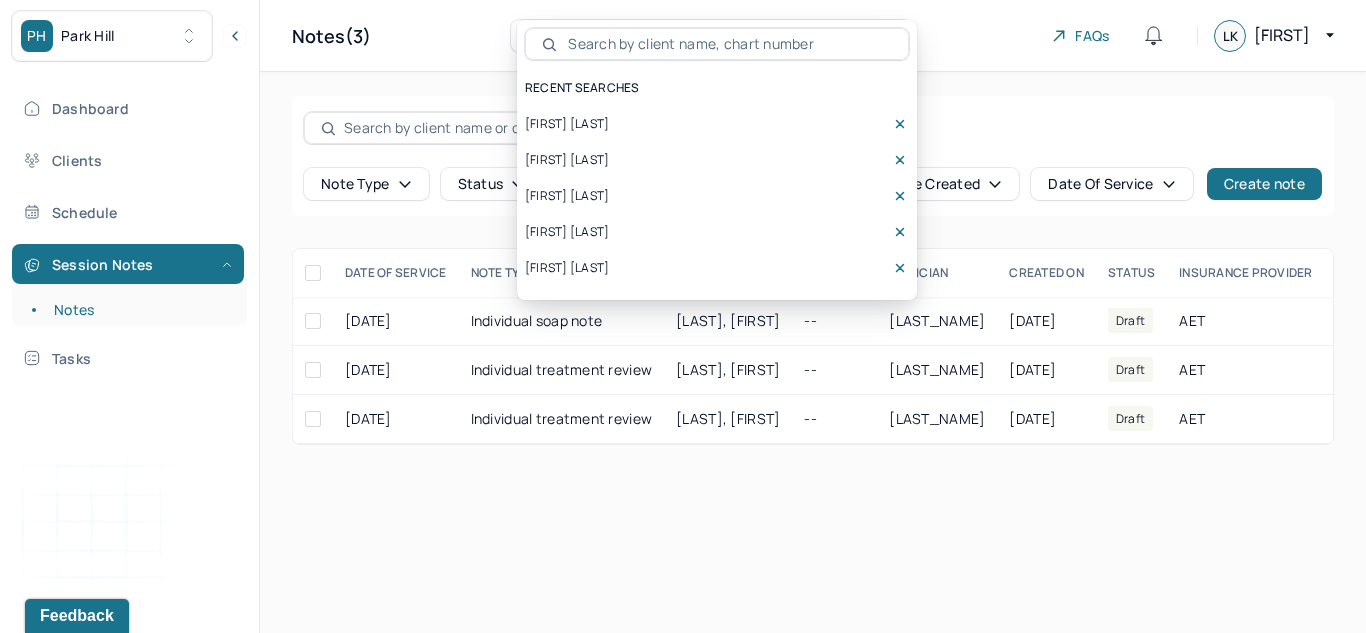 click on "[FIRST] [LAST]" at bounding box center [567, 196] 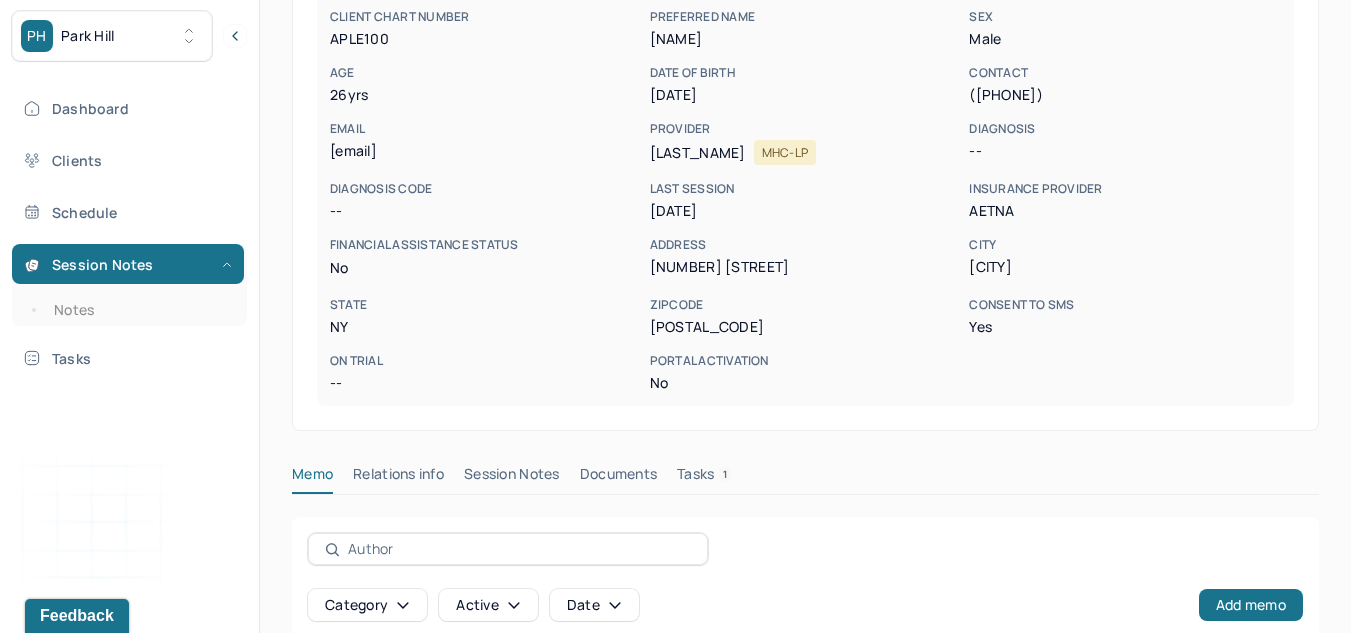 scroll, scrollTop: 293, scrollLeft: 0, axis: vertical 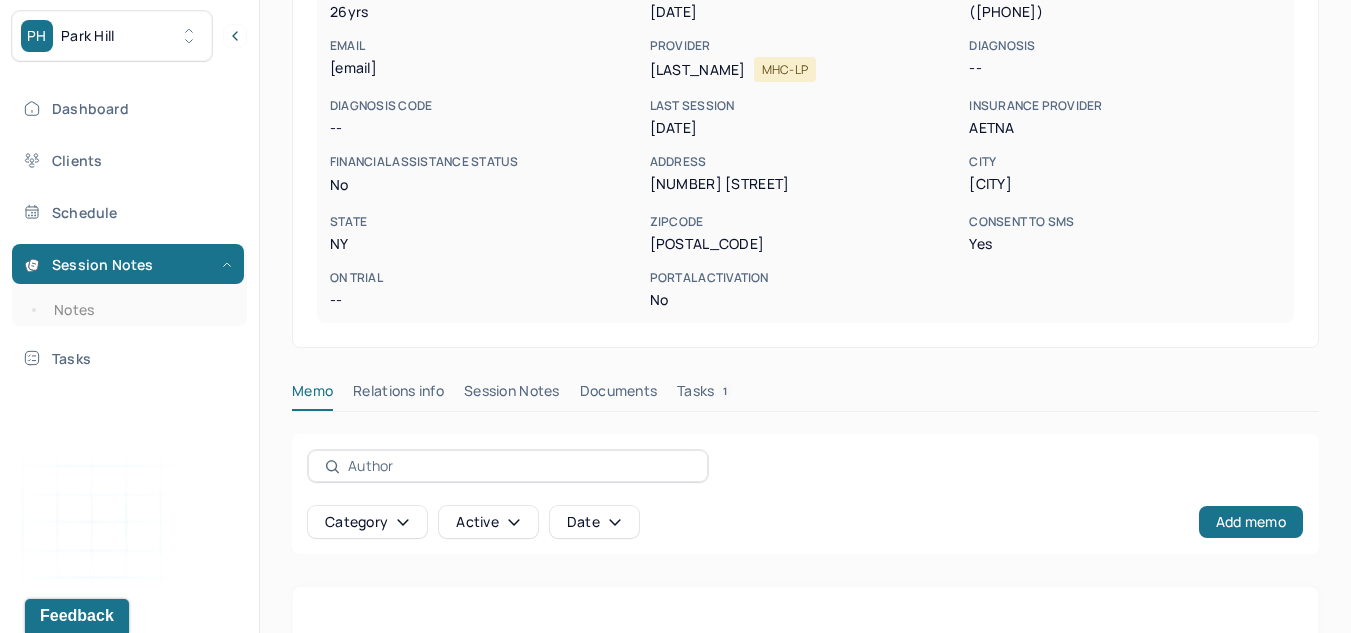 click on "Session Notes" at bounding box center [512, 395] 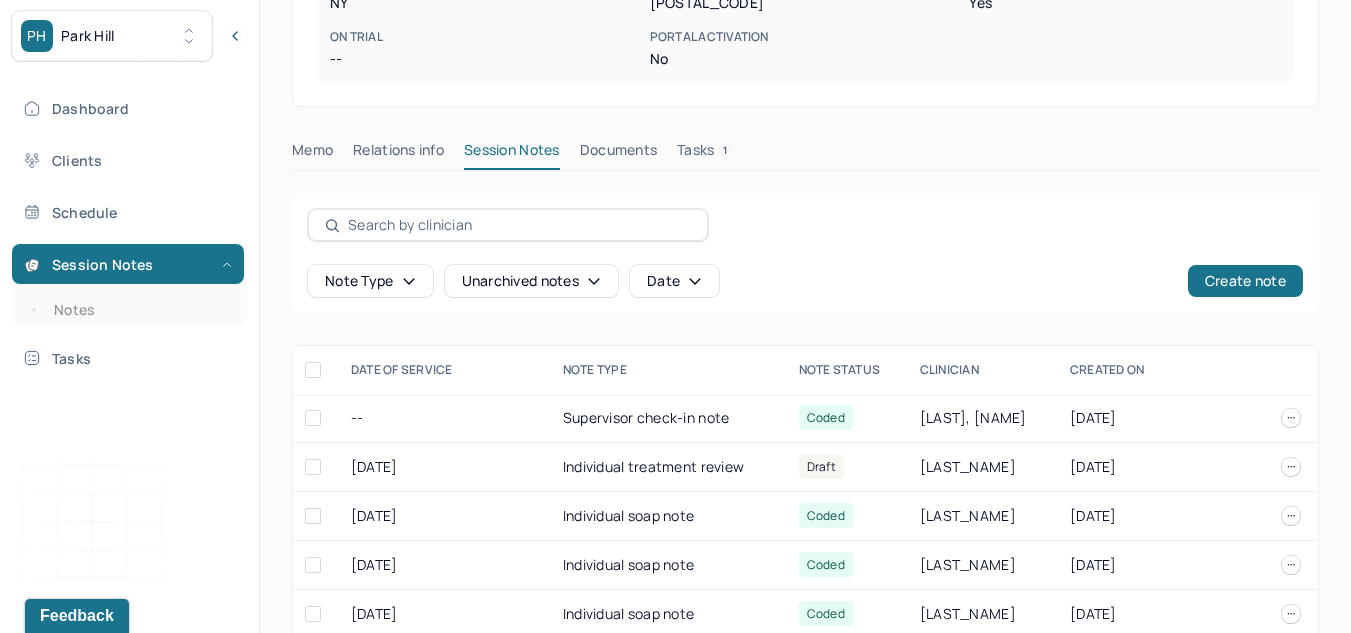 scroll, scrollTop: 776, scrollLeft: 0, axis: vertical 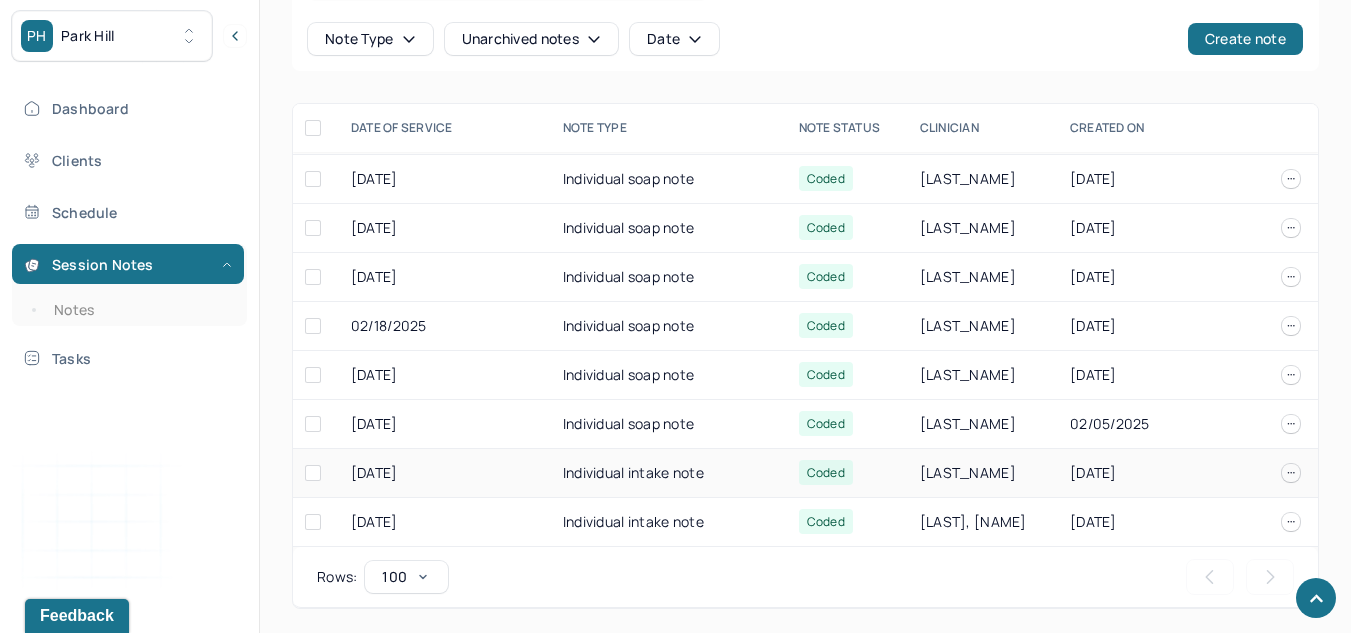 click on "Individual intake note" at bounding box center (669, 473) 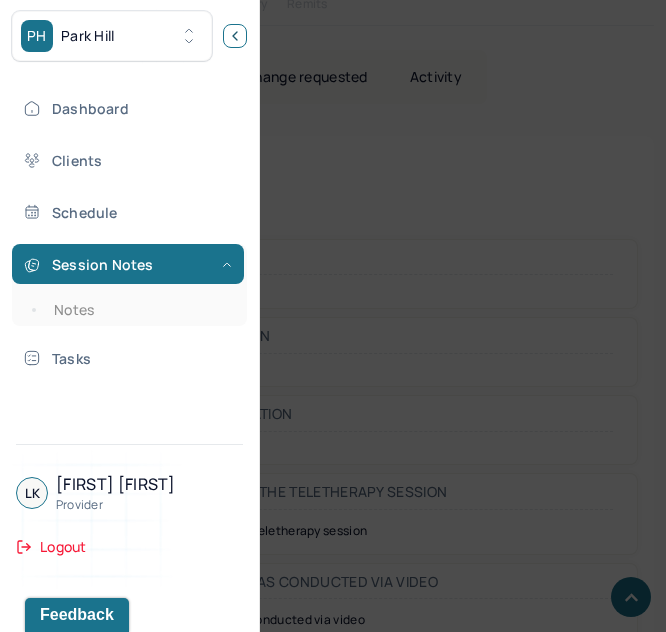 click 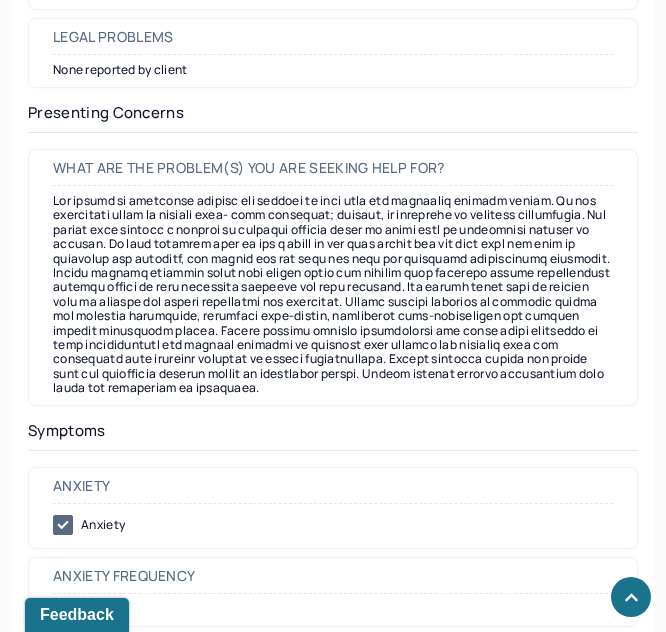 scroll, scrollTop: 2895, scrollLeft: 0, axis: vertical 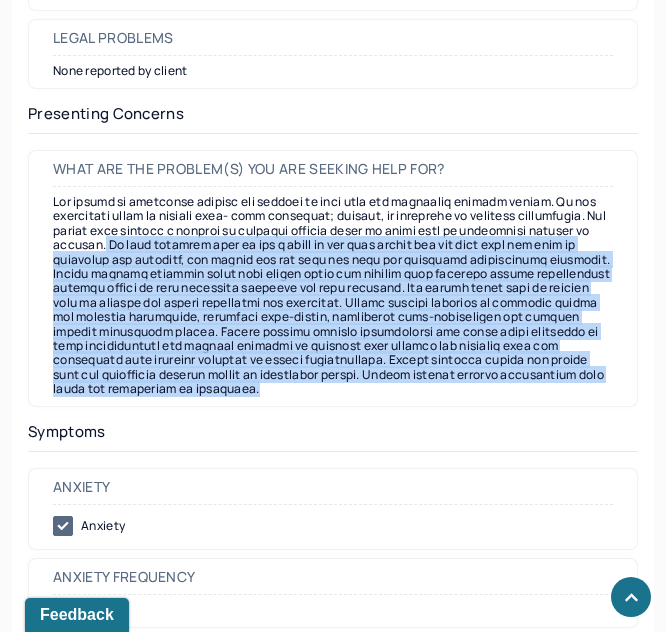 drag, startPoint x: 249, startPoint y: 423, endPoint x: 102, endPoint y: 283, distance: 203 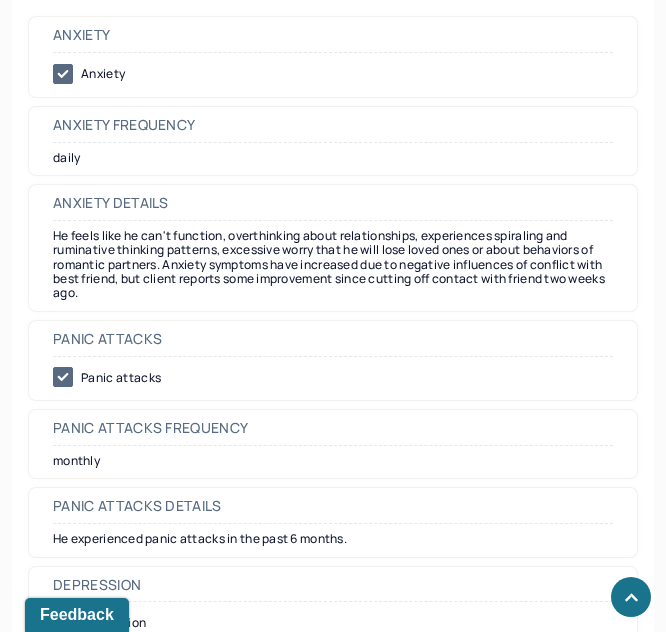 scroll, scrollTop: 3348, scrollLeft: 0, axis: vertical 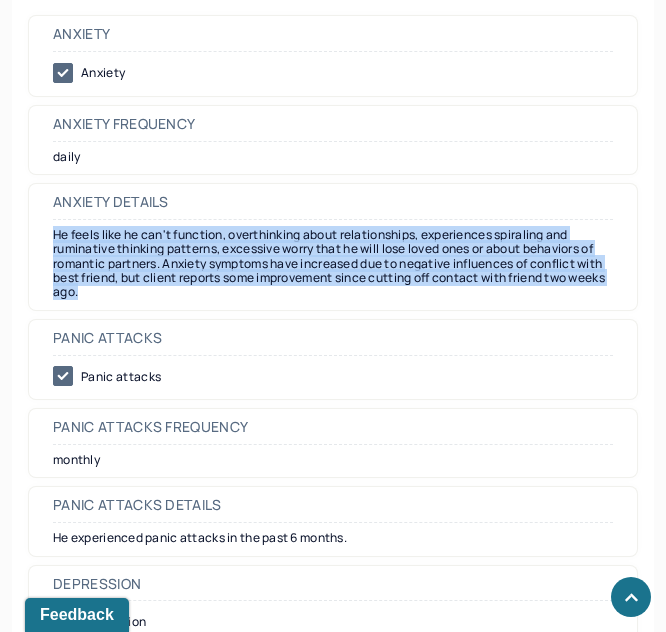 drag, startPoint x: 119, startPoint y: 336, endPoint x: 40, endPoint y: 270, distance: 102.941734 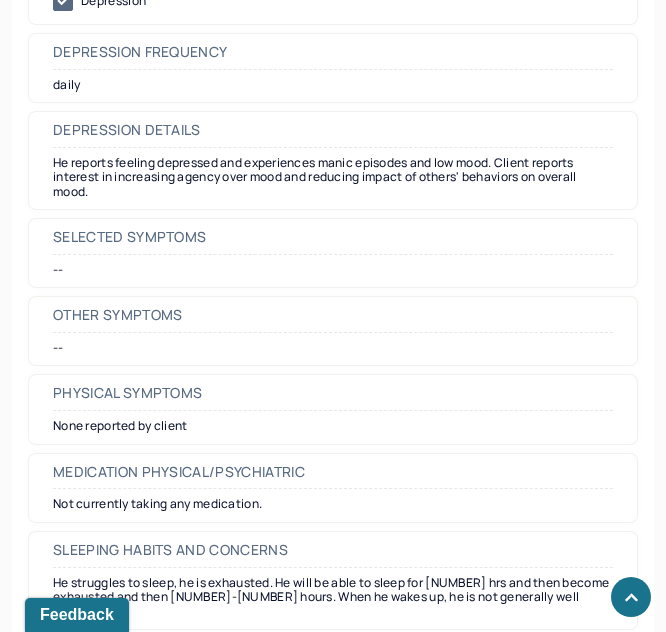 scroll, scrollTop: 3972, scrollLeft: 0, axis: vertical 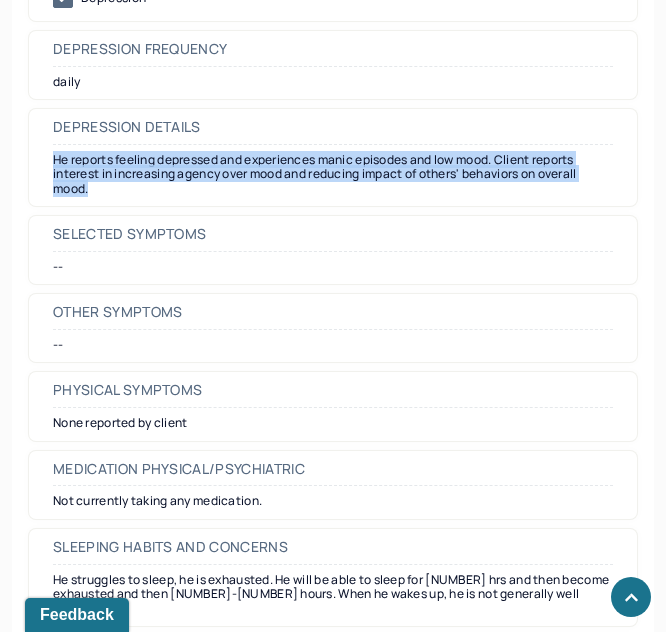 drag, startPoint x: 122, startPoint y: 219, endPoint x: 30, endPoint y: 186, distance: 97.73945 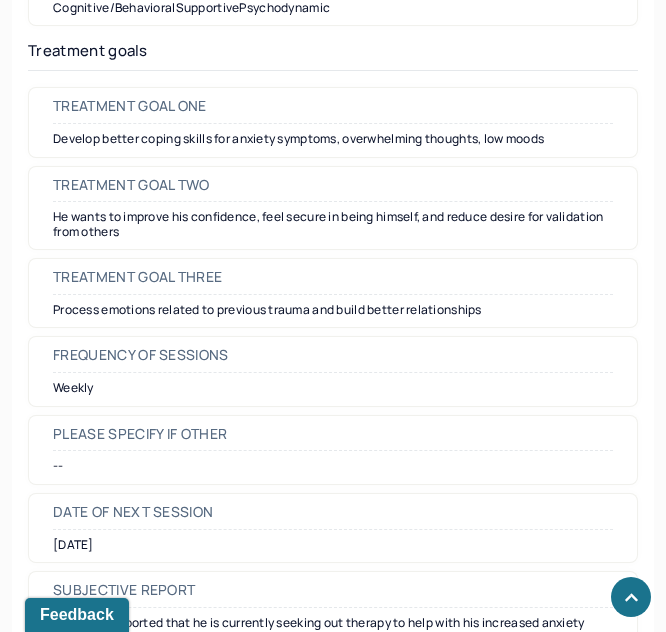 scroll, scrollTop: 9507, scrollLeft: 0, axis: vertical 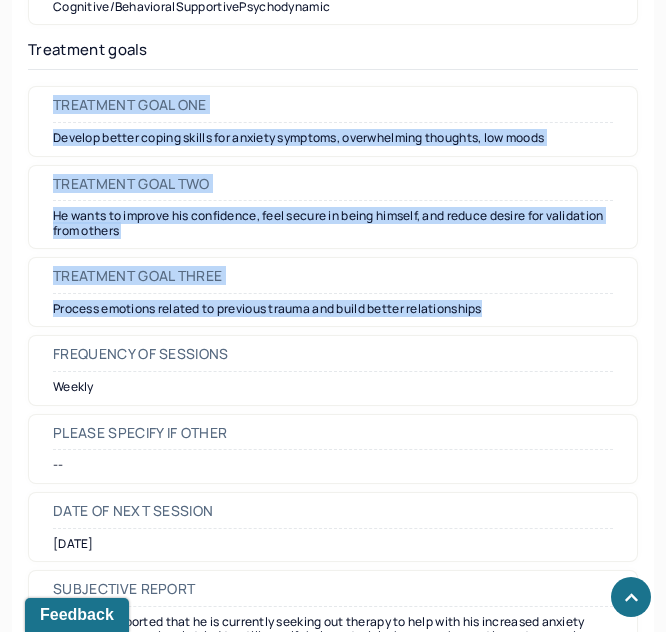 drag, startPoint x: 517, startPoint y: 363, endPoint x: 33, endPoint y: 144, distance: 531.241 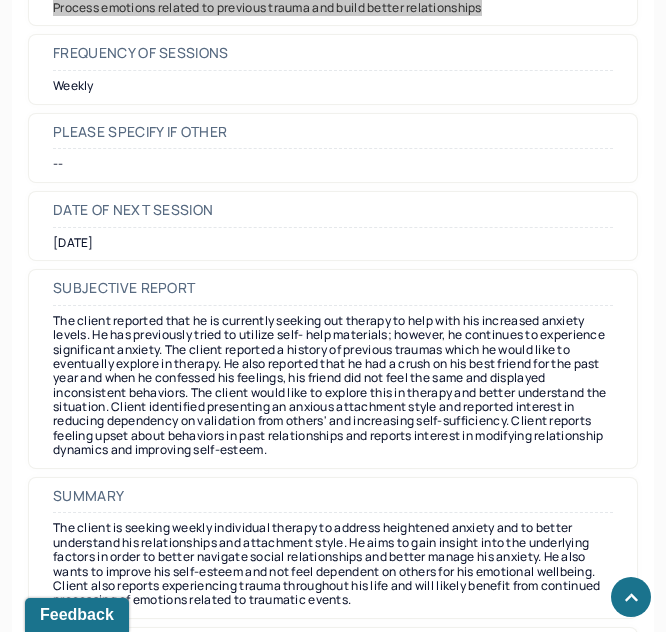 scroll, scrollTop: 9894, scrollLeft: 0, axis: vertical 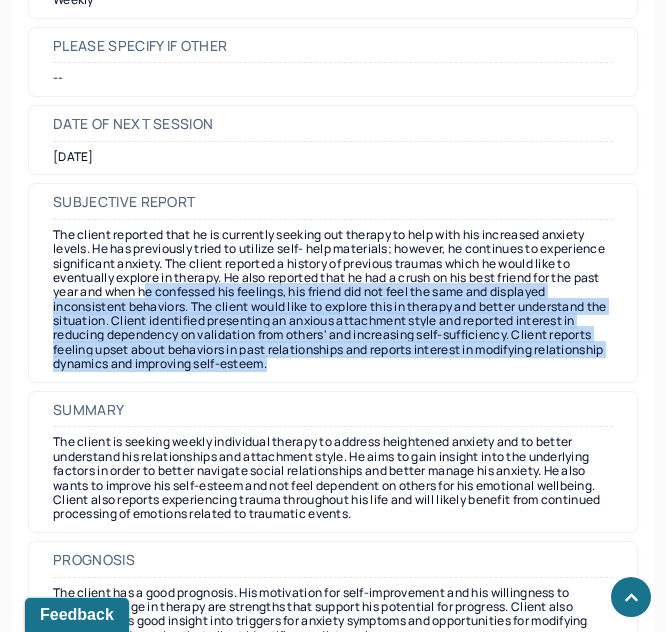 drag, startPoint x: 257, startPoint y: 335, endPoint x: 499, endPoint y: 405, distance: 251.92062 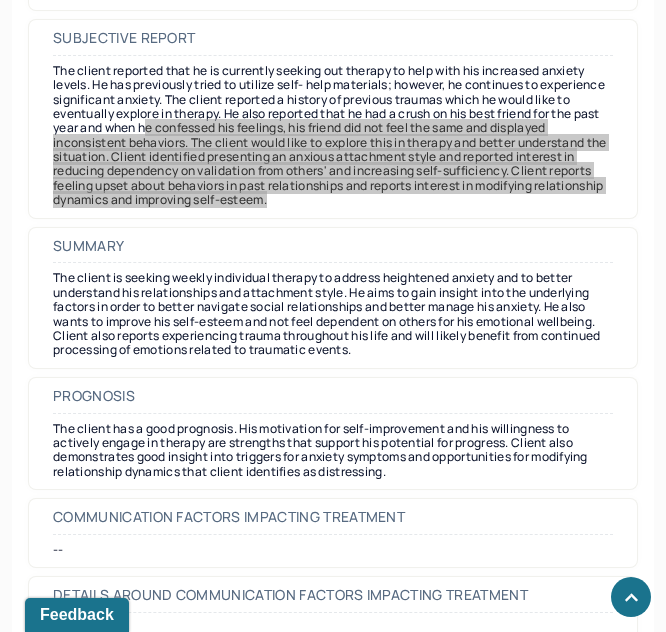 scroll, scrollTop: 10057, scrollLeft: 0, axis: vertical 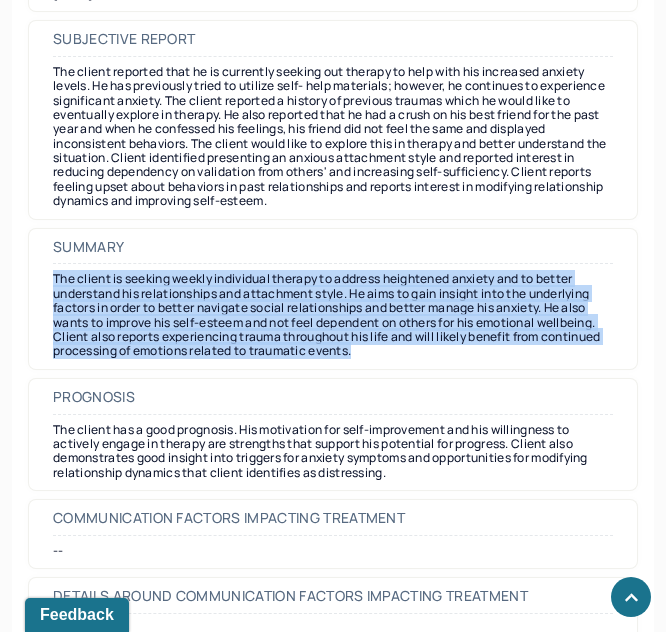 drag, startPoint x: 441, startPoint y: 387, endPoint x: 42, endPoint y: 311, distance: 406.1736 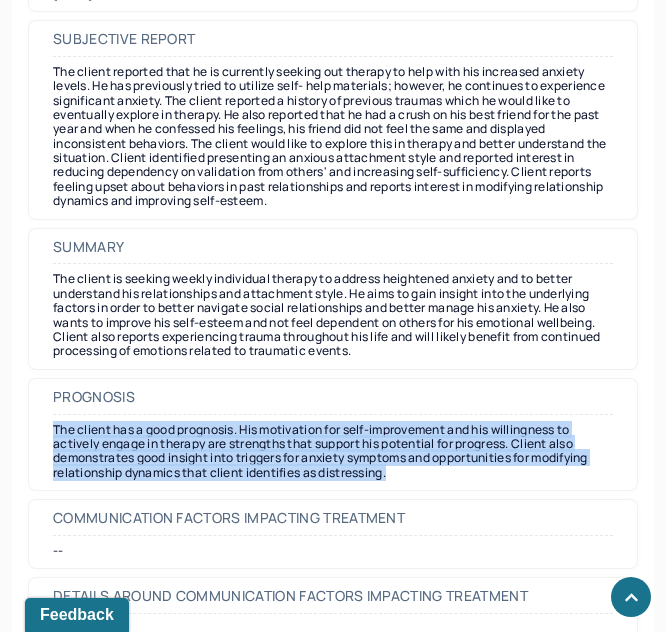 drag, startPoint x: 429, startPoint y: 523, endPoint x: 11, endPoint y: 465, distance: 422.00473 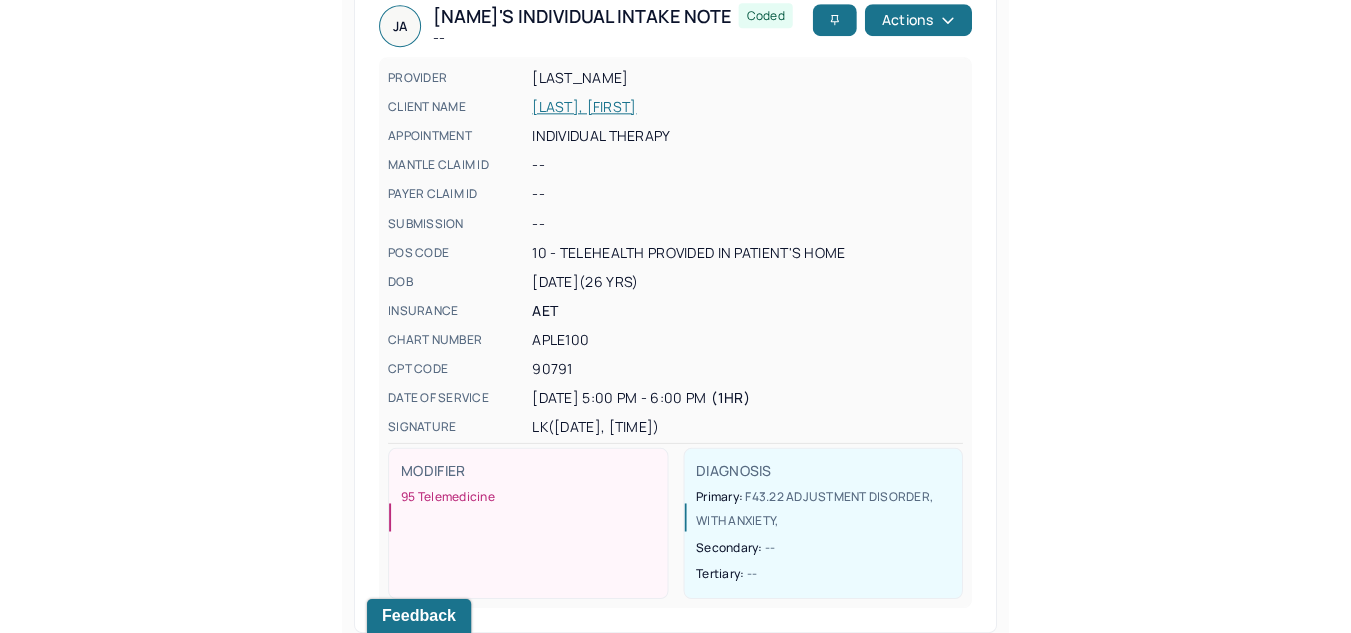 scroll, scrollTop: 0, scrollLeft: 0, axis: both 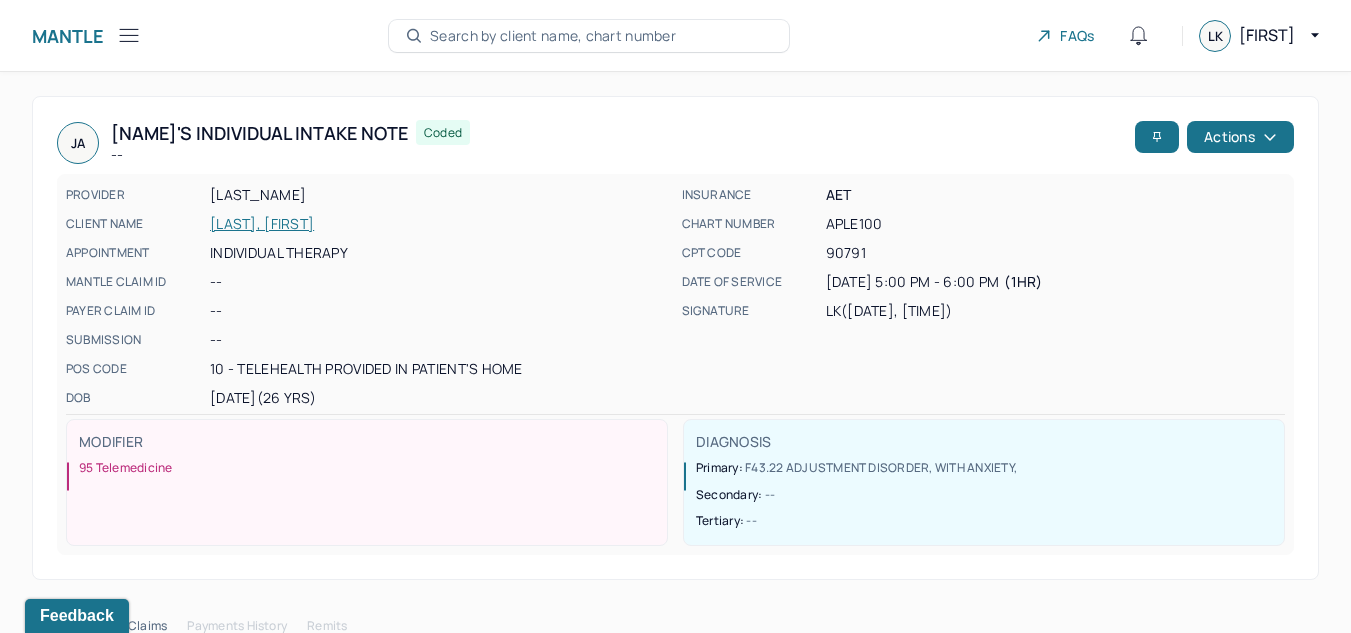 click 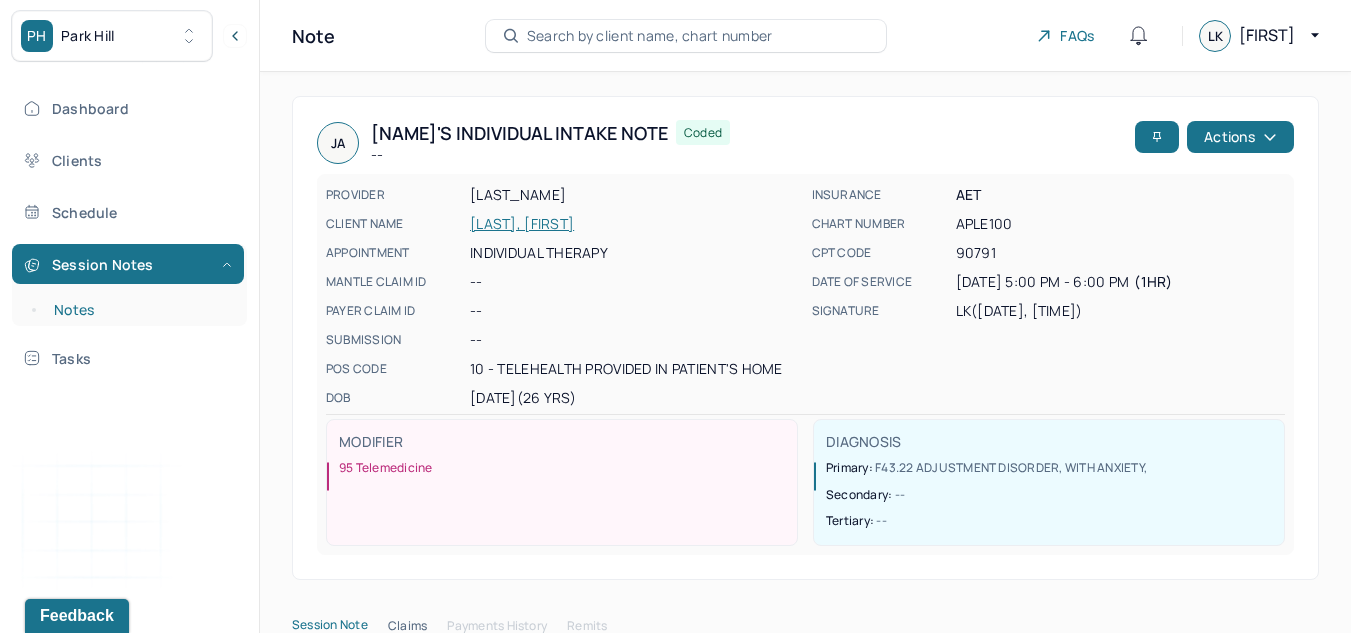 click on "Notes" at bounding box center [139, 310] 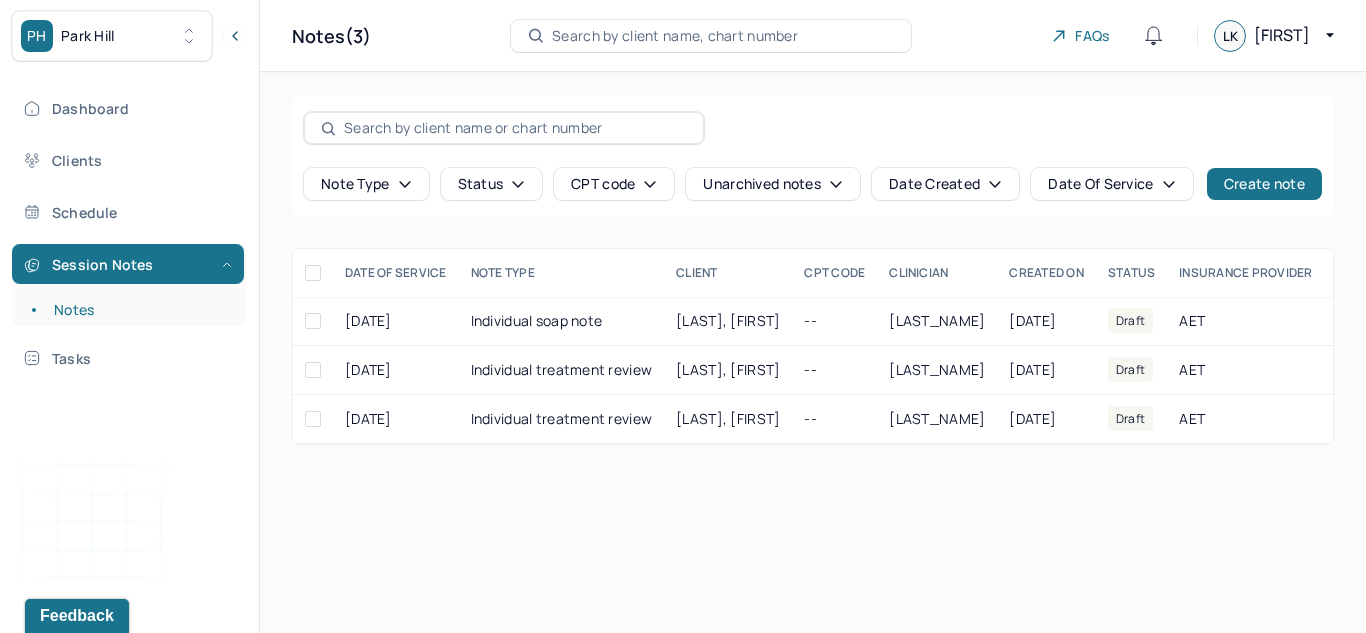 click on "Search by client name, chart number" at bounding box center (675, 36) 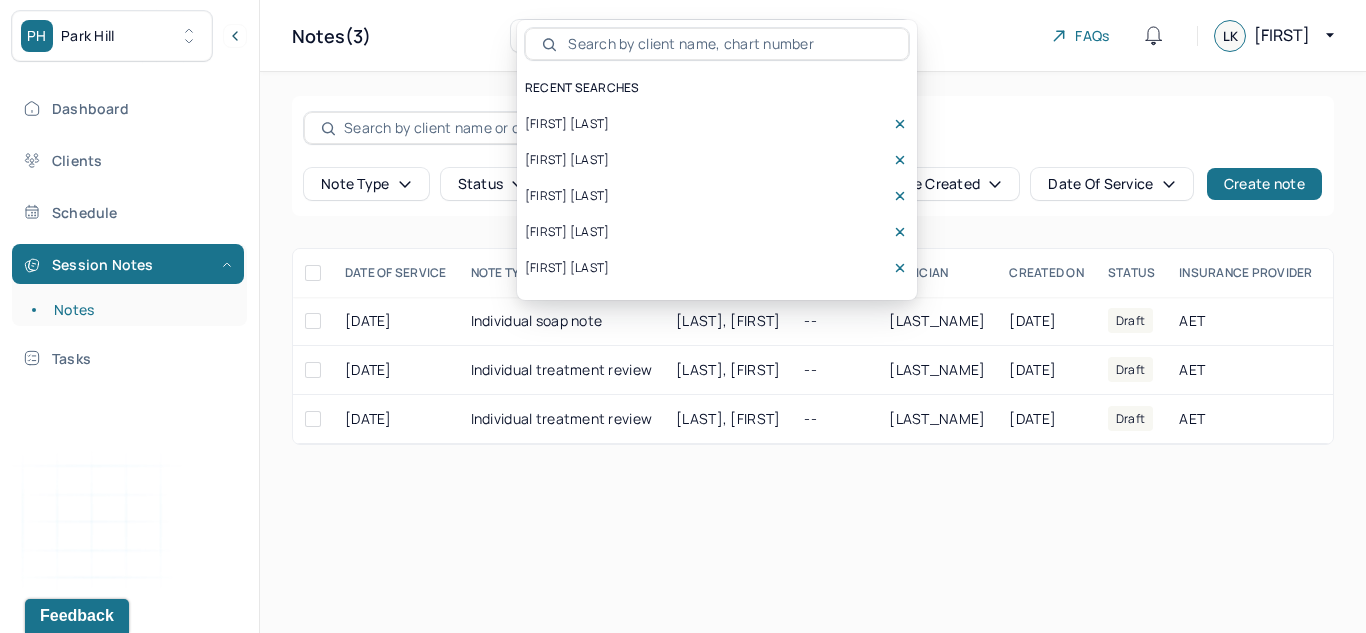 click on "[FIRST] [LAST]" at bounding box center [567, 196] 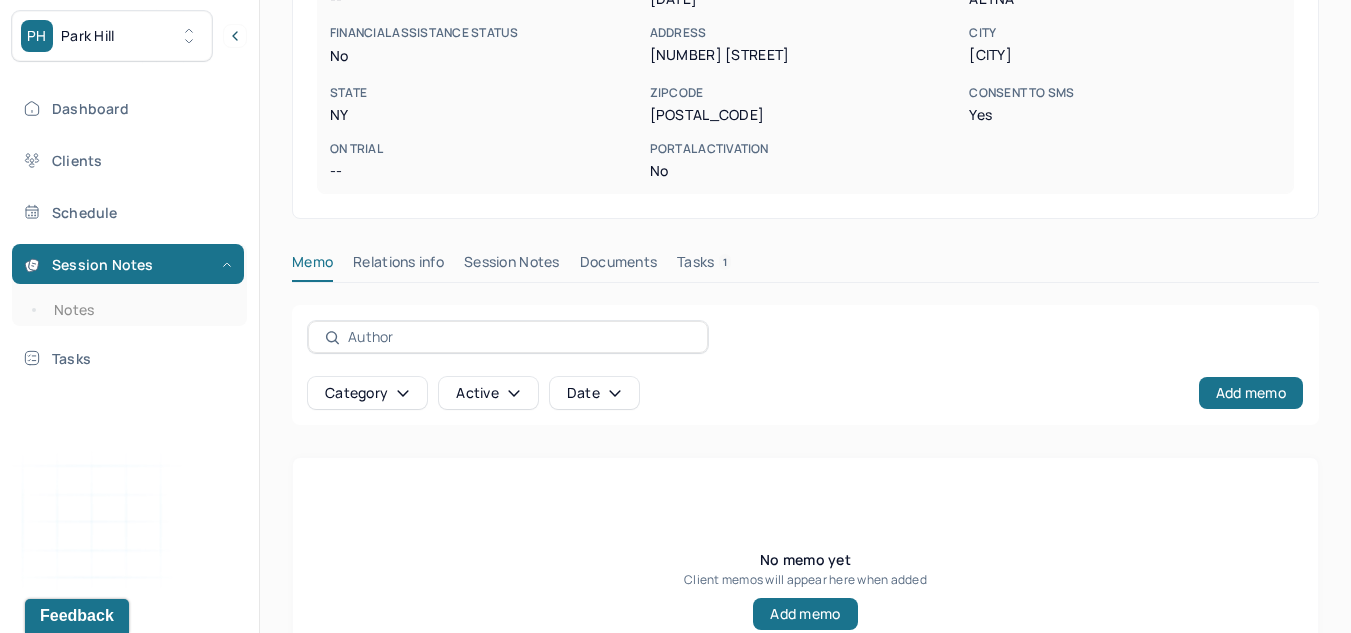 scroll, scrollTop: 451, scrollLeft: 0, axis: vertical 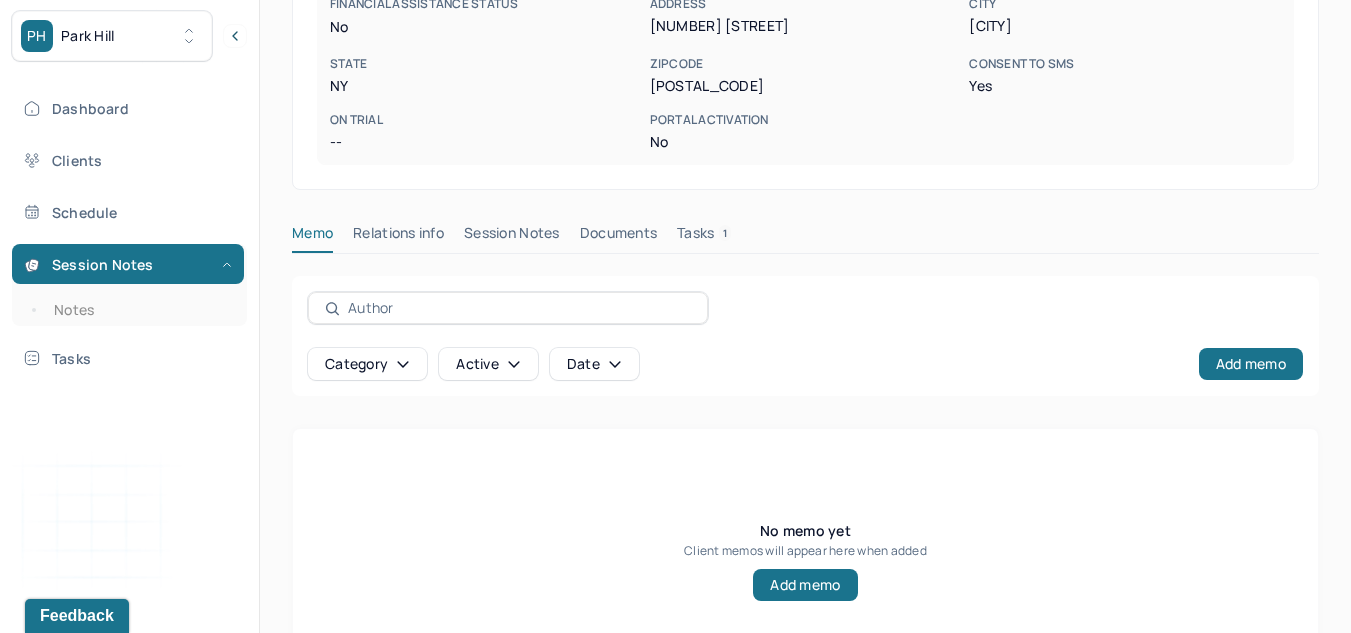 click on "Session Notes" at bounding box center [512, 237] 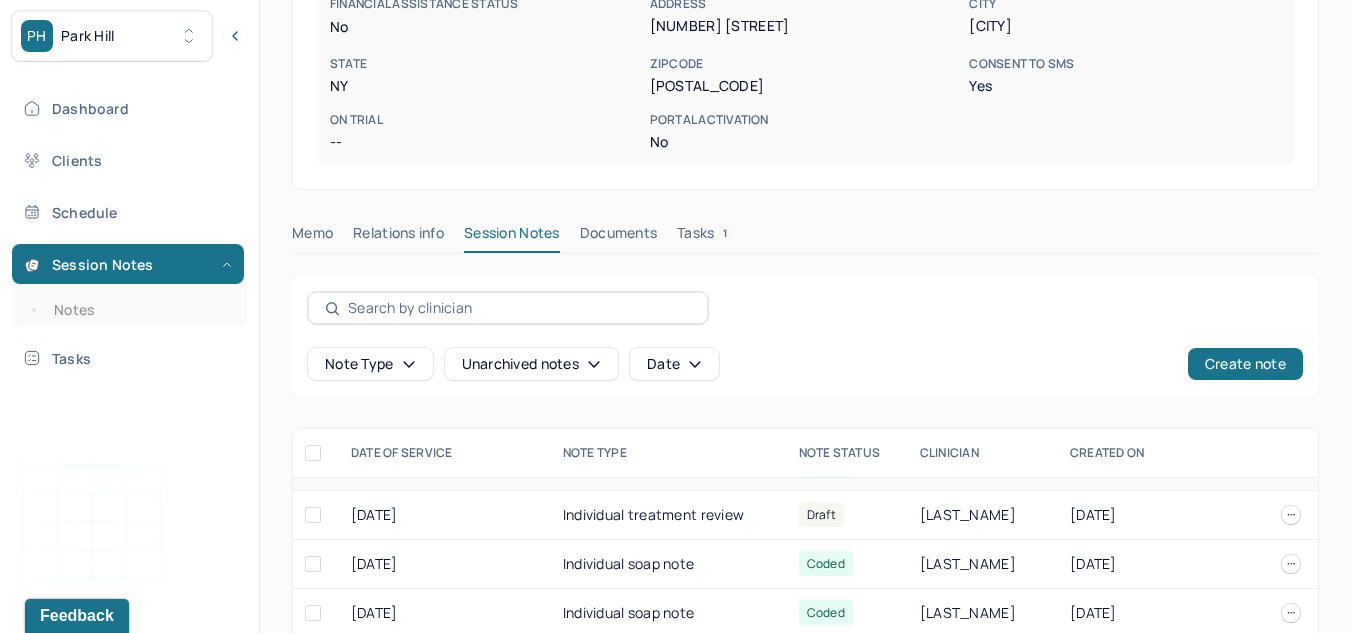 scroll, scrollTop: 0, scrollLeft: 0, axis: both 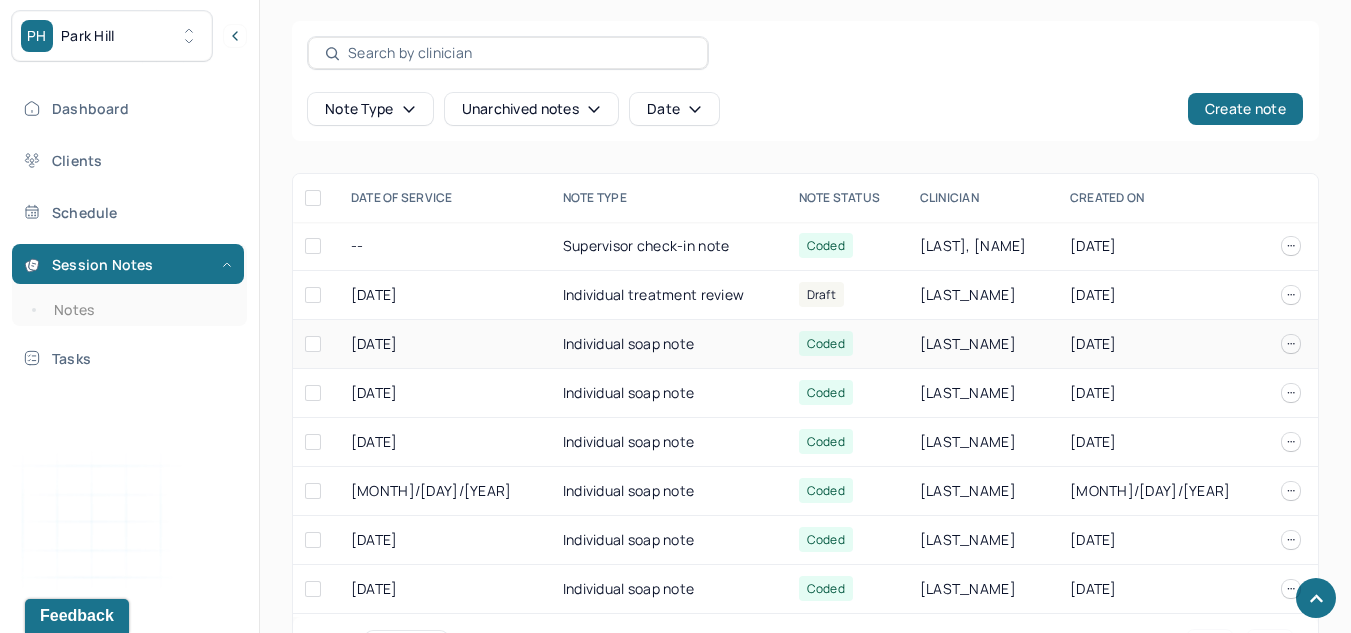 click on "Individual soap note" at bounding box center [669, 344] 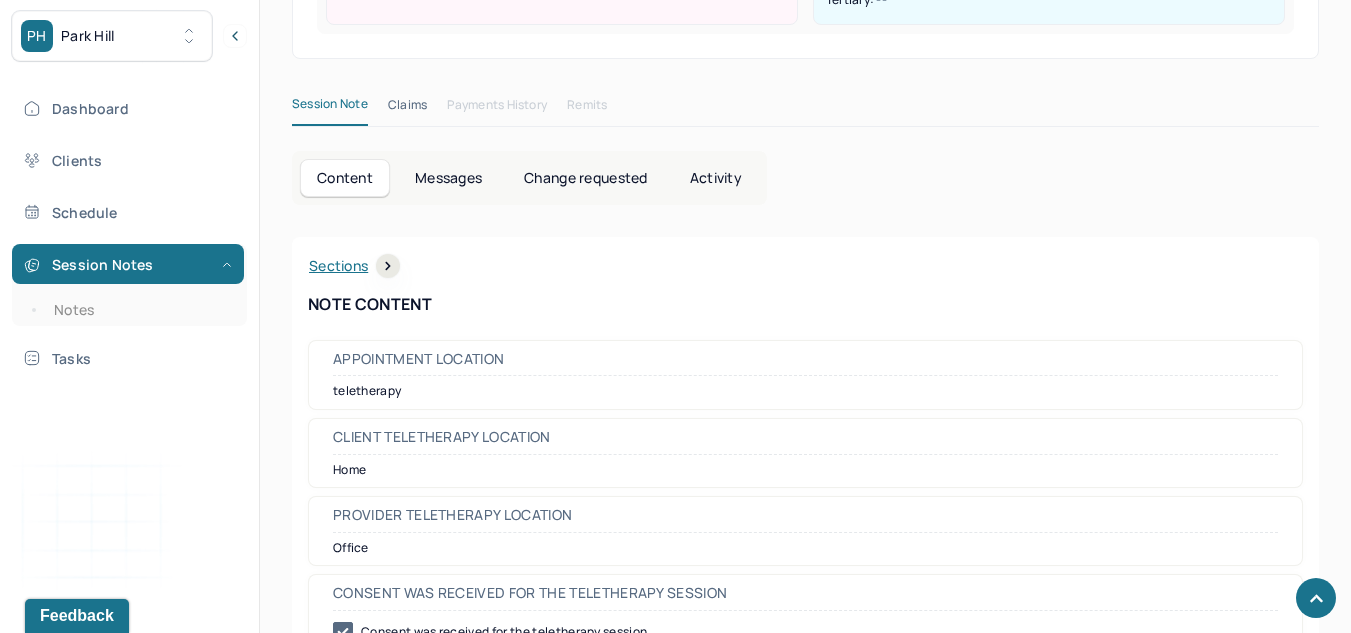scroll, scrollTop: 706, scrollLeft: 0, axis: vertical 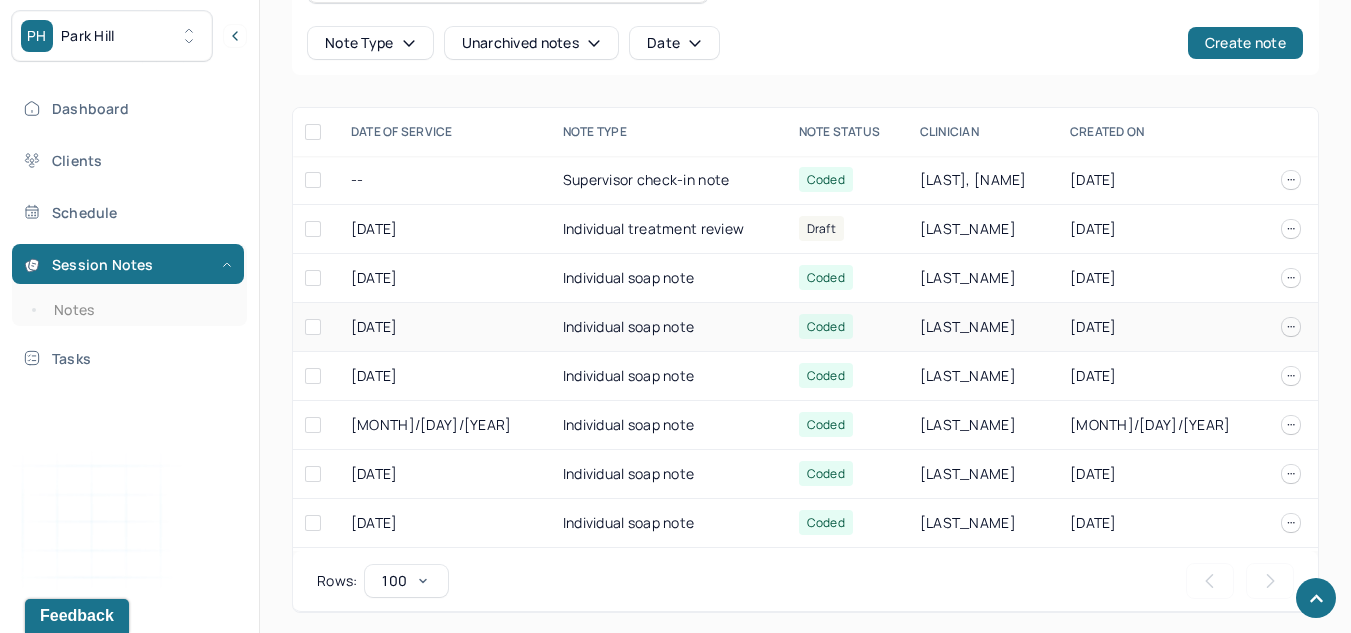 click on "[DATE]" at bounding box center [445, 327] 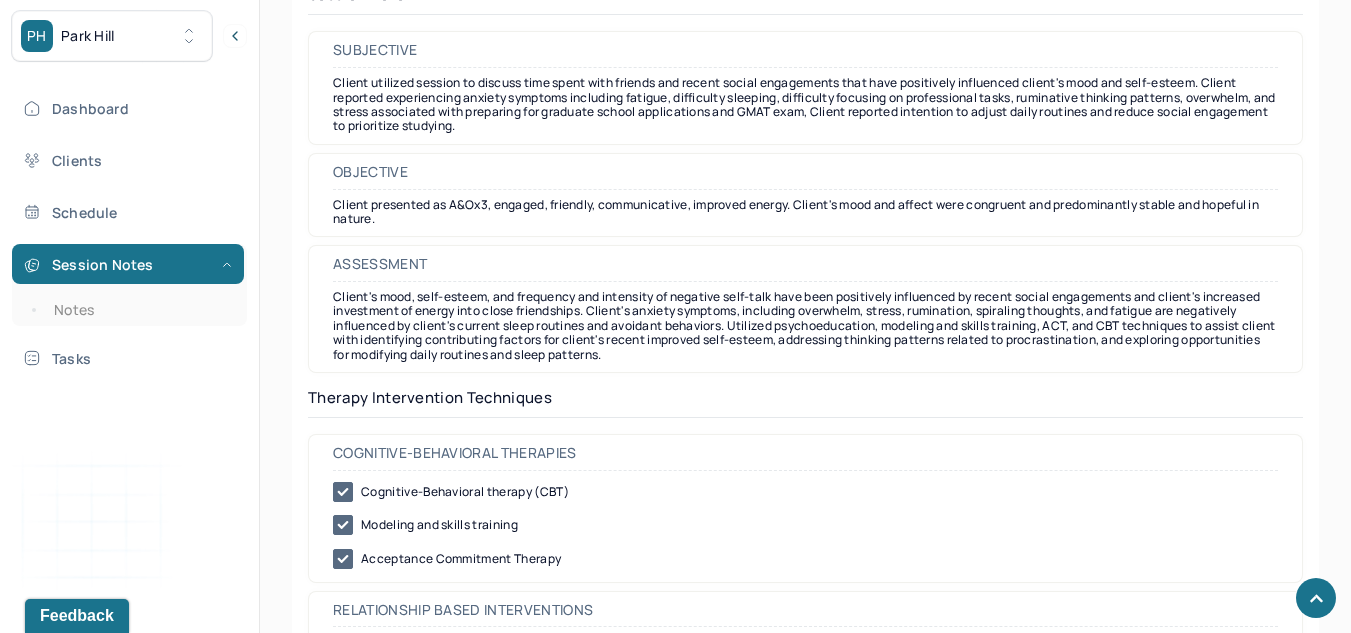 scroll, scrollTop: 1773, scrollLeft: 0, axis: vertical 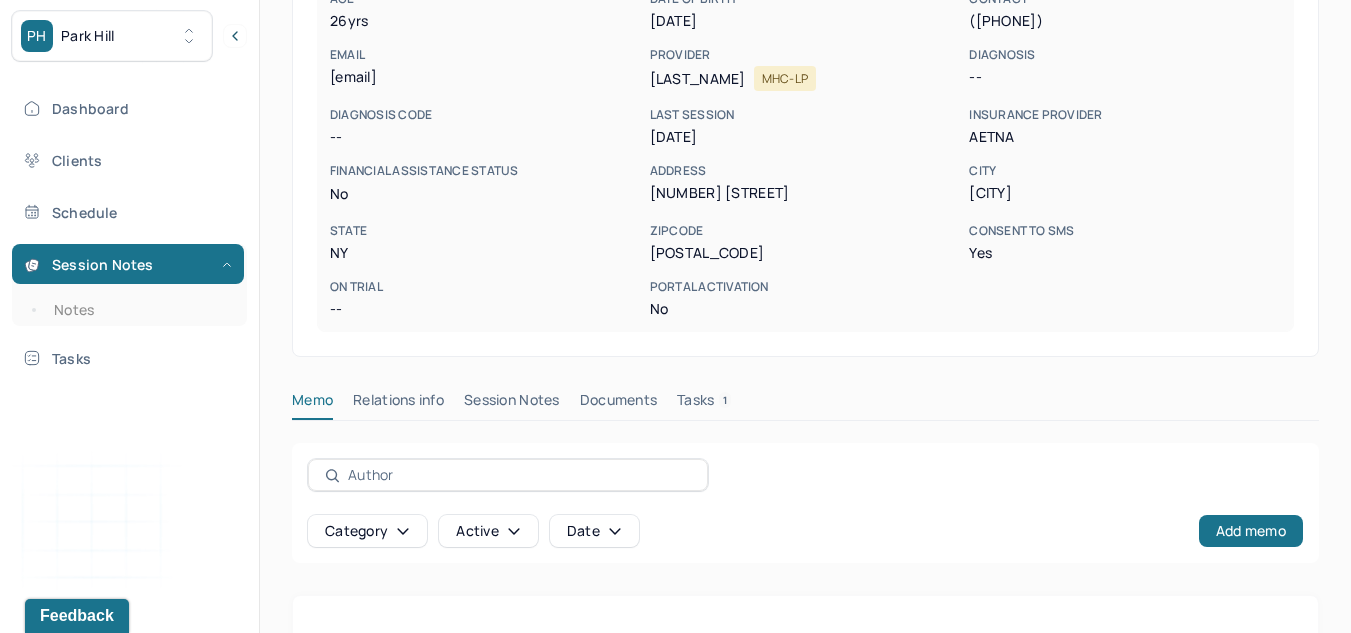 click on "Session Notes" at bounding box center [512, 404] 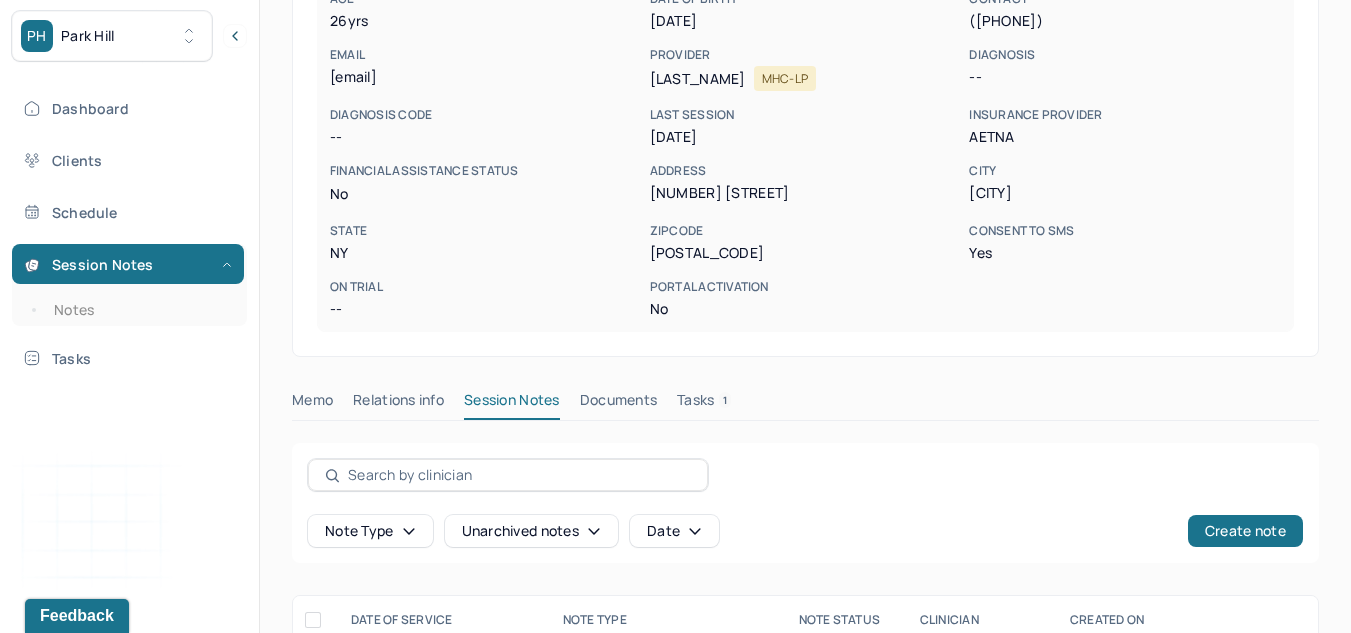 scroll, scrollTop: 776, scrollLeft: 0, axis: vertical 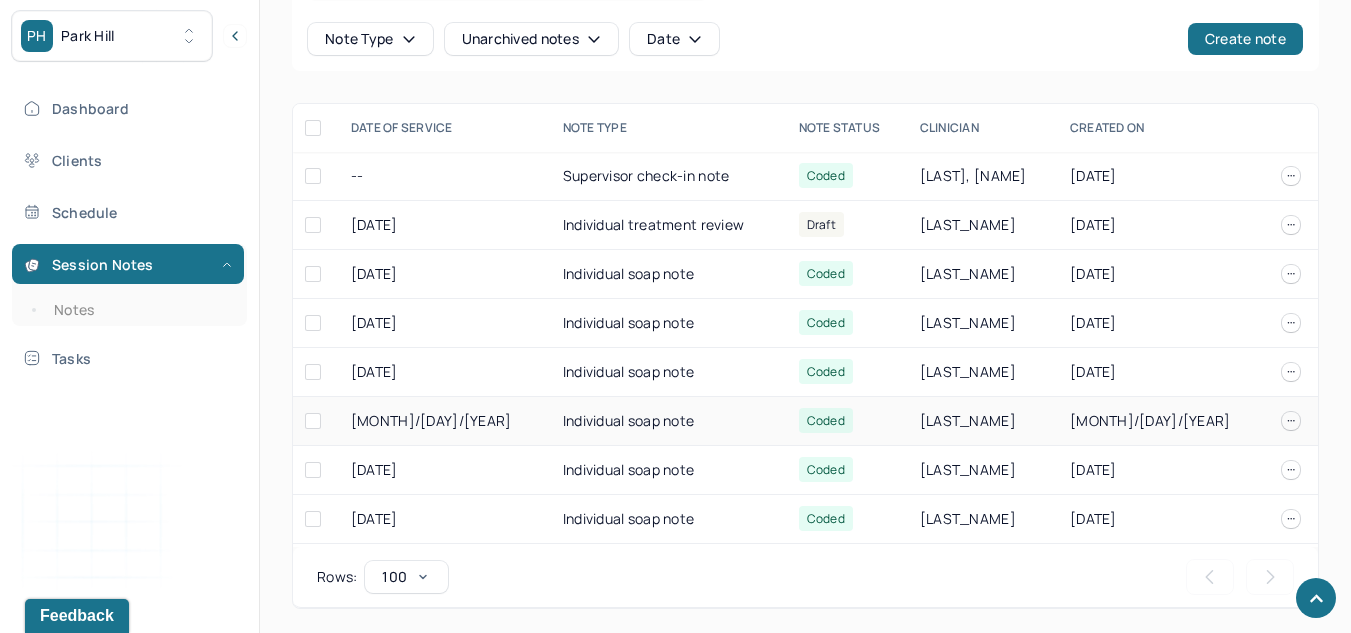 click on "[MONTH]/[DAY]/[YEAR]" at bounding box center (445, 421) 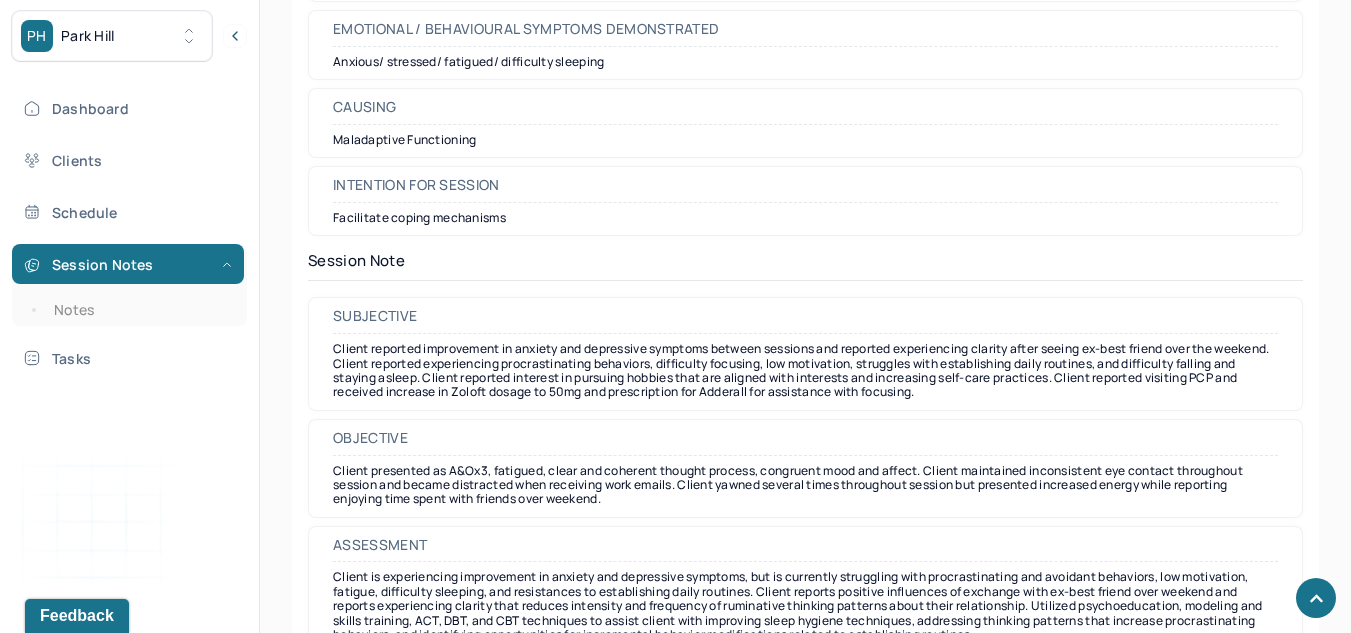 scroll, scrollTop: 1511, scrollLeft: 0, axis: vertical 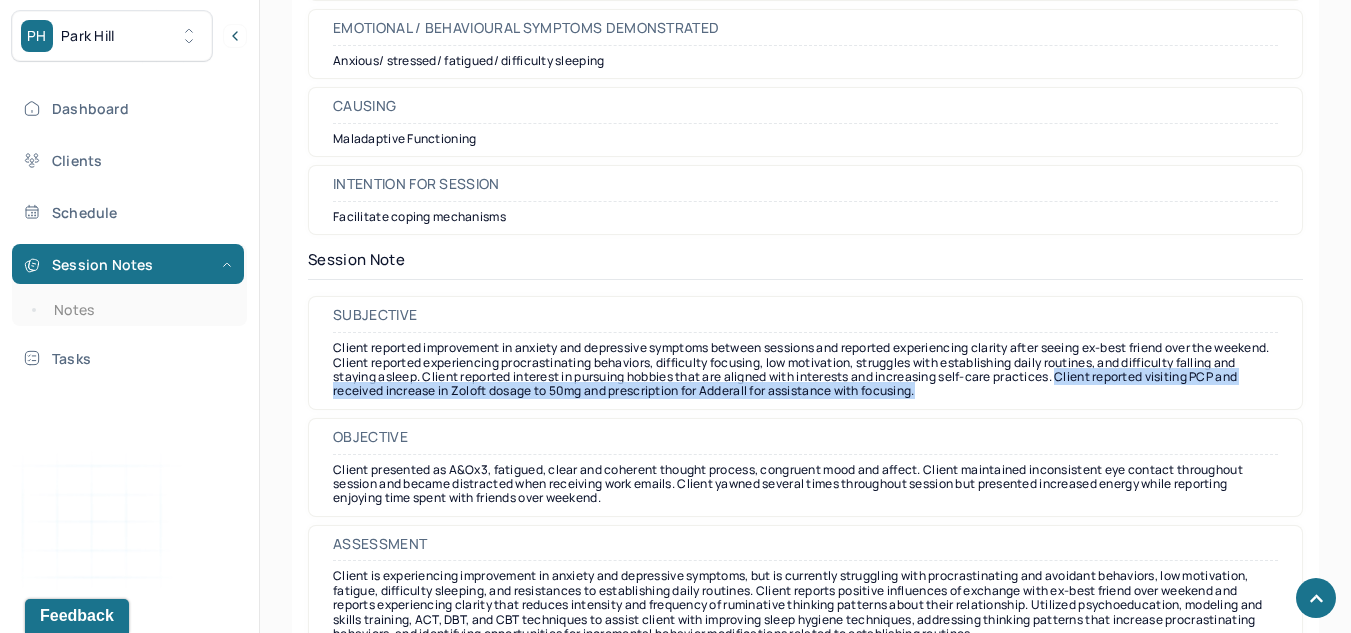 drag, startPoint x: 1039, startPoint y: 394, endPoint x: 1134, endPoint y: 377, distance: 96.50906 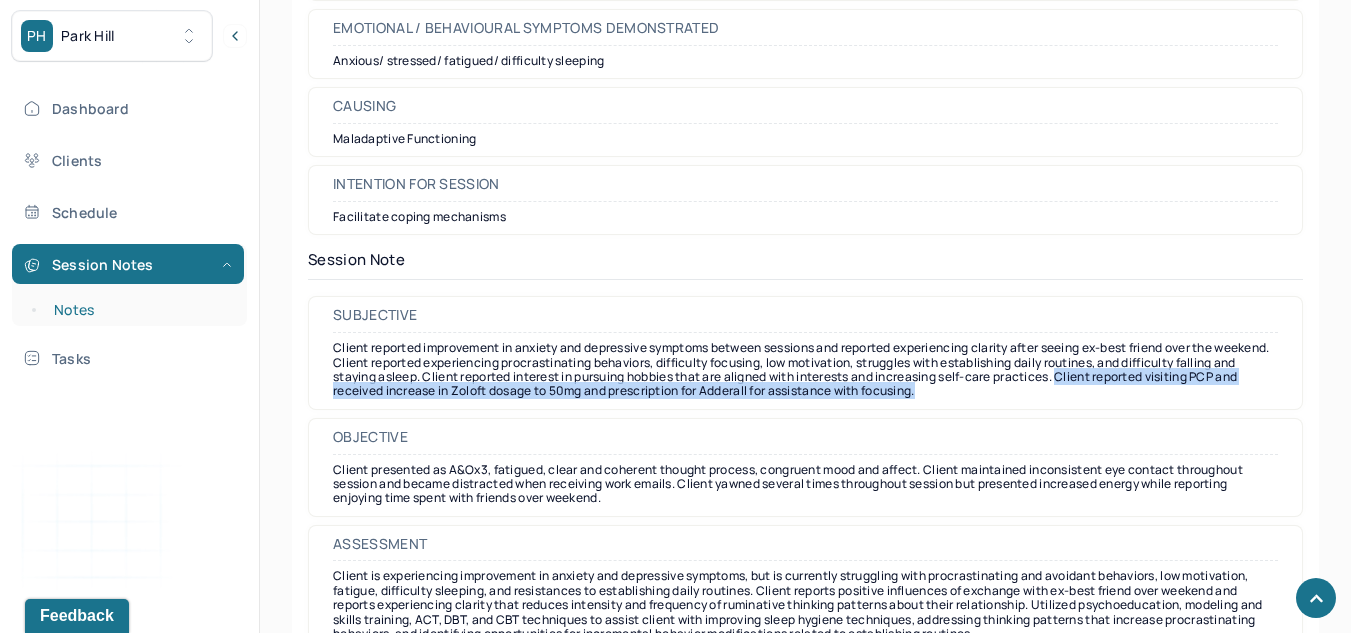 click on "Notes" at bounding box center [139, 310] 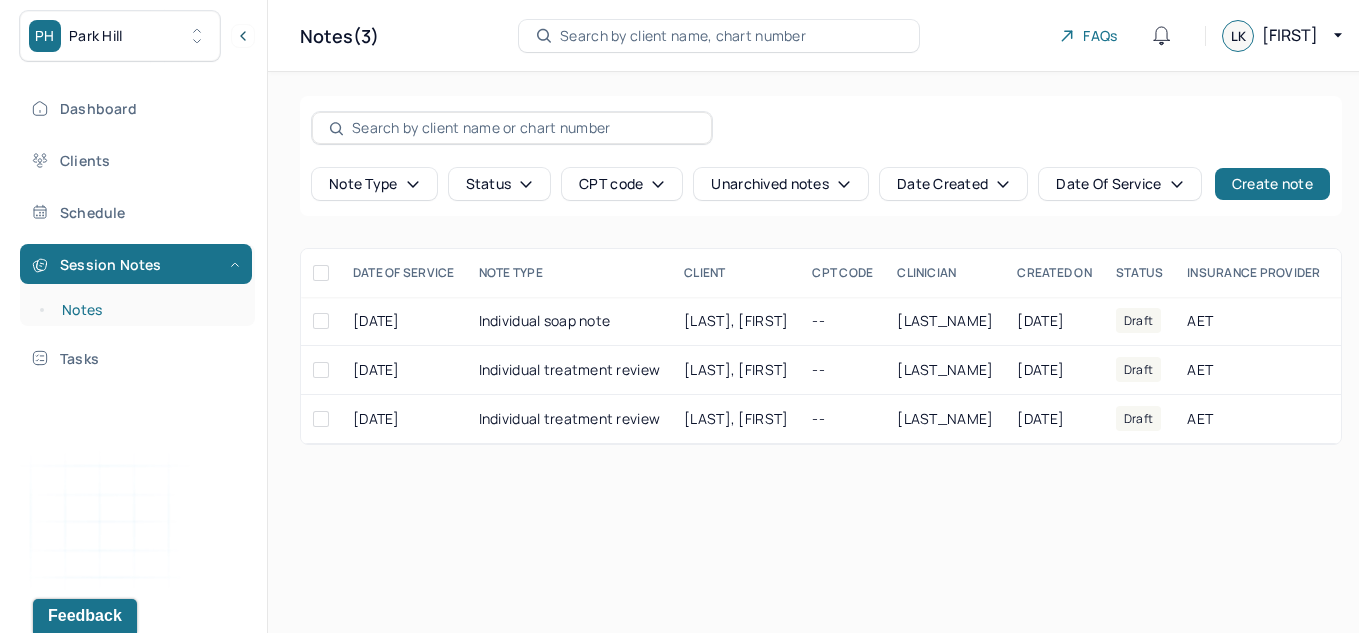 scroll, scrollTop: 0, scrollLeft: 0, axis: both 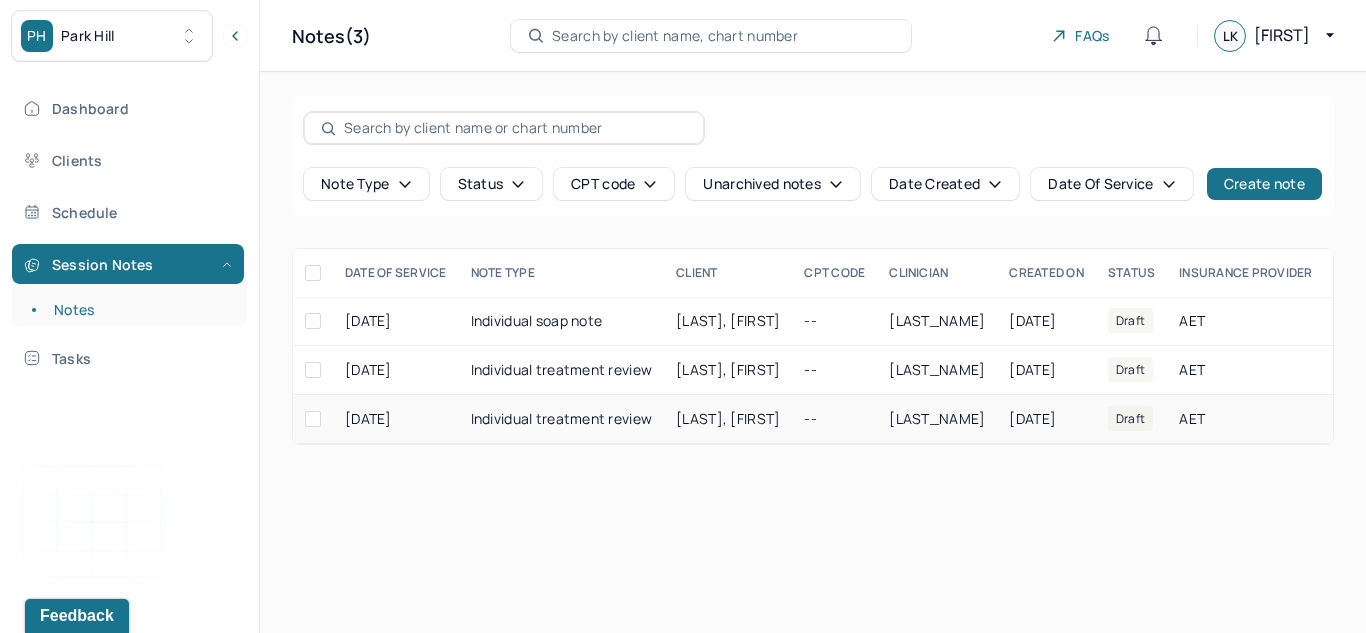 click on "Individual treatment review" at bounding box center (562, 419) 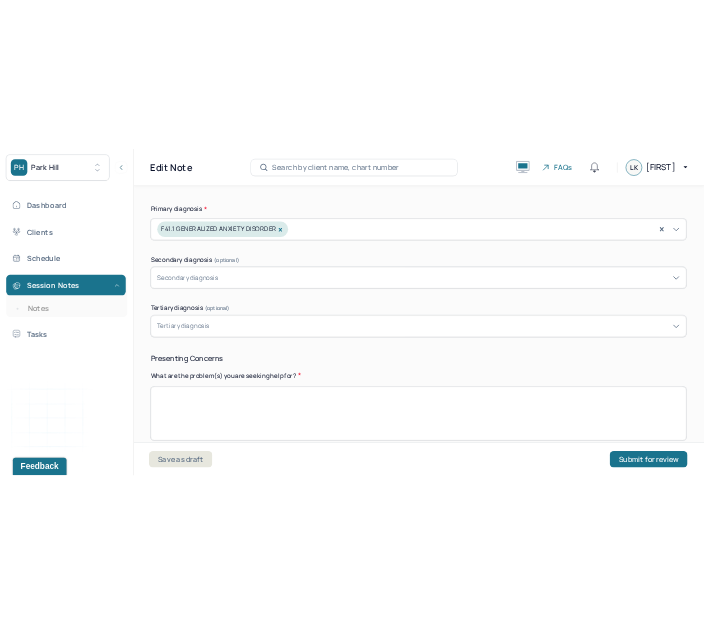 scroll, scrollTop: 714, scrollLeft: 0, axis: vertical 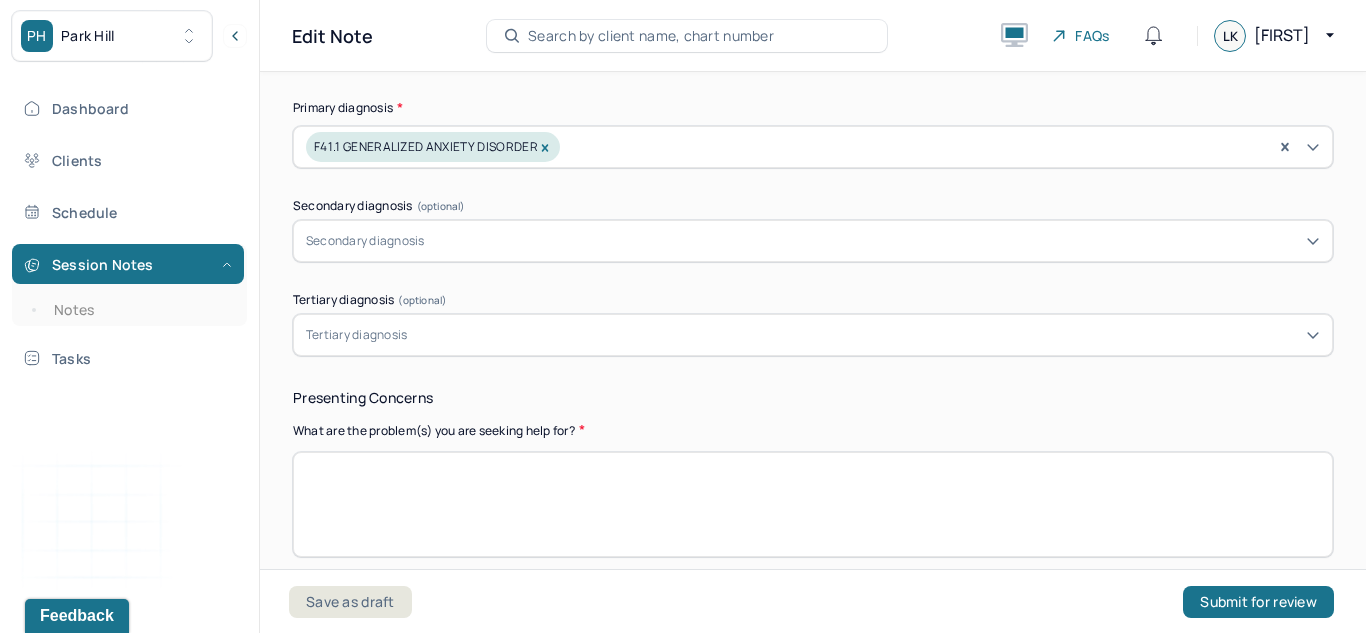 click at bounding box center [813, 504] 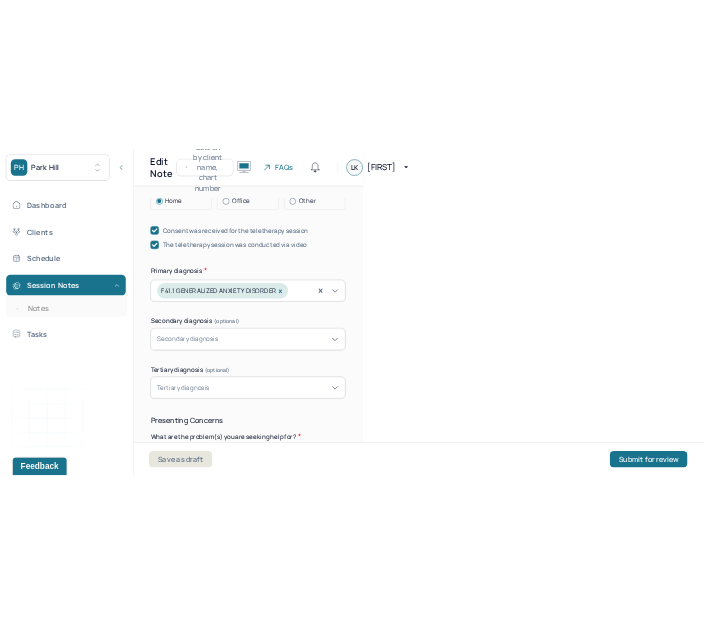 scroll, scrollTop: 666, scrollLeft: 0, axis: vertical 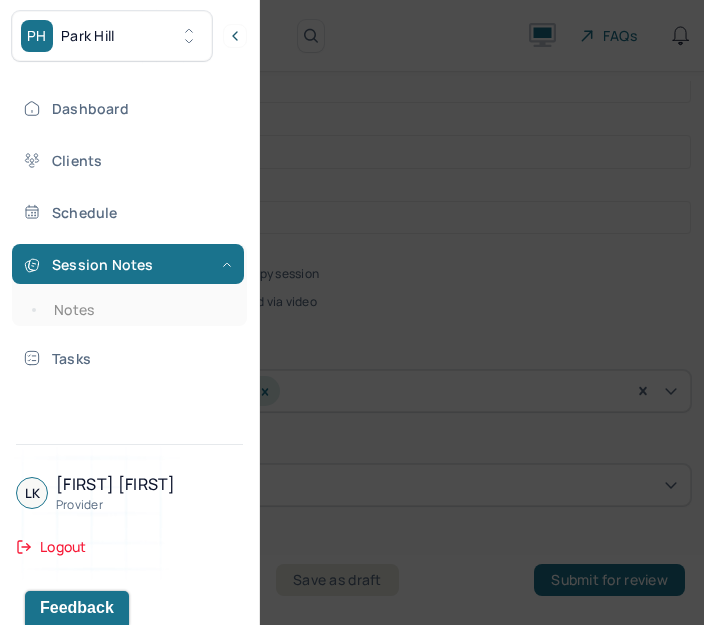 click on "PH Park Hill" at bounding box center [129, 36] 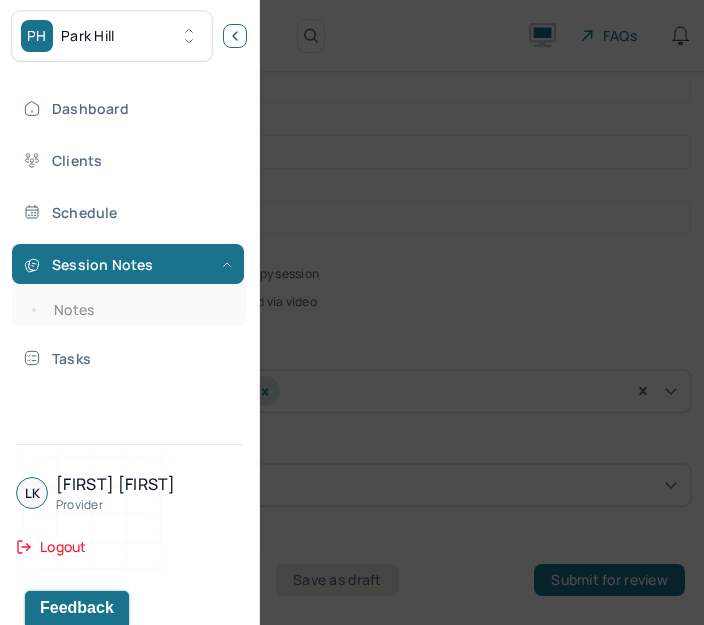 click at bounding box center [235, 36] 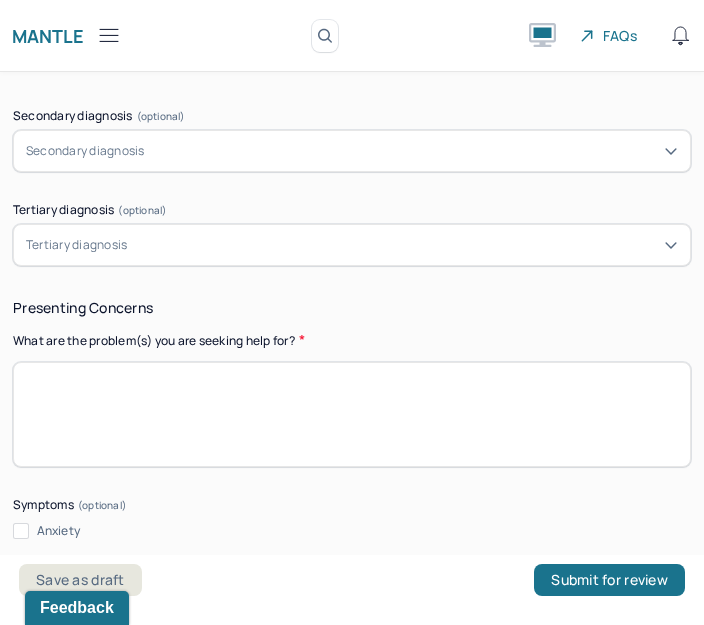 scroll, scrollTop: 1000, scrollLeft: 0, axis: vertical 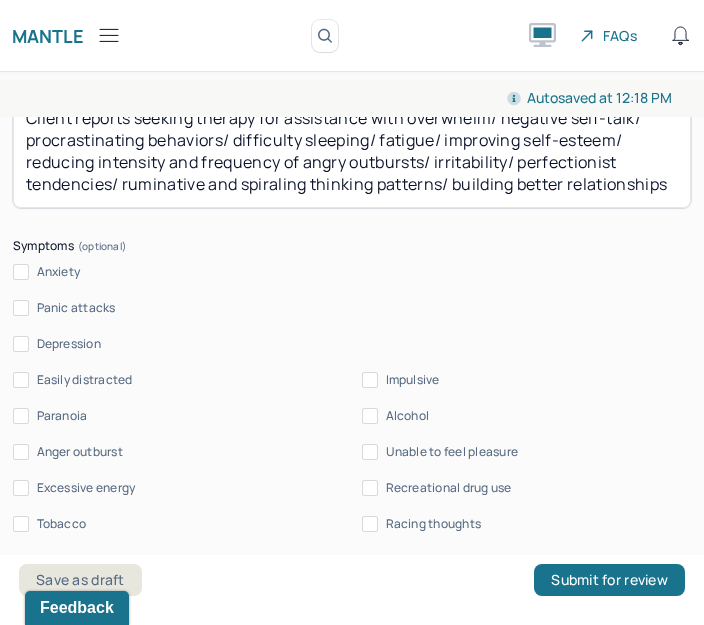 type on "Client reports seeking therapy for assistance with overwhelm/ negative self-talk/ procrastinating behaviors/ difficulty sleeping/ fatigue/ improving self-esteem/ reducing intensity and frequency of angry outbursts/ irritability/ perfectionist tendencies/ ruminative and spiraling thinking patterns/ building better relationships" 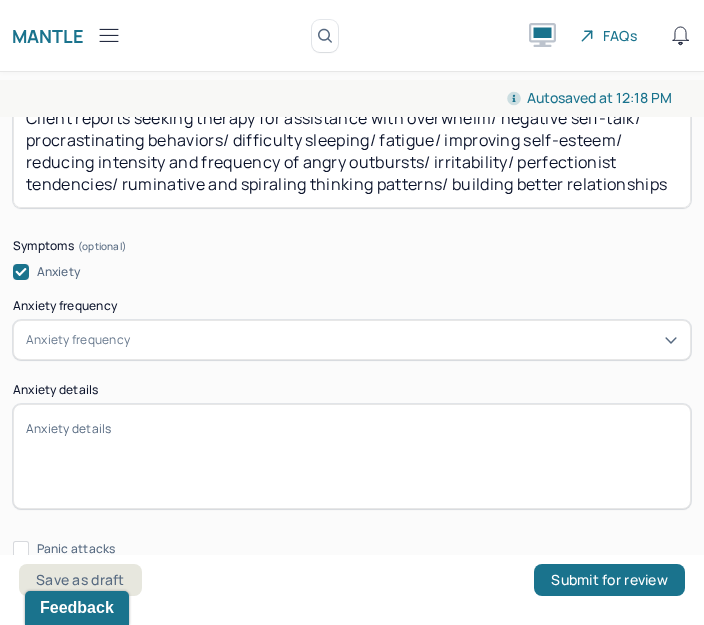 click on "Anxiety frequency" at bounding box center [78, 340] 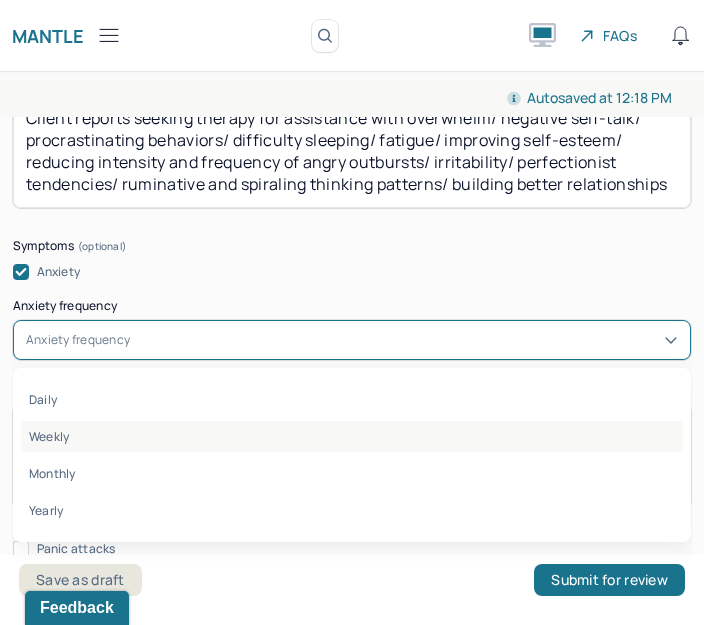 click on "Weekly" at bounding box center [352, 436] 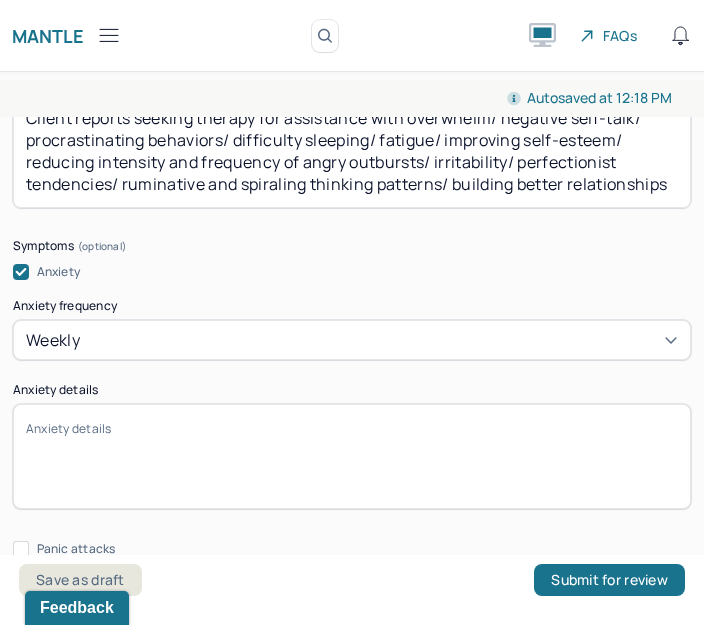 click on "Anxiety details" at bounding box center [352, 456] 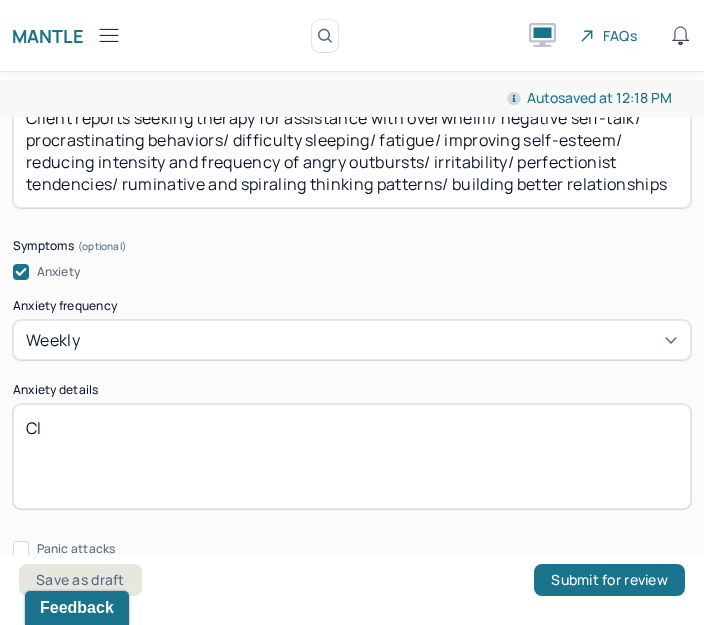 type on "C" 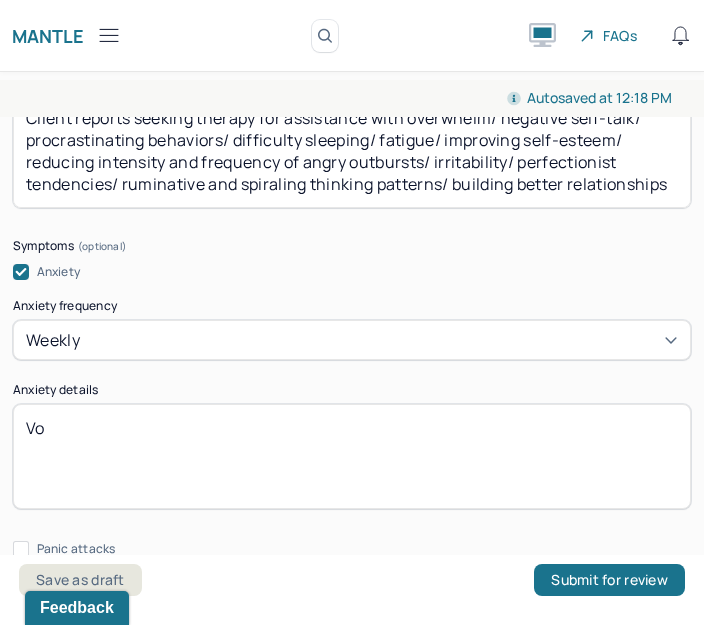 type on "V" 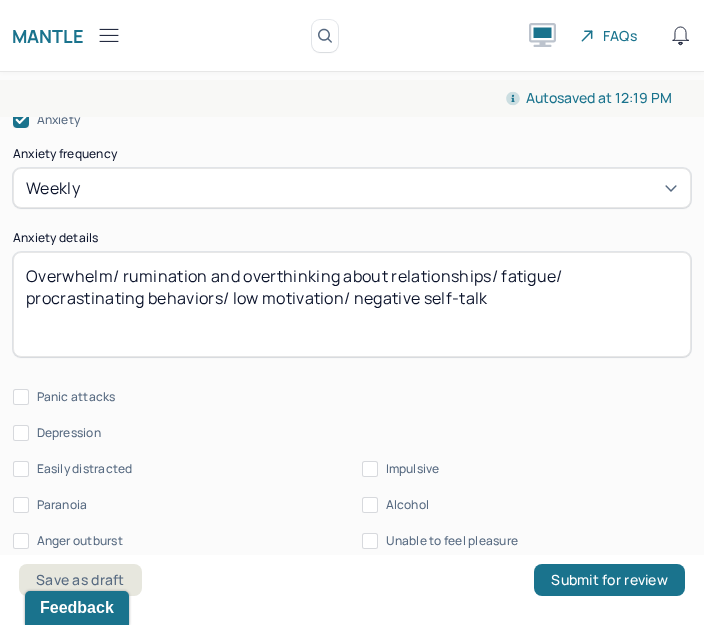 scroll, scrollTop: 1412, scrollLeft: 0, axis: vertical 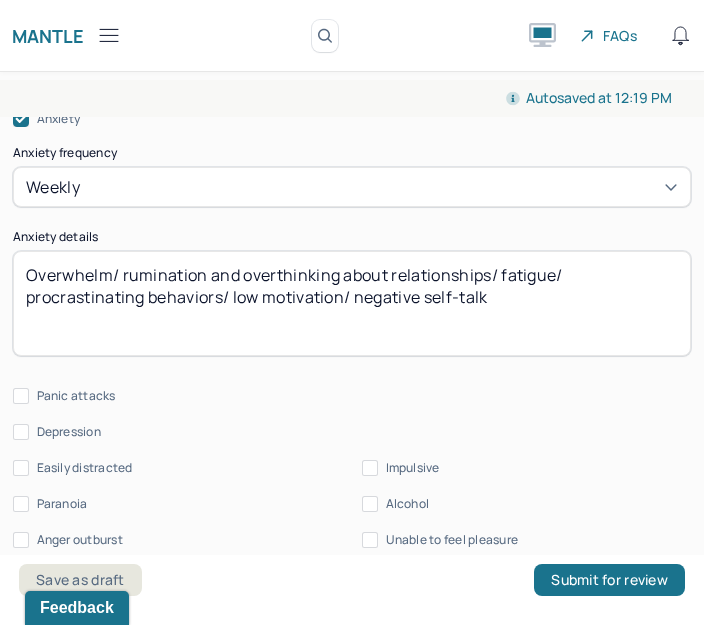 type on "Overwhelm/ rumination and overthinking about relationships/ fatigue/ procrastinating behaviors/ low motivation/ negative self-talk" 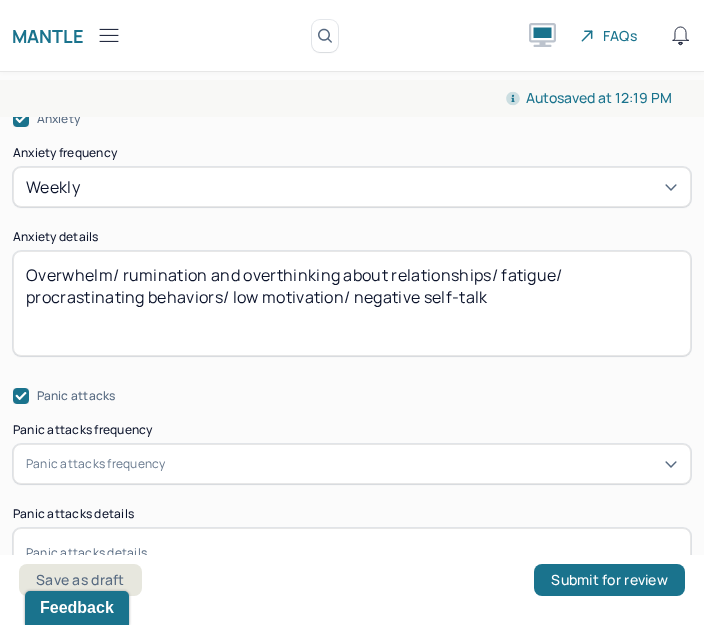 click on "Panic attacks frequency" at bounding box center [96, 464] 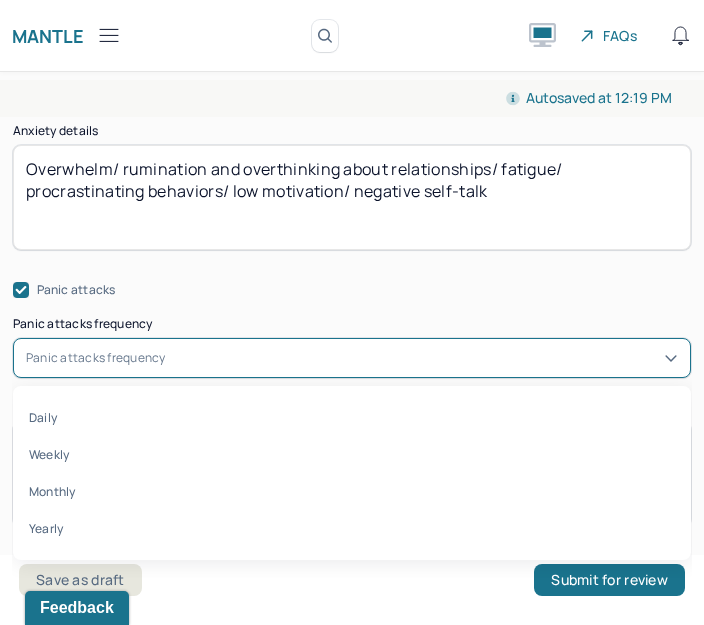 scroll, scrollTop: 1528, scrollLeft: 0, axis: vertical 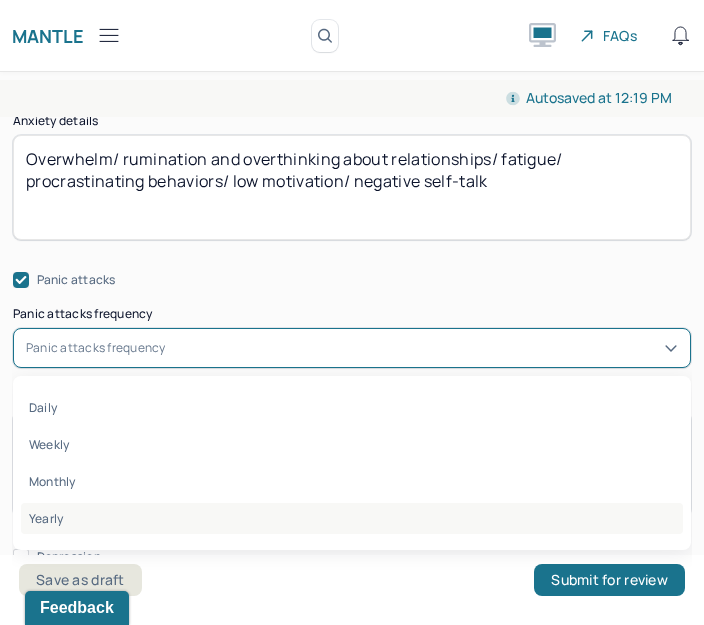 click on "Yearly" at bounding box center [352, 518] 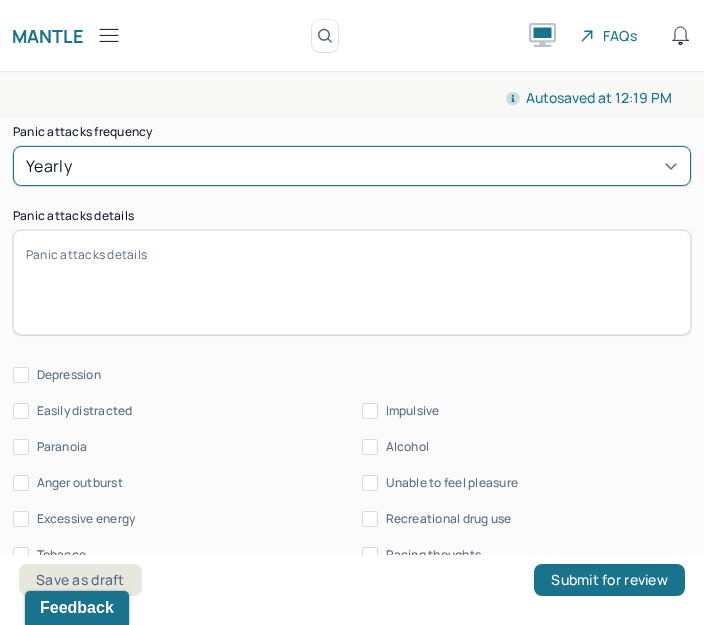 scroll, scrollTop: 1698, scrollLeft: 0, axis: vertical 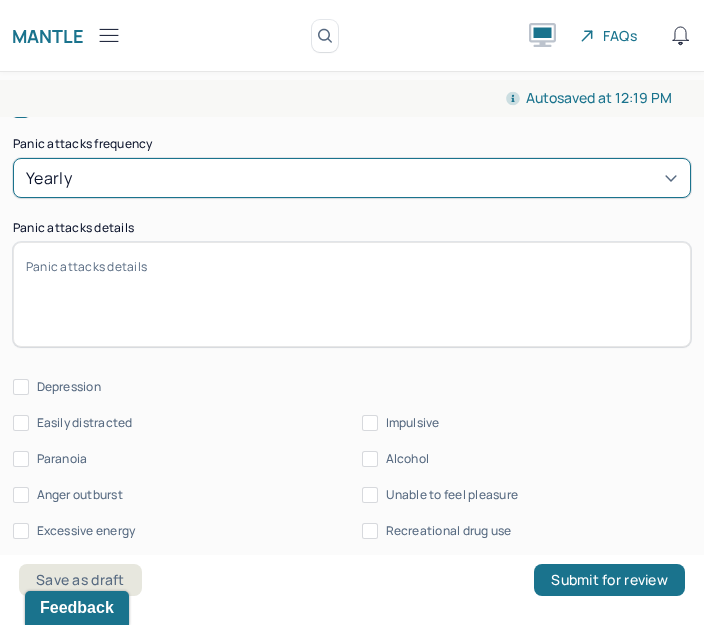 click on "Panic attacks details" at bounding box center [352, 294] 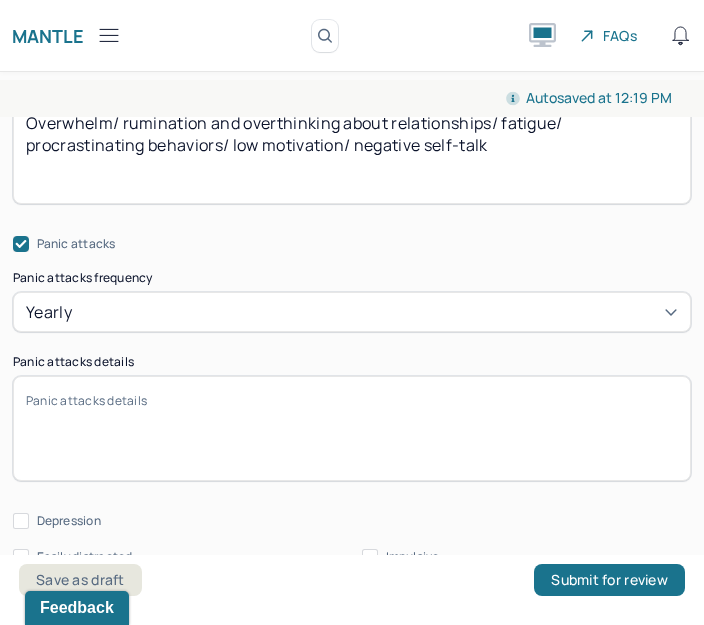 scroll, scrollTop: 1568, scrollLeft: 0, axis: vertical 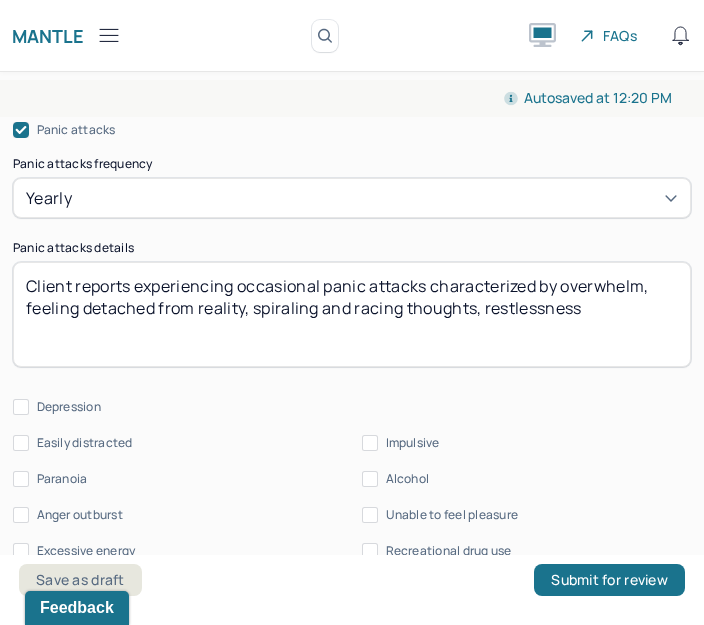 type on "Client reports experiencing occasional panic attacks characterized by overwhelm, feeling detached from reality, spiraling and racing thoughts, restlessness" 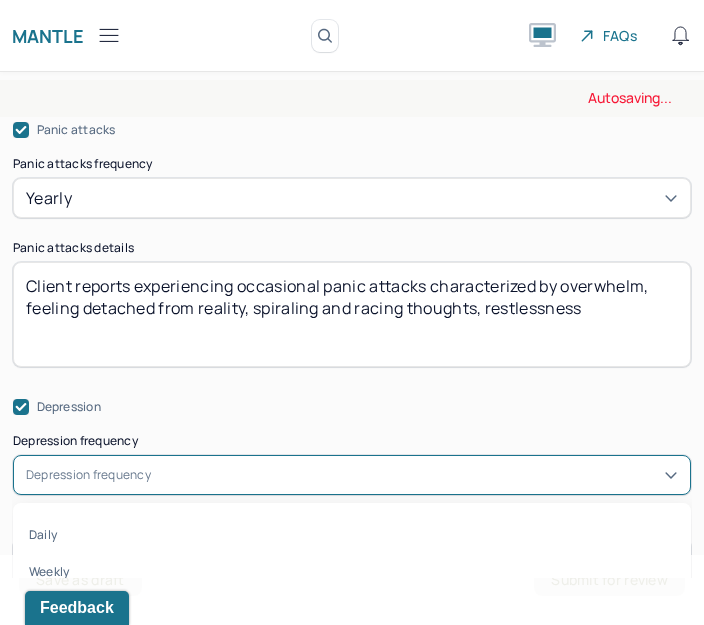click on "Depression frequency" at bounding box center (88, 475) 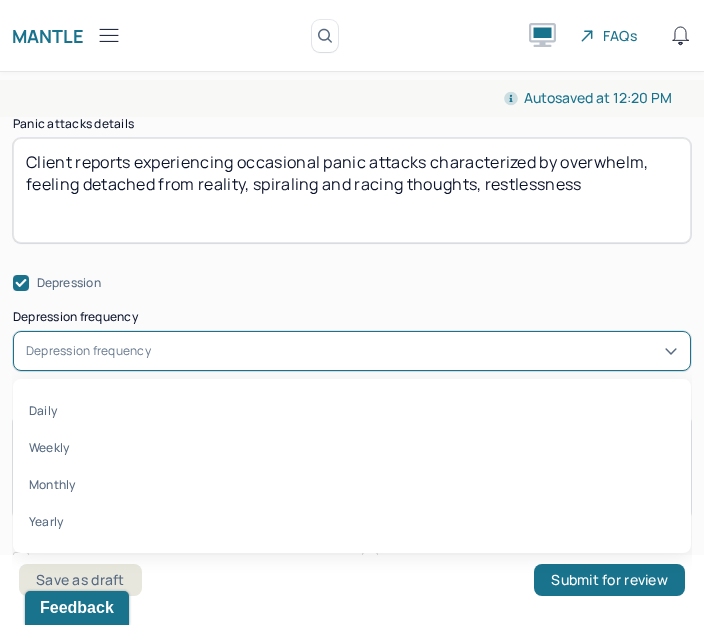 scroll, scrollTop: 1846, scrollLeft: 0, axis: vertical 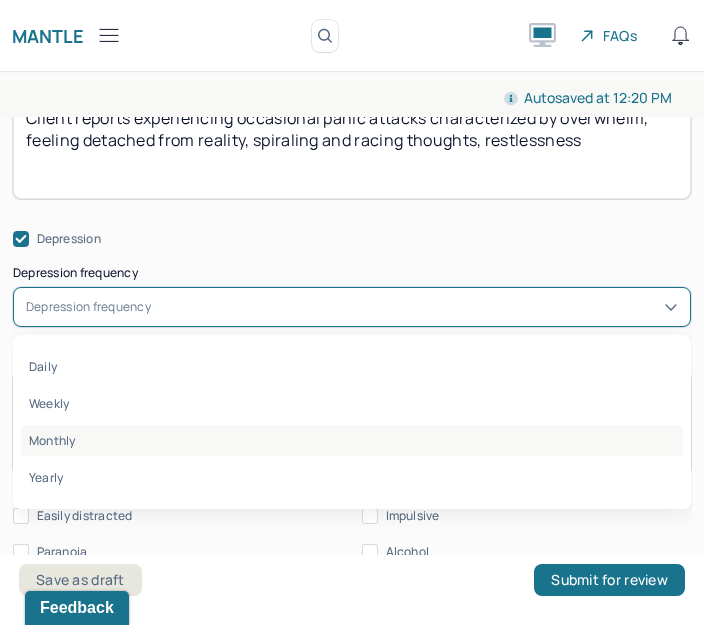 click on "Monthly" at bounding box center [352, 440] 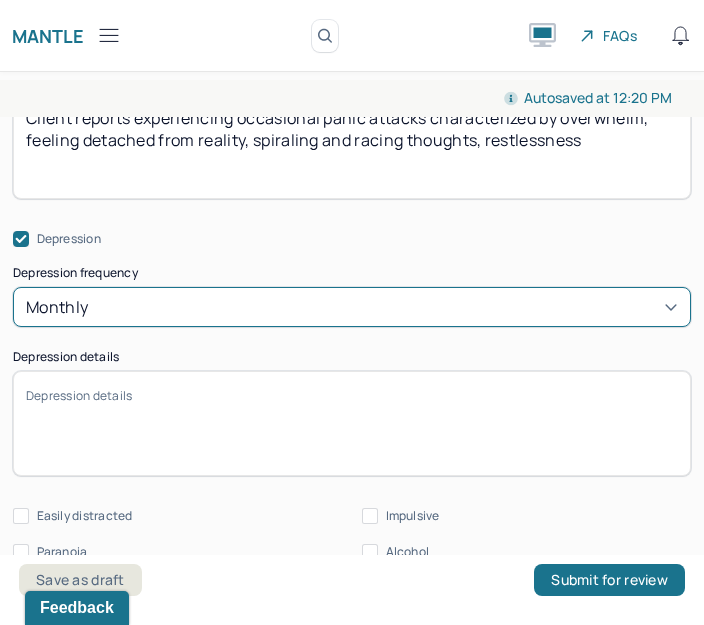 click on "Depression details" at bounding box center [352, 423] 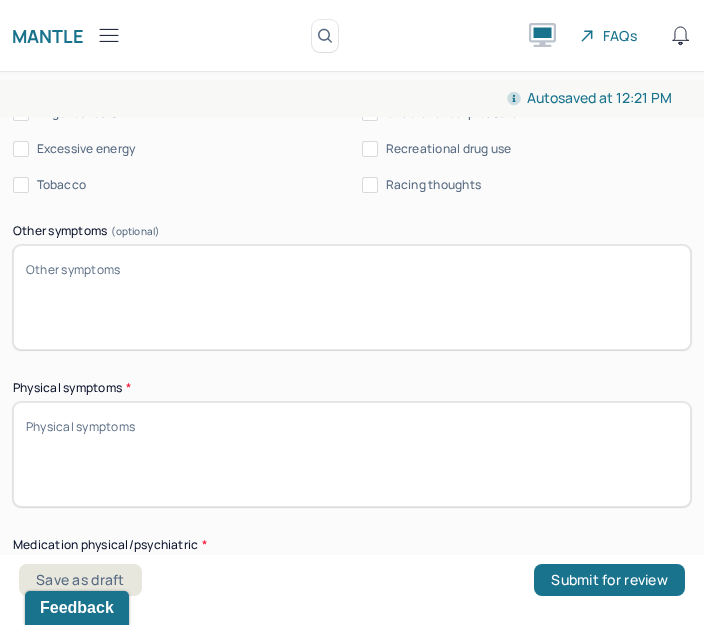 scroll, scrollTop: 2322, scrollLeft: 0, axis: vertical 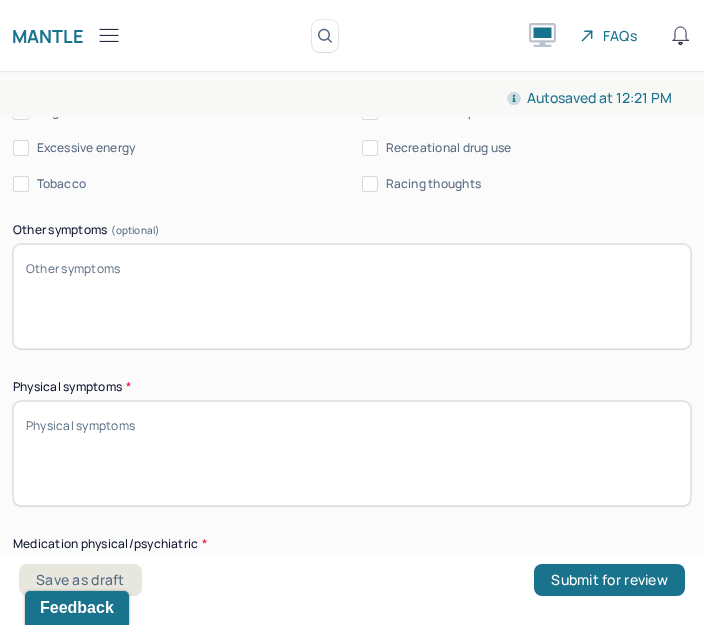type on "Low mood/ negative self-talk/ low motivation/ procrastinating behaviors/ difficulty sleeping and focusing on self-care tasks/ rumination" 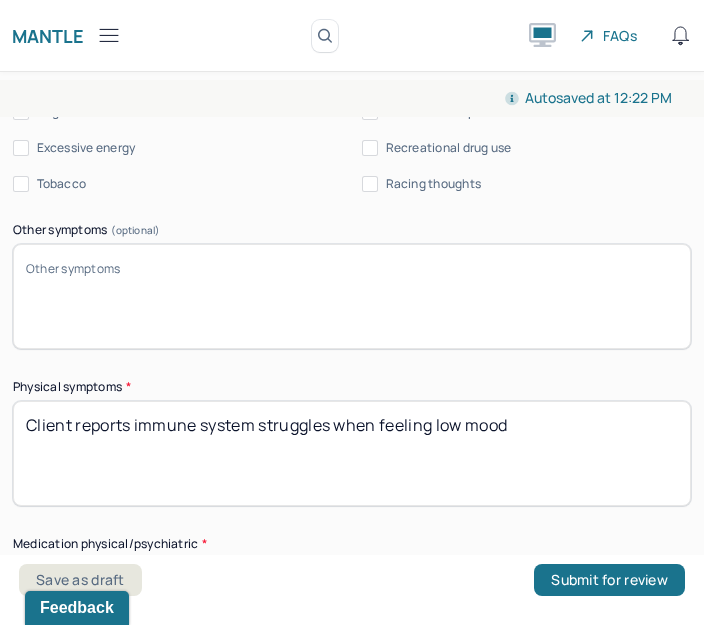 drag, startPoint x: 617, startPoint y: 463, endPoint x: 150, endPoint y: 432, distance: 468.02777 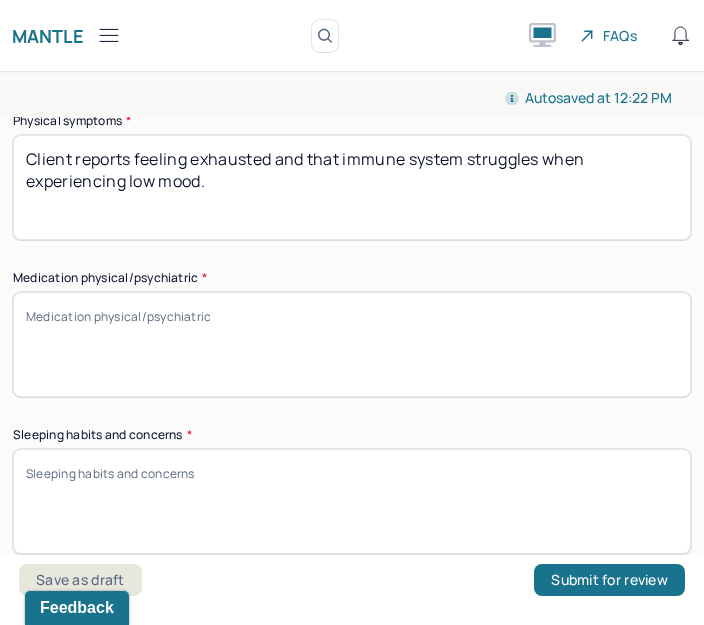 scroll, scrollTop: 2588, scrollLeft: 0, axis: vertical 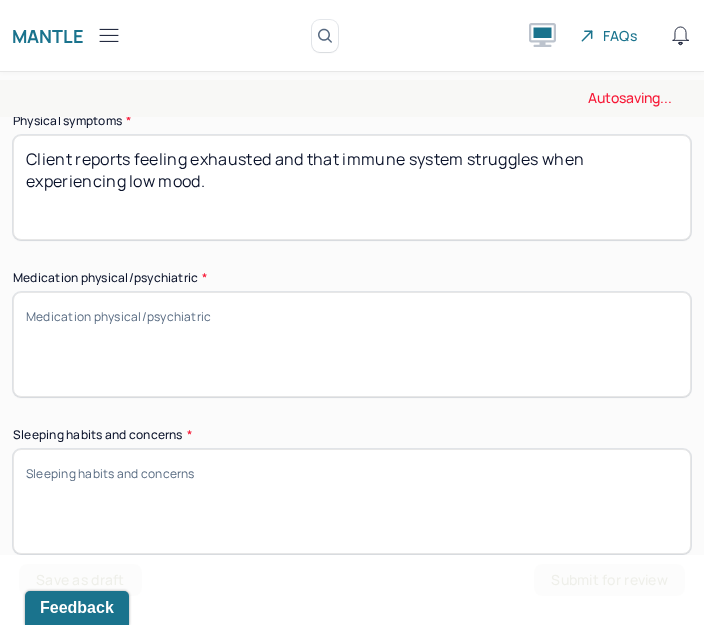 type on "Client reports feeling exhausted and that immune system struggles when experiencing low mood." 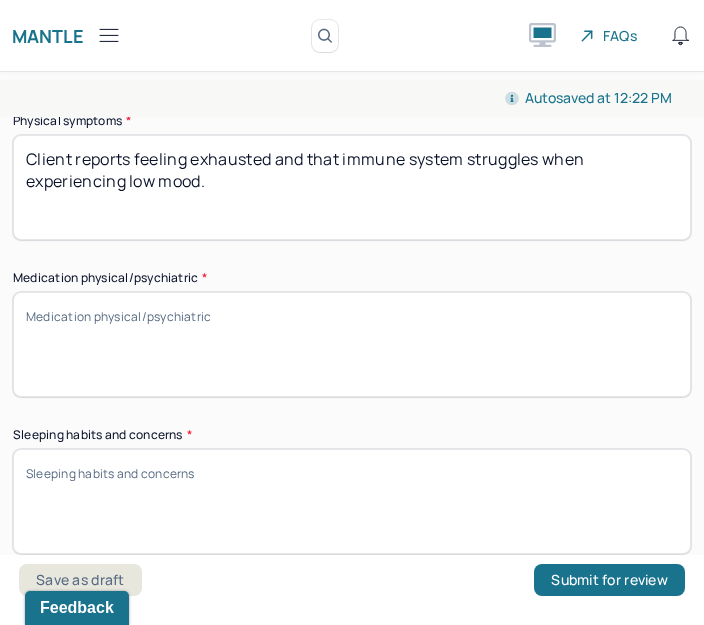 click on "Medication physical/psychiatric *" at bounding box center (352, 344) 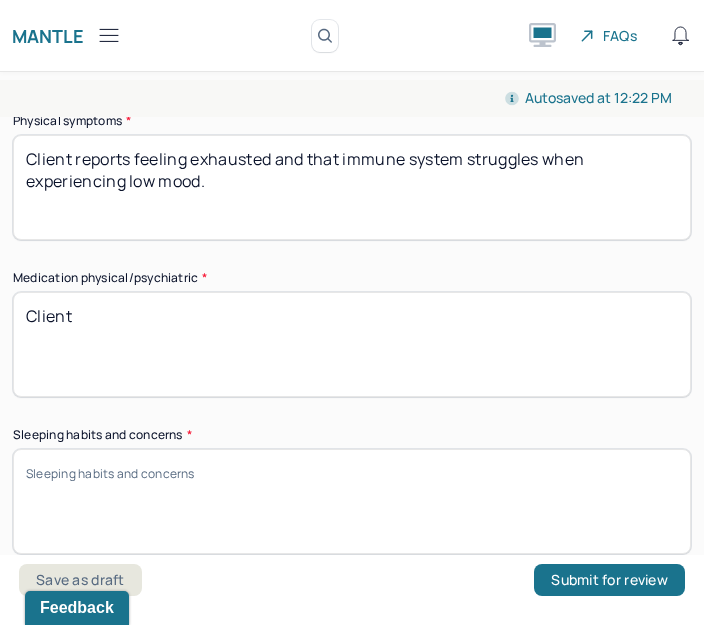 click on "Client" at bounding box center [352, 344] 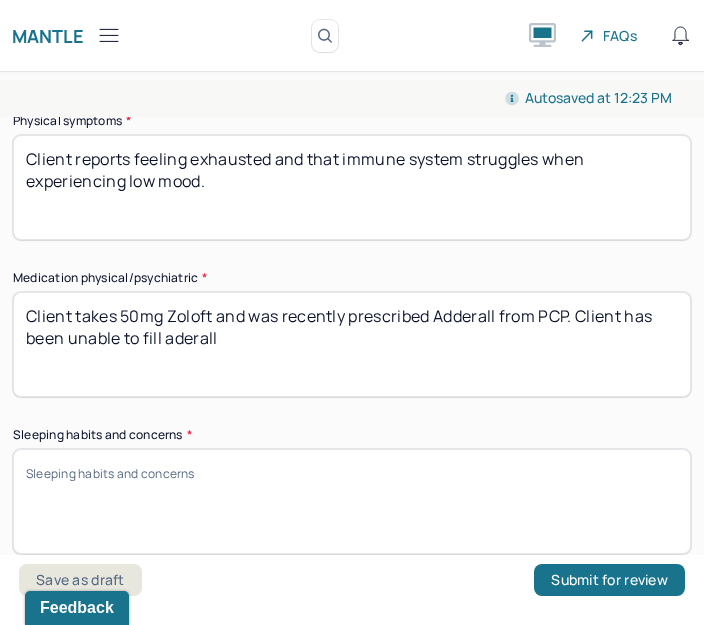 click on "Client takes 50mg Zoloft and was recently prescribed Adderall from PCP. Client has been unable to fill aderall" at bounding box center (352, 344) 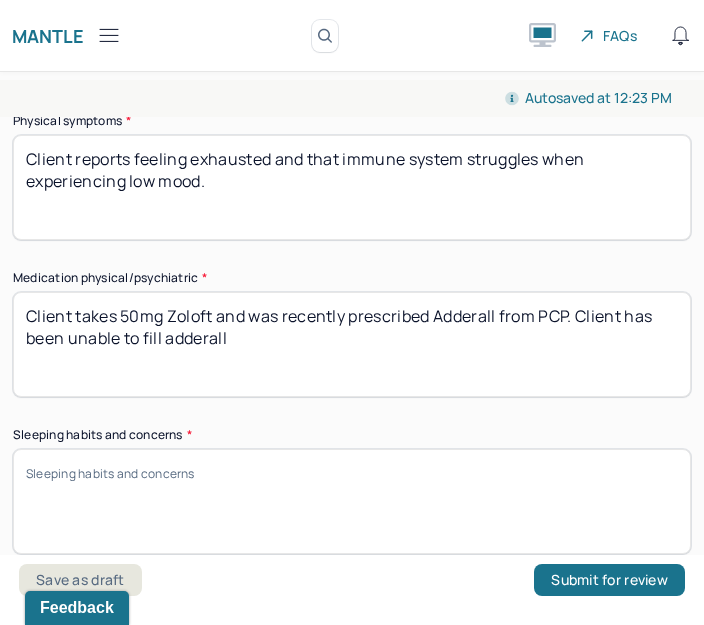 click on "Client takes 50mg Zoloft and was recently prescribed Adderall from PCP. Client has been unable to fill aderall" at bounding box center [352, 344] 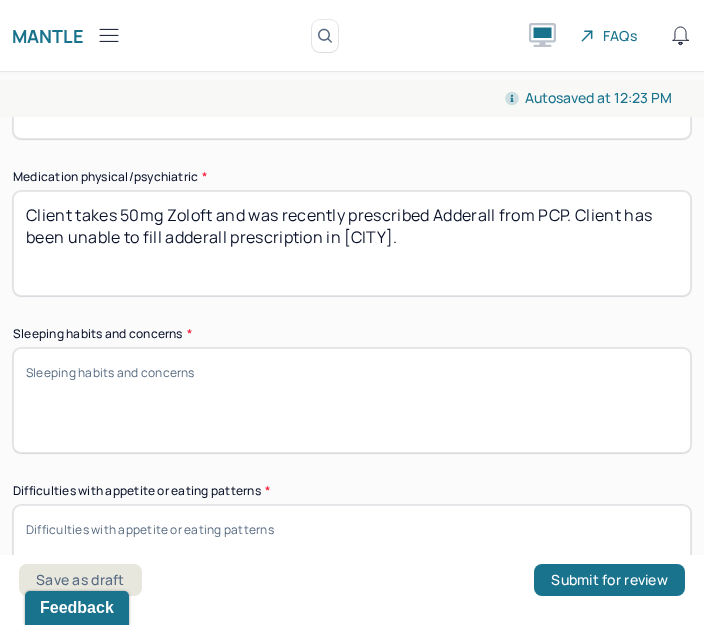 scroll, scrollTop: 2695, scrollLeft: 0, axis: vertical 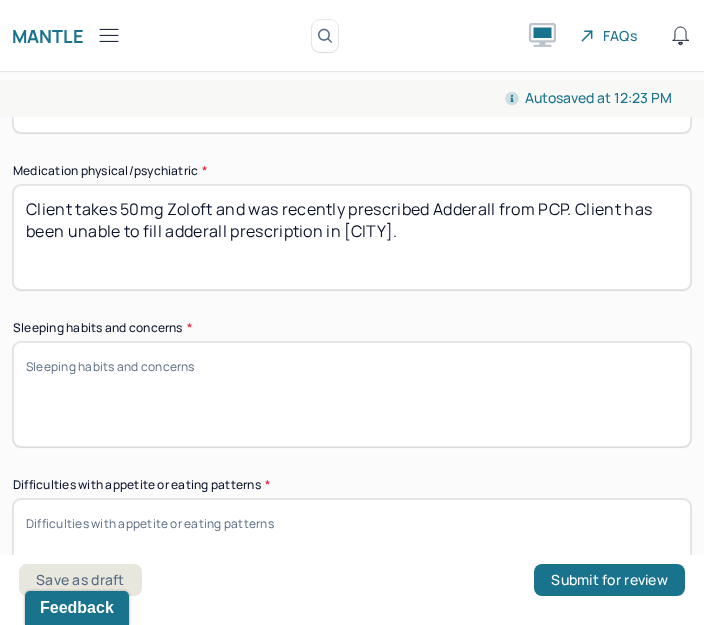 type on "Client takes 50mg Zoloft and was recently prescribed Adderall from PCP. Client has been unable to fill adderall prescription in [CITY]." 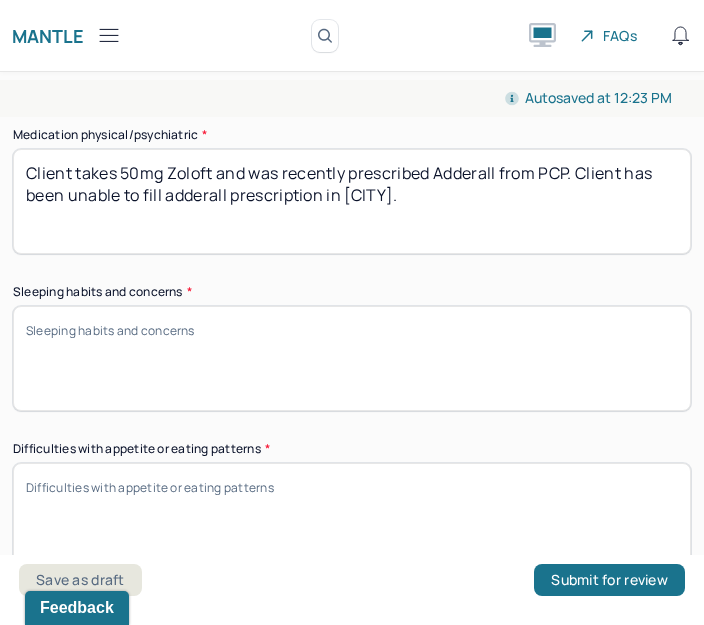 scroll, scrollTop: 2733, scrollLeft: 0, axis: vertical 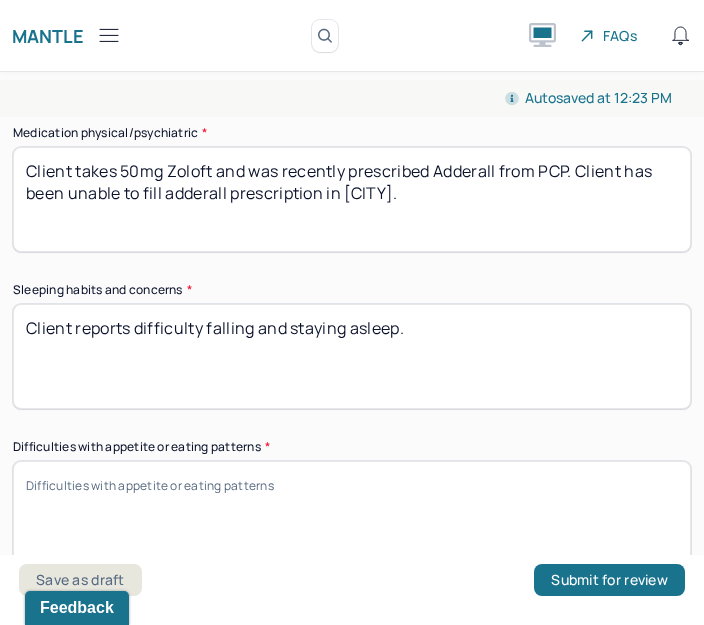 type on "Client reports difficulty falling and staying asleep." 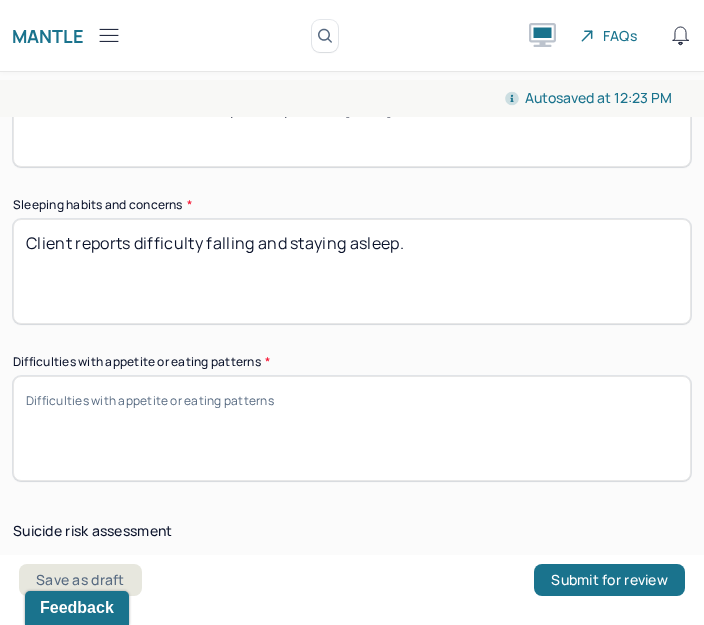 scroll, scrollTop: 2859, scrollLeft: 0, axis: vertical 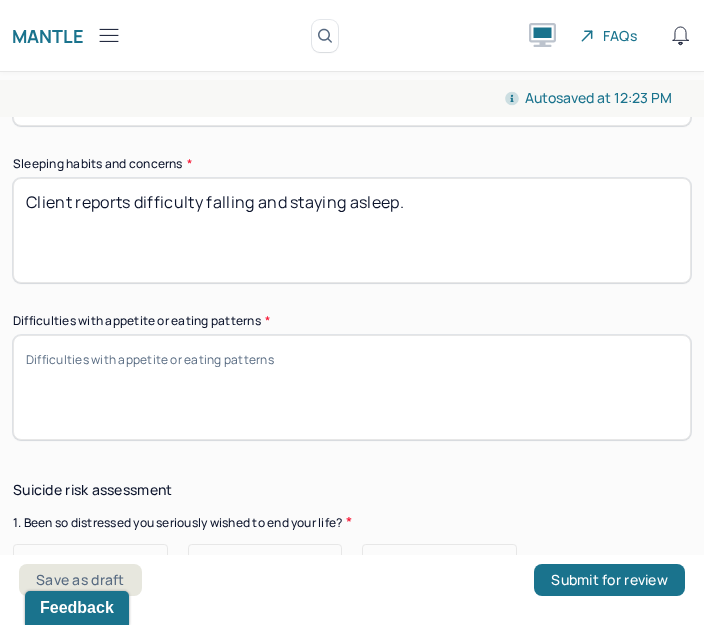 click on "Difficulties with appetite or eating patterns *" at bounding box center [352, 387] 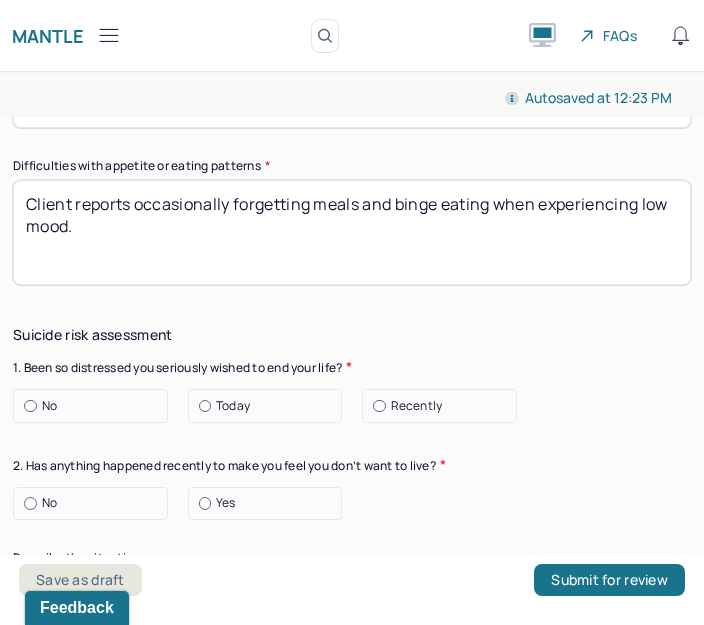 scroll, scrollTop: 3008, scrollLeft: 0, axis: vertical 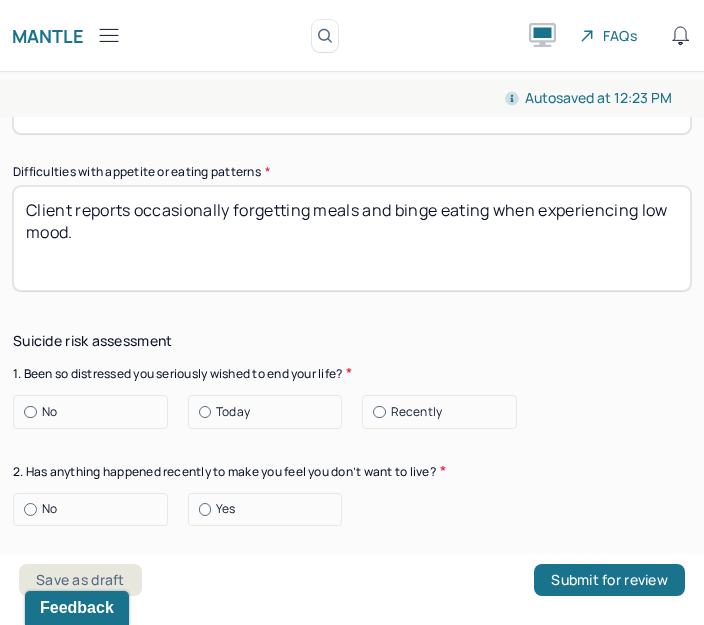 type on "Client reports occasionally forgetting meals and binge eating when experiencing low mood." 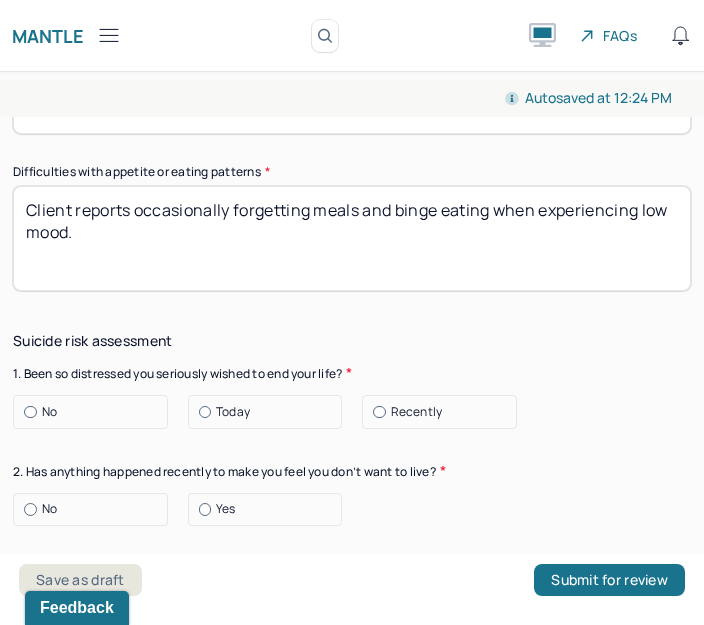 click at bounding box center (30, 412) 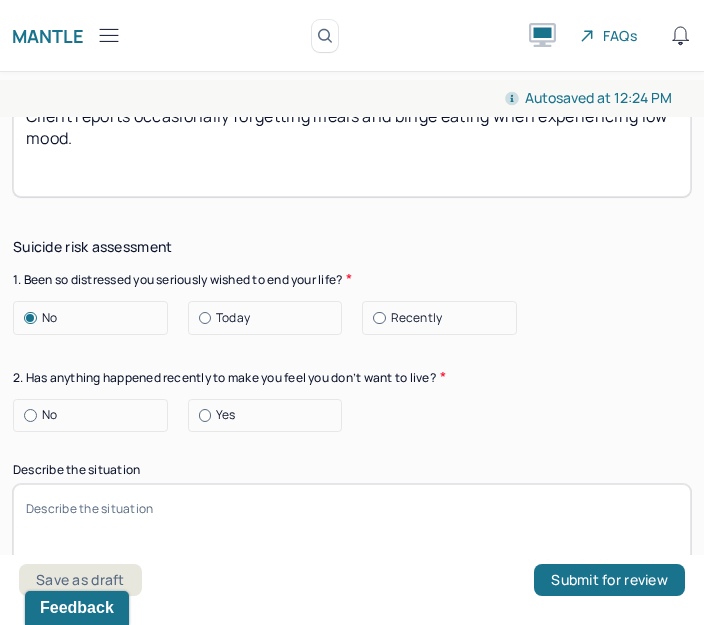 click at bounding box center (30, 415) 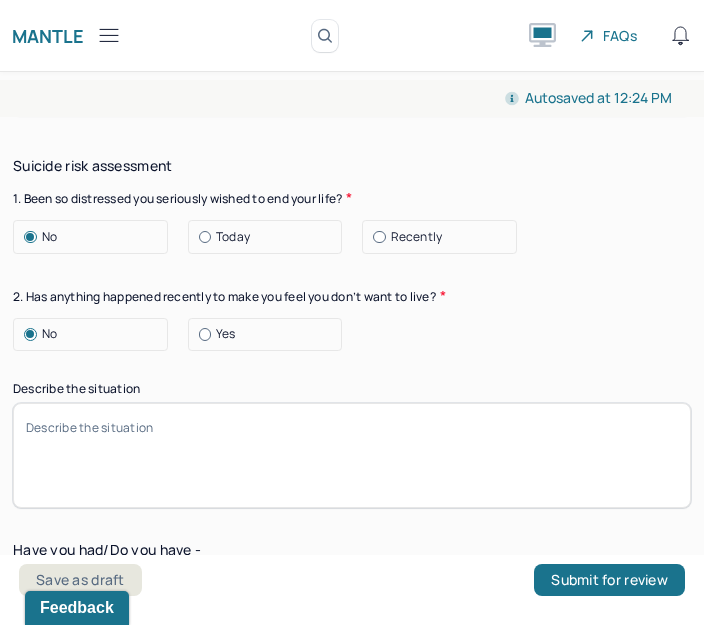 scroll, scrollTop: 3193, scrollLeft: 0, axis: vertical 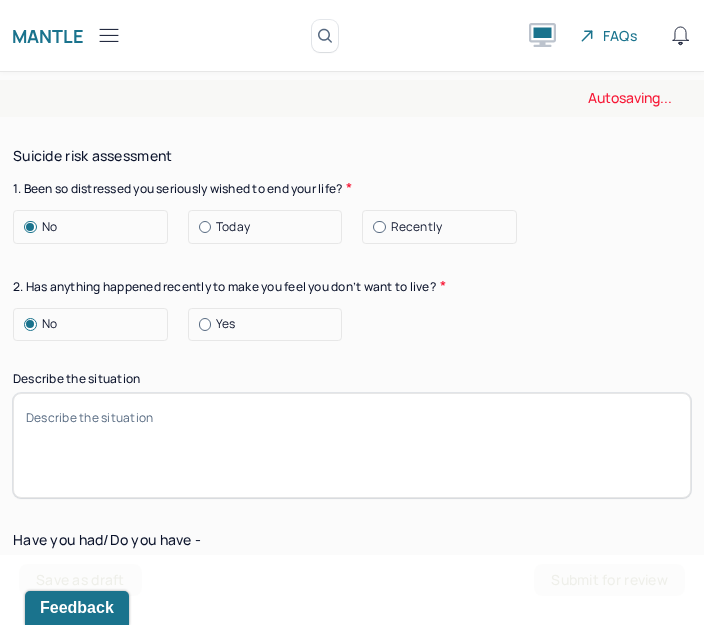 click on "Describe the situation" at bounding box center [352, 445] 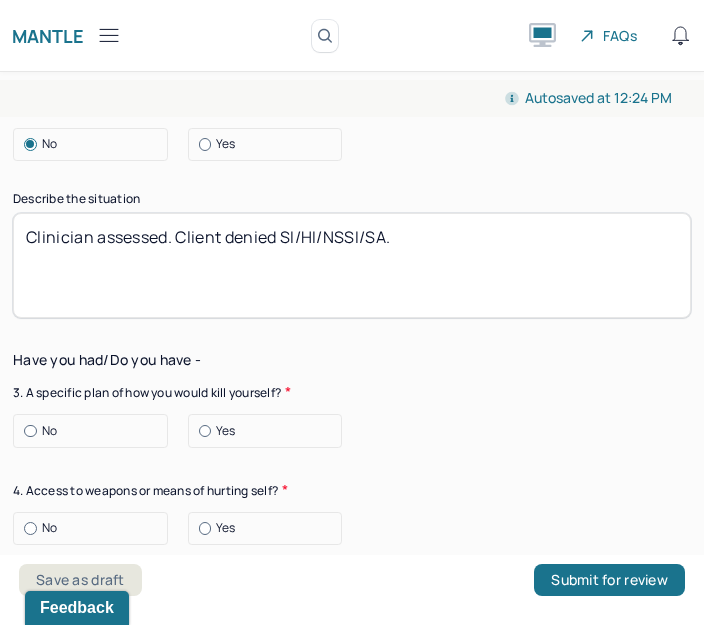 scroll, scrollTop: 3379, scrollLeft: 0, axis: vertical 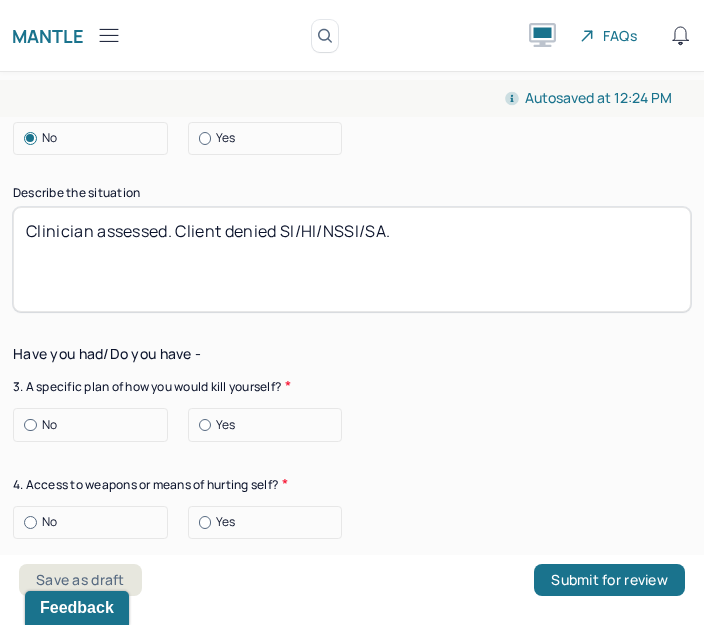 type on "Clinician assessed. Client denied SI/HI/NSSI/SA." 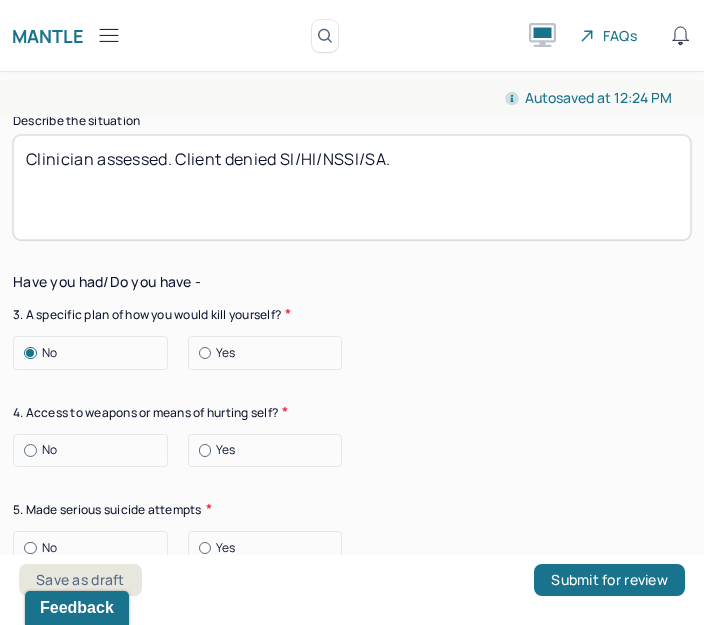 scroll, scrollTop: 3453, scrollLeft: 0, axis: vertical 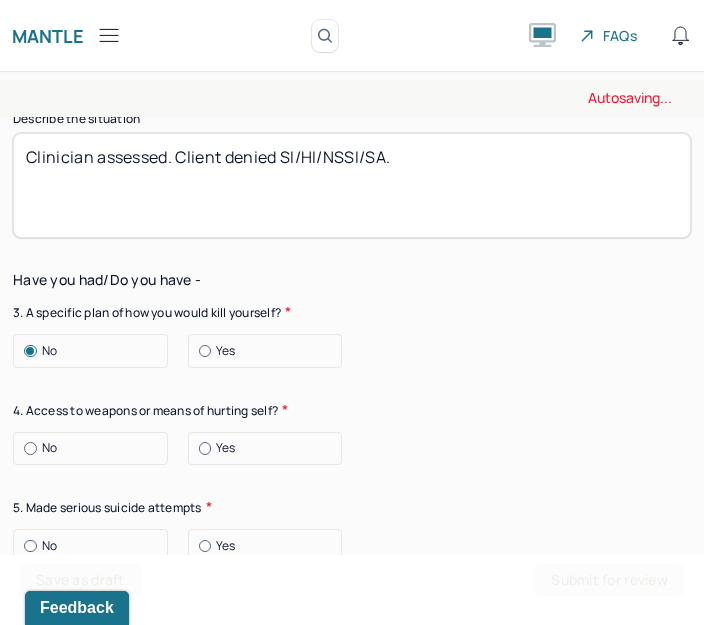 click on "No" at bounding box center (49, 448) 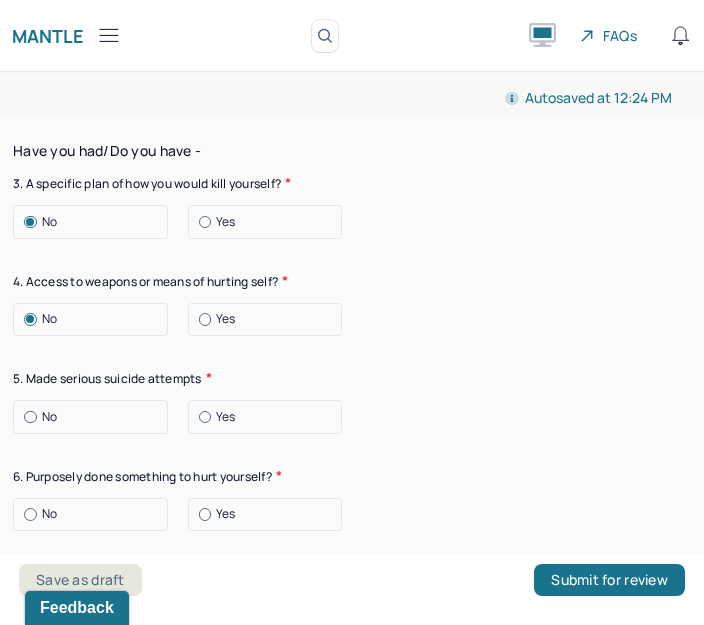 scroll, scrollTop: 3612, scrollLeft: 0, axis: vertical 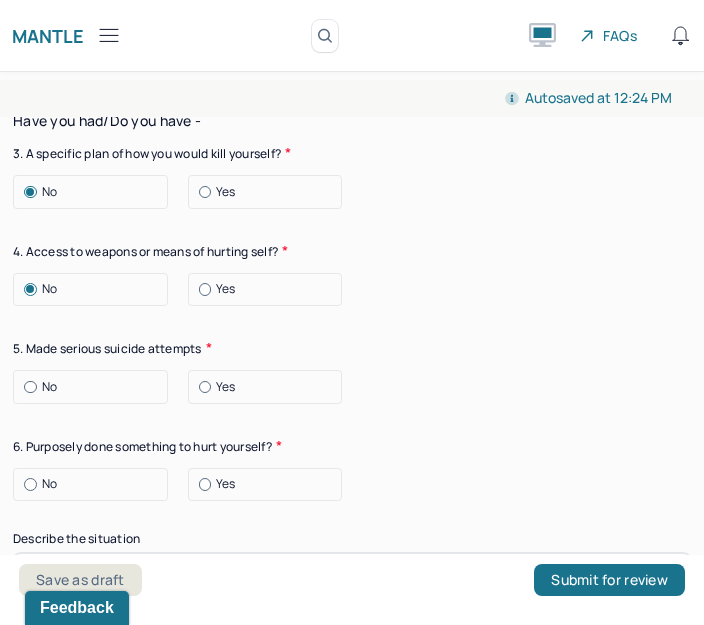 click at bounding box center (30, 387) 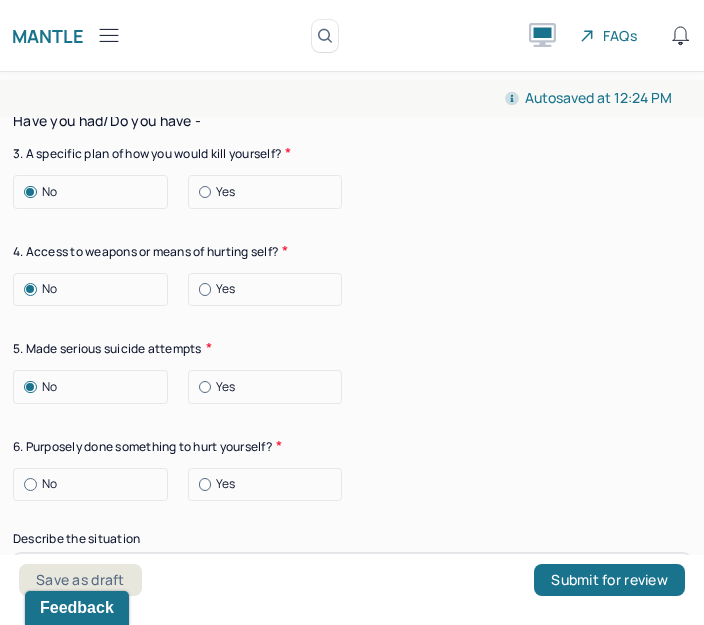 scroll, scrollTop: 3679, scrollLeft: 0, axis: vertical 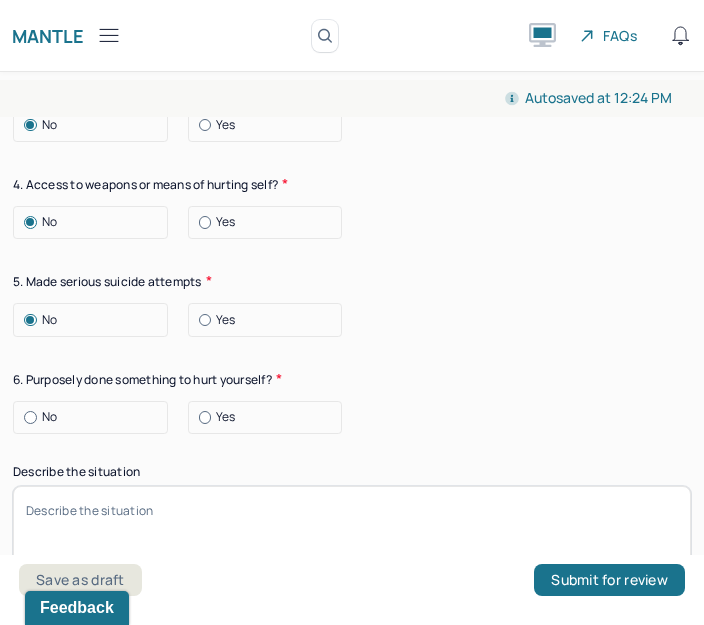 click at bounding box center (205, 417) 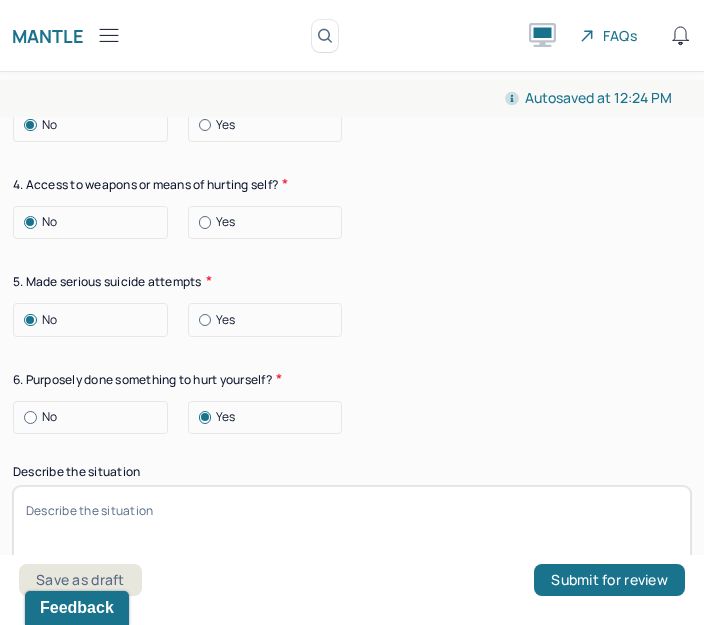 click on "Describe the situation" at bounding box center (352, 538) 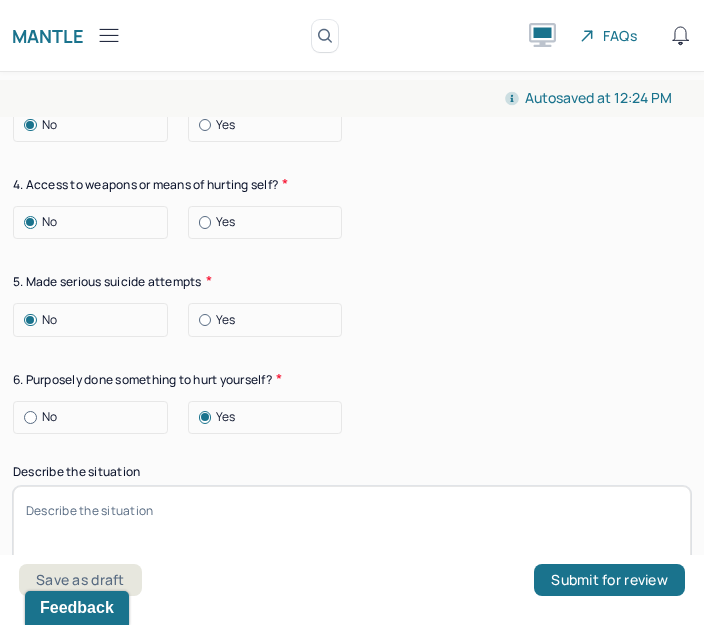 click at bounding box center [30, 417] 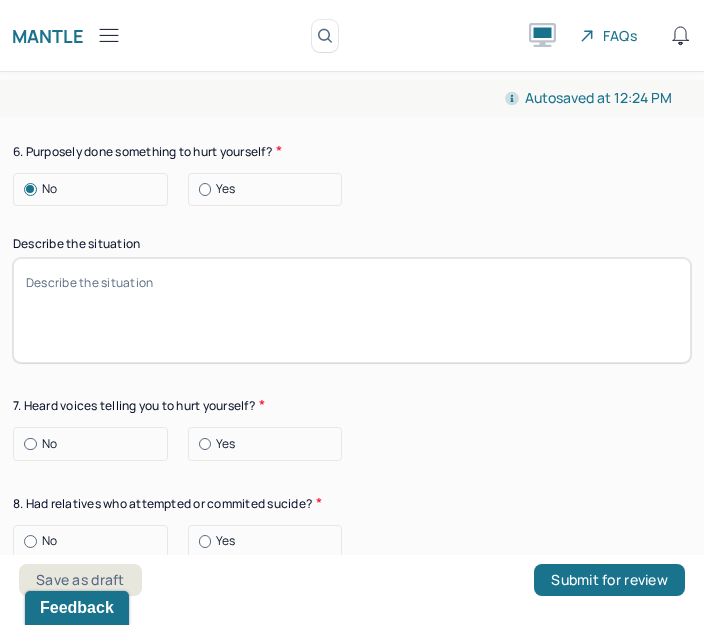 scroll, scrollTop: 3908, scrollLeft: 0, axis: vertical 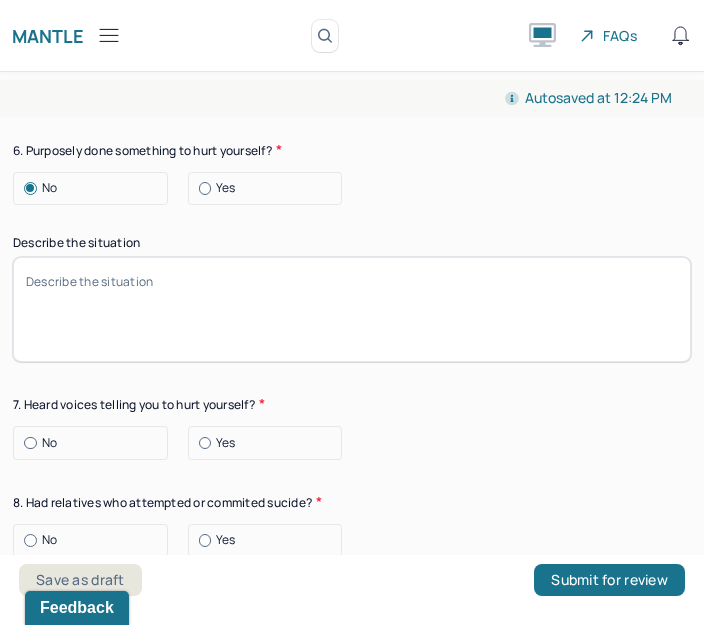 click at bounding box center (30, 443) 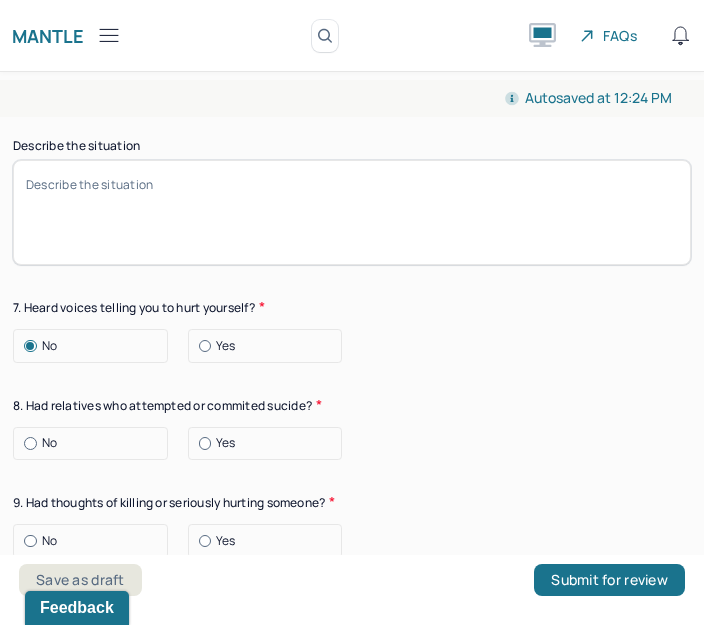 click at bounding box center (30, 443) 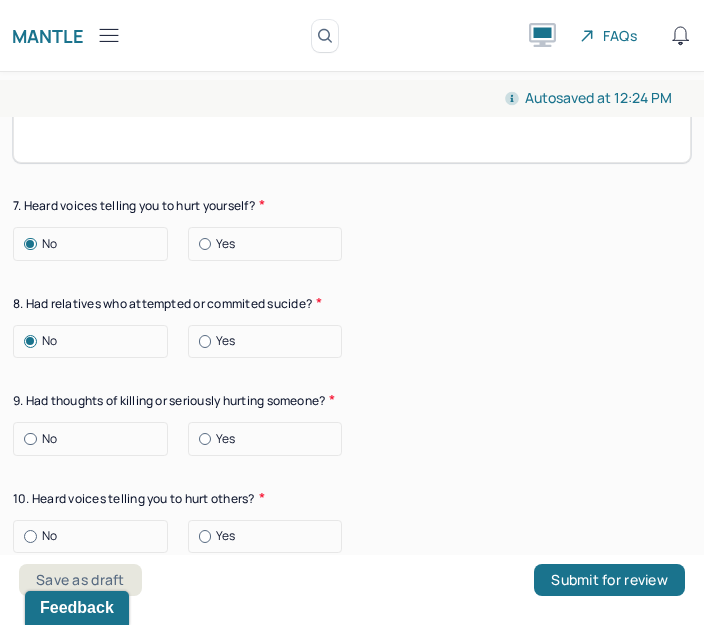 scroll, scrollTop: 4108, scrollLeft: 0, axis: vertical 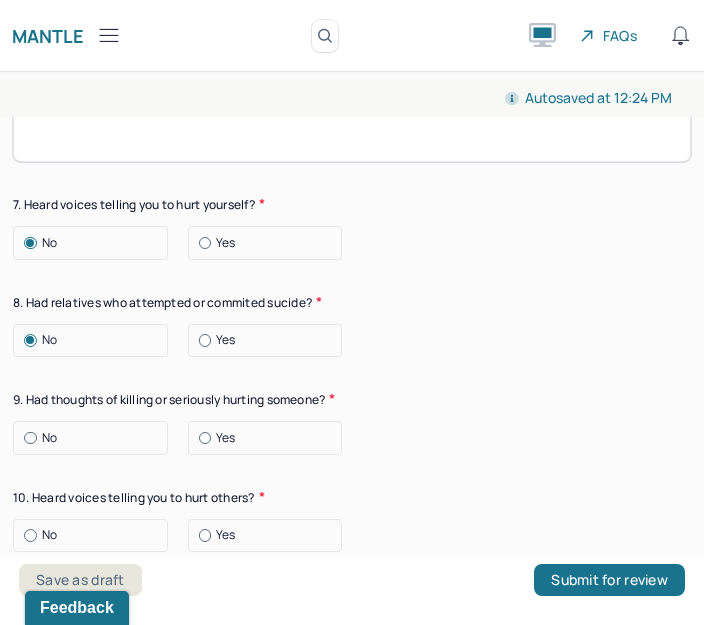 click at bounding box center [30, 438] 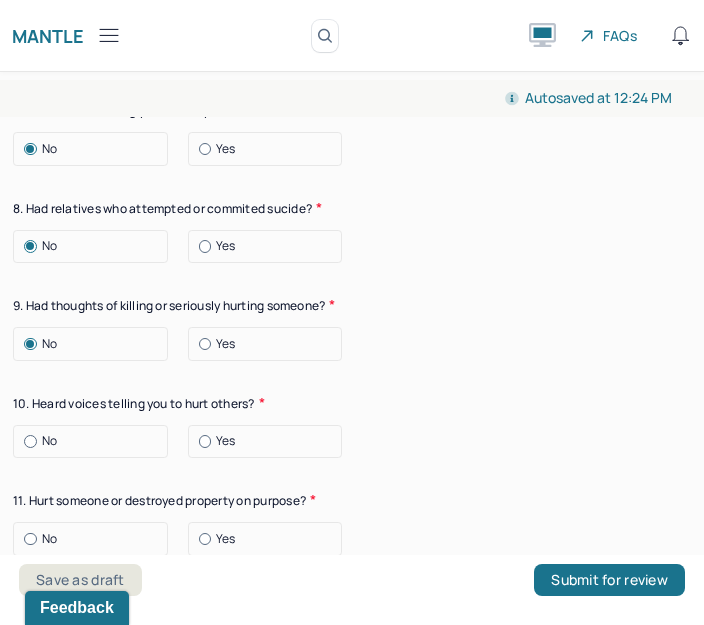 click on "No" at bounding box center (49, 441) 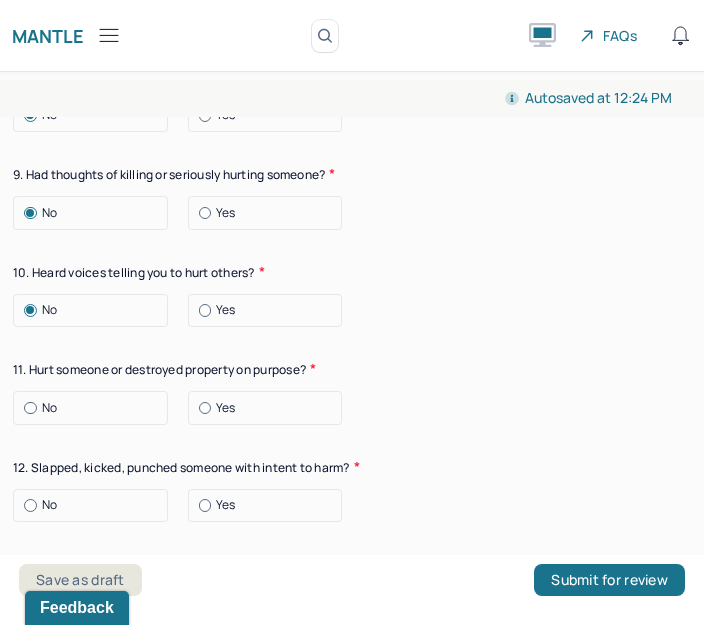 scroll, scrollTop: 4336, scrollLeft: 0, axis: vertical 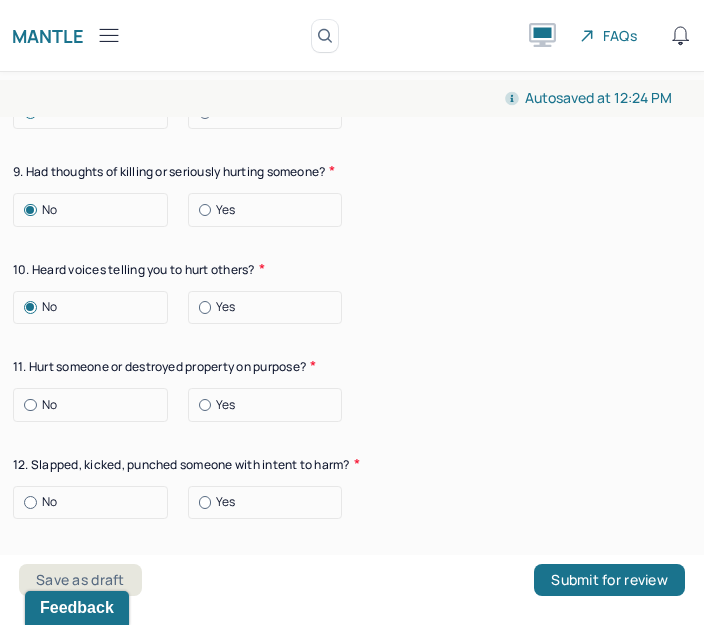 click on "No" at bounding box center [95, 405] 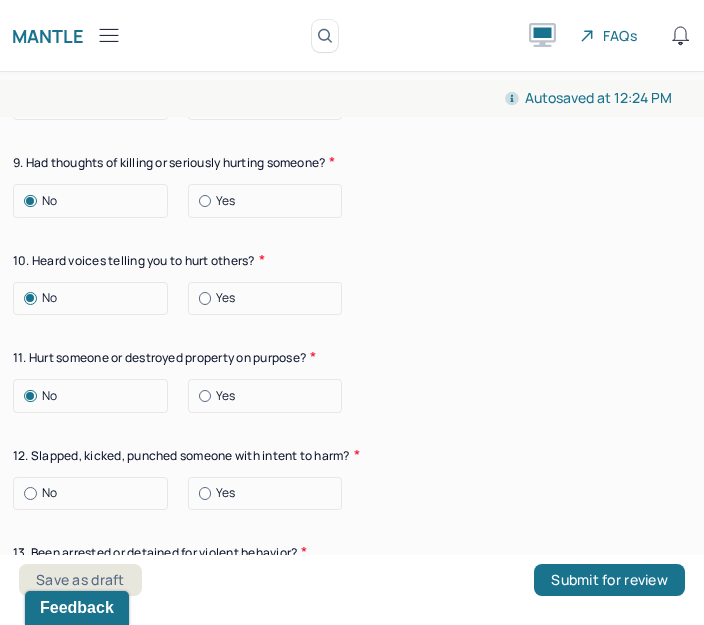 scroll, scrollTop: 4345, scrollLeft: 0, axis: vertical 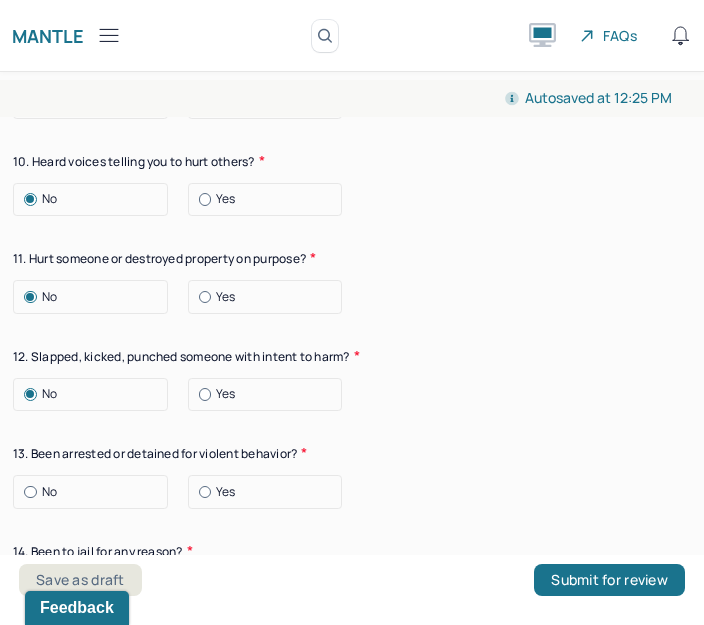 click on "No" at bounding box center (90, 492) 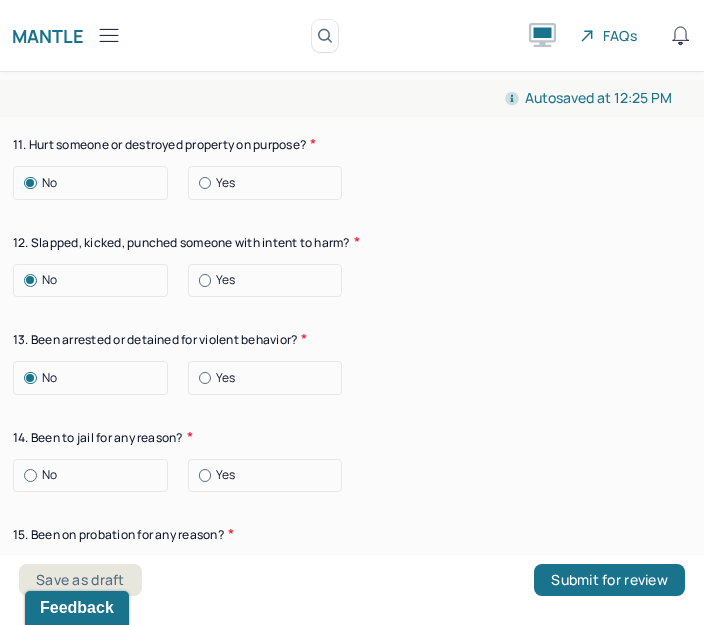 scroll, scrollTop: 4564, scrollLeft: 0, axis: vertical 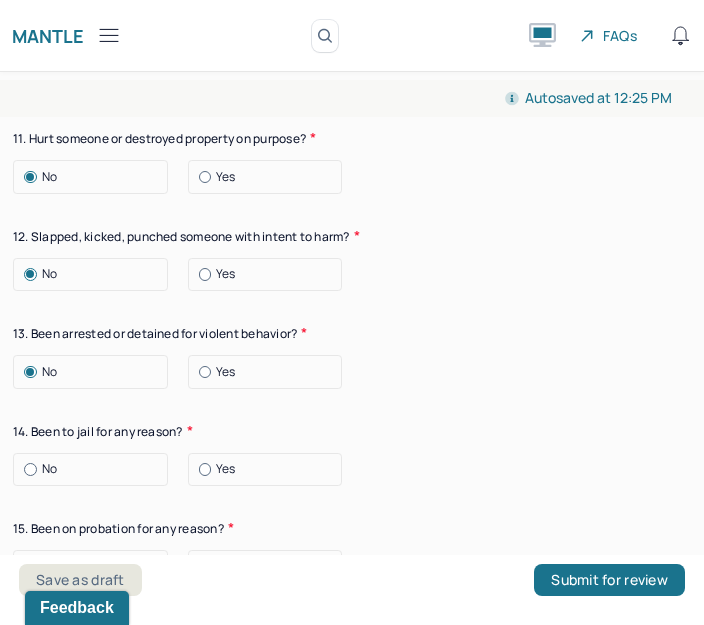 click on "No" at bounding box center (95, 469) 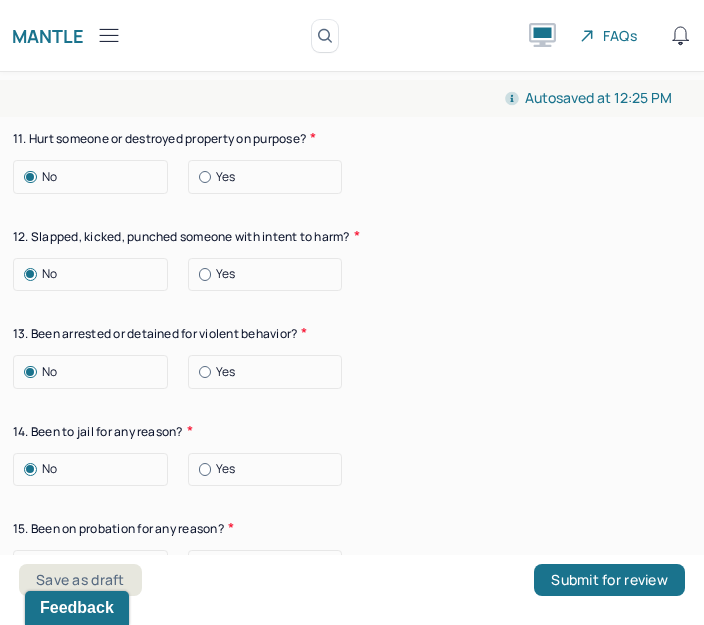 scroll, scrollTop: 4769, scrollLeft: 0, axis: vertical 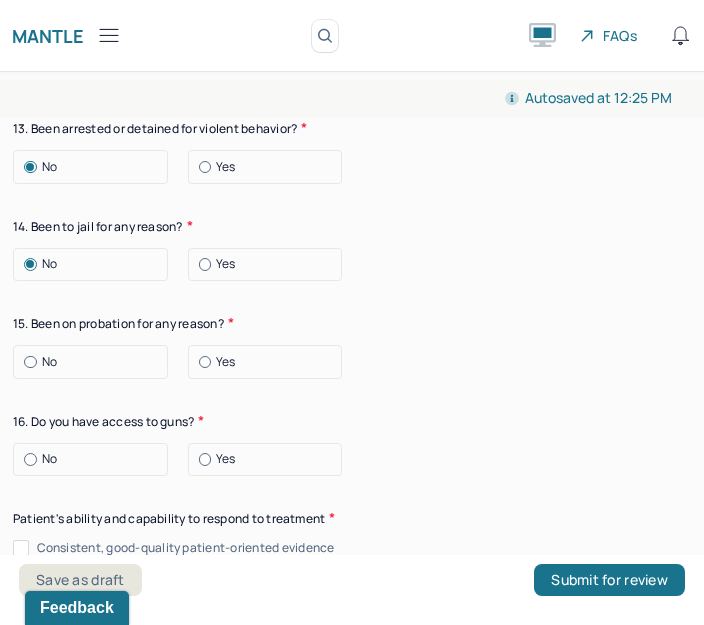 click at bounding box center [30, 362] 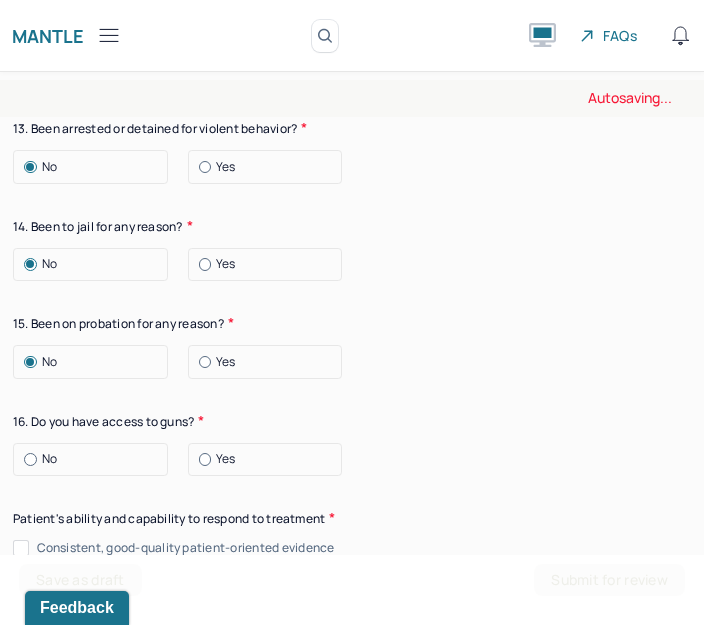 click at bounding box center (30, 459) 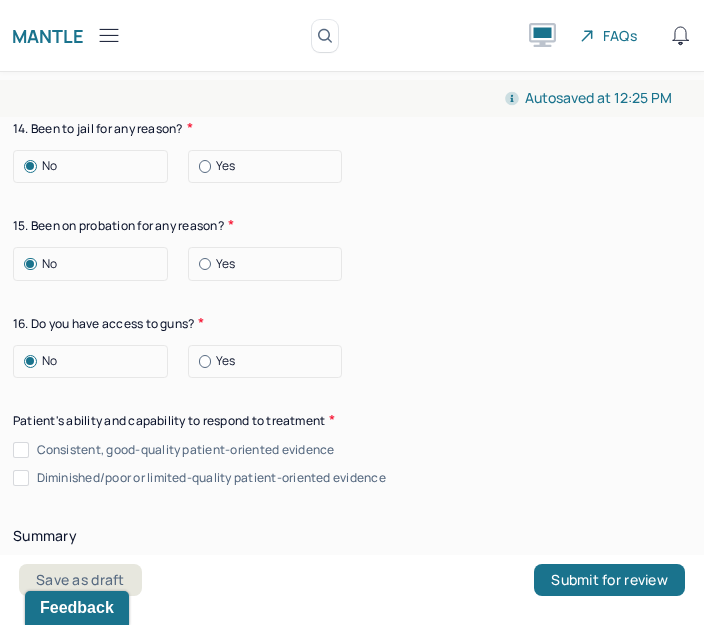 click on "Consistent, good-quality patient-oriented evidence" at bounding box center [21, 450] 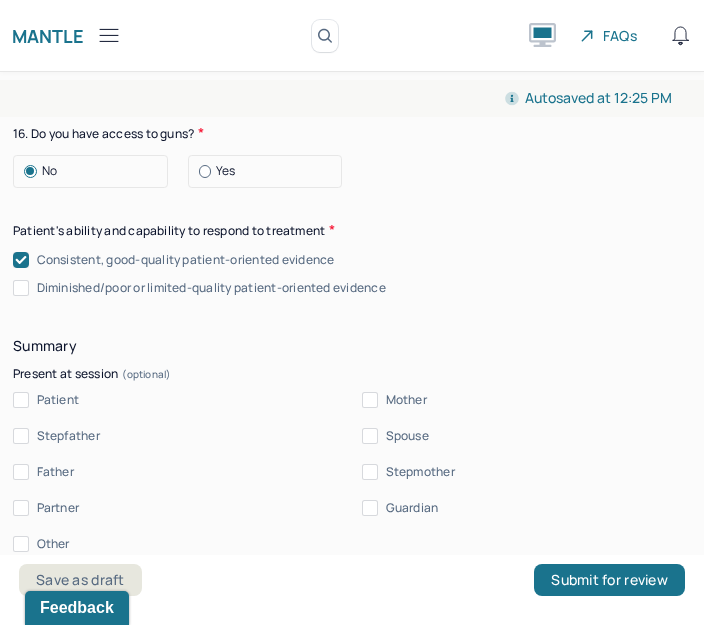 scroll, scrollTop: 5072, scrollLeft: 0, axis: vertical 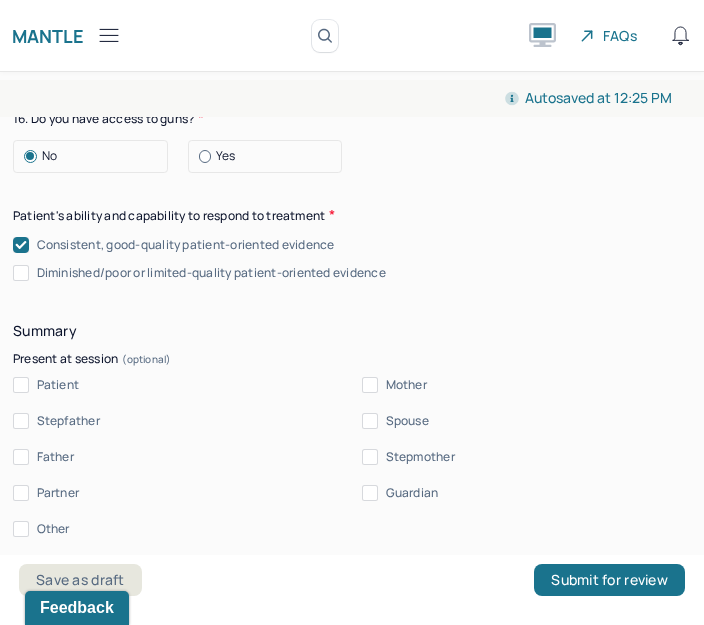 click on "Patient" at bounding box center (46, 385) 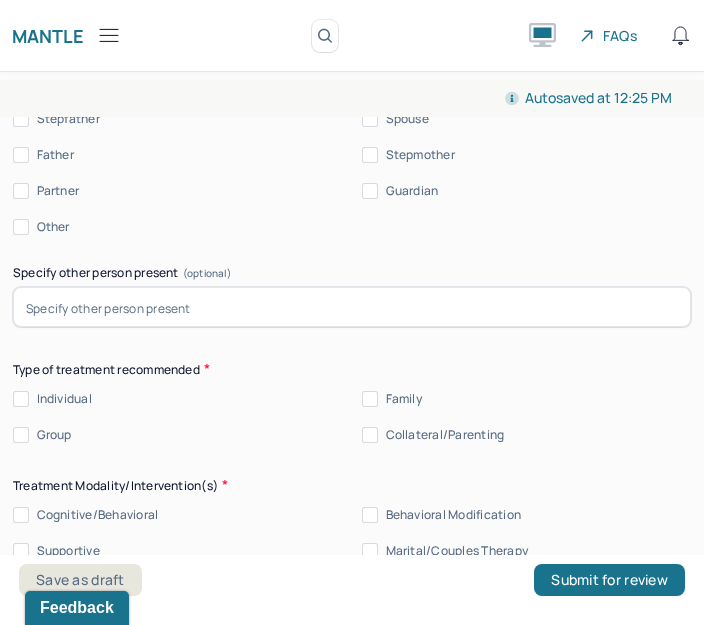 scroll, scrollTop: 5373, scrollLeft: 0, axis: vertical 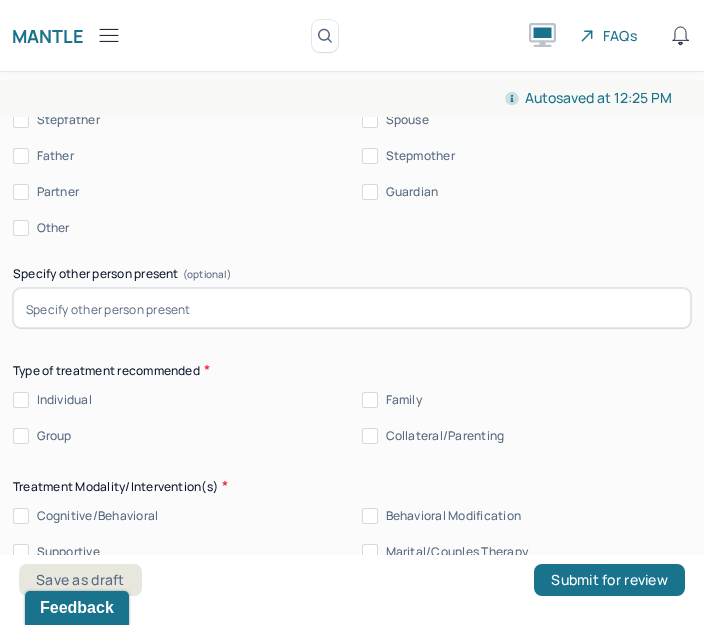 click on "Individual" at bounding box center [21, 400] 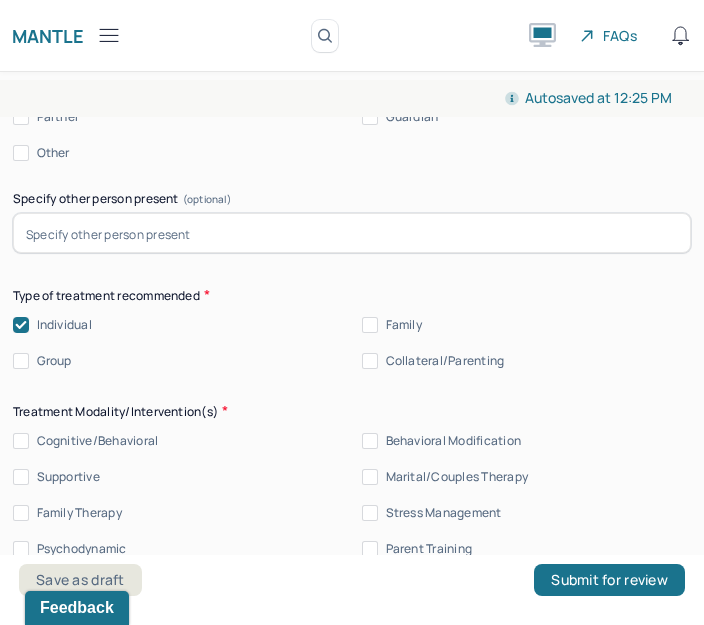 scroll, scrollTop: 5452, scrollLeft: 0, axis: vertical 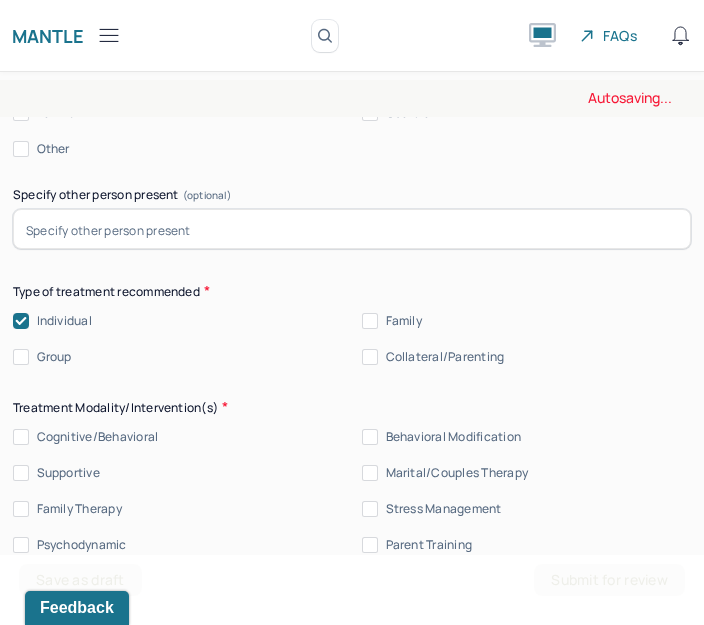 click on "Cognitive/Behavioral" at bounding box center (21, 437) 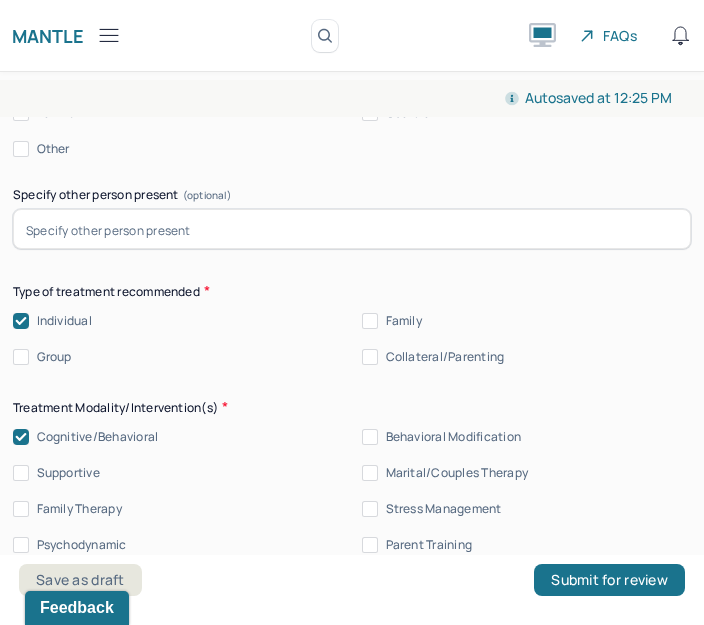 click on "Supportive" at bounding box center (21, 473) 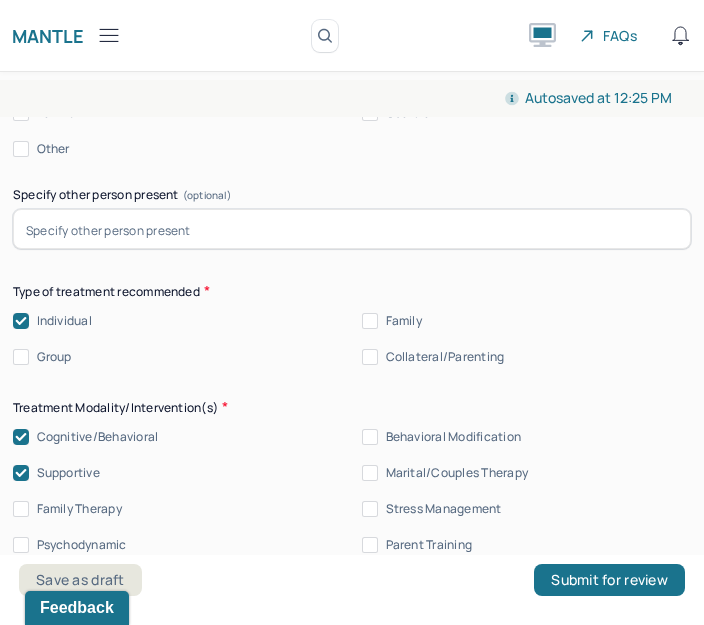 click on "Behavioral Modification" at bounding box center (370, 437) 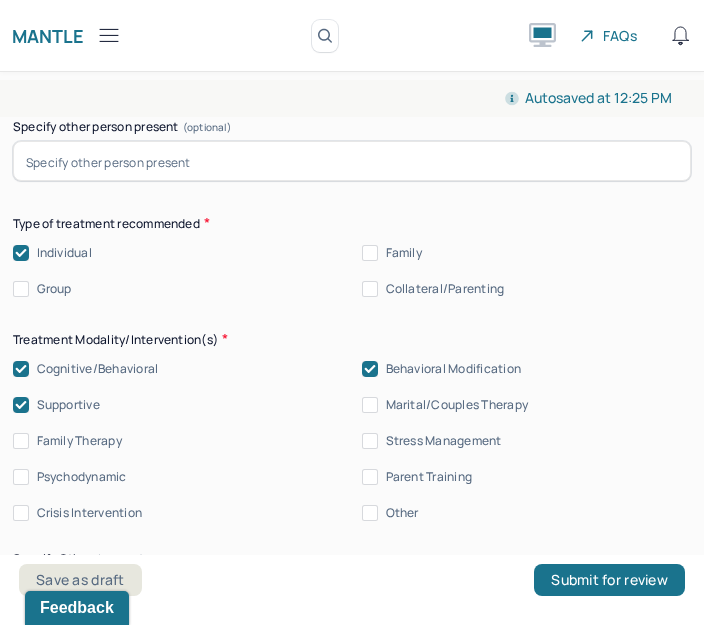 scroll, scrollTop: 5523, scrollLeft: 0, axis: vertical 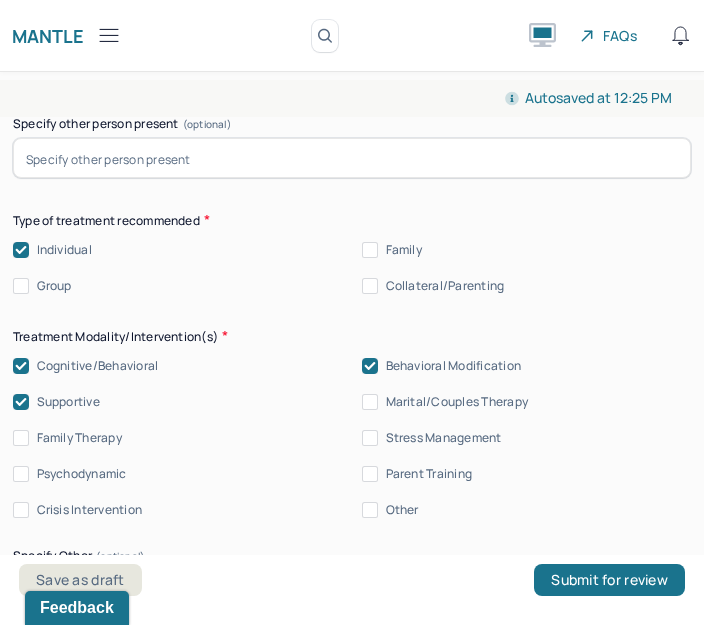click on "Stress Management" at bounding box center [370, 438] 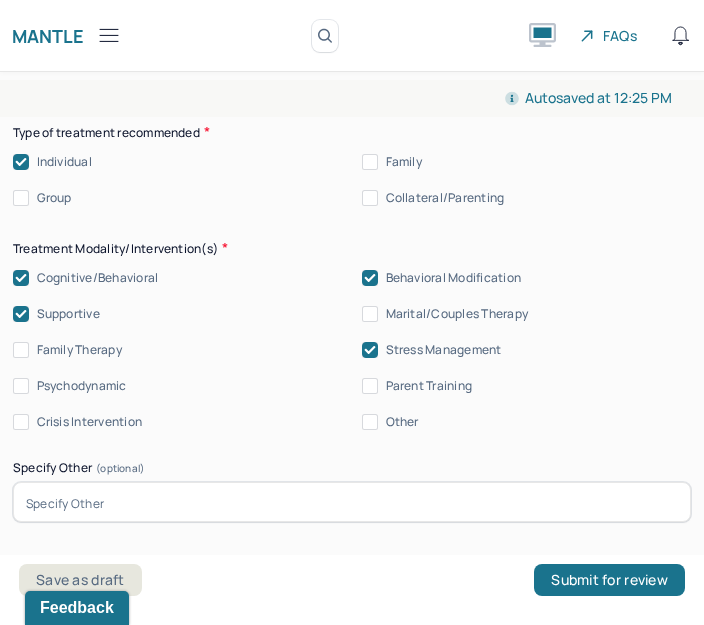scroll, scrollTop: 5612, scrollLeft: 0, axis: vertical 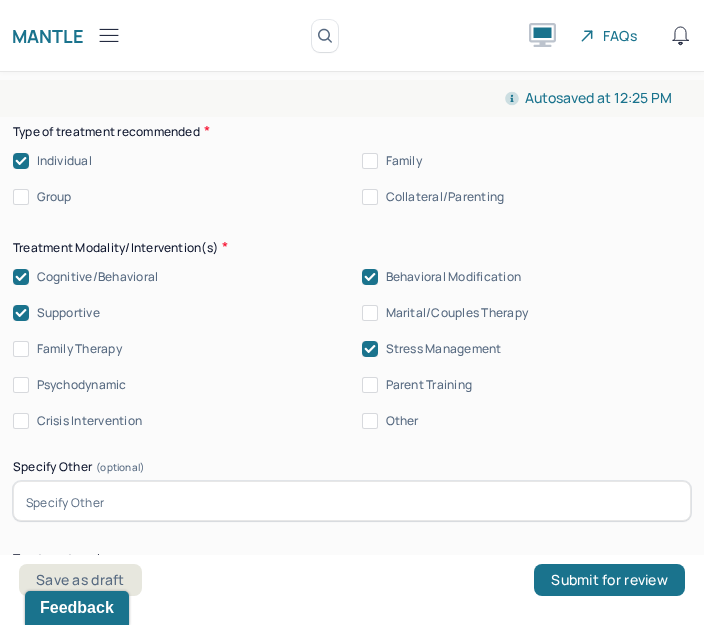 click at bounding box center [352, 501] 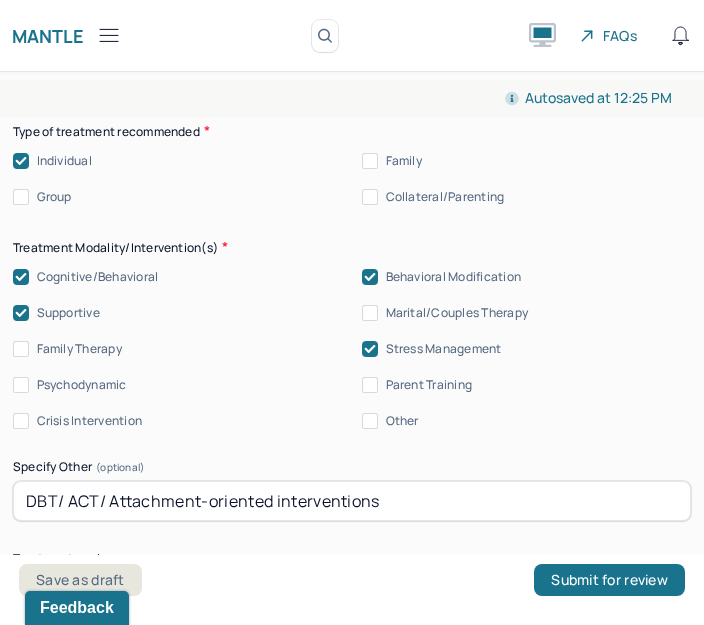 click on "DBT/ ACT/ Attachment-oriented interventions" at bounding box center [352, 501] 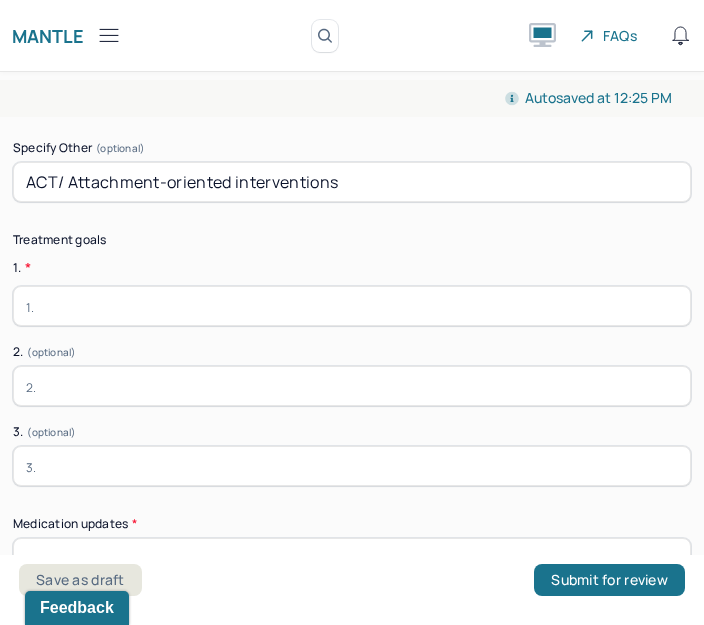 scroll, scrollTop: 5935, scrollLeft: 0, axis: vertical 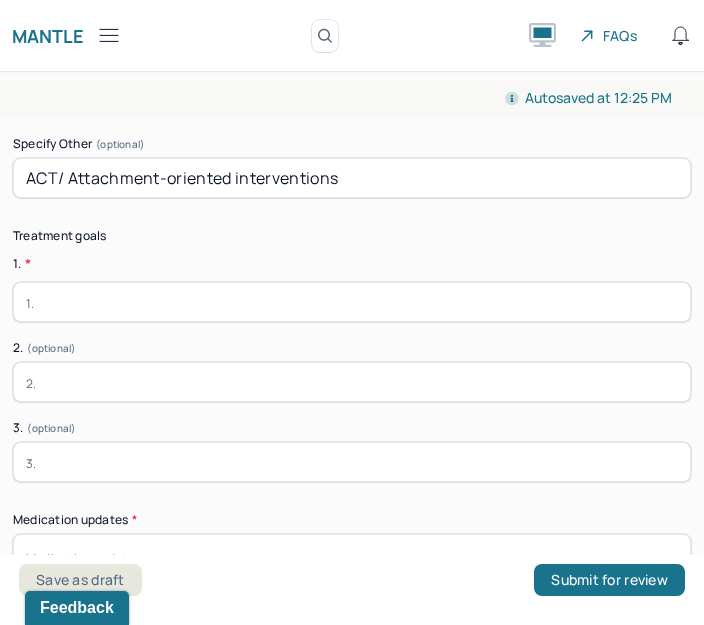 type on "ACT/ Attachment-oriented interventions" 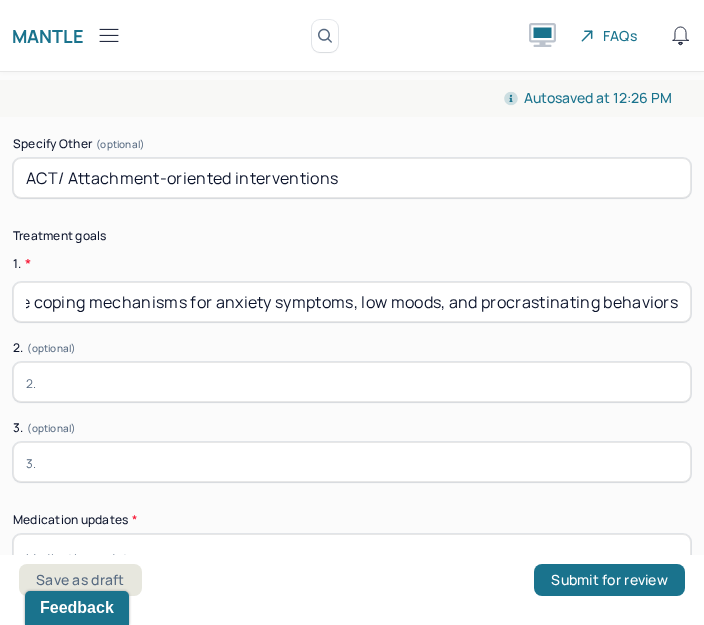 scroll, scrollTop: 0, scrollLeft: 85, axis: horizontal 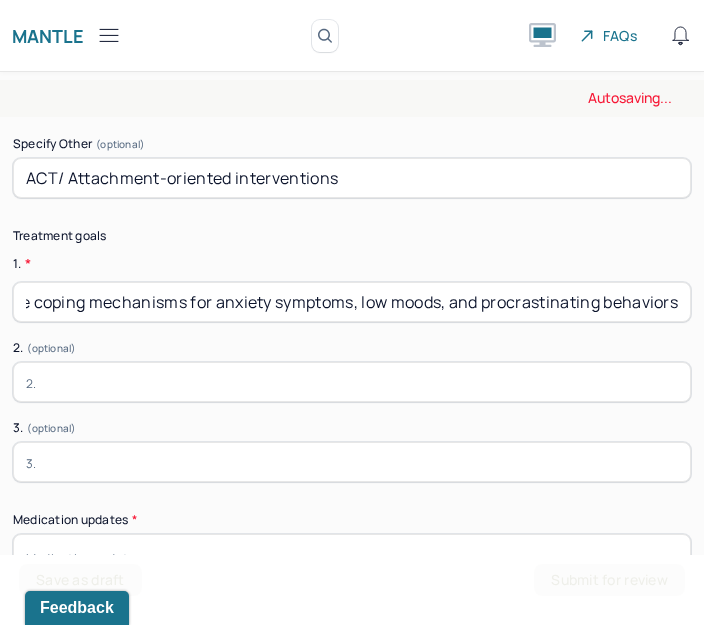 click at bounding box center (352, 382) 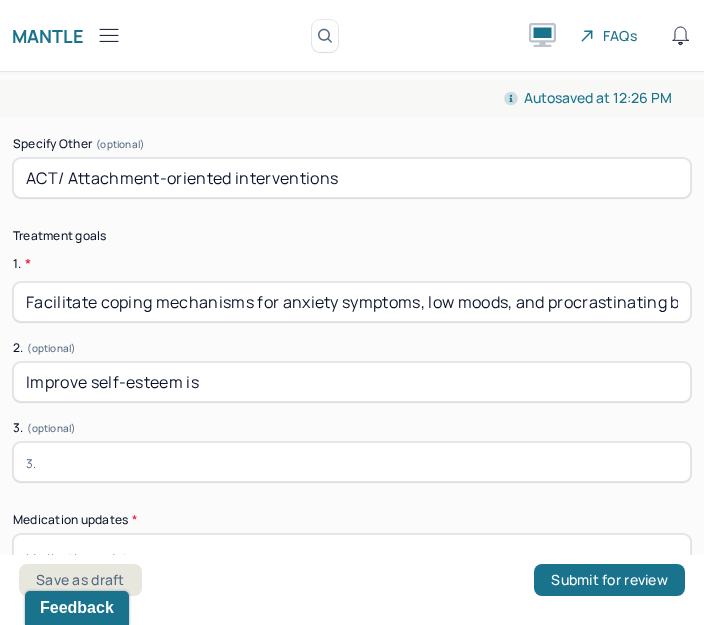 click on "Submit for review" at bounding box center [609, 580] 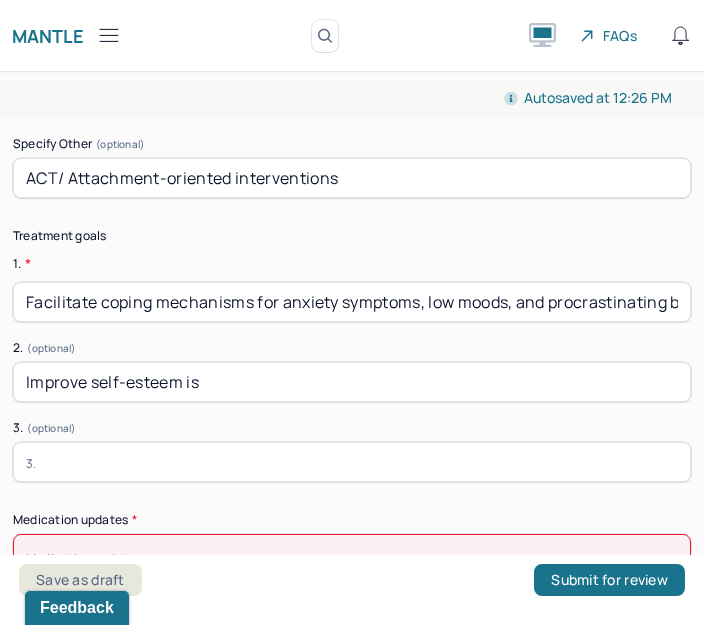 click on "Improve self-esteem is" at bounding box center (352, 382) 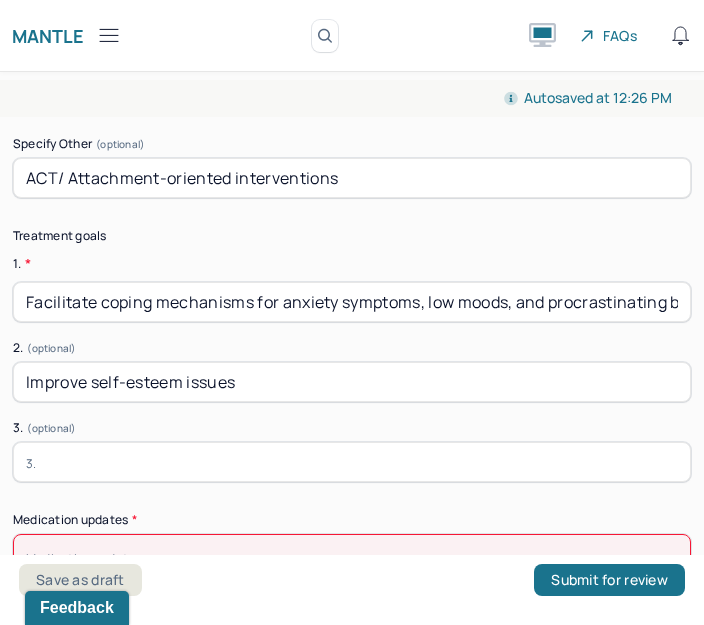 type on "Improve self-esteem issues" 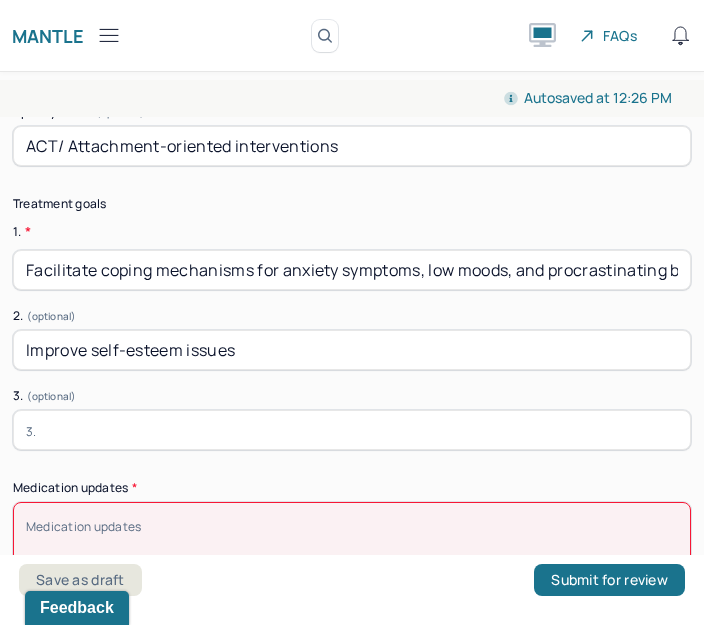 scroll, scrollTop: 5968, scrollLeft: 0, axis: vertical 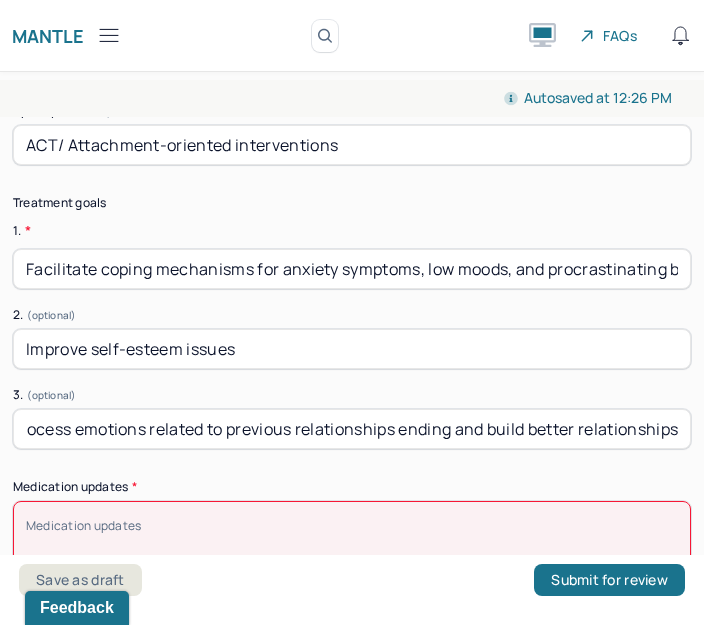 drag, startPoint x: 432, startPoint y: 422, endPoint x: 215, endPoint y: 420, distance: 217.00922 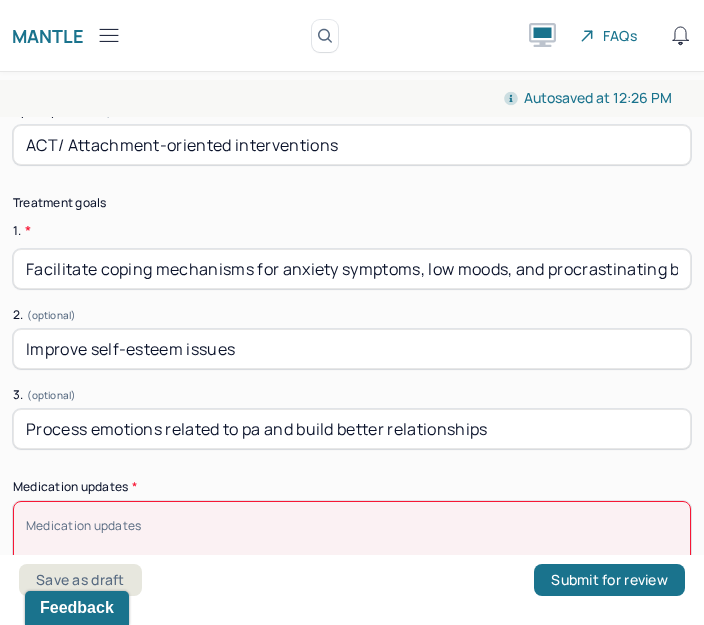 scroll, scrollTop: 0, scrollLeft: 0, axis: both 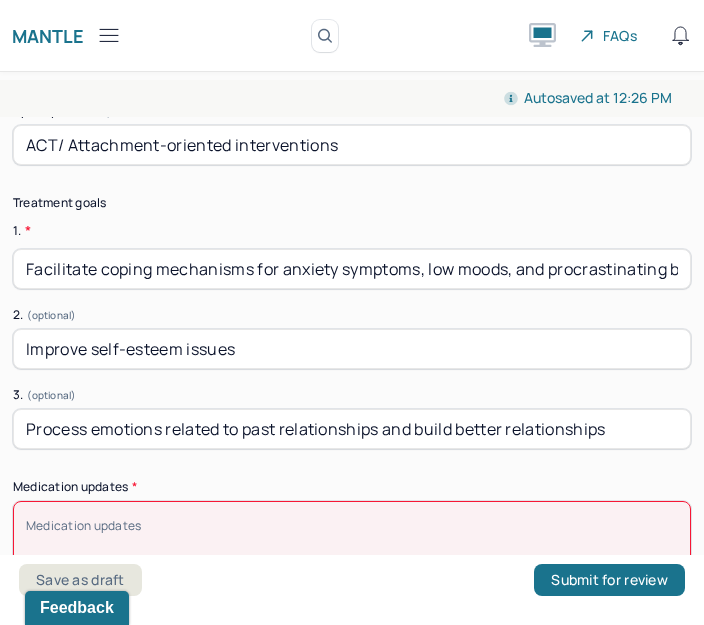 drag, startPoint x: 647, startPoint y: 421, endPoint x: 415, endPoint y: 404, distance: 232.62201 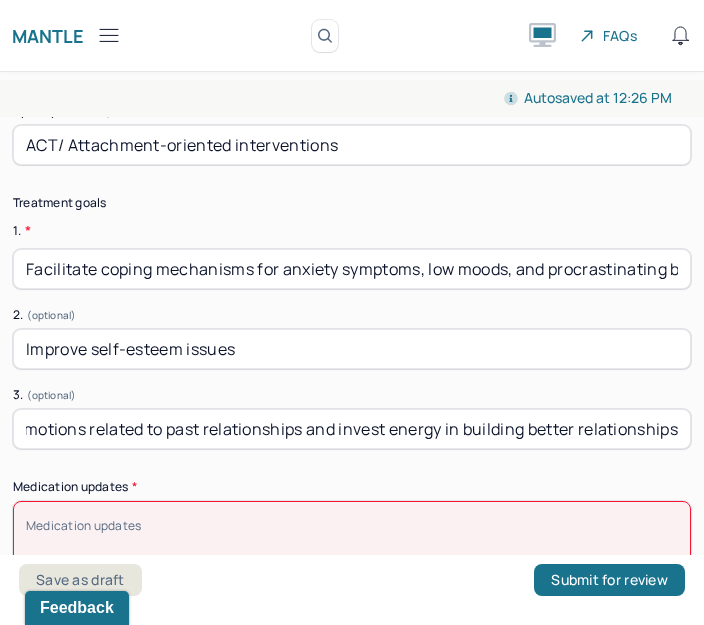scroll, scrollTop: 0, scrollLeft: 97, axis: horizontal 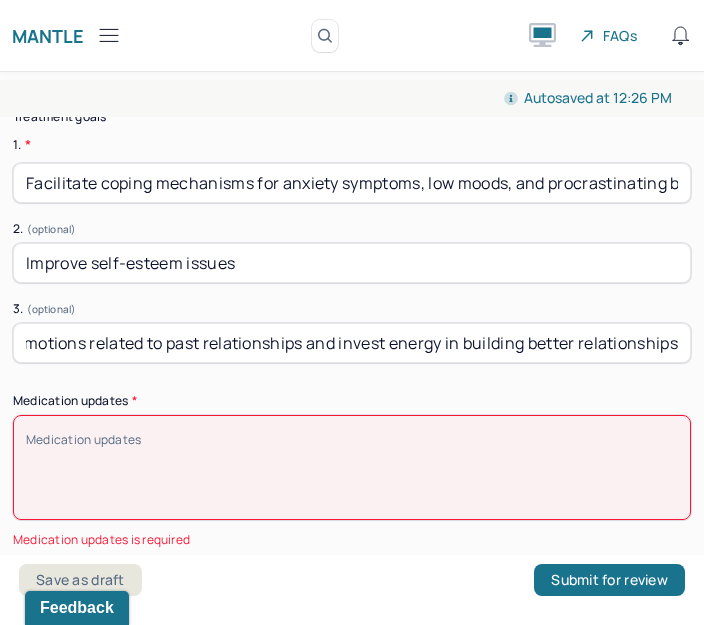 type on "Process emotions related to past relationships and invest energy in building better relationships" 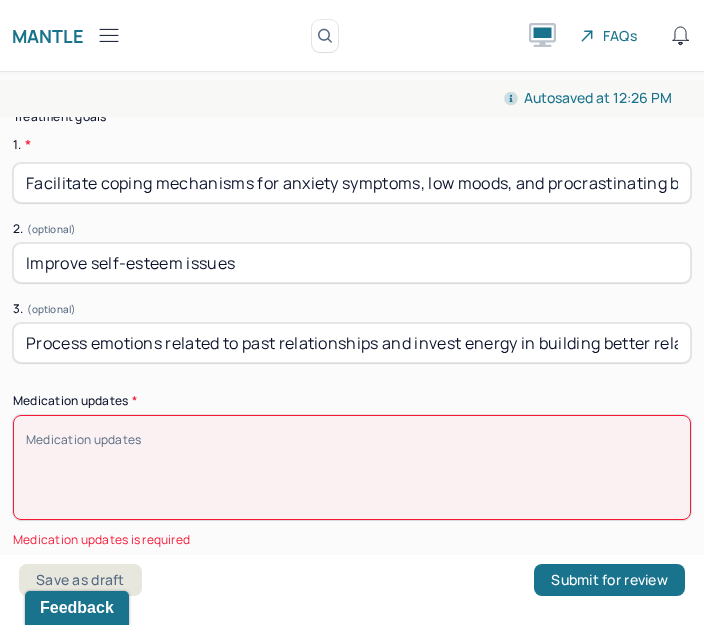 click on "Medication updates *" at bounding box center [352, 467] 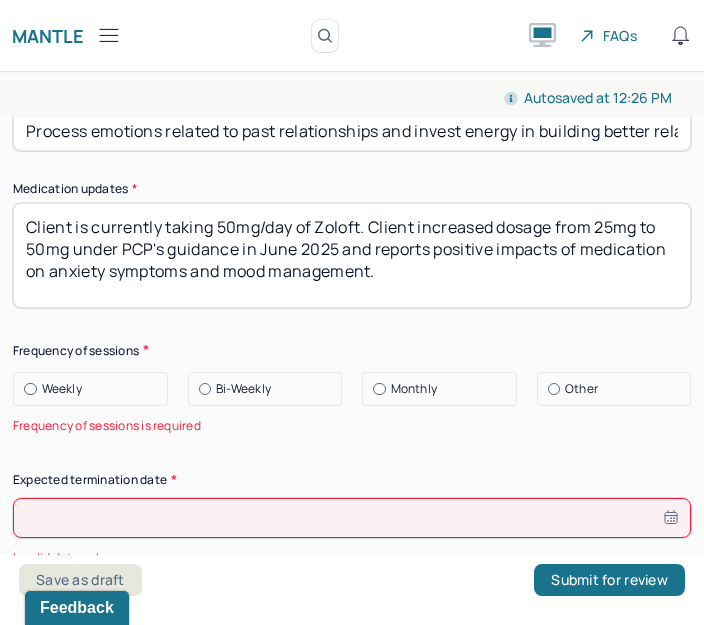 scroll, scrollTop: 6249, scrollLeft: 0, axis: vertical 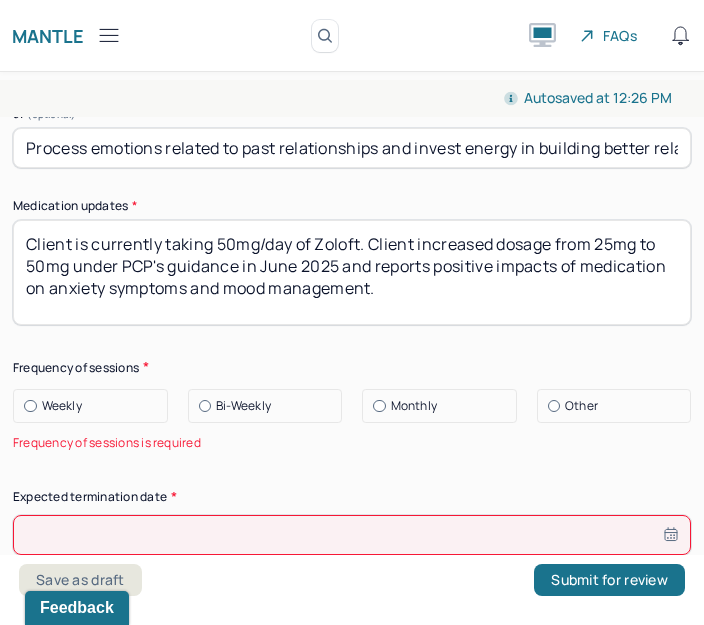 type on "Client is currently taking 50mg/day of Zoloft. Client increased dosage from 25mg to 50mg under PCP's guidance in June 2025 and reports positive impacts of medication on anxiety symptoms and mood management." 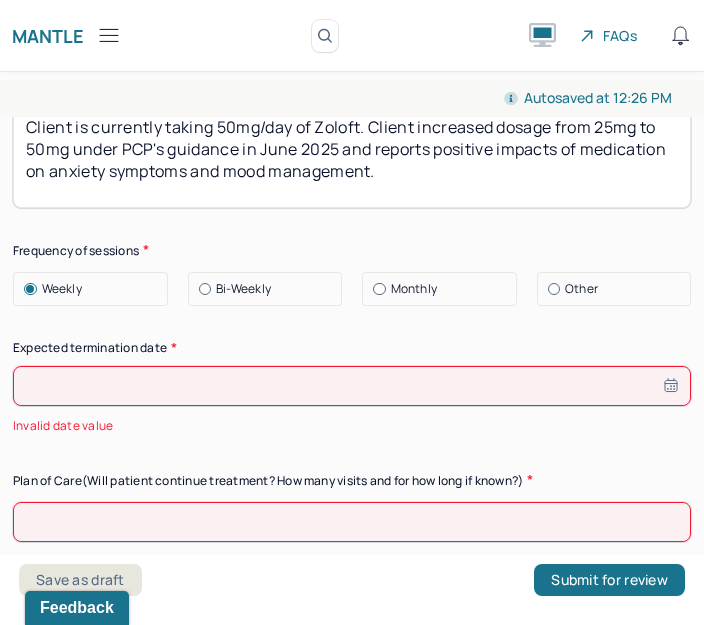 scroll, scrollTop: 6367, scrollLeft: 0, axis: vertical 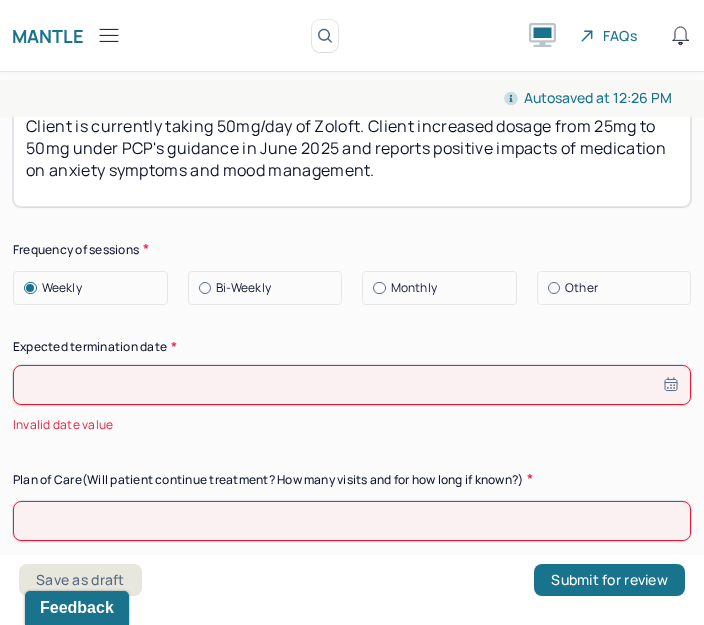 click at bounding box center [352, 385] 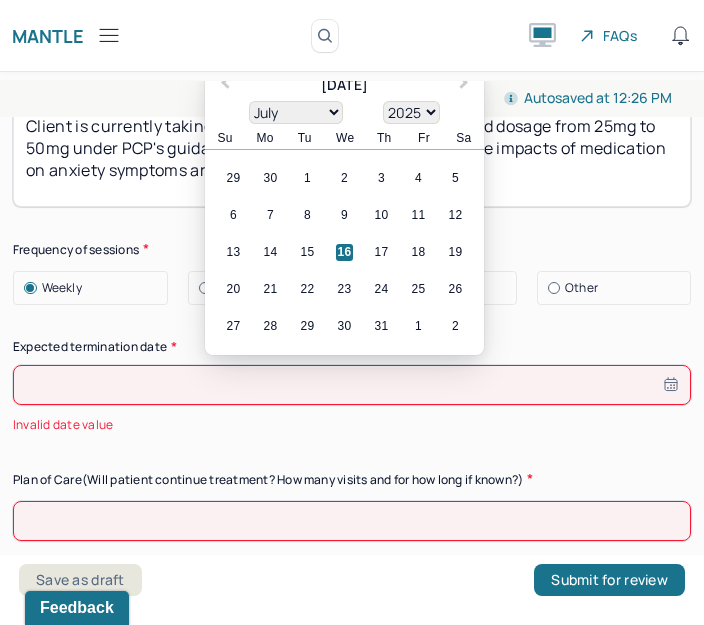 click on "1900 1901 1902 1903 1904 1905 1906 1907 1908 1909 1910 1911 1912 1913 1914 1915 1916 1917 1918 1919 1920 1921 1922 1923 1924 1925 1926 1927 1928 1929 1930 1931 1932 1933 1934 1935 1936 1937 1938 1939 1940 1941 1942 1943 1944 1945 1946 1947 1948 1949 1950 1951 1952 1953 1954 1955 1956 1957 1958 1959 1960 1961 1962 1963 1964 1965 1966 1967 1968 1969 1970 1971 1972 1973 1974 1975 1976 1977 1978 1979 1980 1981 1982 1983 1984 1985 1986 1987 1988 1989 1990 1991 1992 1993 1994 1995 1996 1997 1998 1999 2000 2001 2002 2003 2004 2005 2006 2007 2008 2009 2010 2011 2012 2013 2014 2015 2016 2017 2018 2019 2020 2021 2022 2023 2024 2025 2026 2027 2028 2029 2030 2031 2032 2033 2034 2035 2036 2037 2038 2039 2040 2041 2042 2043 2044 2045 2046 2047 2048 2049 2050 2051 2052 2053 2054 2055 2056 2057 2058 2059 2060 2061 2062 2063 2064 2065 2066 2067 2068 2069 2070 2071 2072 2073 2074 2075 2076 2077 2078 2079 2080 2081 2082 2083 2084 2085 2086 2087 2088 2089 2090 2091 2092 2093 2094 2095 2096 2097 2098 2099 2100" at bounding box center [411, 112] 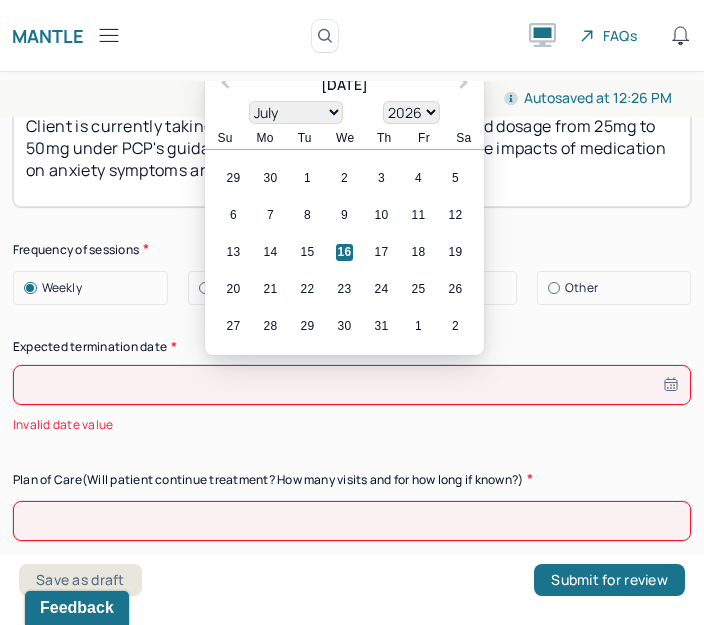 click on "1900 1901 1902 1903 1904 1905 1906 1907 1908 1909 1910 1911 1912 1913 1914 1915 1916 1917 1918 1919 1920 1921 1922 1923 1924 1925 1926 1927 1928 1929 1930 1931 1932 1933 1934 1935 1936 1937 1938 1939 1940 1941 1942 1943 1944 1945 1946 1947 1948 1949 1950 1951 1952 1953 1954 1955 1956 1957 1958 1959 1960 1961 1962 1963 1964 1965 1966 1967 1968 1969 1970 1971 1972 1973 1974 1975 1976 1977 1978 1979 1980 1981 1982 1983 1984 1985 1986 1987 1988 1989 1990 1991 1992 1993 1994 1995 1996 1997 1998 1999 2000 2001 2002 2003 2004 2005 2006 2007 2008 2009 2010 2011 2012 2013 2014 2015 2016 2017 2018 2019 2020 2021 2022 2023 2024 2025 2026 2027 2028 2029 2030 2031 2032 2033 2034 2035 2036 2037 2038 2039 2040 2041 2042 2043 2044 2045 2046 2047 2048 2049 2050 2051 2052 2053 2054 2055 2056 2057 2058 2059 2060 2061 2062 2063 2064 2065 2066 2067 2068 2069 2070 2071 2072 2073 2074 2075 2076 2077 2078 2079 2080 2081 2082 2083 2084 2085 2086 2087 2088 2089 2090 2091 2092 2093 2094 2095 2096 2097 2098 2099 2100" at bounding box center (411, 112) 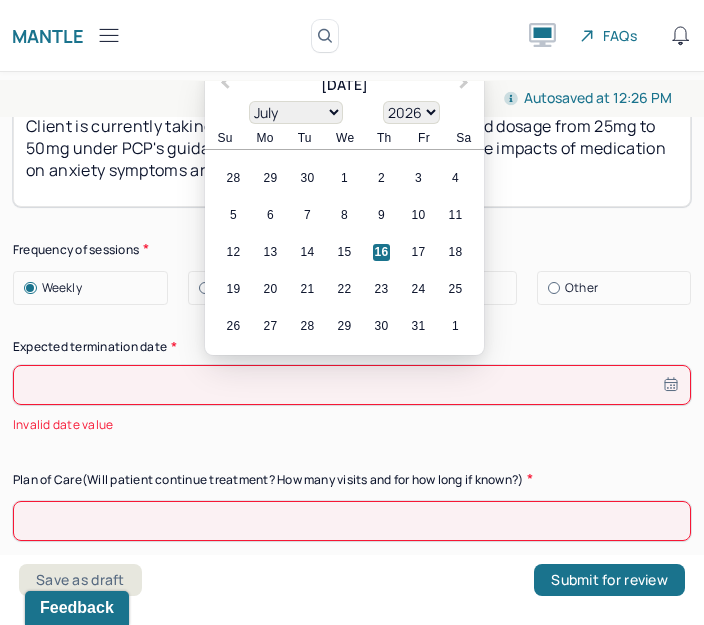 click on "16" at bounding box center (381, 252) 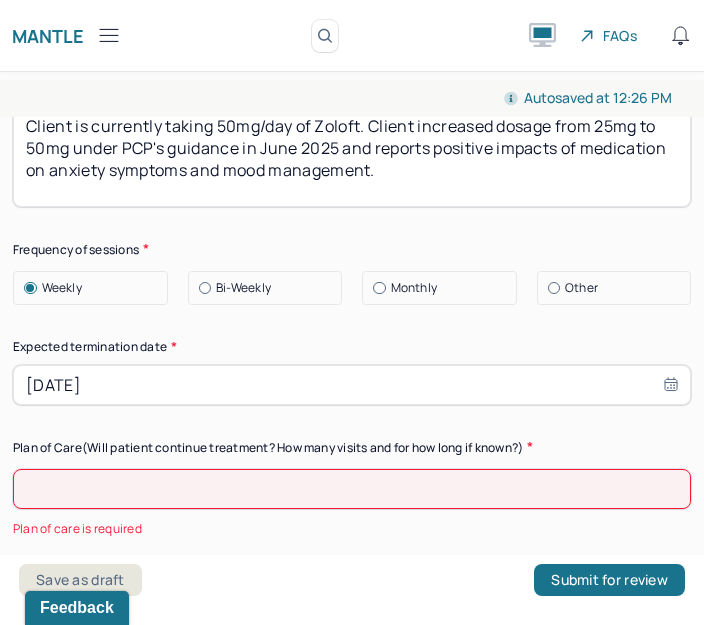 click at bounding box center [352, 489] 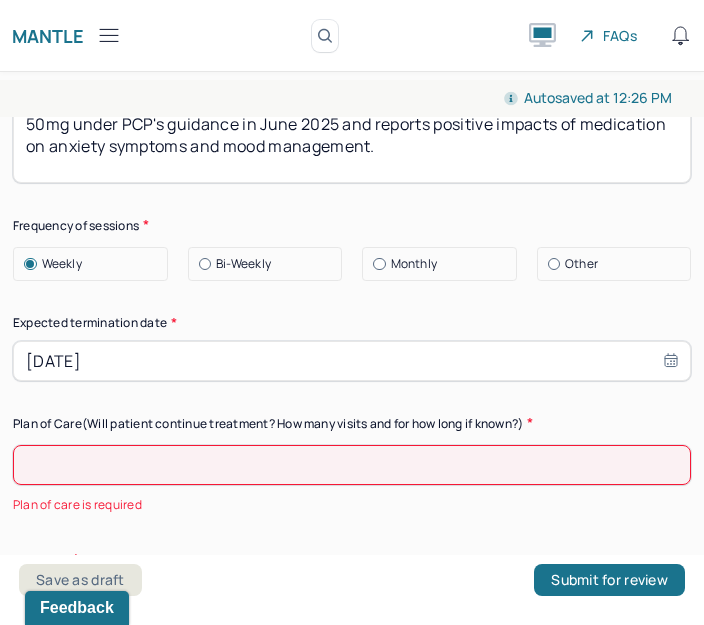 scroll, scrollTop: 6392, scrollLeft: 0, axis: vertical 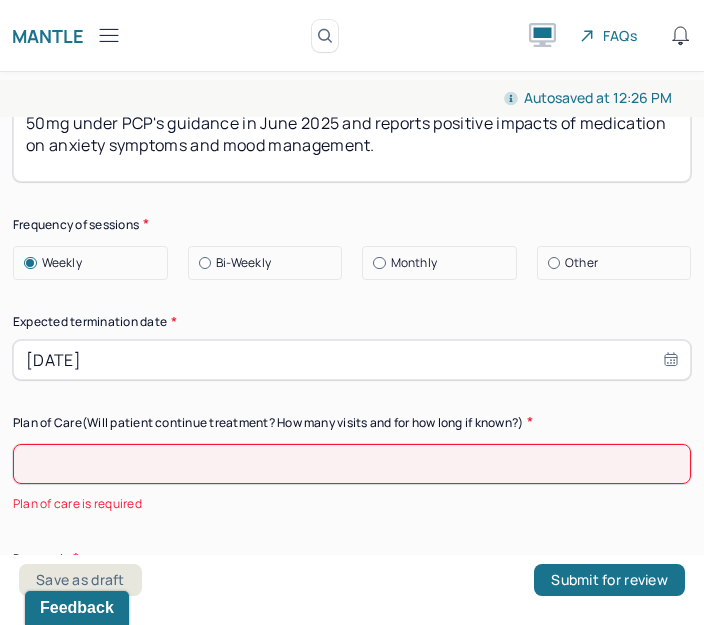 type on "Client will continue treatment on weekly basis" 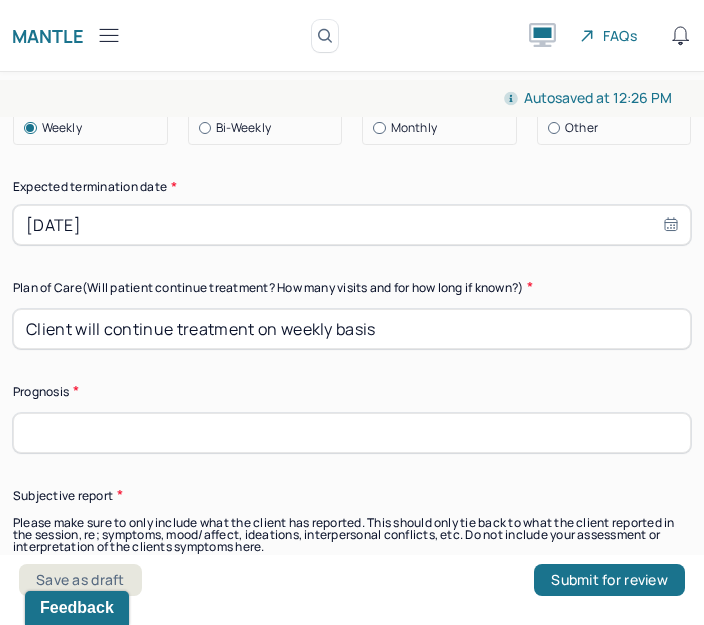 scroll, scrollTop: 6526, scrollLeft: 0, axis: vertical 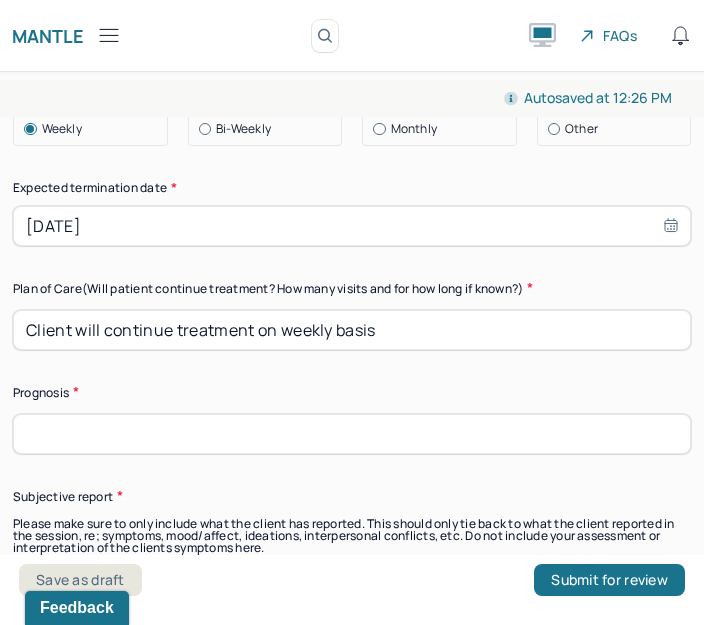 click at bounding box center [352, 434] 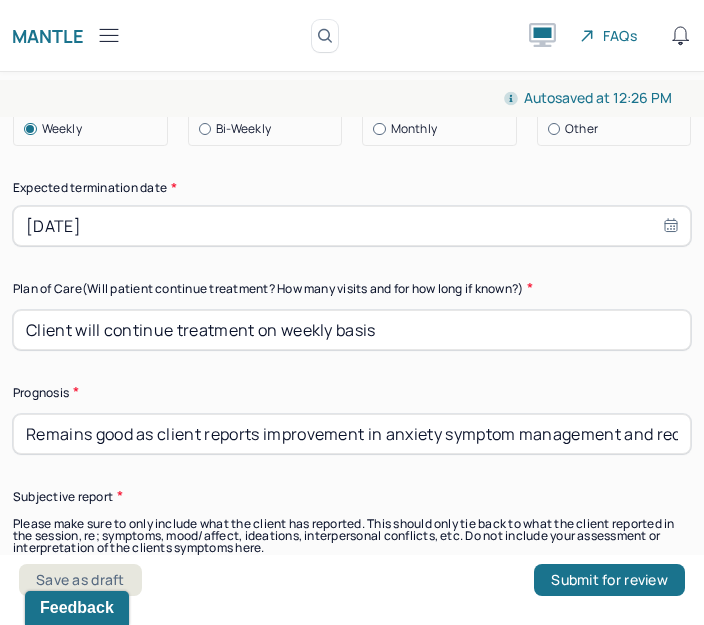 click on "Remains good as client reports improvement in anxiety symptom management and reduced frequency and intensity of ruminative thinking. Client is motivated to continue using ACT, CBT, and DBT tools to manage anxiety symptoms and improve stress management." at bounding box center (352, 434) 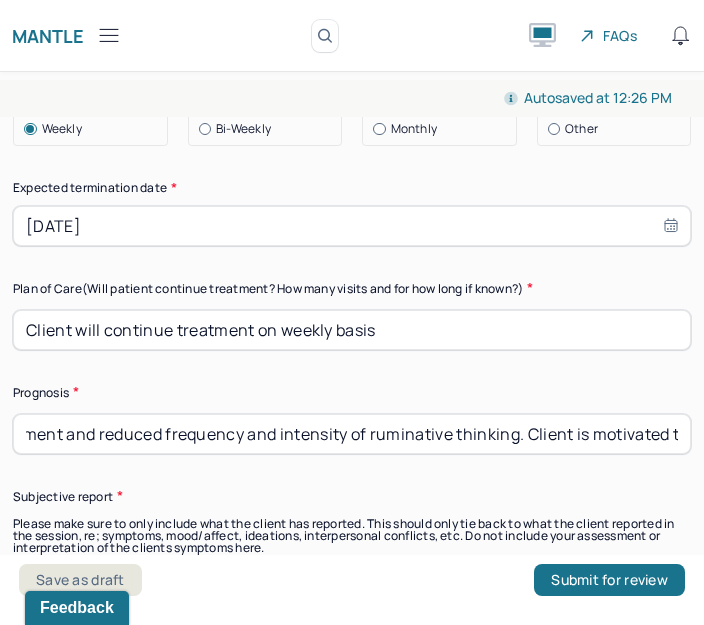 scroll, scrollTop: 0, scrollLeft: 587, axis: horizontal 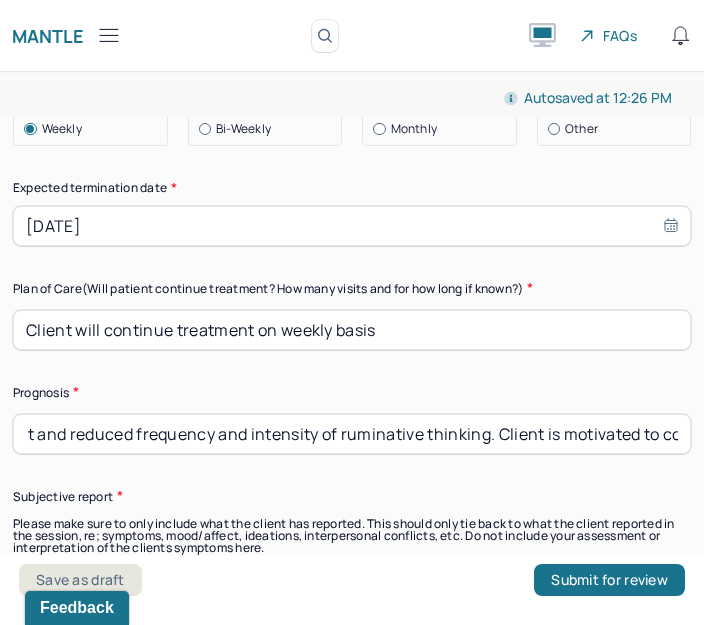 click on "Remains good as client reports improvement in anxiety symptom management and reduced frequency and intensity of ruminative thinking. Client is motivated to continue using ACT, CBT, and DBT tools to manage anxiety symptoms and improve stress management." at bounding box center [352, 434] 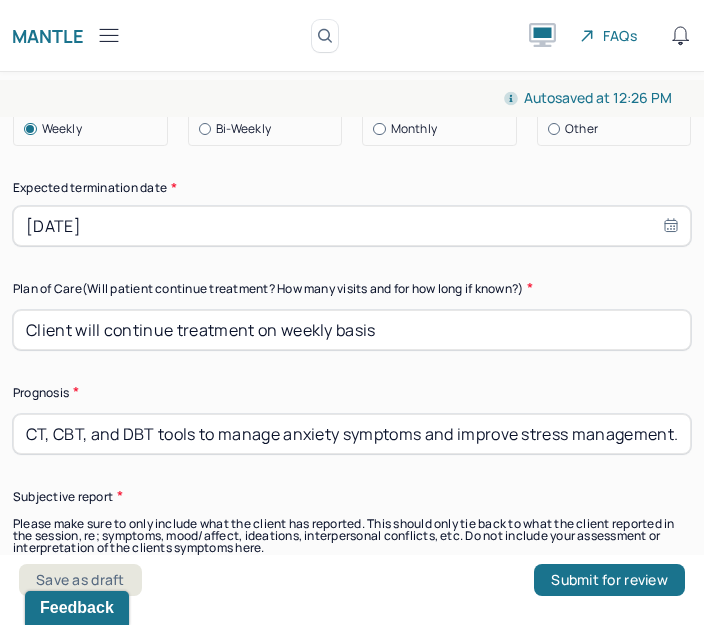 scroll, scrollTop: 0, scrollLeft: 1601, axis: horizontal 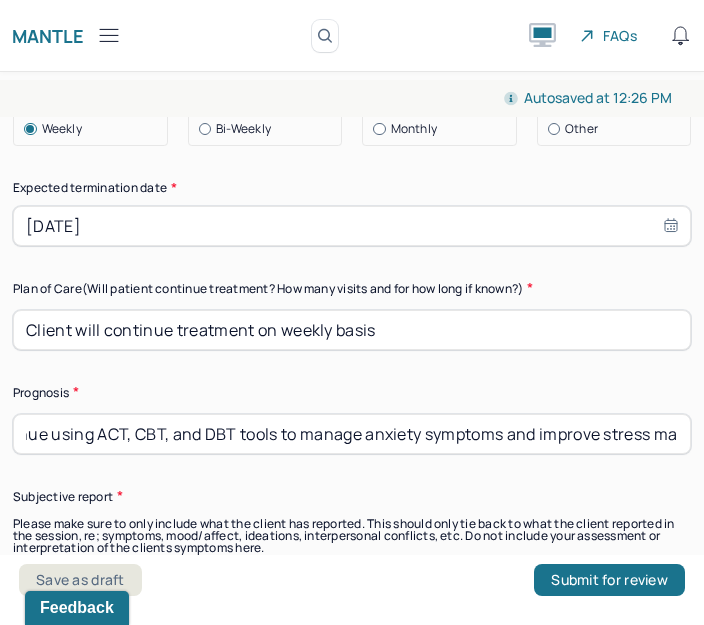 click on "Remains good as client reports improvement in anxiety symptom management and reduced frequency and intensity of ruminative thinking related to friendship breakup. Client is motivated to continue using ACT, CBT, and DBT tools to manage anxiety symptoms and improve stress management." at bounding box center [352, 434] 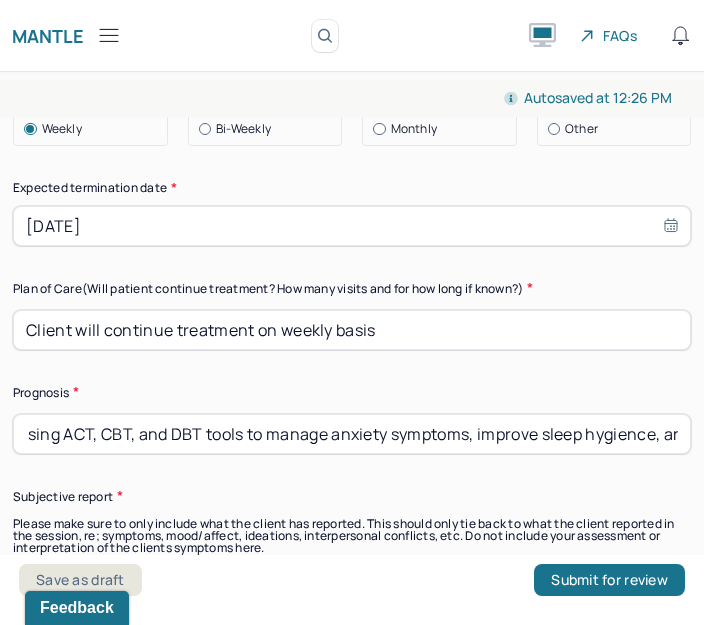 scroll, scrollTop: 0, scrollLeft: 1533, axis: horizontal 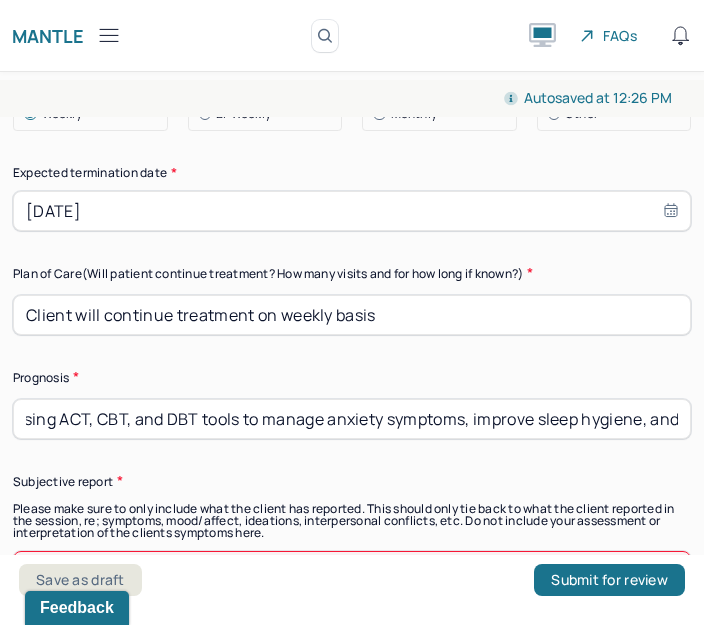 type on "Remains good as client reports improvement in anxiety symptom management and reduced frequency and intensity of ruminative thinking related to friendship breakup. Client is motivated to continue using ACT, CBT, and DBT tools to manage anxiety symptoms, improve sleep hygiene, and improve stress management." 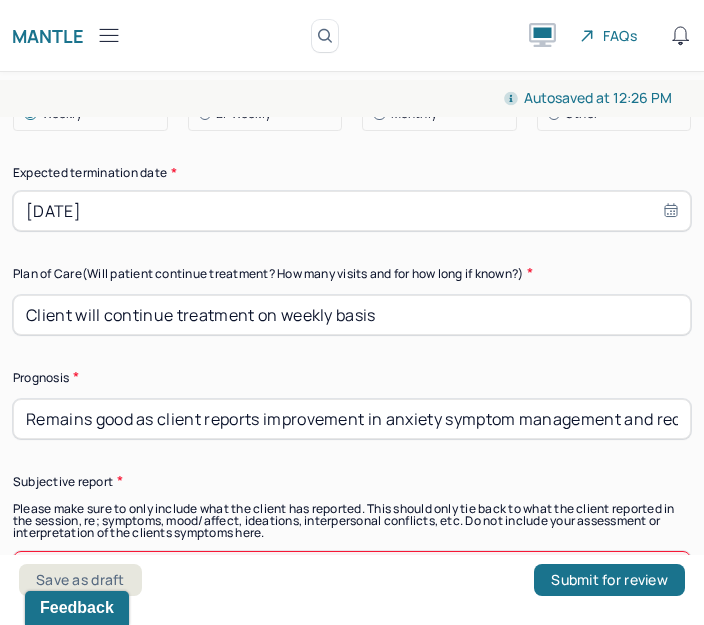 click on "Summary Present at session Patient Mother Stepfather Spouse Father Stepmother Partner Guardian Other Specify other person present (optional) Type of treatment recommended Individual Family Group Collateral/Parenting Treatment Modality/Intervention(s) Cognitive/Behavioral Behavioral Modification Supportive Marital/Couples Therapy Family Therapy Stress Management Psychodynamic Parent Training Crisis Intervention Other Specify Other (optional) ACT/ Attachment-oriented interventions Treatment goals 1. * Facilitate coping mechanisms for anxiety symptoms, low moods, and procrastinating behaviors 2. (optional) Improve self-esteem issues 3. (optional) Process emotions related to past relationships and invest energy in building better relationships Medication updates * Client is currently taking 50mg/day of Zoloft. Client increased dosage from 25mg to 50mg under PCP's guidance in June [YEAR] and reports positive impacts of medication on anxiety symptoms and mood management. Frequency of sessions Weekly Bi-Weekly Monthly" at bounding box center [352, -130] 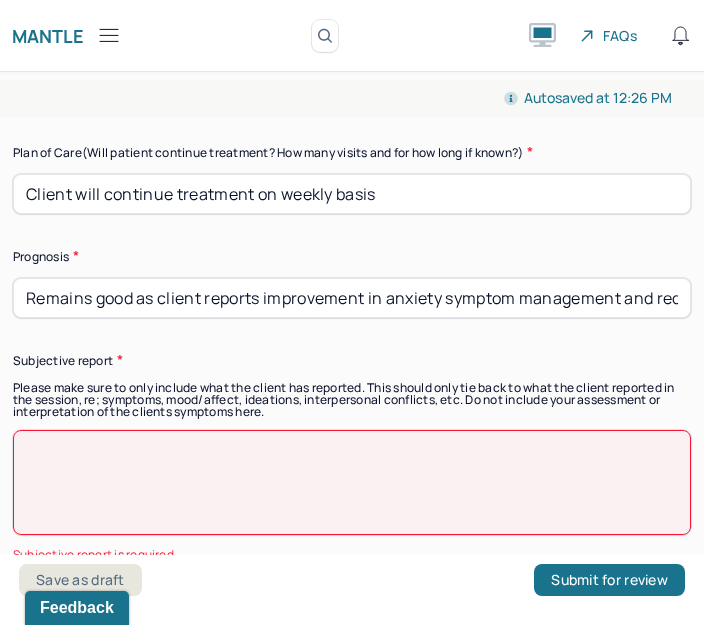 scroll, scrollTop: 6661, scrollLeft: 0, axis: vertical 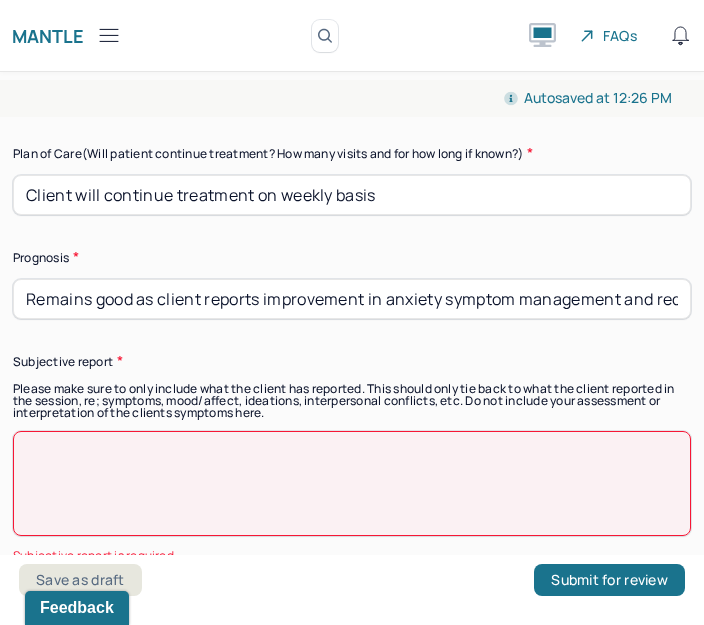 click at bounding box center [352, 483] 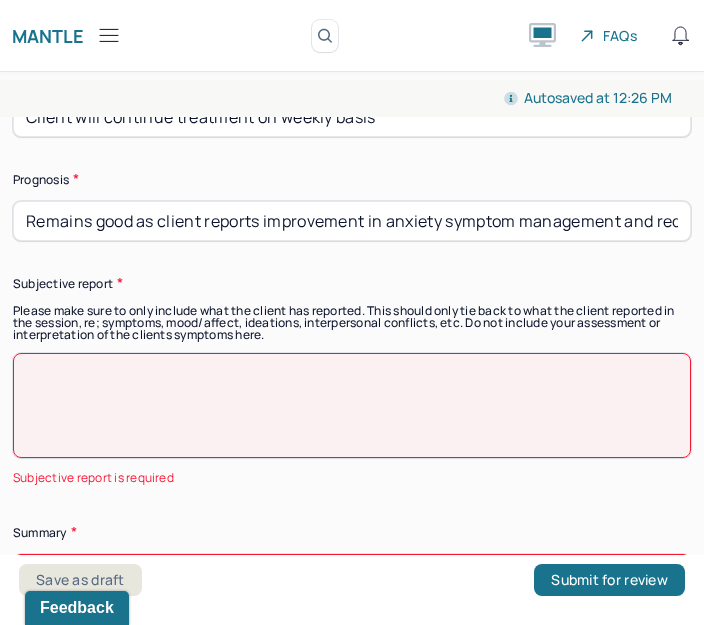 scroll, scrollTop: 6738, scrollLeft: 0, axis: vertical 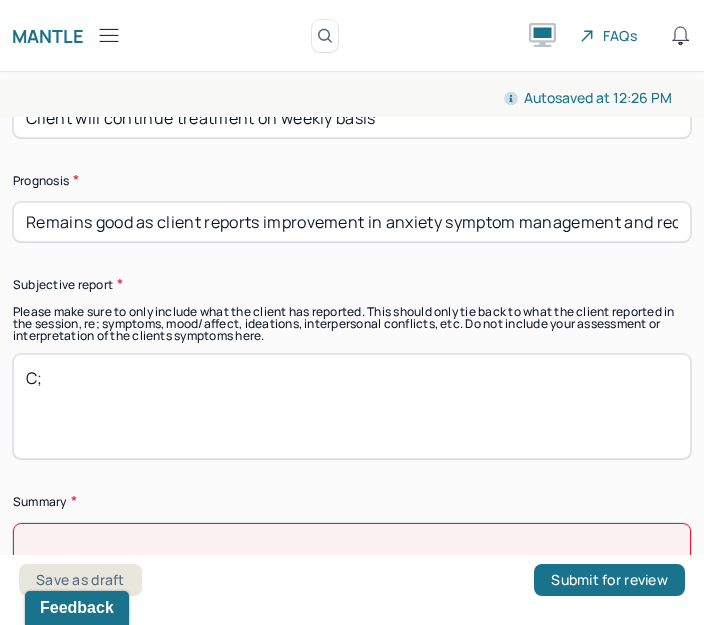 type on "C" 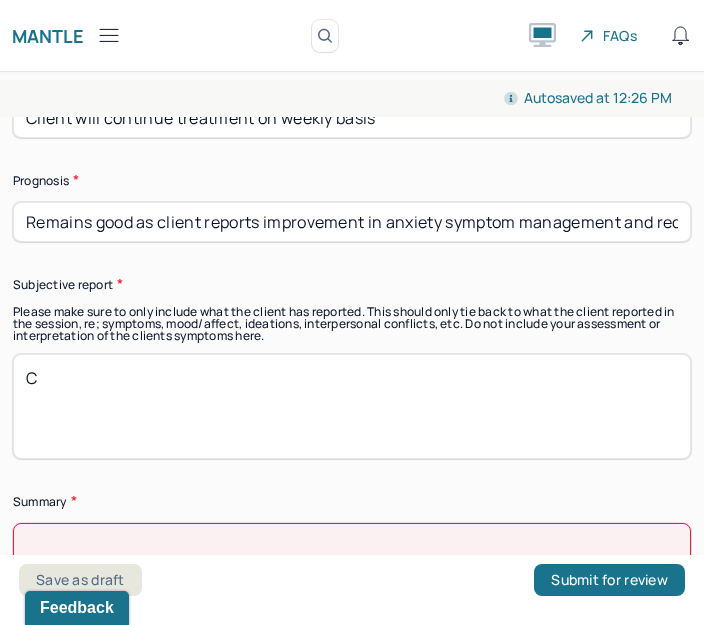 type 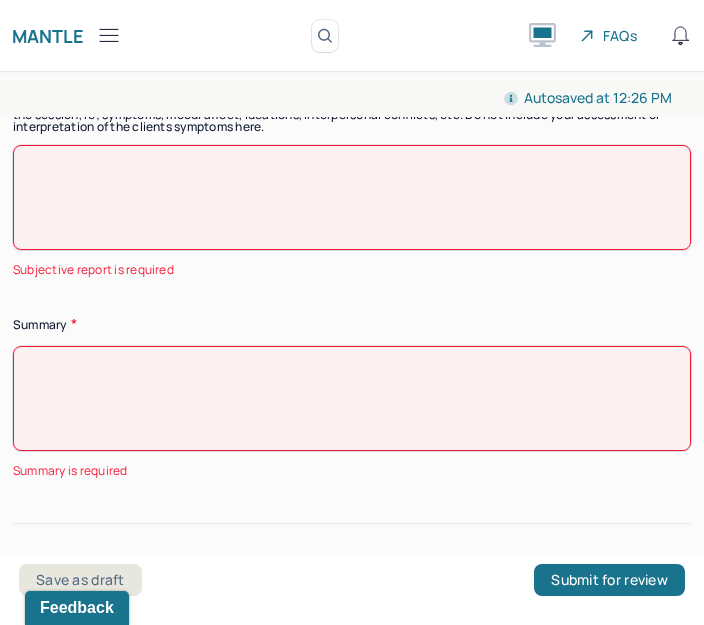 scroll, scrollTop: 6948, scrollLeft: 0, axis: vertical 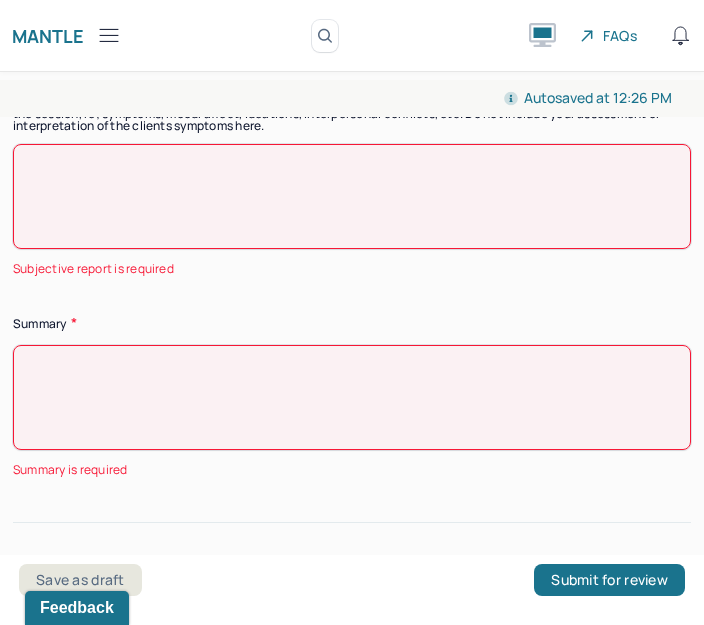 click at bounding box center [352, 397] 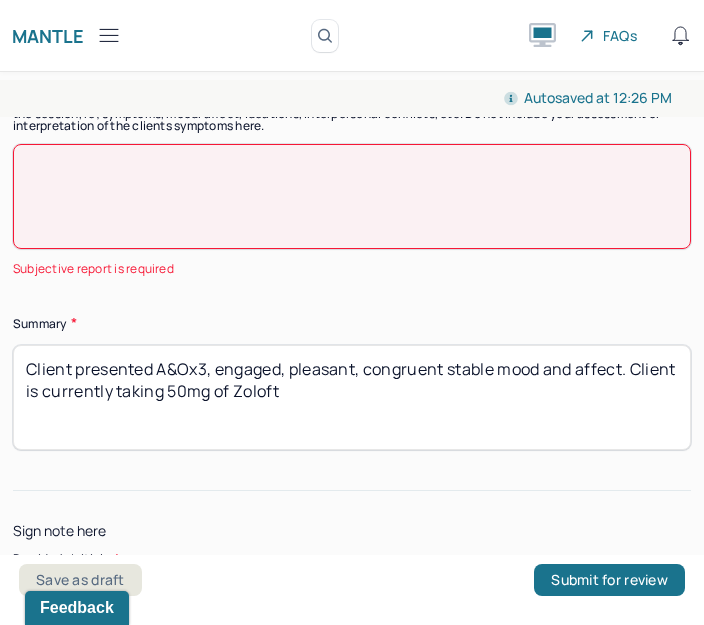 click on "Client presented A&Ox3, engaged, pleasant, congruent stable mood and affect. Client is currently taking 50mg of Zoloft" at bounding box center (352, 397) 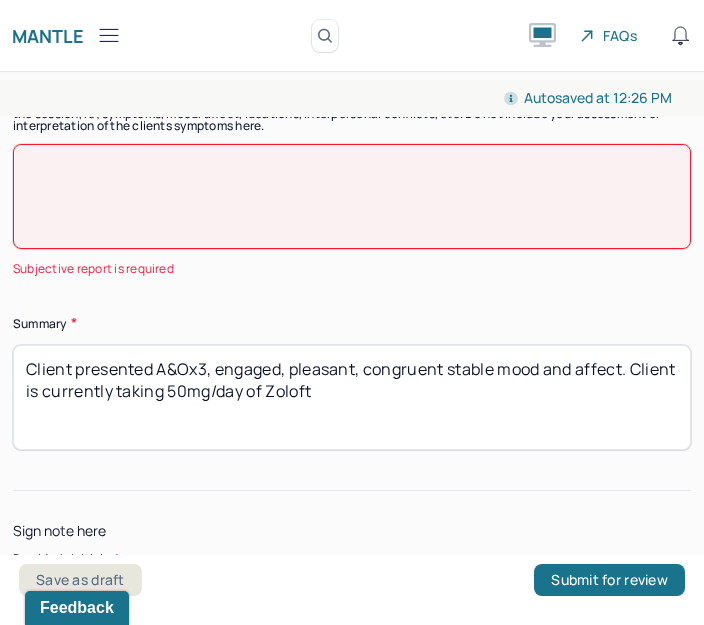 click on "Client presented A&Ox3, engaged, pleasant, congruent stable mood and affect. Client is currently taking 50mg/day of Zoloft" at bounding box center [352, 397] 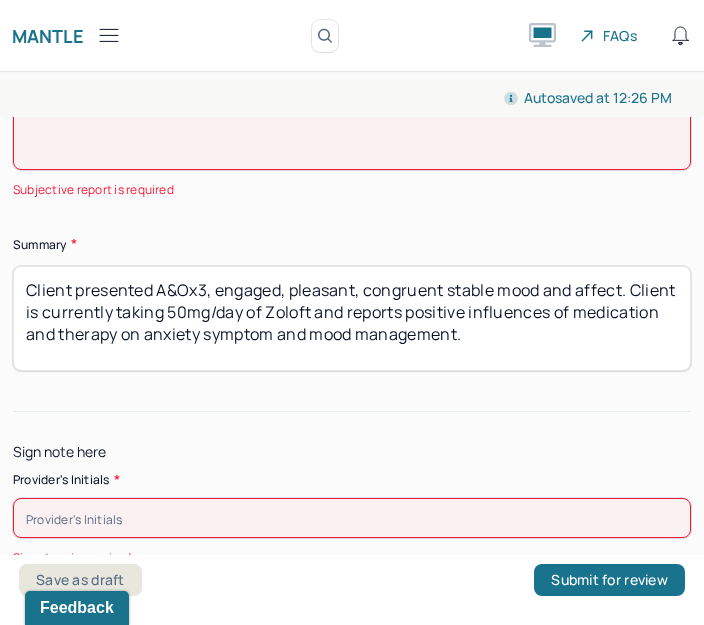 scroll, scrollTop: 7032, scrollLeft: 0, axis: vertical 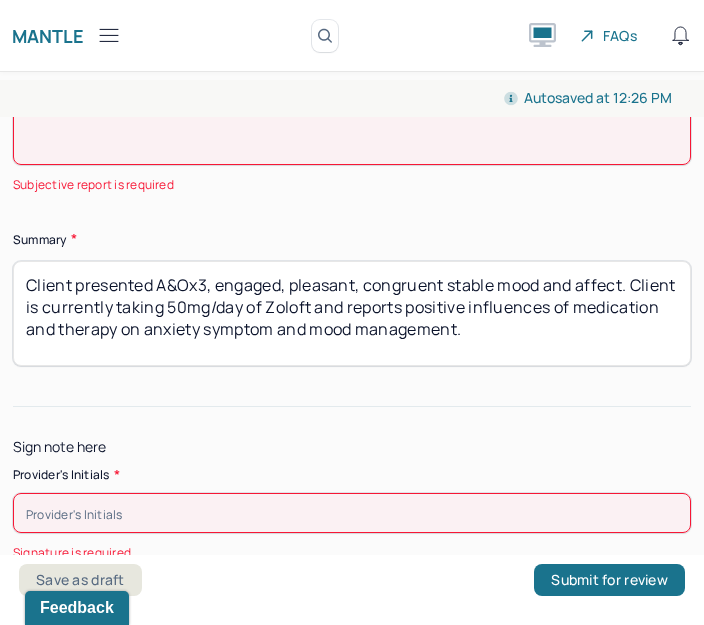 click on "Client presented A&Ox3, engaged, pleasant, congruent stable mood and affect. Client is currently taking 50mg/day of Zoloft and reports positive influences of medication and therapy on anxiety symptom and mood management." at bounding box center [352, 313] 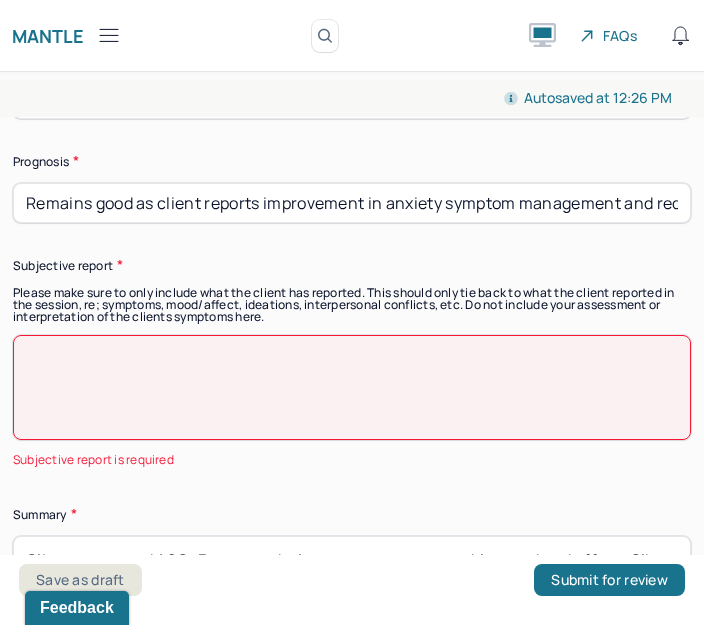 scroll, scrollTop: 6751, scrollLeft: 0, axis: vertical 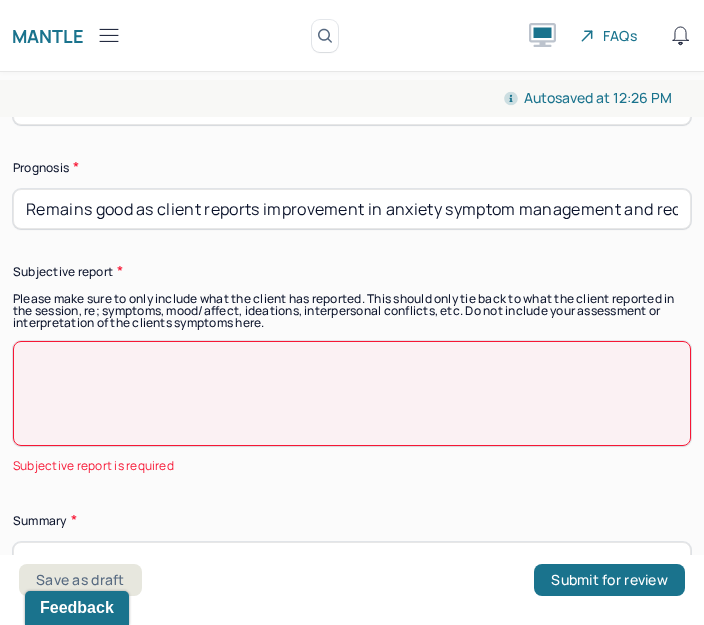 type on "Client presented A&Ox3, engaged, pleasant, congruent stable mood and affect. Client is currently taking 50mg/day of Zoloft and reports positive influences of medication and therapy on anxiety symptom and mood management." 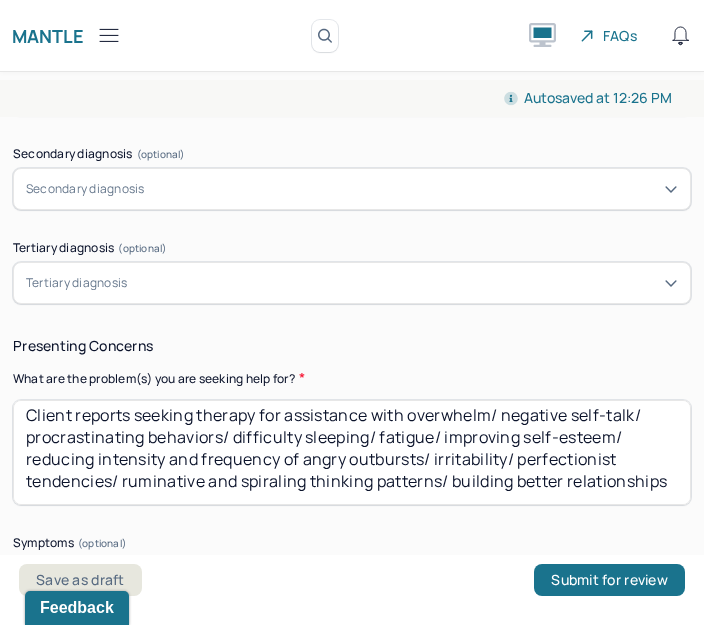 scroll, scrollTop: 966, scrollLeft: 0, axis: vertical 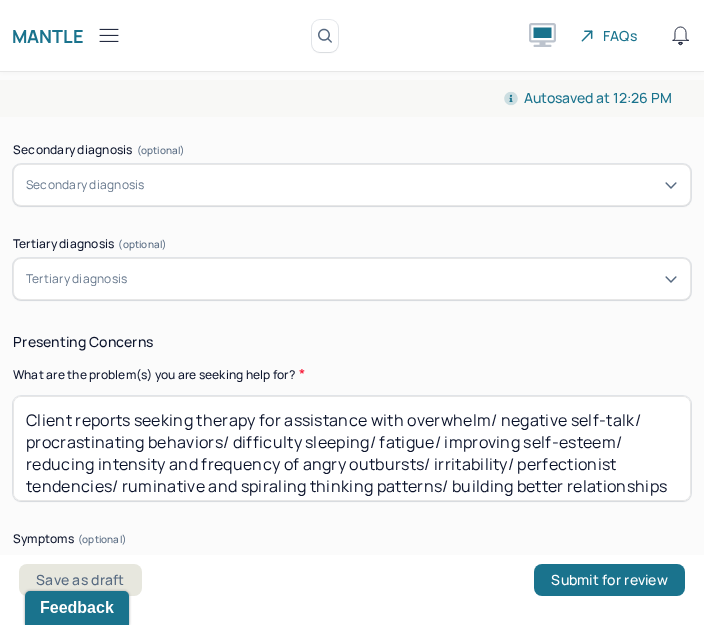 drag, startPoint x: 178, startPoint y: 480, endPoint x: 6, endPoint y: 394, distance: 192.30185 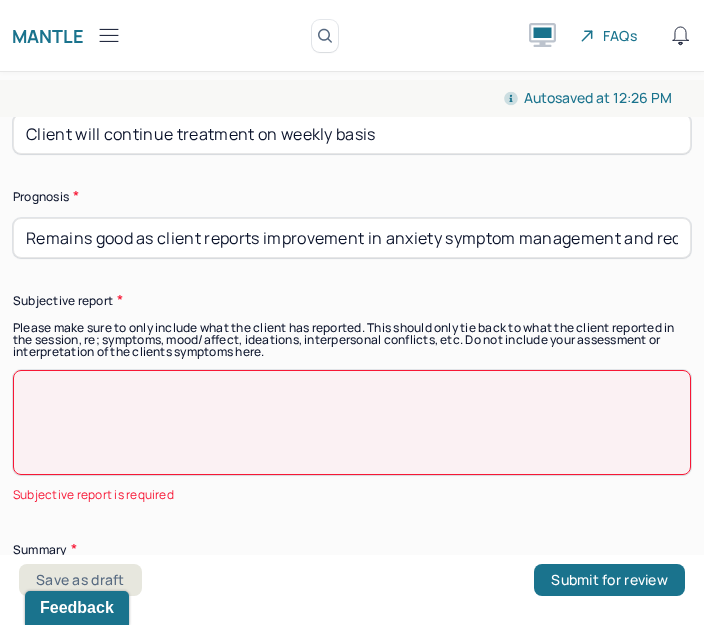scroll, scrollTop: 6715, scrollLeft: 0, axis: vertical 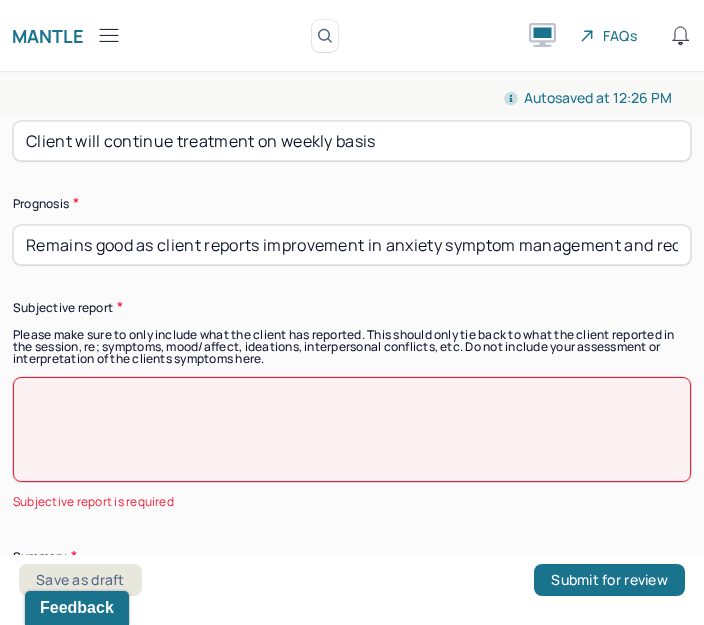 click at bounding box center [352, 429] 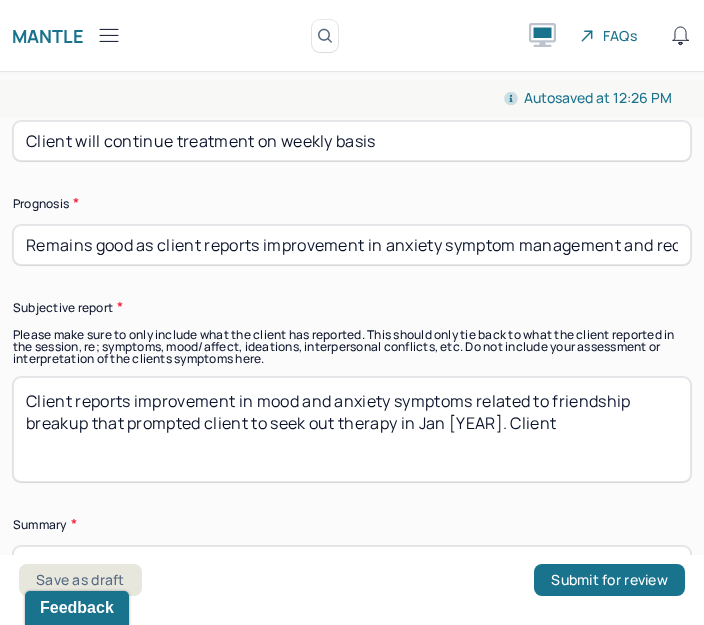 paste on "Client reports seeking therapy for assistance with overwhelm/ negative self-talk/ procrastinating behaviors/ difficulty sleeping/ fatigue/ improving self-esteem/ reducing intensity and frequency of angry outbursts/ irritability/ perfectionist tendencies/ ruminative and spiraling thinking patterns/ building better relationships" 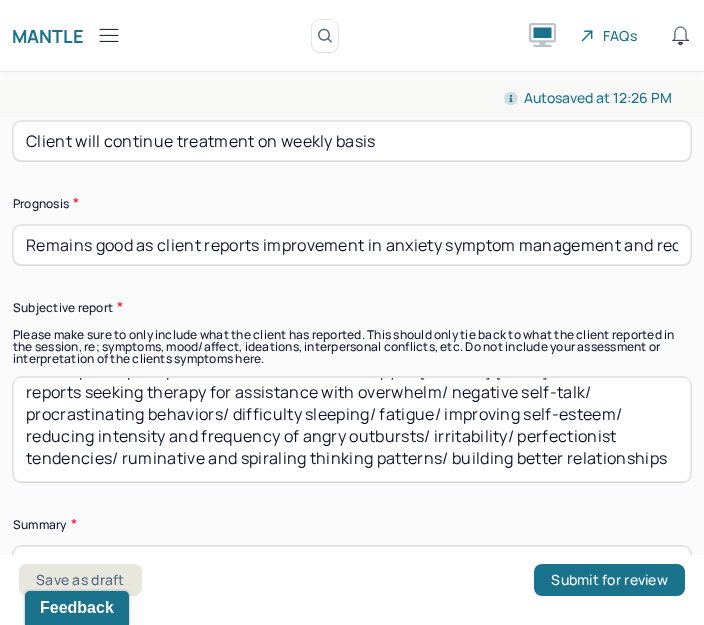 scroll, scrollTop: 0, scrollLeft: 0, axis: both 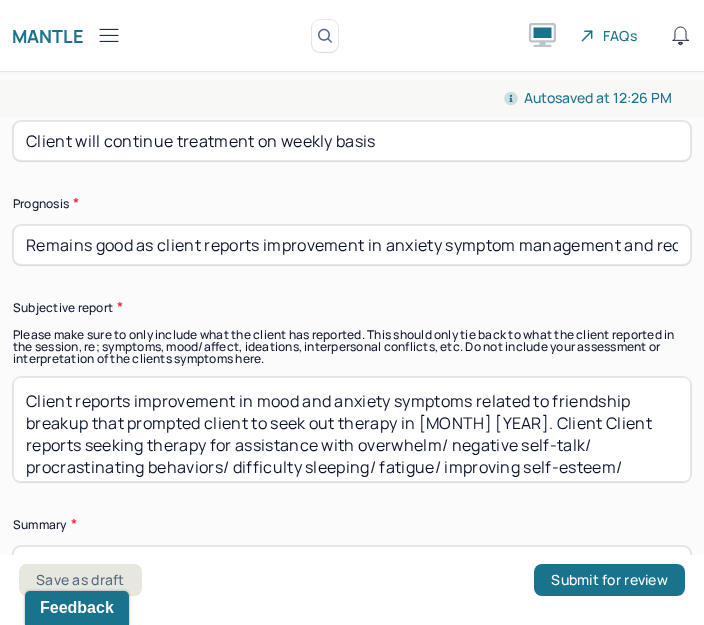 click on "Client reports improvement in mood and anxiety symptoms related to friendship breakup that prompted client to seek out therapy in [MONTH] [YEAR]. Client Client reports seeking therapy for assistance with overwhelm/ negative self-talk/ procrastinating behaviors/ difficulty sleeping/ fatigue/ improving self-esteem/ reducing intensity and frequency of angry outbursts/ irritability/ perfectionist tendencies/ ruminative and spiraling thinking patterns/ building better relationships" at bounding box center (352, 429) 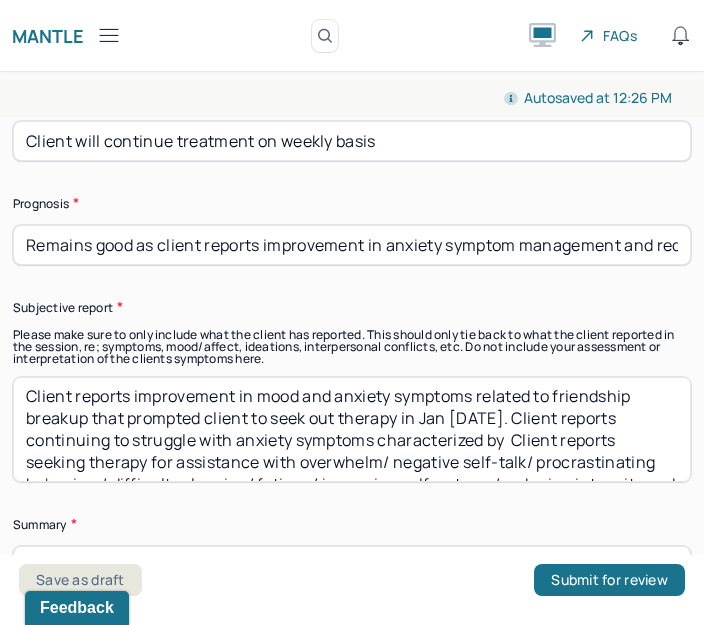 scroll, scrollTop: 6, scrollLeft: 0, axis: vertical 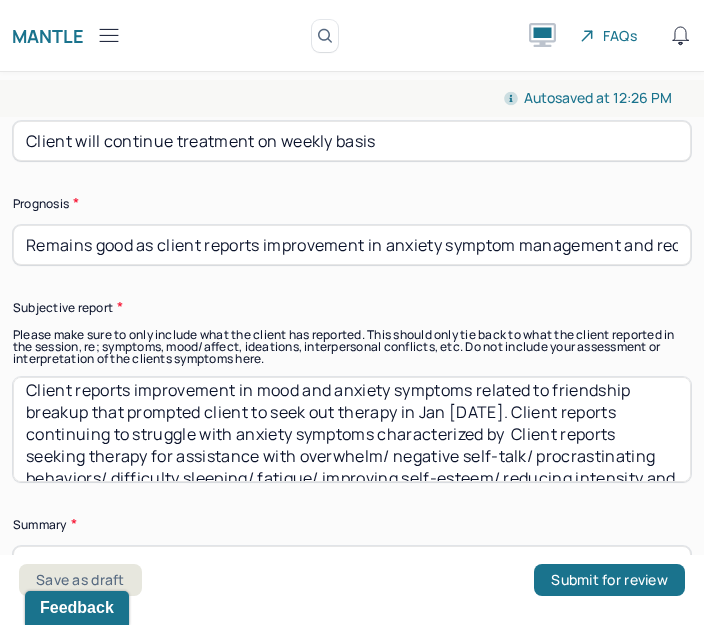 drag, startPoint x: 299, startPoint y: 465, endPoint x: 512, endPoint y: 436, distance: 214.96512 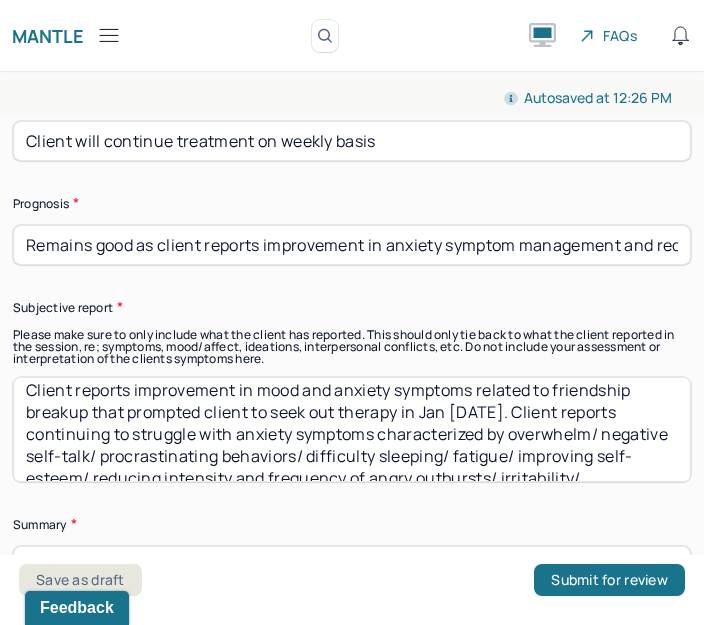 click on "Client reports improvement in mood and anxiety symptoms related to friendship breakup that prompted client to seek out therapy in Jan [DATE]. Client reports continuing to struggle with anxiety symptoms characterized by overwhelm/ negative self-talk/ procrastinating behaviors/ difficulty sleeping/ fatigue/ improving self-esteem/ reducing intensity and frequency of angry outbursts/ irritability/ perfectionist tendencies/ ruminative and spiraling thinking patterns/ building better relationships" at bounding box center [352, 429] 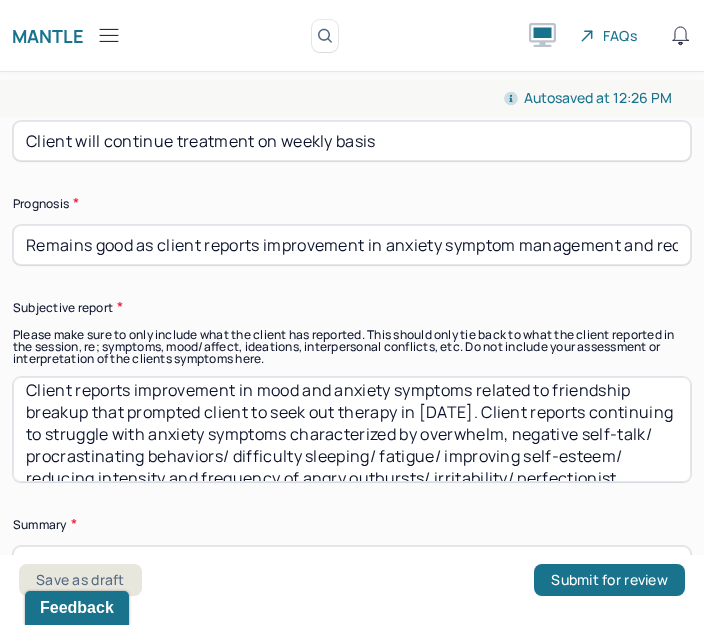 click on "Client reports improvement in mood and anxiety symptoms related to friendship breakup that prompted client to seek out therapy in [DATE]. Client reports continuing to struggle with anxiety symptoms characterized by overwhelm, negative self-talk/ procrastinating behaviors/ difficulty sleeping/ fatigue/ improving self-esteem/ reducing intensity and frequency of angry outbursts/ irritability/ perfectionist tendencies/ ruminative and spiraling thinking patterns/ building better relationships" at bounding box center [352, 429] 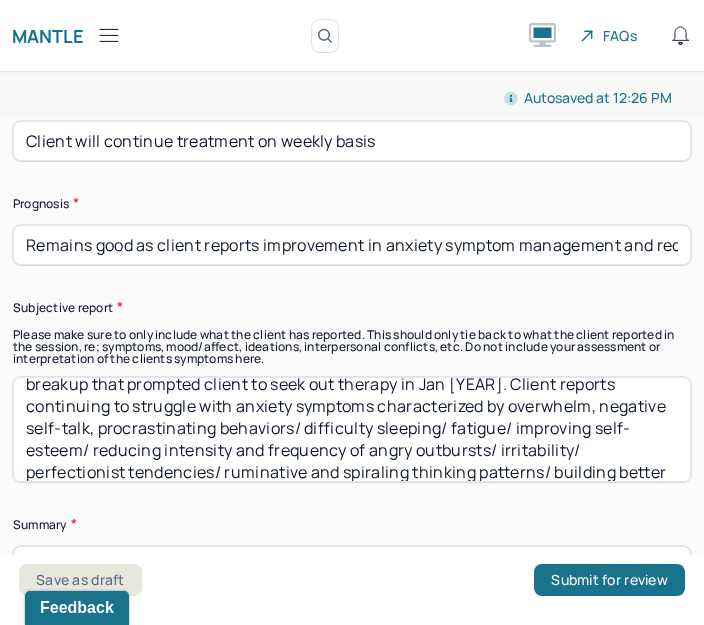 scroll, scrollTop: 40, scrollLeft: 0, axis: vertical 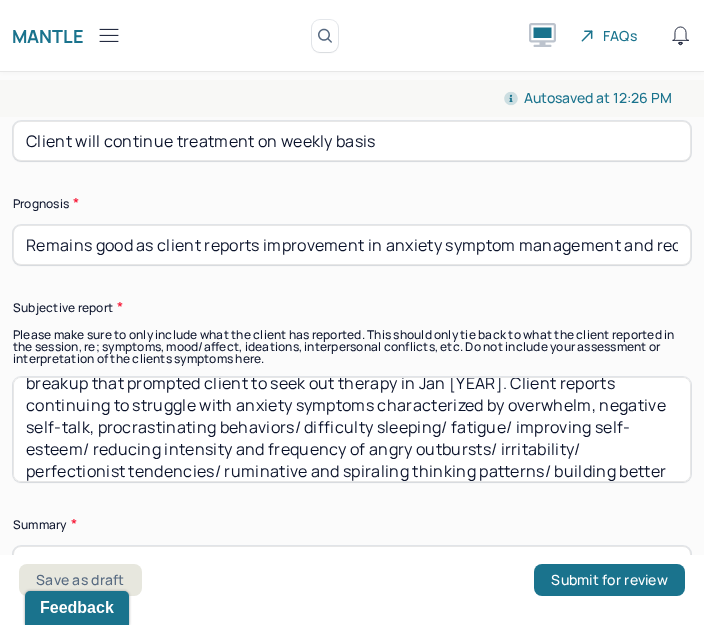 click on "Client reports improvement in mood and anxiety symptoms related to friendship breakup that prompted client to seek out therapy in Jan [YEAR]. Client reports continuing to struggle with anxiety symptoms characterized by overwhelm, negative self-talk, procrastinating behaviors/ difficulty sleeping/ fatigue/ improving self-esteem/ reducing intensity and frequency of angry outbursts/ irritability/ perfectionist tendencies/ ruminative and spiraling thinking patterns/ building better relationships" at bounding box center (352, 429) 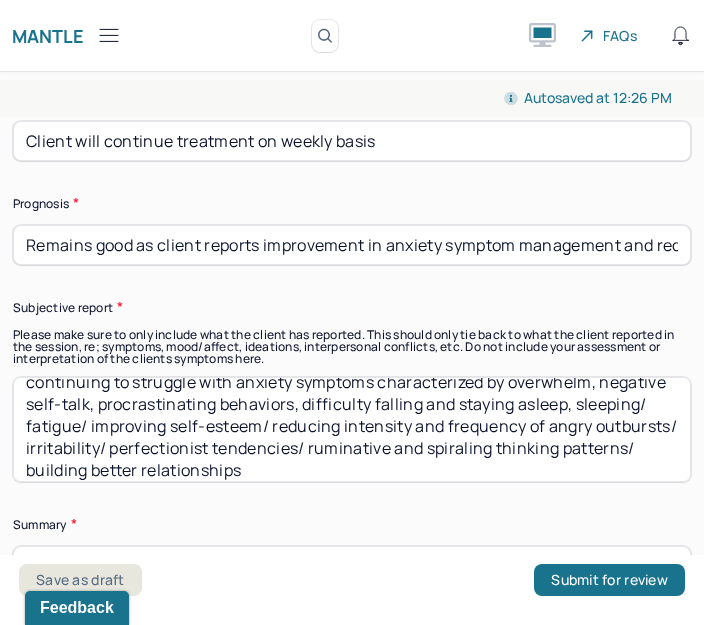 scroll, scrollTop: 75, scrollLeft: 0, axis: vertical 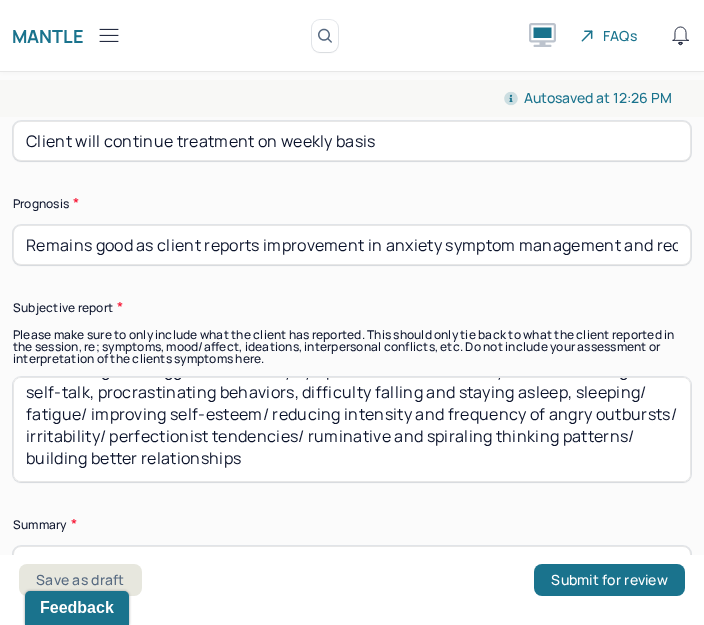 drag, startPoint x: 349, startPoint y: 454, endPoint x: 3, endPoint y: 422, distance: 347.47662 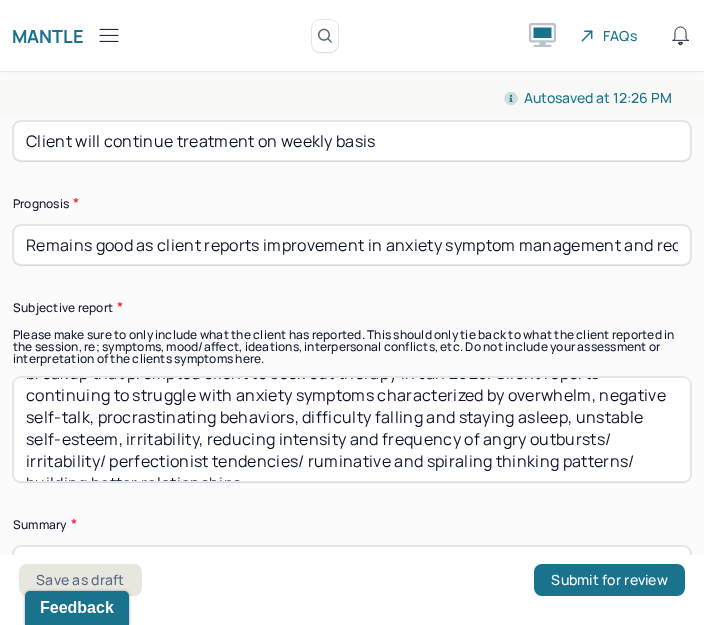 scroll, scrollTop: 57, scrollLeft: 0, axis: vertical 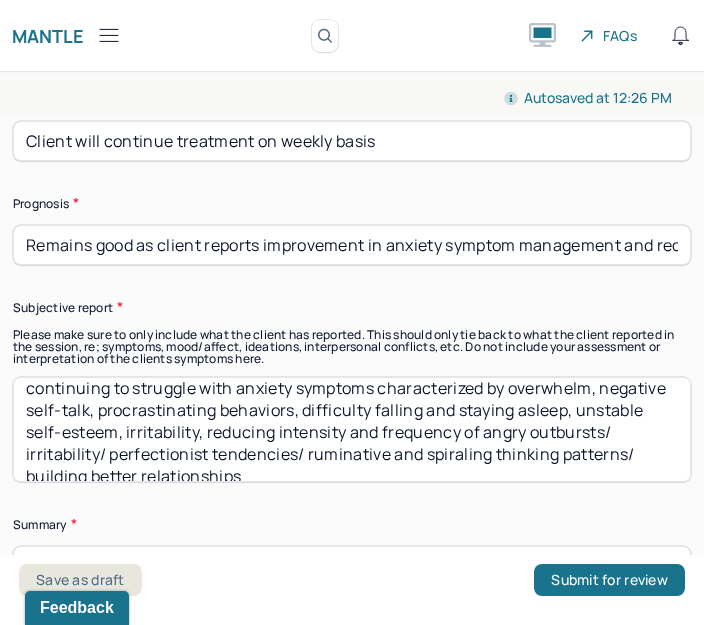 click on "Client reports improvement in mood and anxiety symptoms related to friendship breakup that prompted client to seek out therapy in Jan 2025. Client reports continuing to struggle with anxiety symptoms characterized by overwhelm, negative self-talk, procrastinating behaviors, difficulty falling and staying asleep, unstable self-esteem, irritability, reducing intensity and frequency of angry outbursts/ irritability/ perfectionist tendencies/ ruminative and spiraling thinking patterns/ building better relationships" at bounding box center (352, 429) 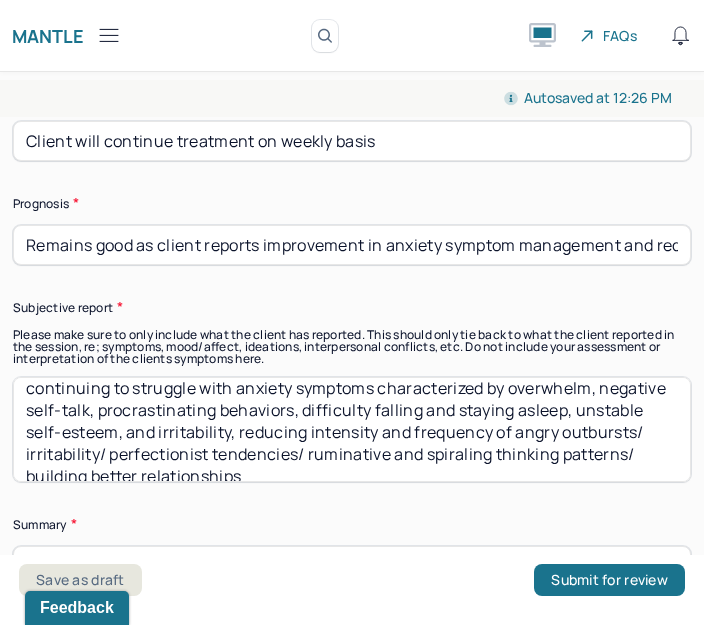 drag, startPoint x: 336, startPoint y: 469, endPoint x: 304, endPoint y: 438, distance: 44.553337 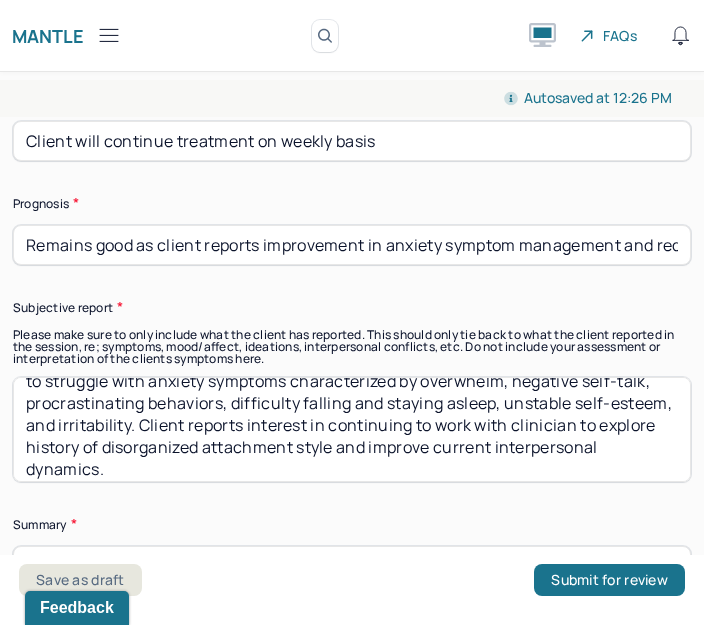 scroll, scrollTop: 75, scrollLeft: 0, axis: vertical 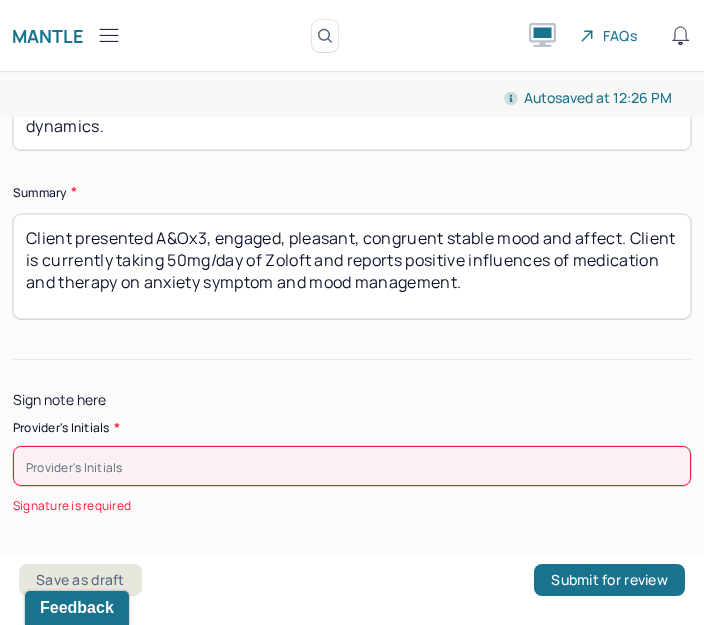 type on "Client reports improvement in mood and anxiety symptoms related to friendship breakup that prompted client to seek out therapy in [DATE]. Client reports continuing to struggle with anxiety symptoms characterized by overwhelm, negative self-talk, procrastinating behaviors, difficulty falling and staying asleep, unstable self-esteem, and irritability. Client reports interest in continuing to work with clinician to explore history of disorganized attachment style and improve current interpersonal dynamics." 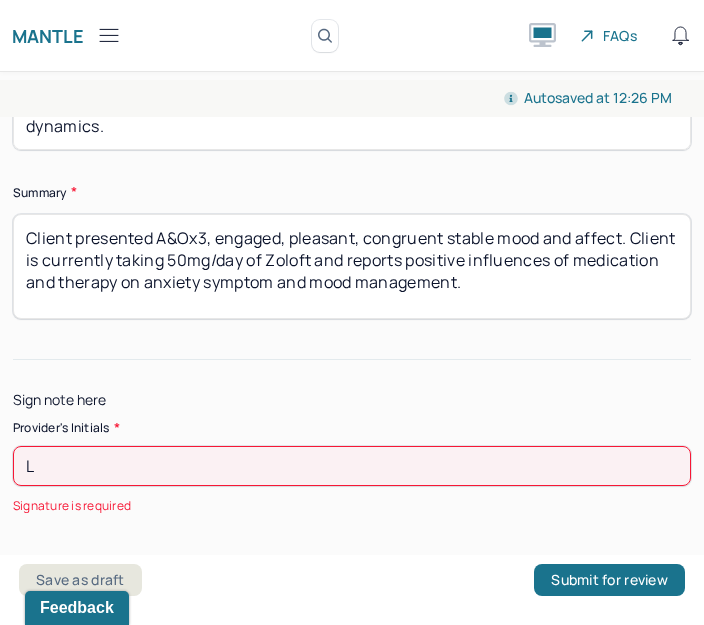 scroll, scrollTop: 7015, scrollLeft: 0, axis: vertical 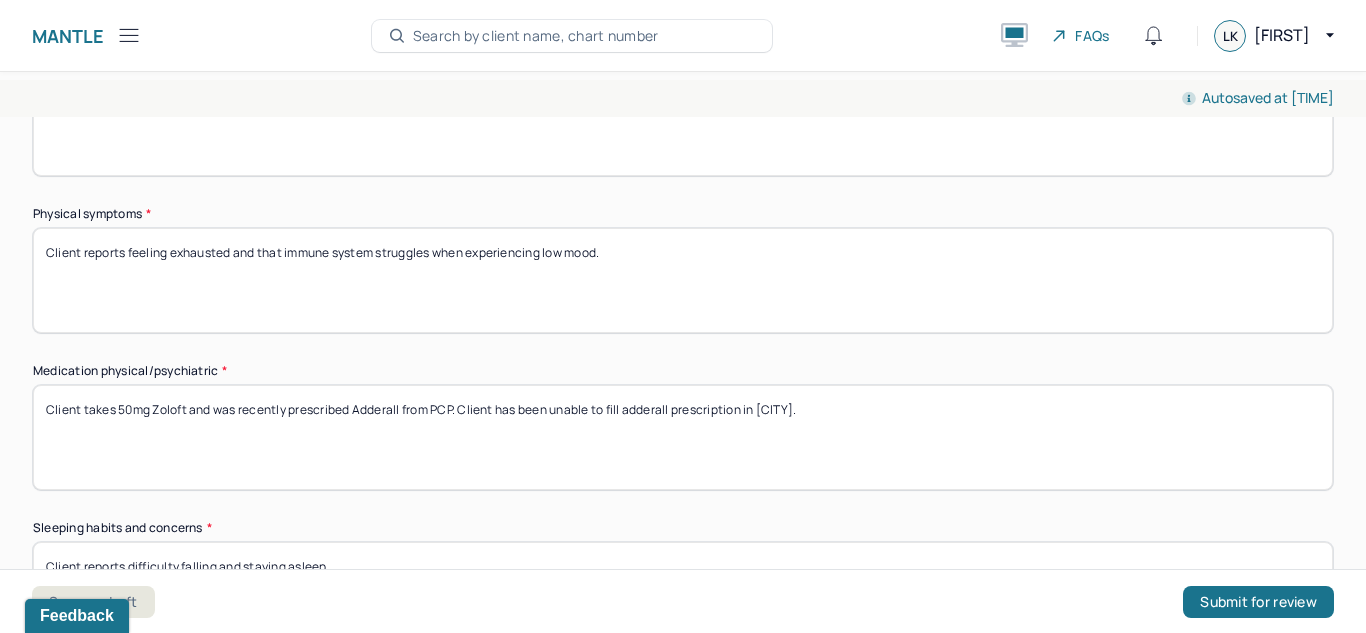 type on "LK" 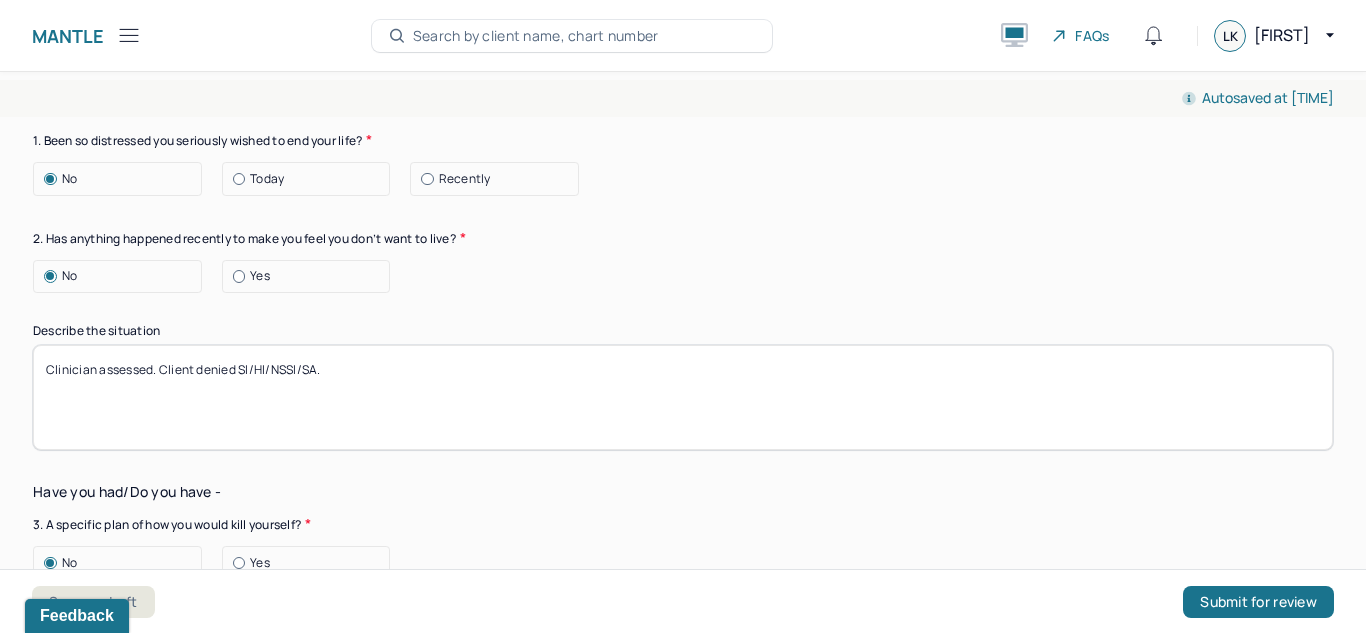 scroll, scrollTop: 2724, scrollLeft: 0, axis: vertical 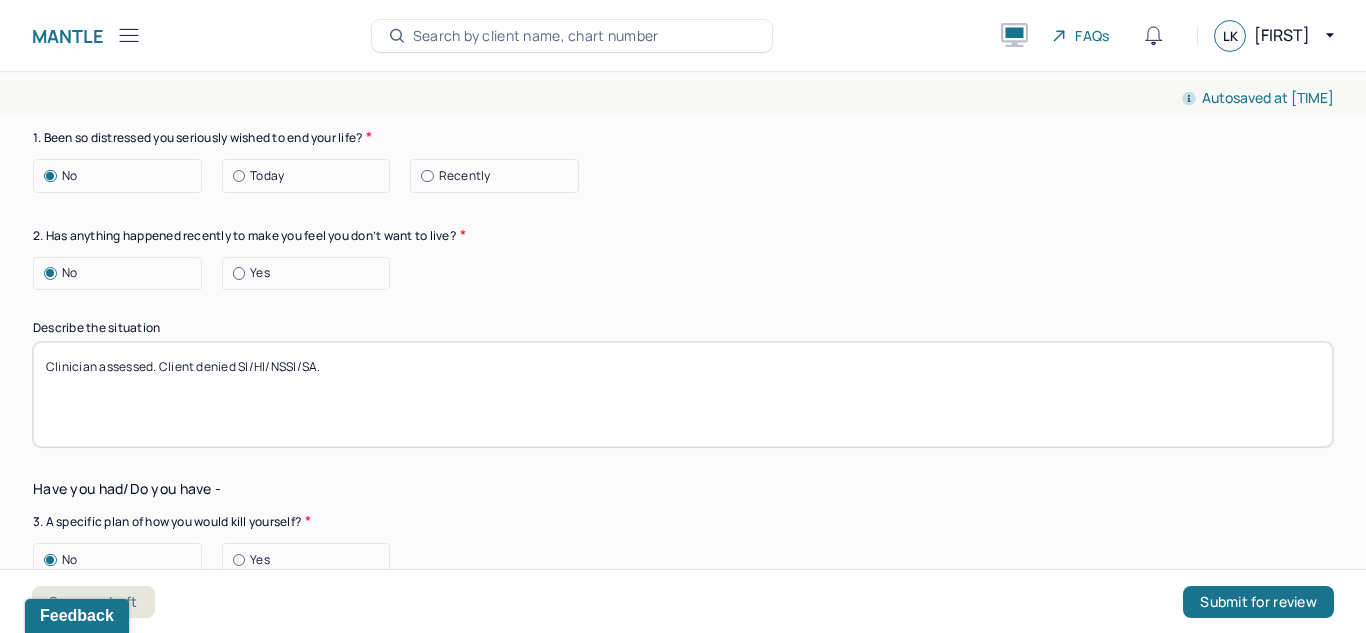 click on "Clinician assessed. Client denied SI/HI/NSSI/SA." at bounding box center (683, 394) 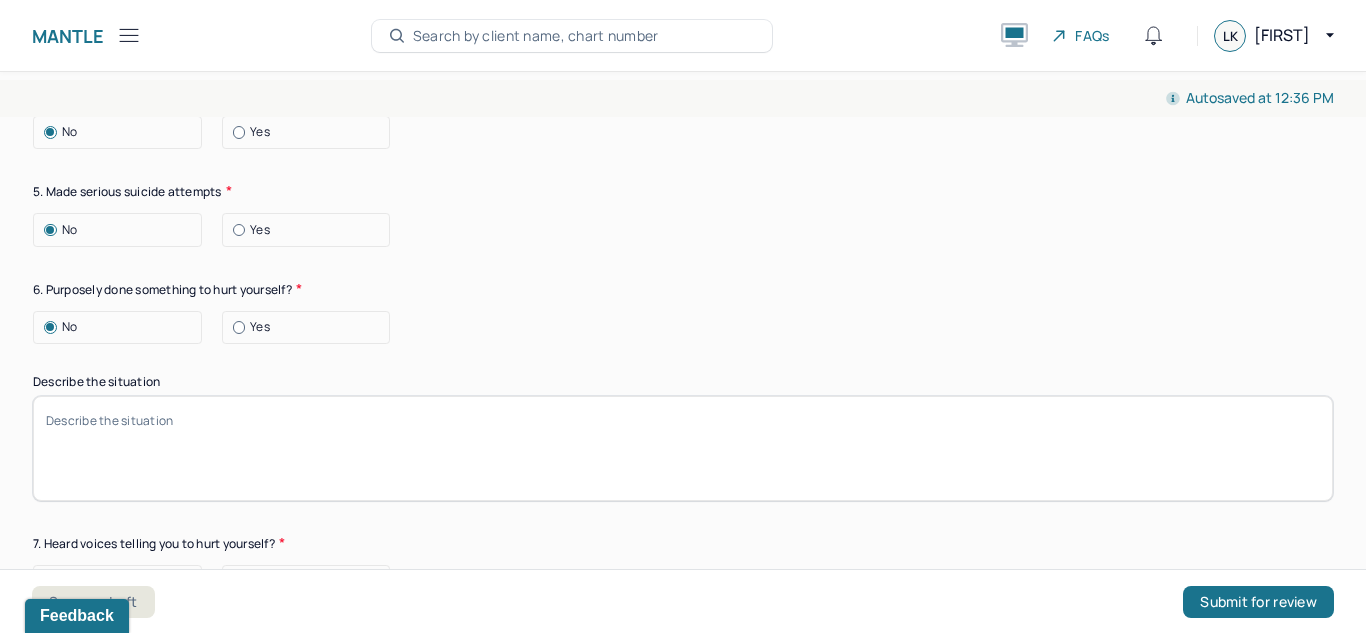 scroll, scrollTop: 3249, scrollLeft: 0, axis: vertical 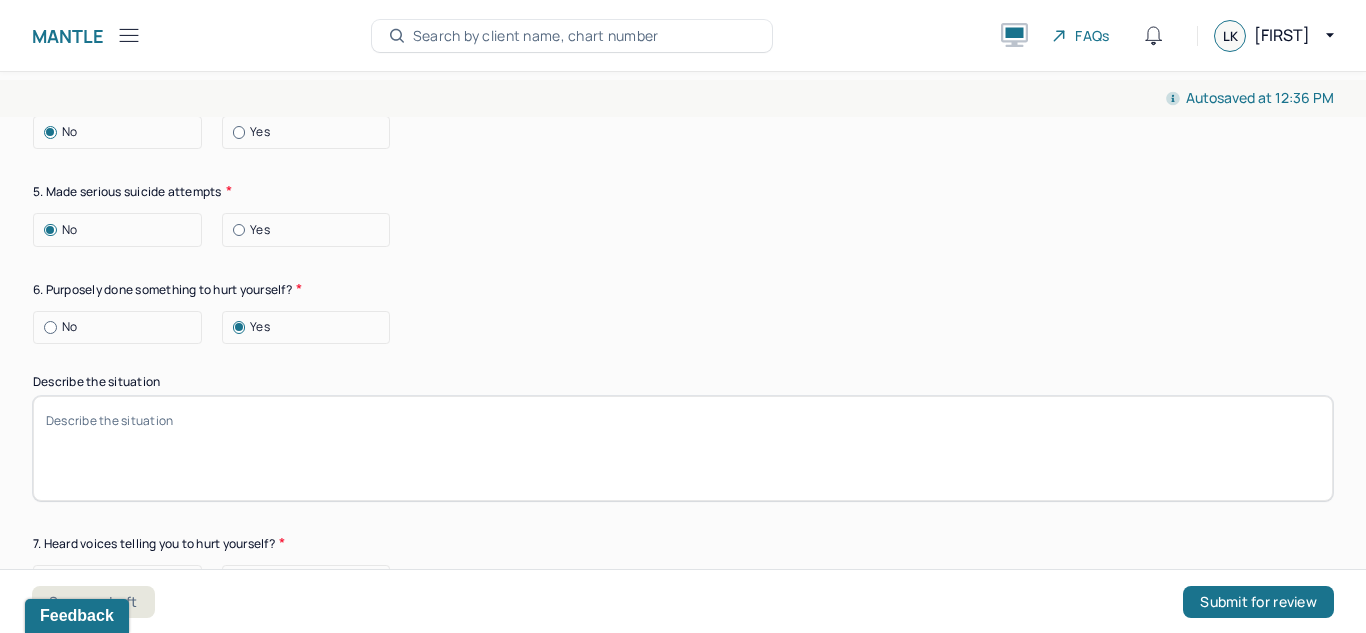 click on "Describe the situation" at bounding box center (683, 438) 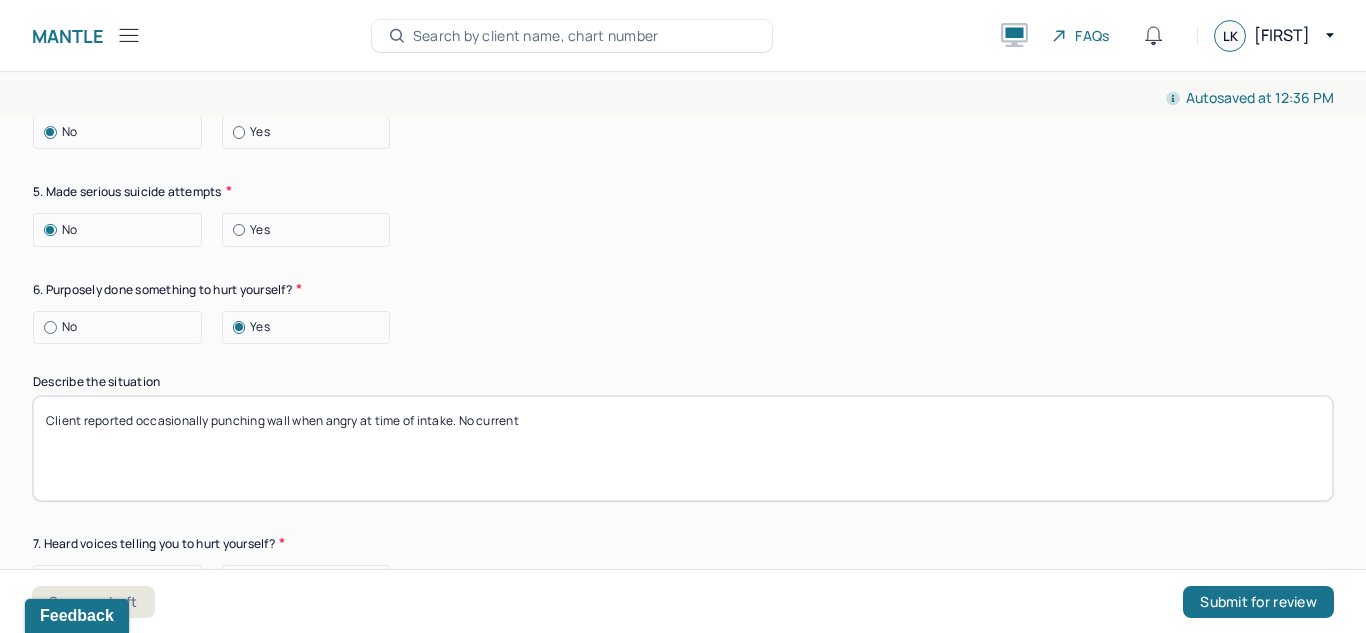 click on "Client reported occasionally punching wall when angry at time of intake. No current" at bounding box center [683, 448] 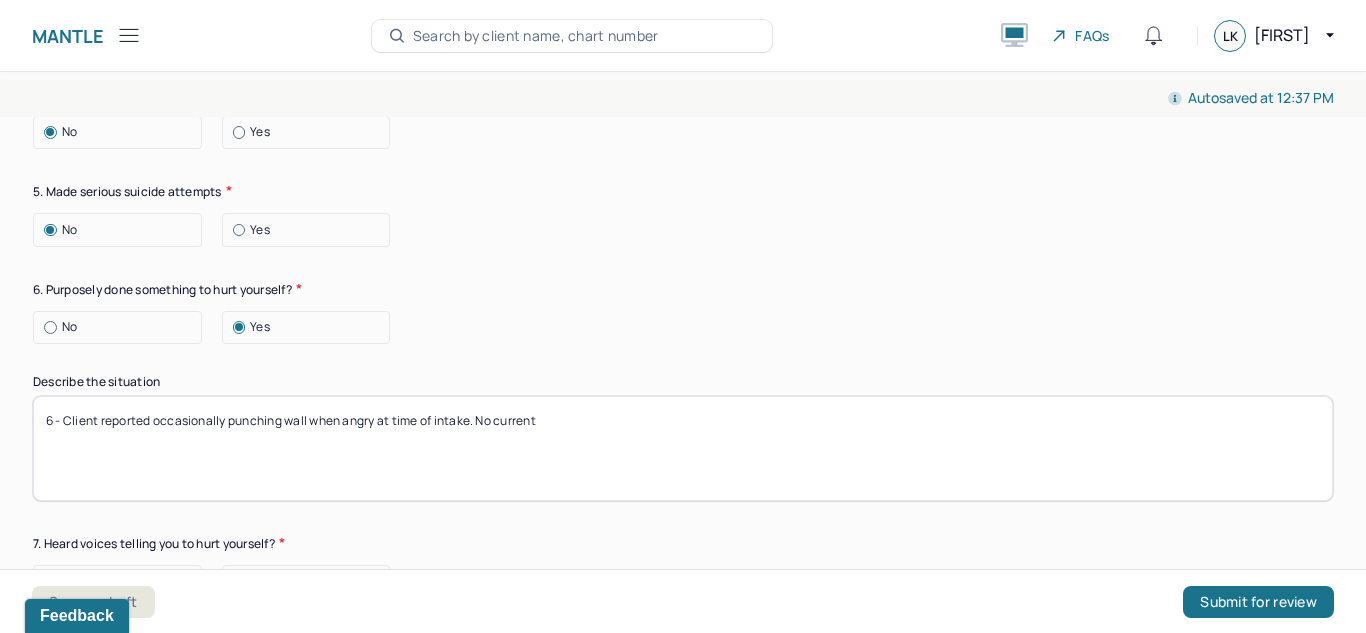 click on "6 - Client reported occasionally punching wall when angry at time of intake. No current" at bounding box center [683, 448] 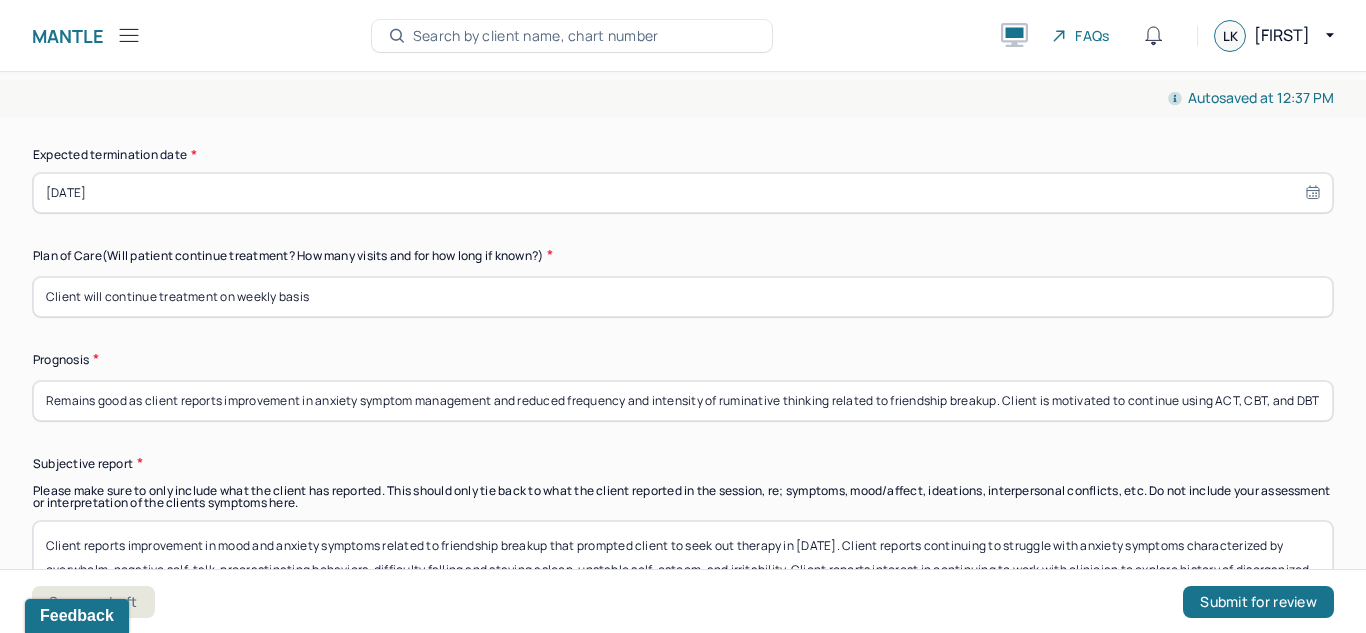 scroll, scrollTop: 5864, scrollLeft: 0, axis: vertical 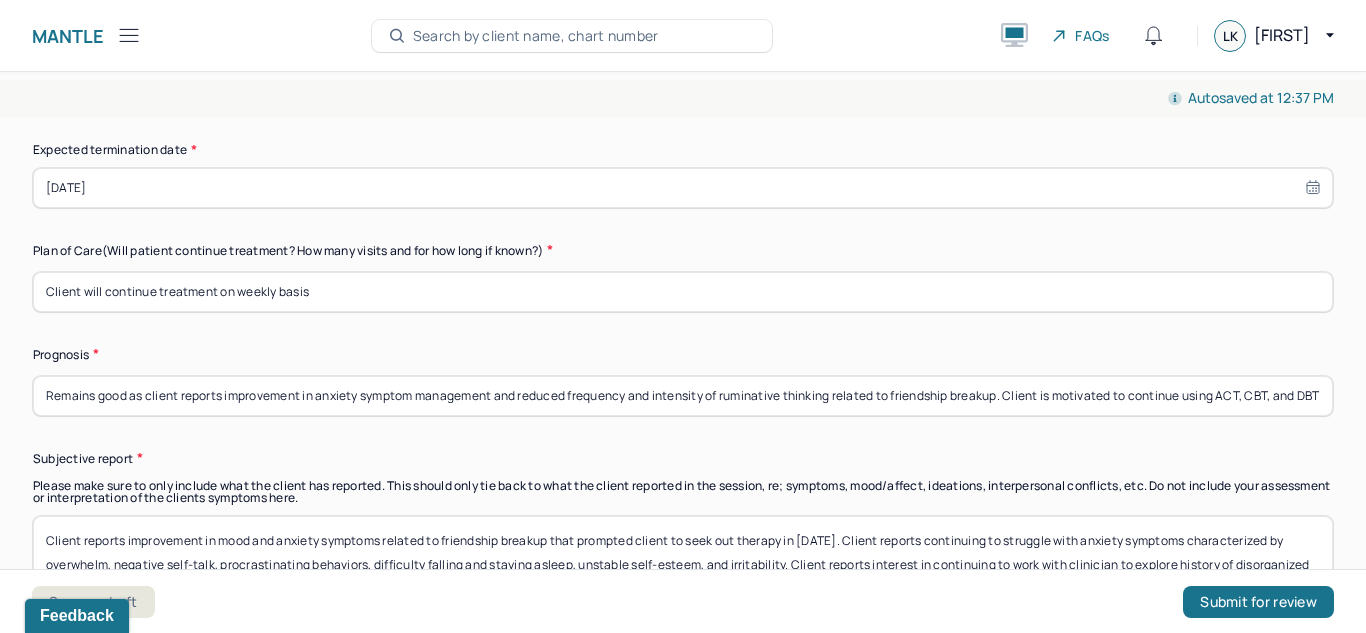 type on "6 - Client reported occasionally punching wall when angry at time of intake. No current self-harm reported." 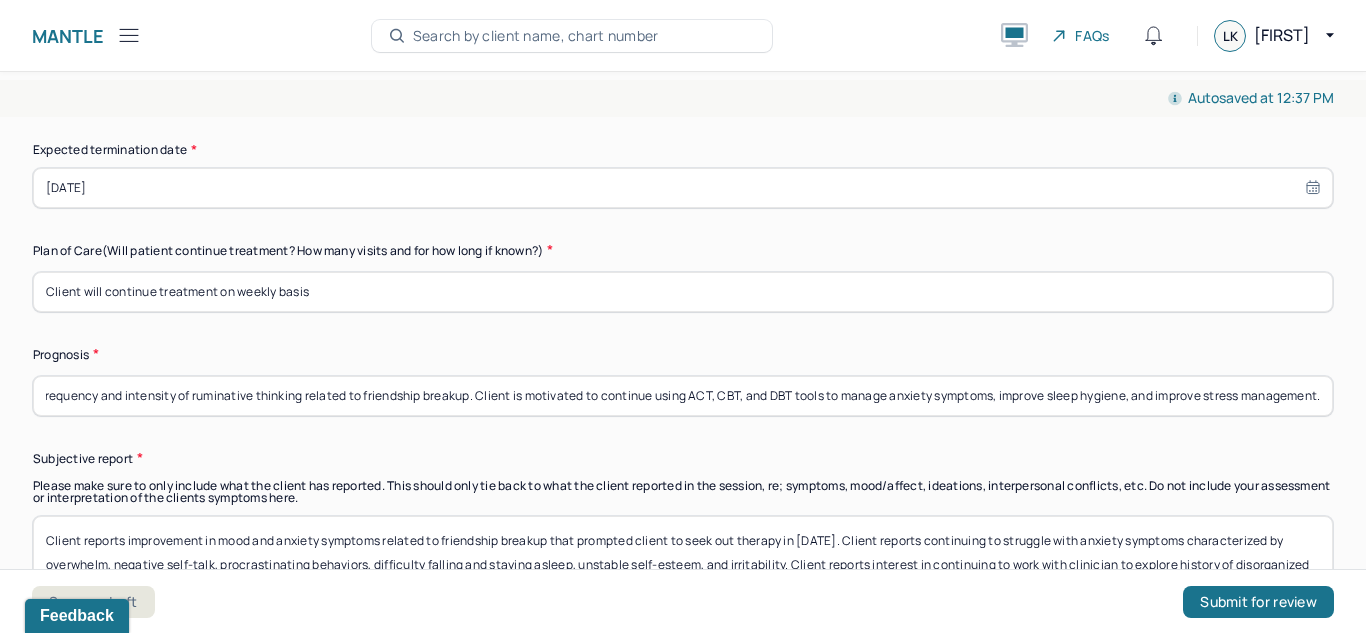 scroll, scrollTop: 0, scrollLeft: 557, axis: horizontal 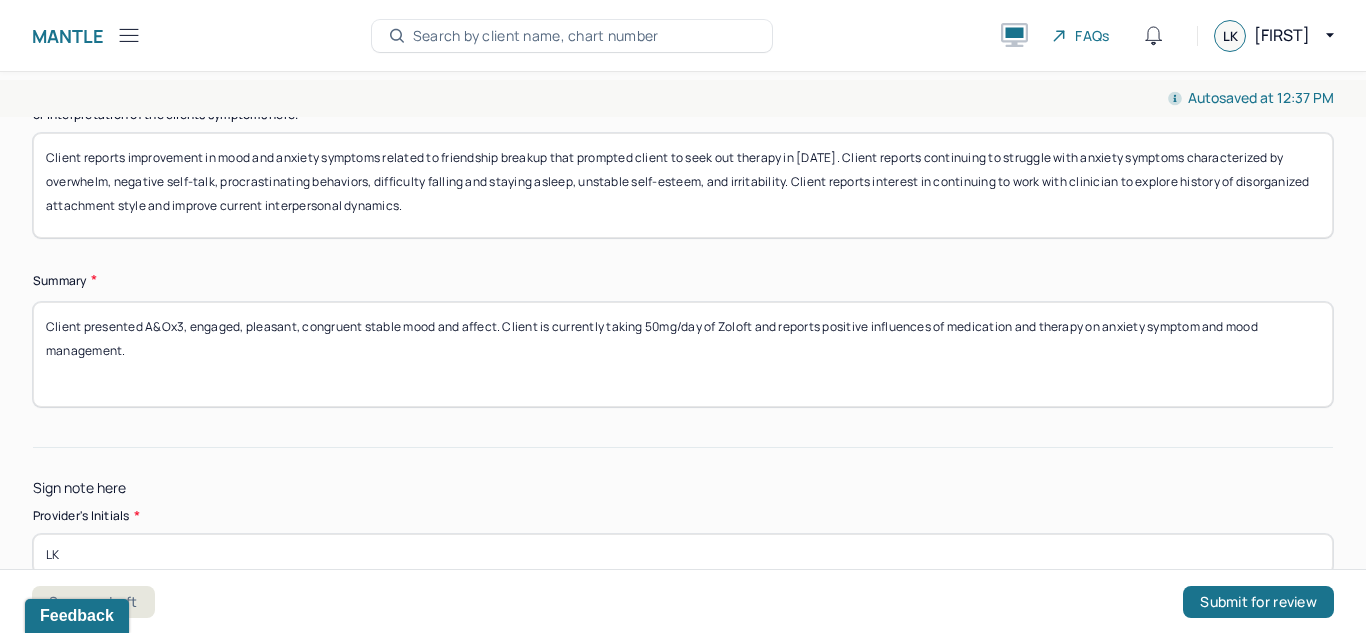 click on "Client presented A&Ox3, engaged, pleasant, congruent stable mood and affect. Client is currently taking 50mg/day of Zoloft and reports positive influences of medication and therapy on anxiety symptom and mood management." at bounding box center (683, 354) 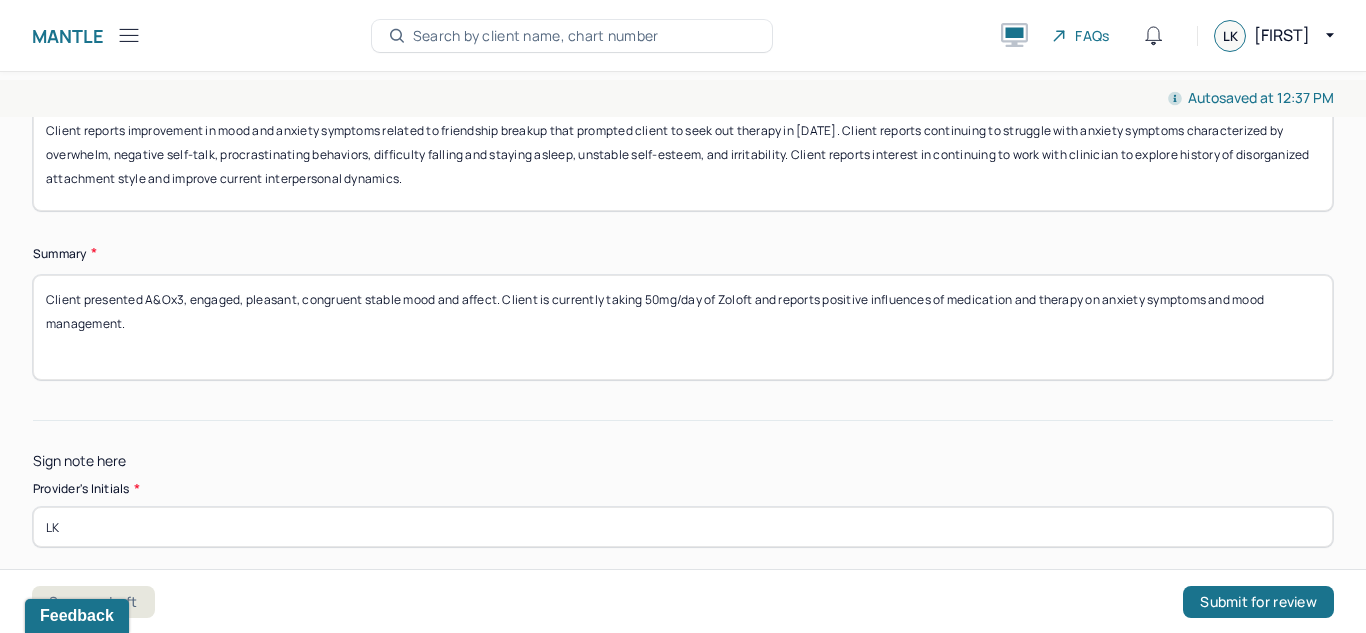 scroll, scrollTop: 6370, scrollLeft: 0, axis: vertical 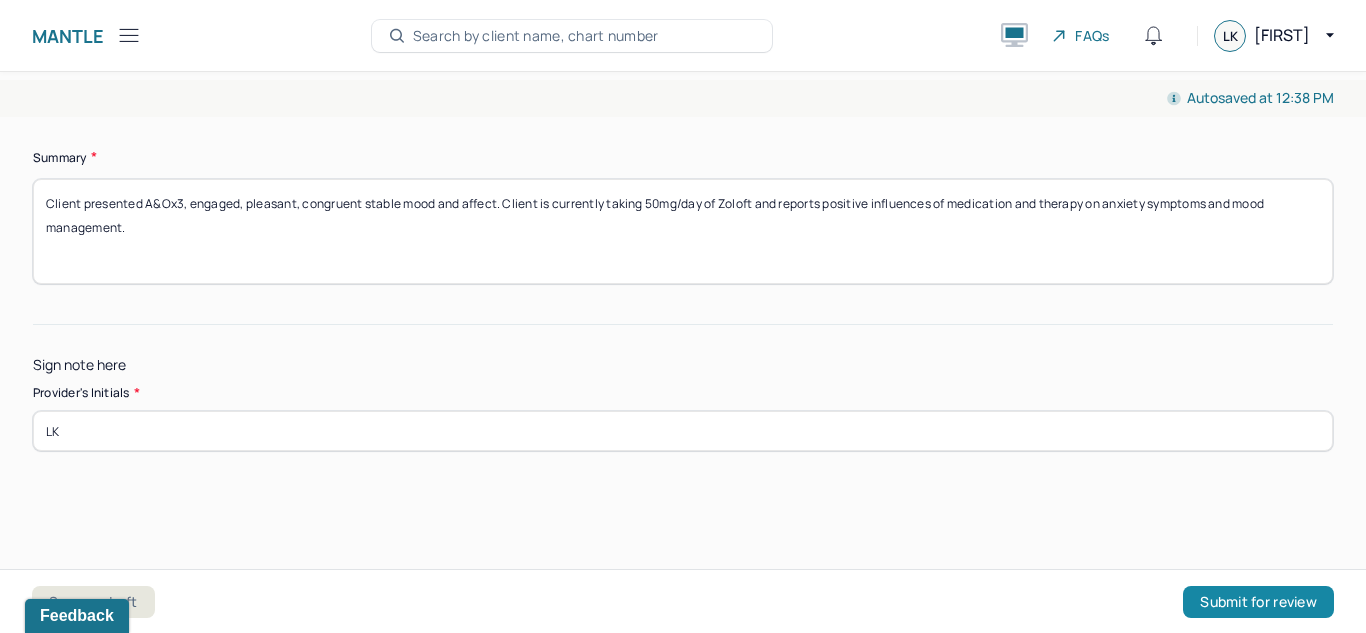 type on "Client presented A&Ox3, engaged, pleasant, congruent stable mood and affect. Client is currently taking 50mg/day of Zoloft and reports positive influences of medication and therapy on anxiety symptoms and mood management." 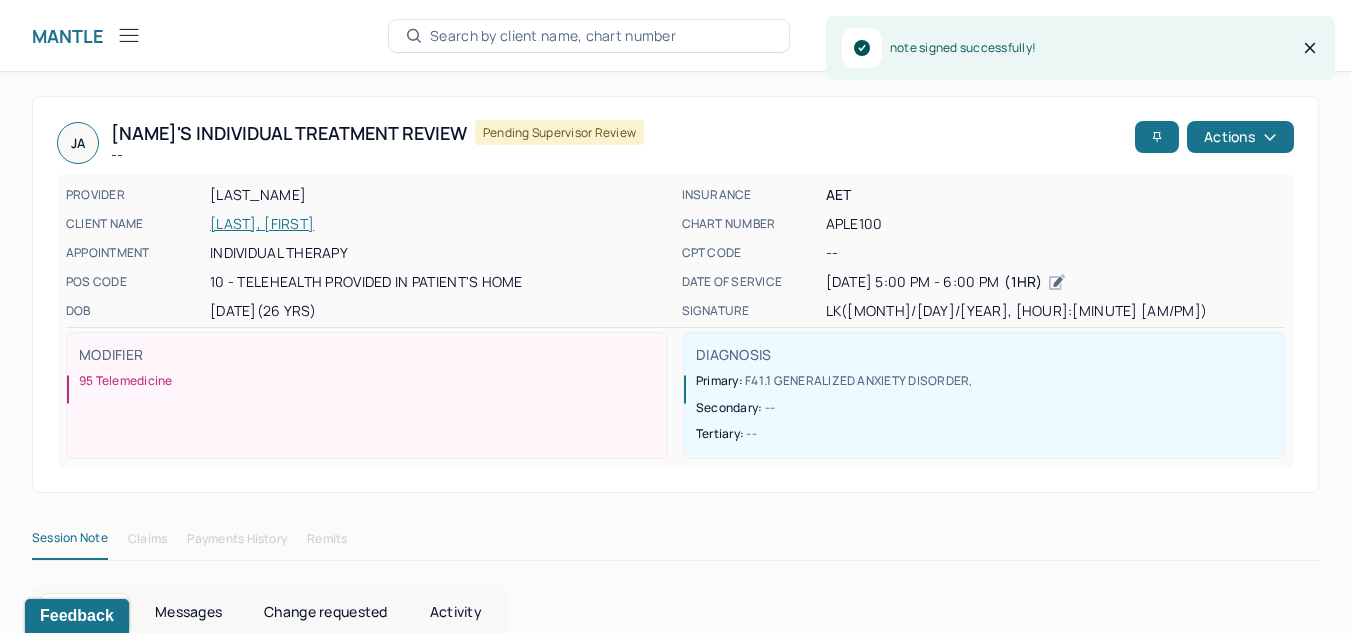 click 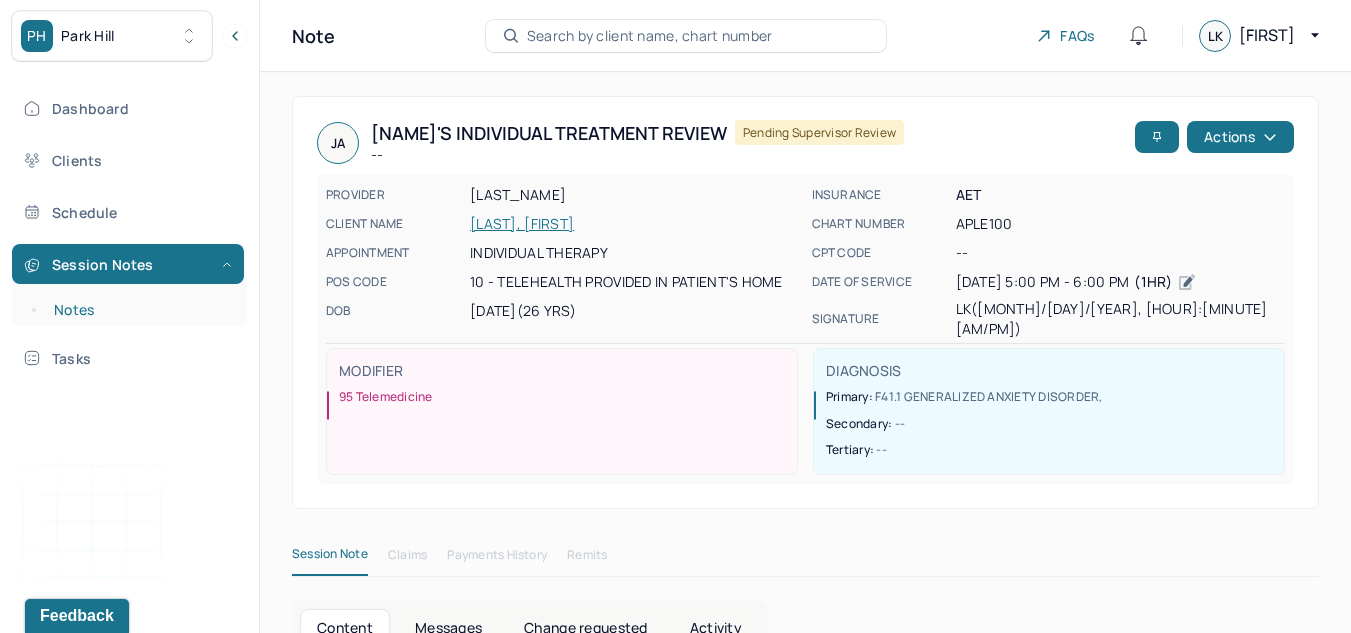 click on "Notes" at bounding box center (139, 310) 